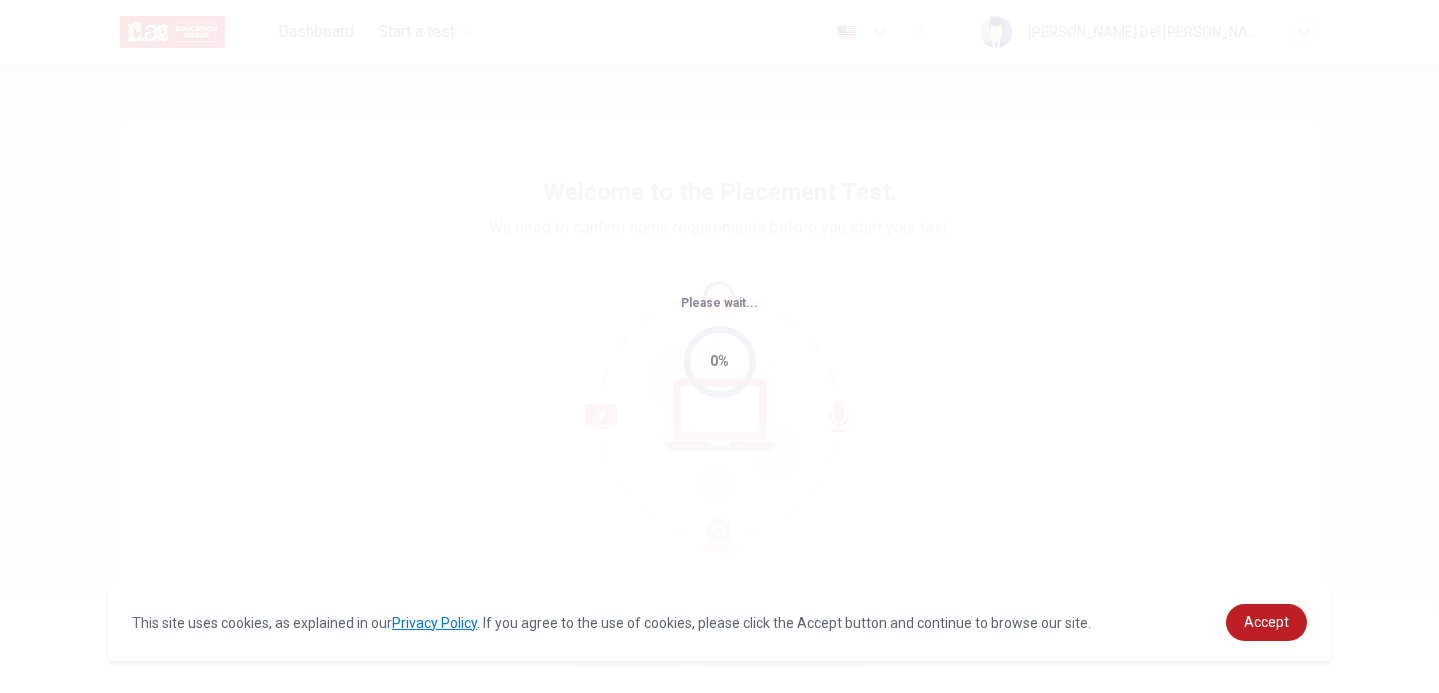 scroll, scrollTop: 0, scrollLeft: 0, axis: both 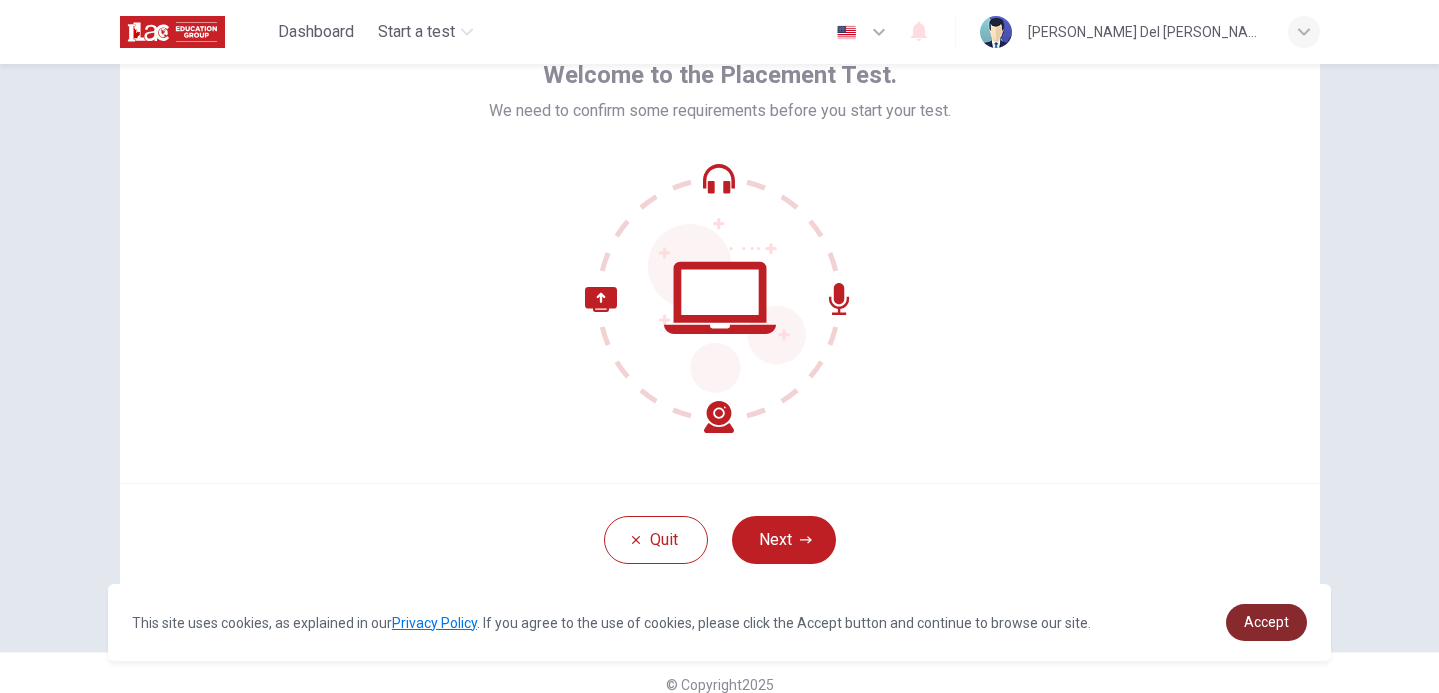 click on "Accept" at bounding box center [1266, 622] 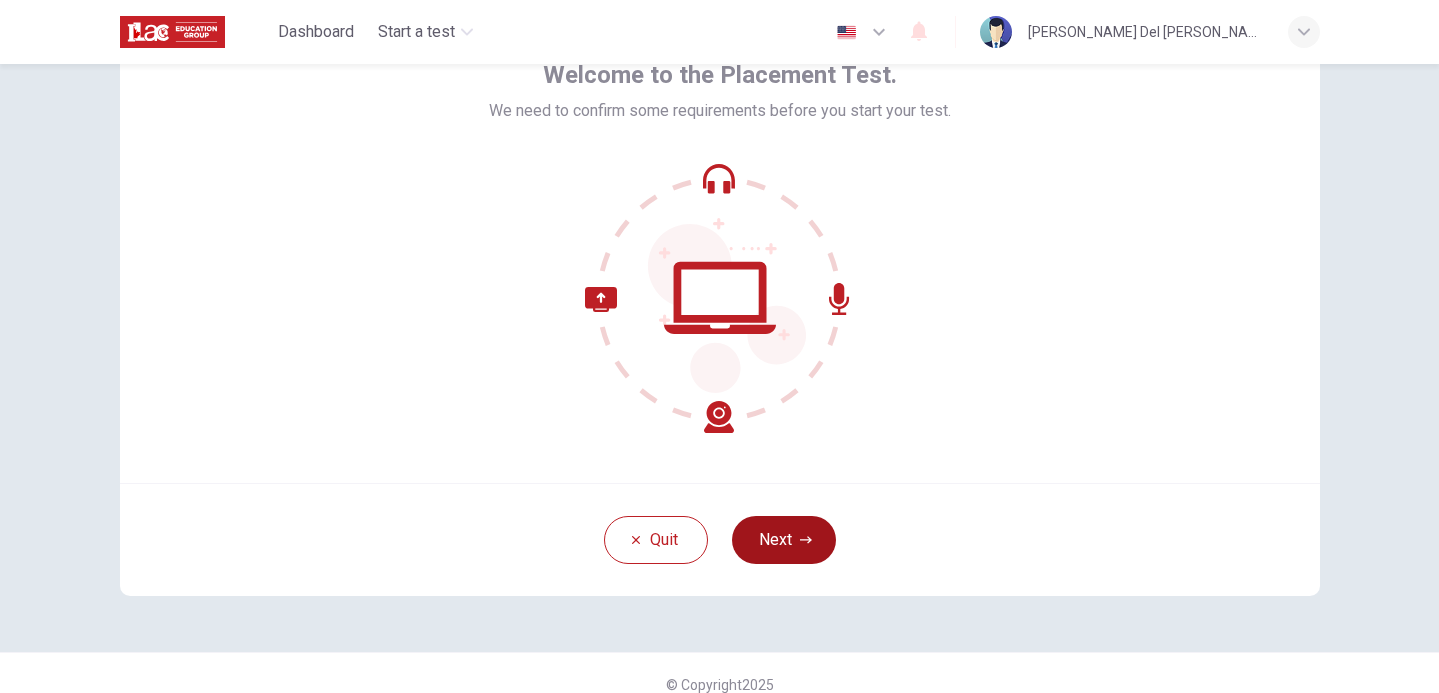 click on "Next" at bounding box center [784, 540] 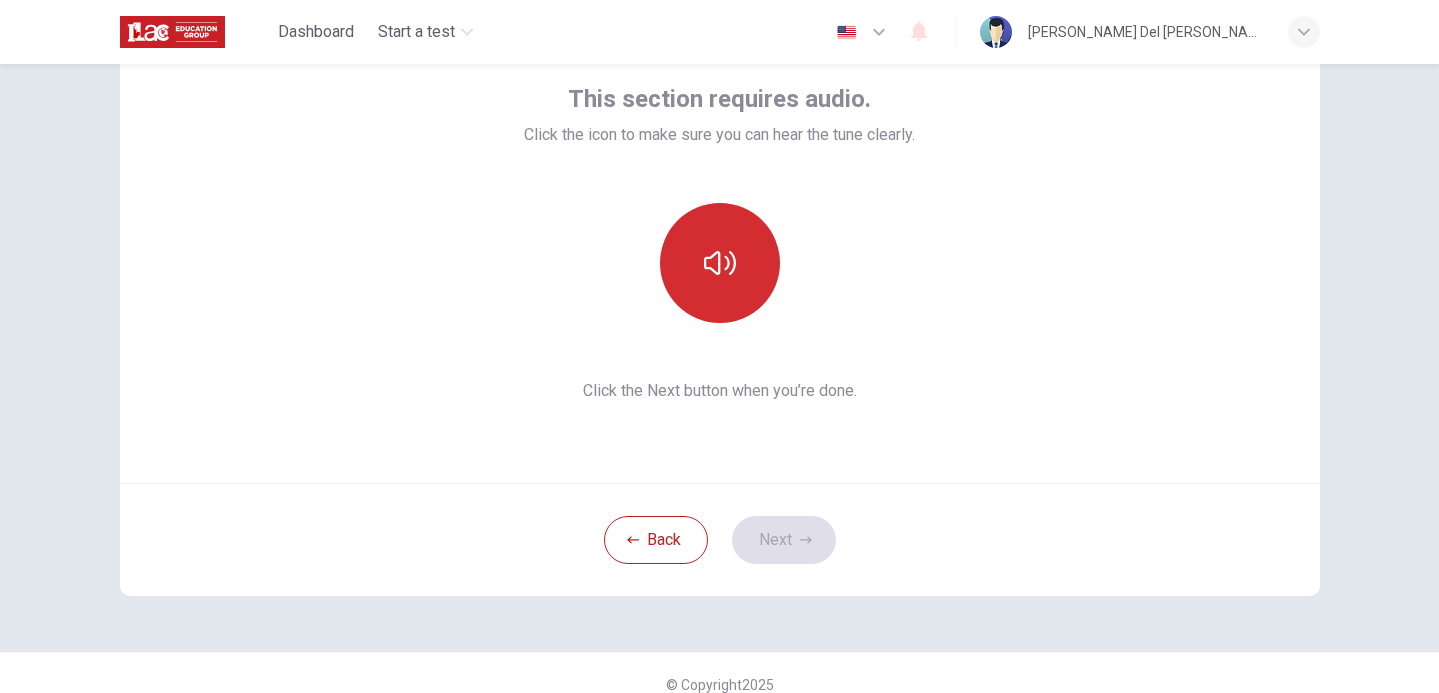 click at bounding box center (720, 263) 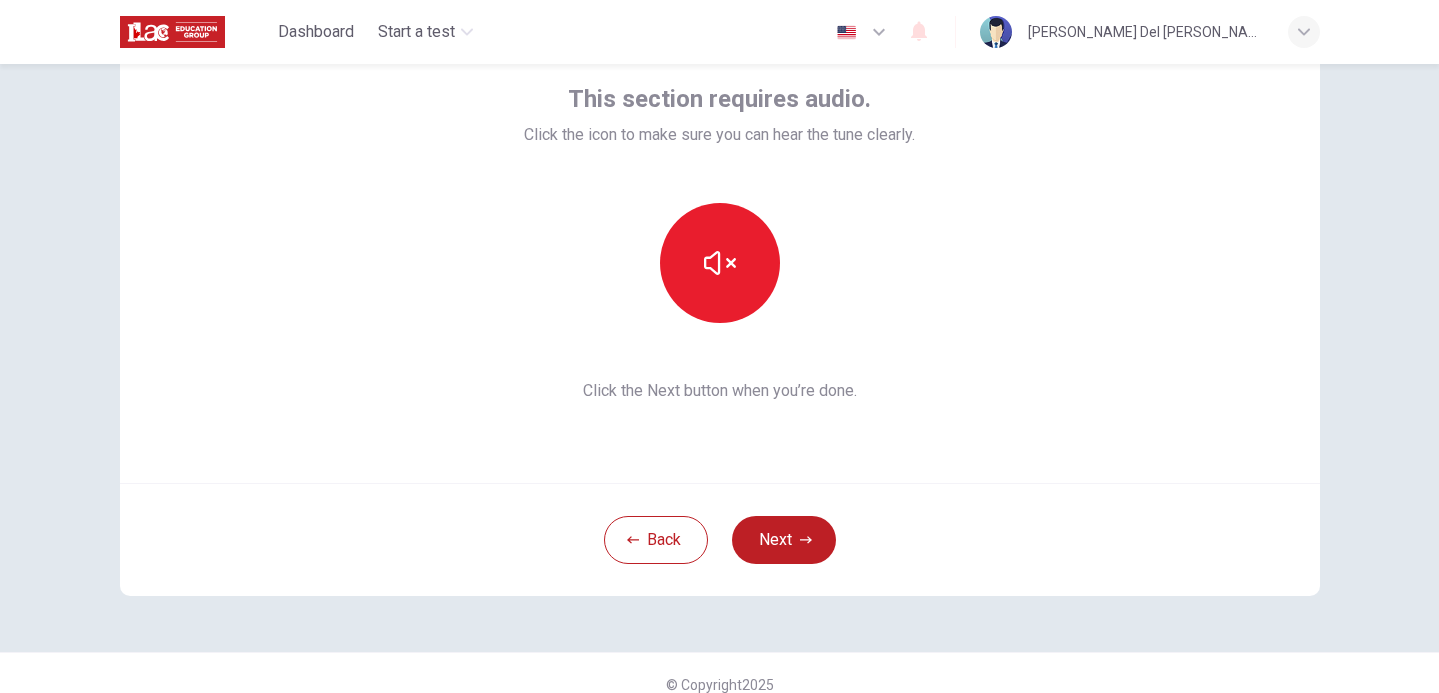 scroll, scrollTop: 114, scrollLeft: 0, axis: vertical 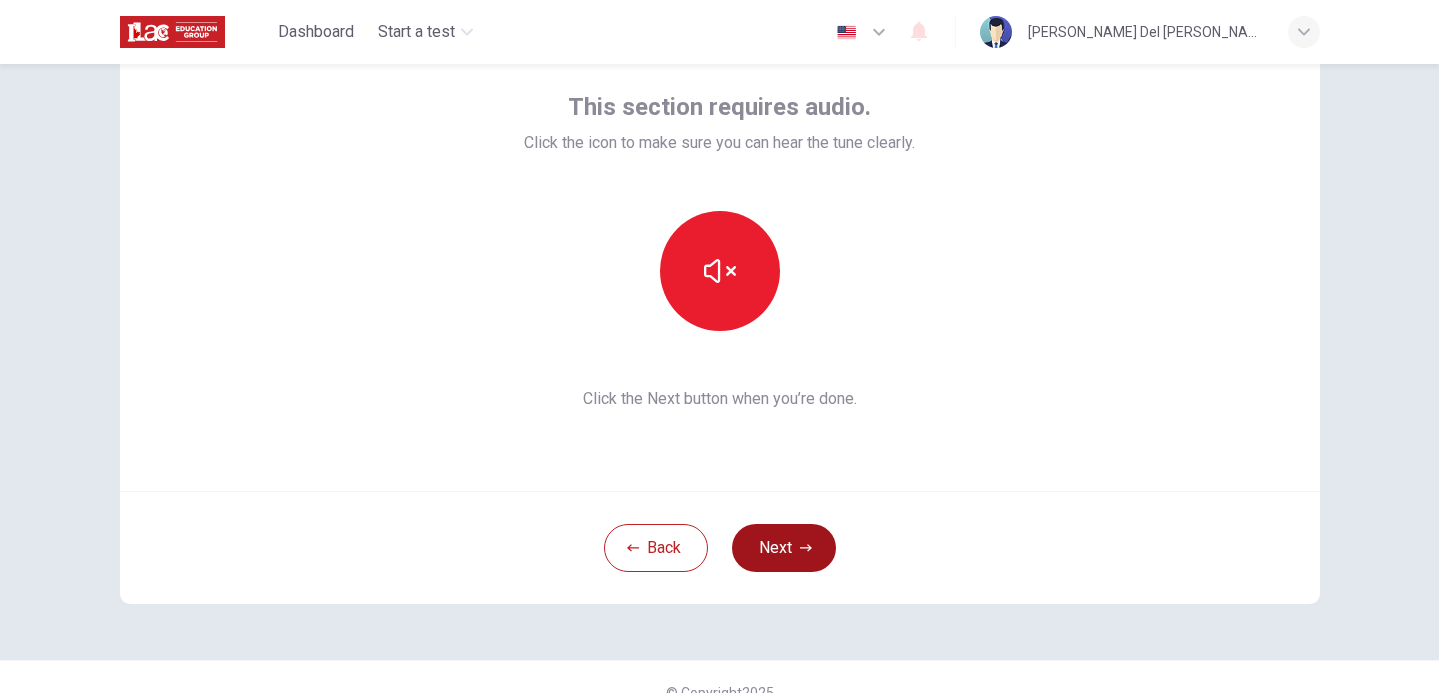 click on "Next" at bounding box center [784, 548] 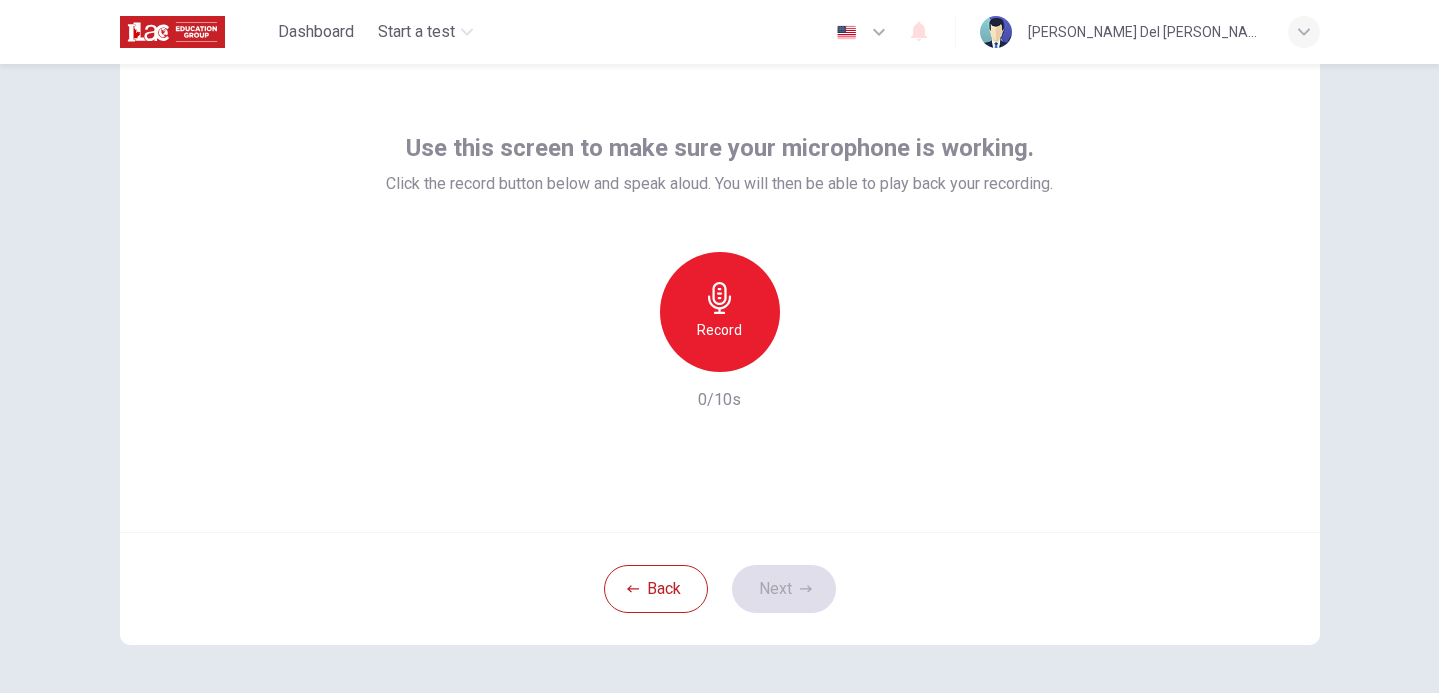scroll, scrollTop: 62, scrollLeft: 0, axis: vertical 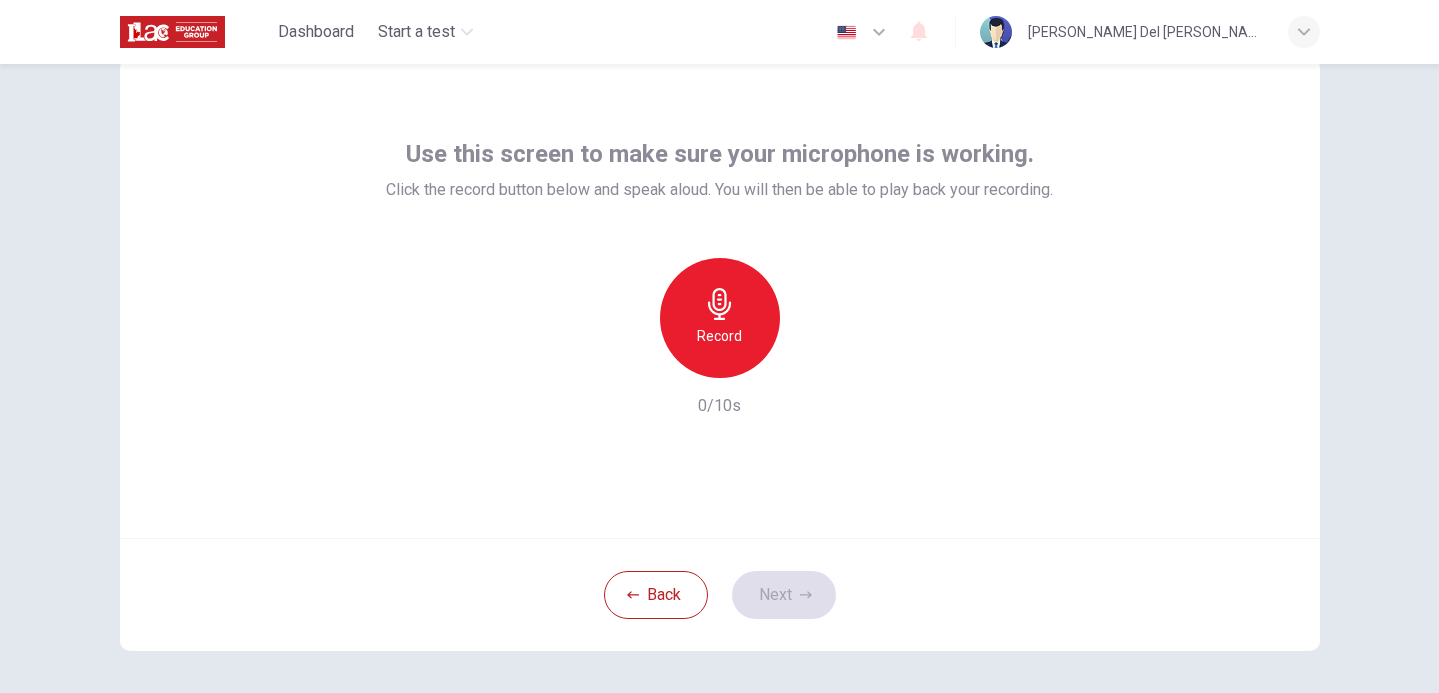 click on "Record" at bounding box center (719, 336) 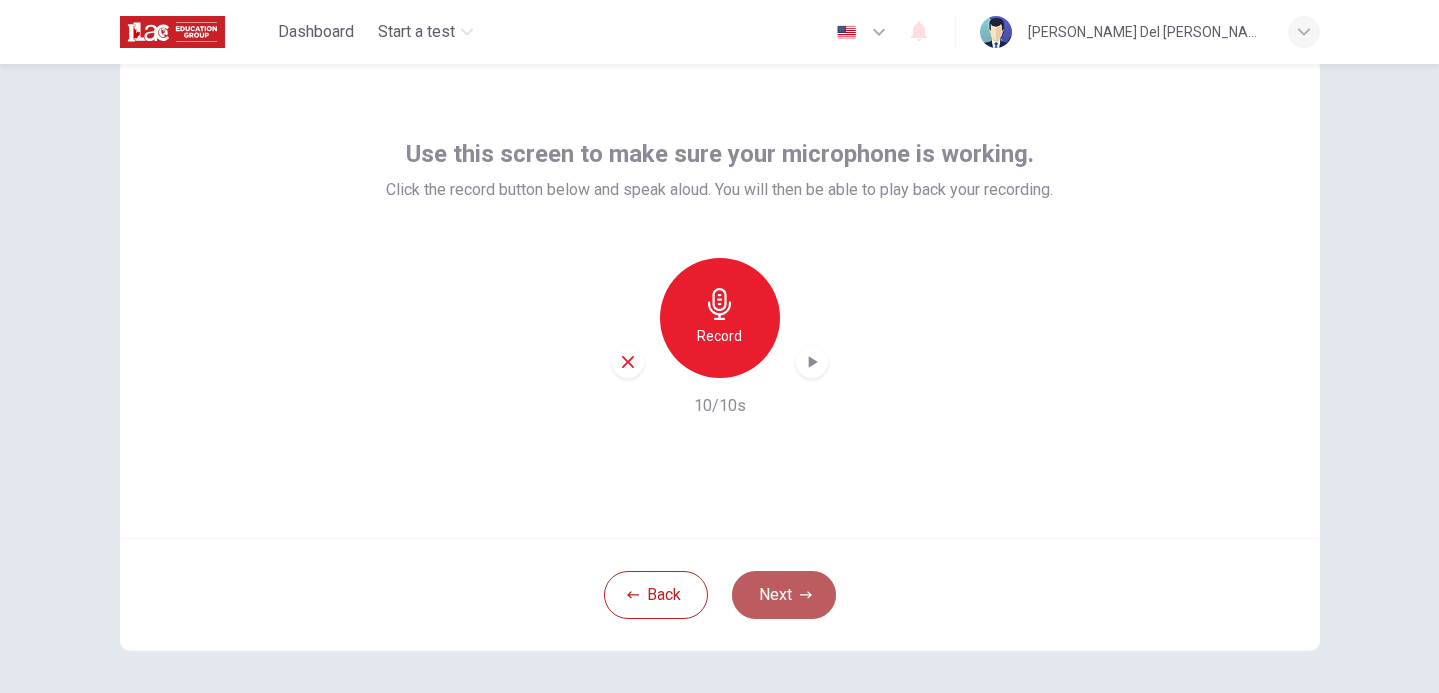 click on "Next" at bounding box center (784, 595) 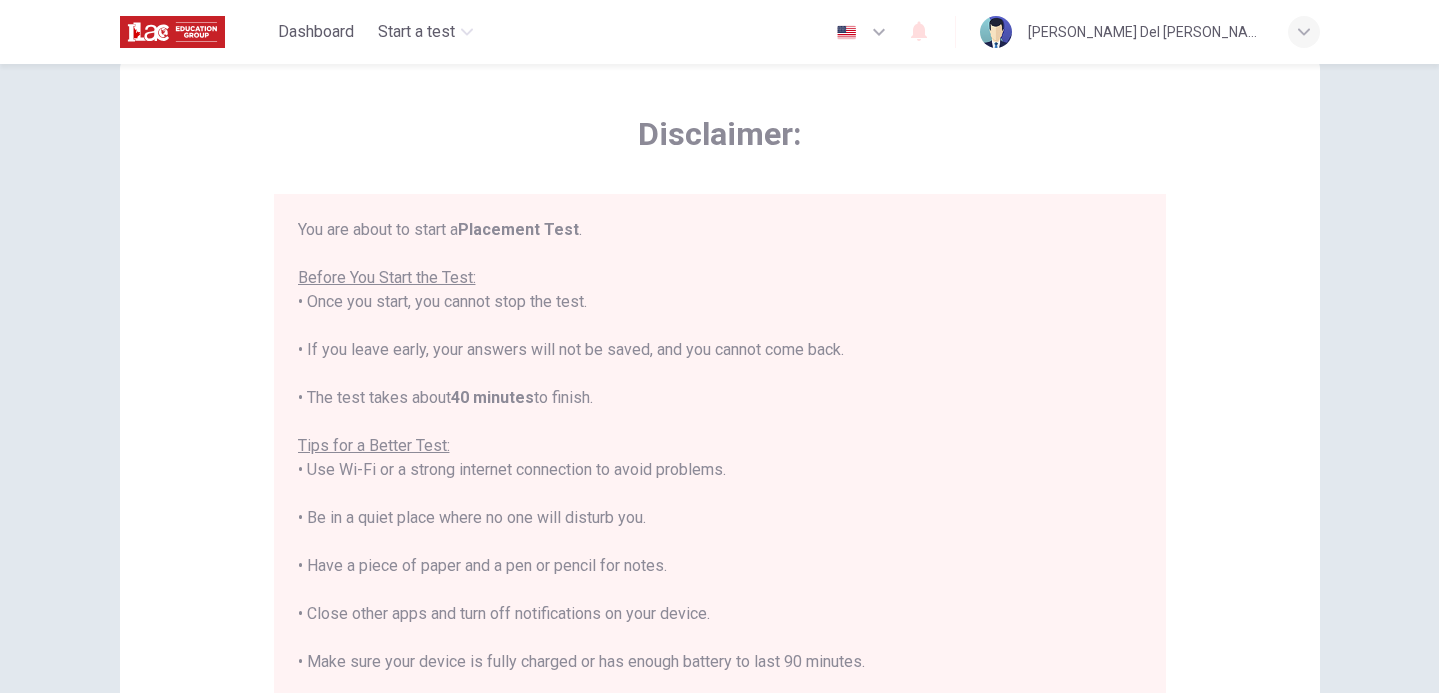 scroll, scrollTop: 23, scrollLeft: 0, axis: vertical 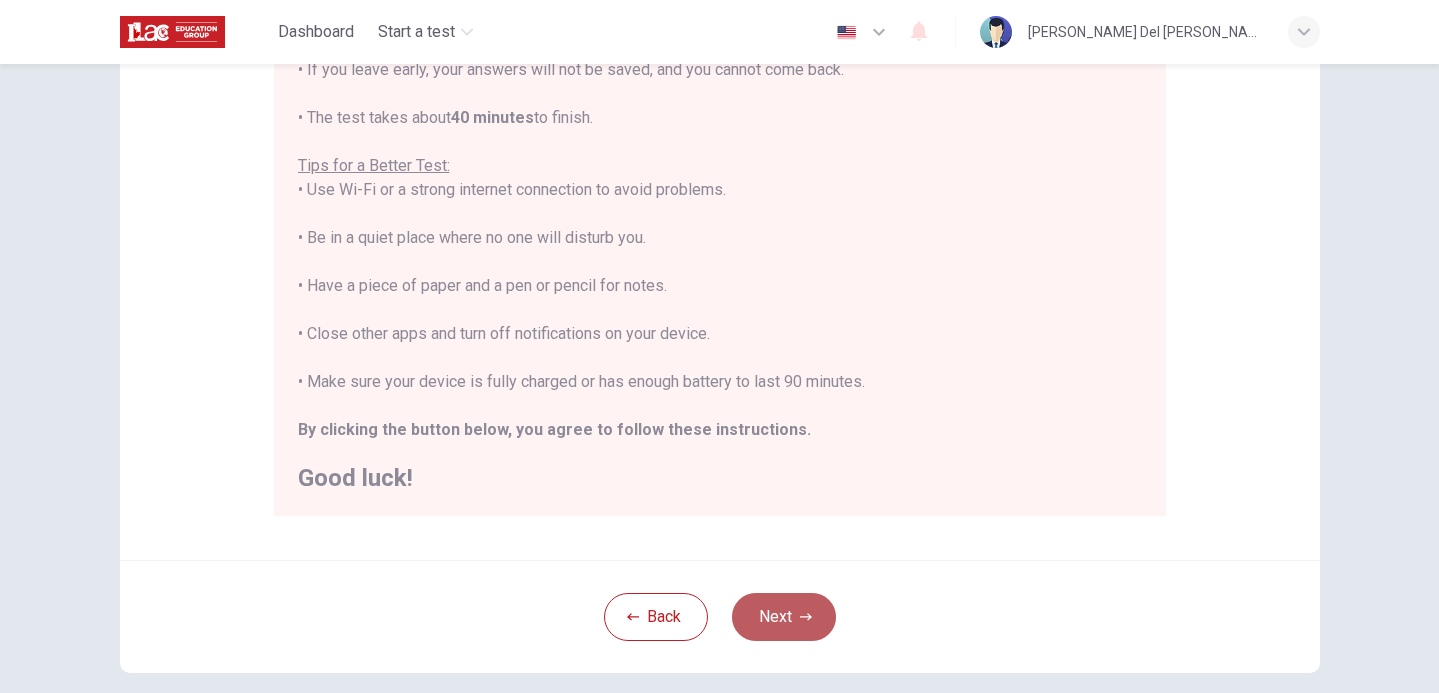 click 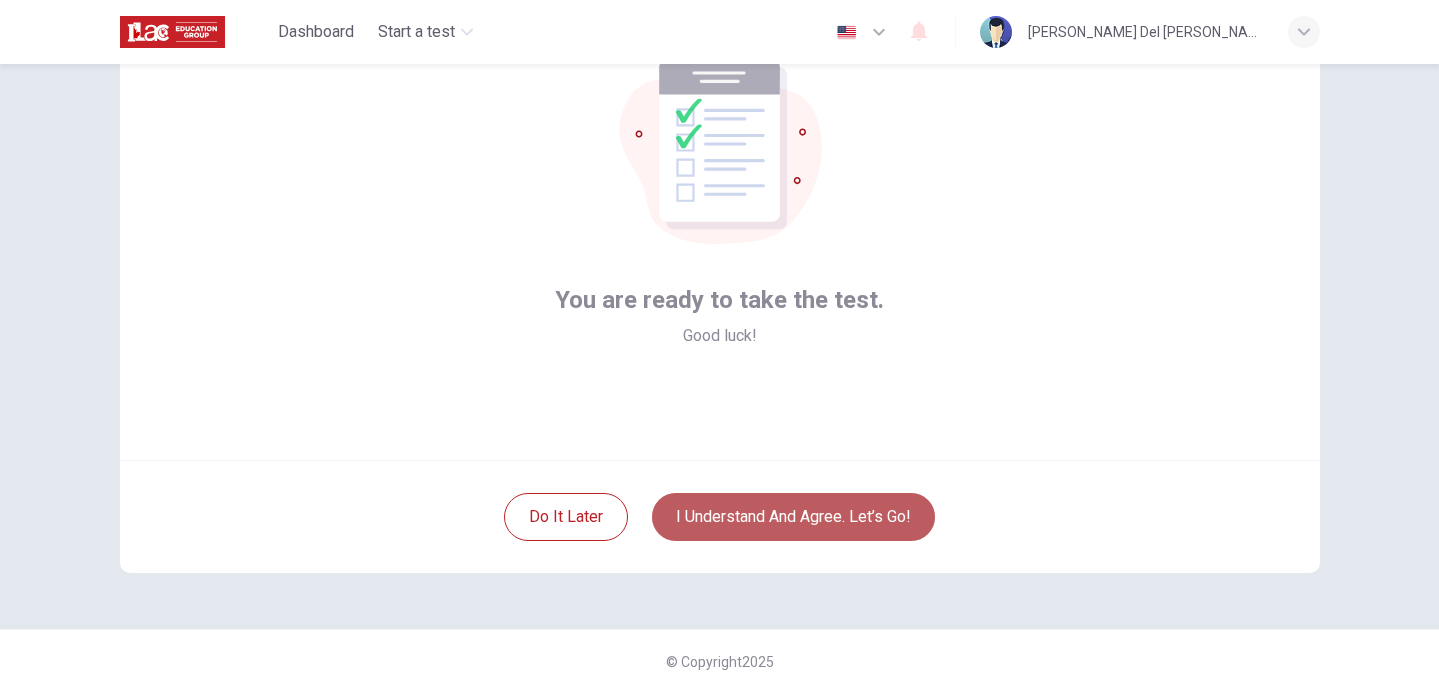 click on "I understand and agree. Let’s go!" at bounding box center (793, 517) 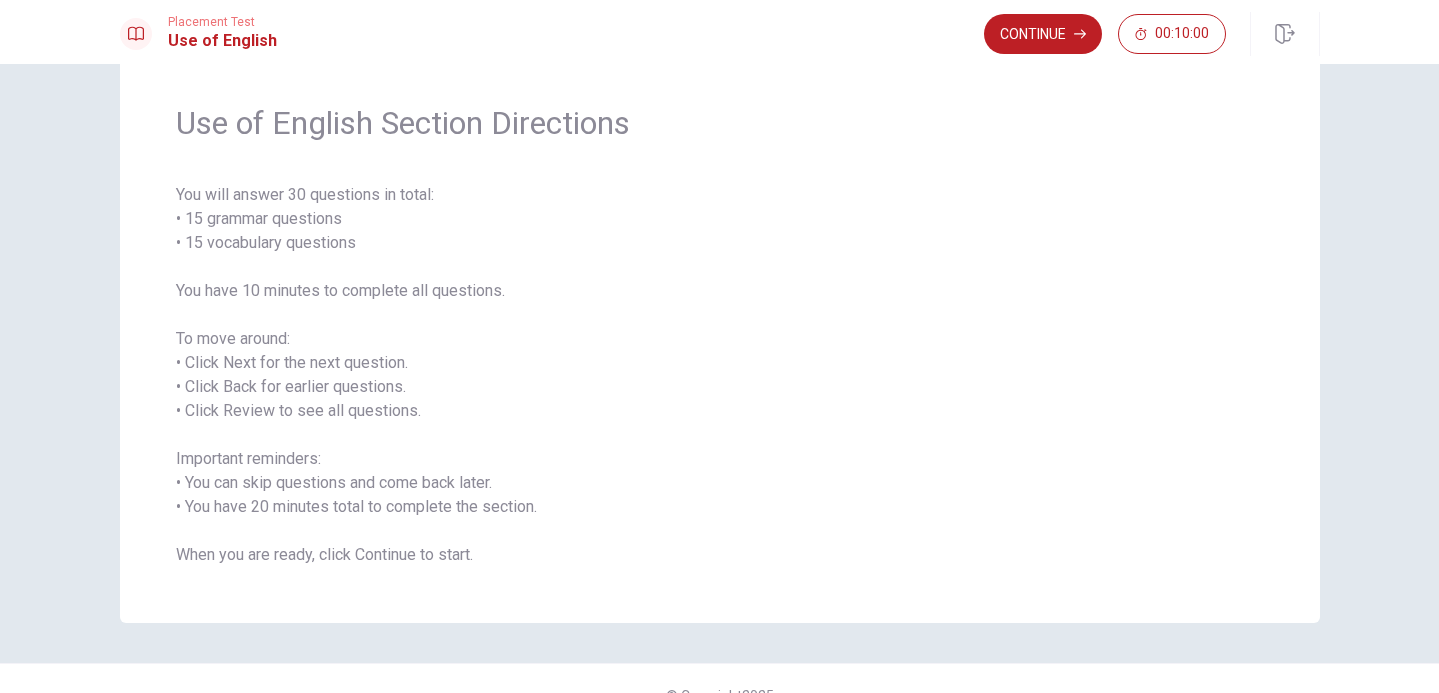scroll, scrollTop: 48, scrollLeft: 0, axis: vertical 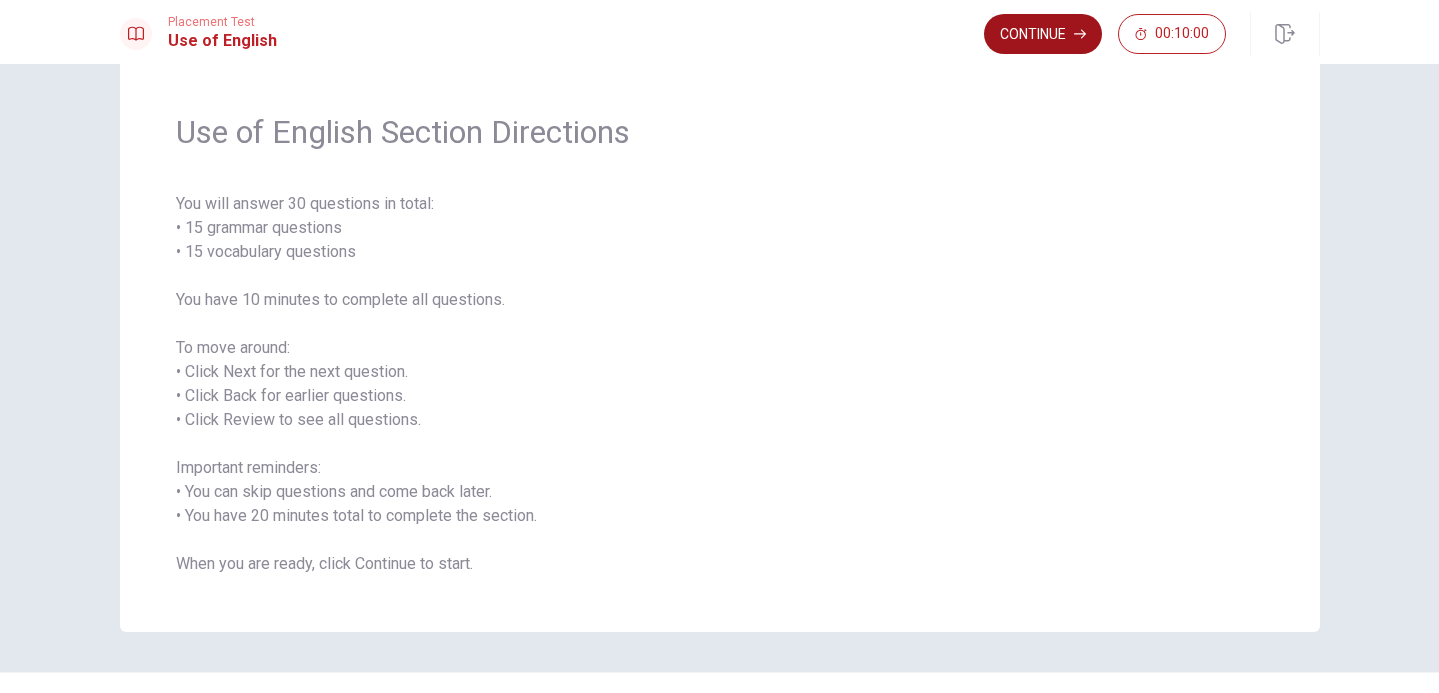 click on "Continue" at bounding box center [1043, 34] 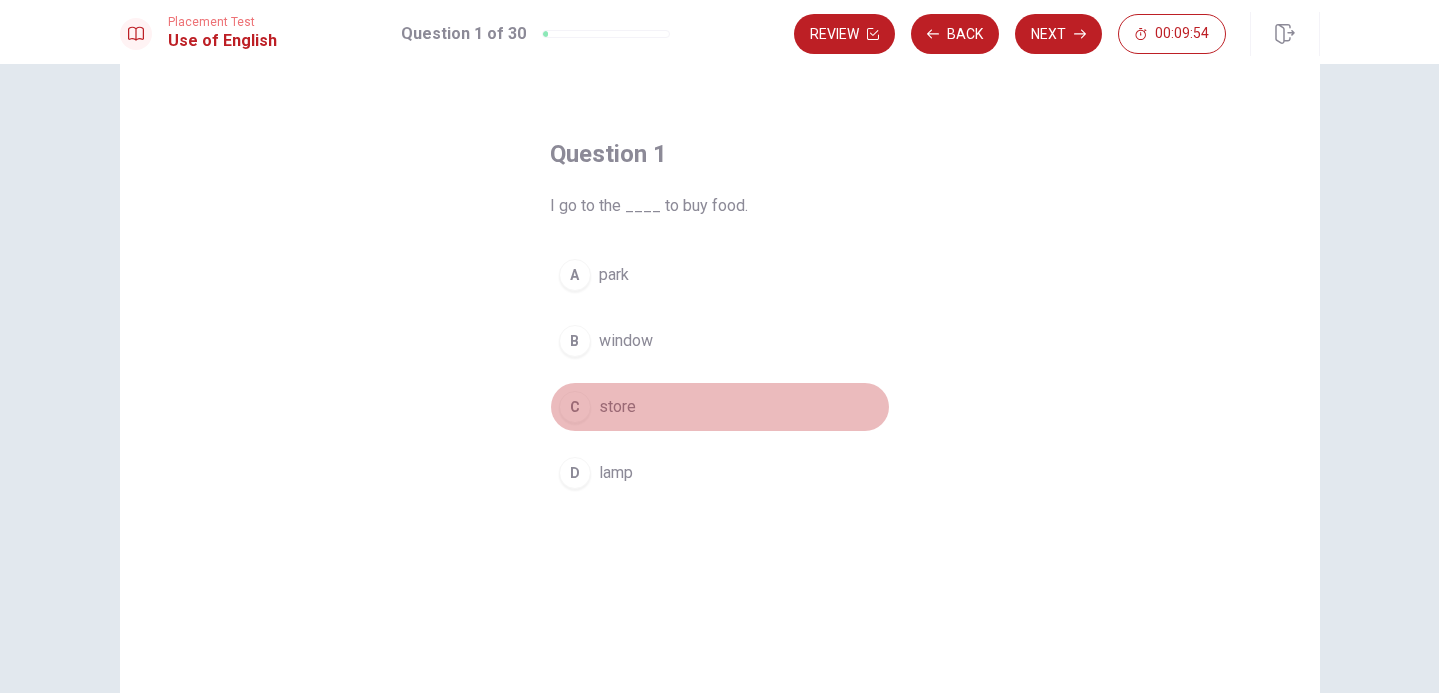click on "store" at bounding box center [617, 407] 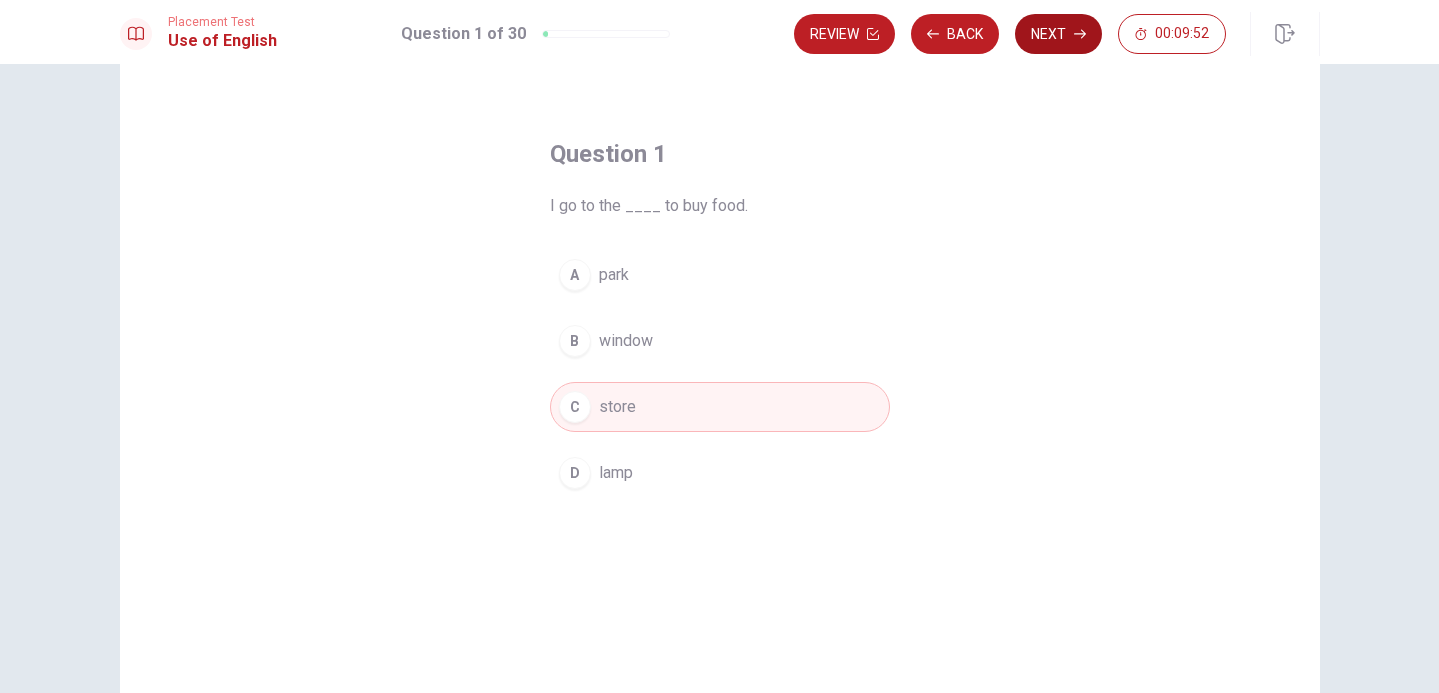 click on "Next" at bounding box center (1058, 34) 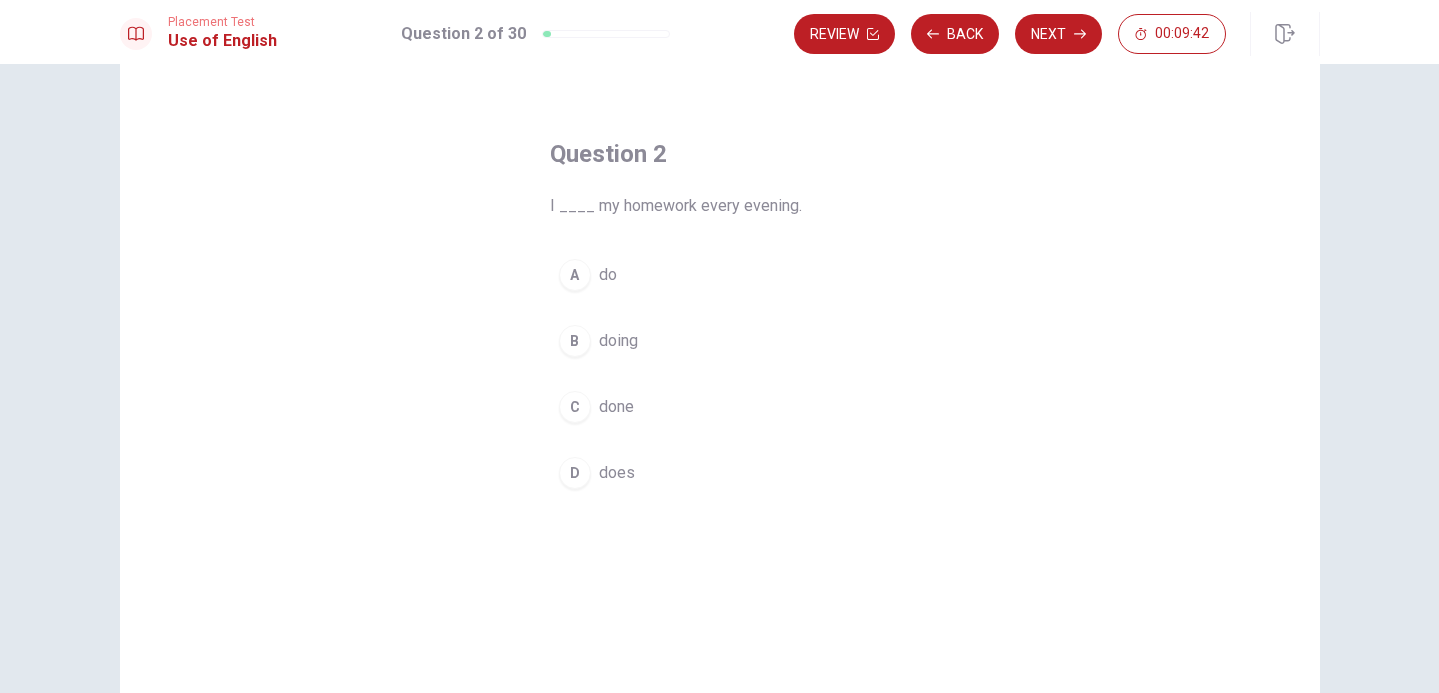 click on "do" at bounding box center (608, 275) 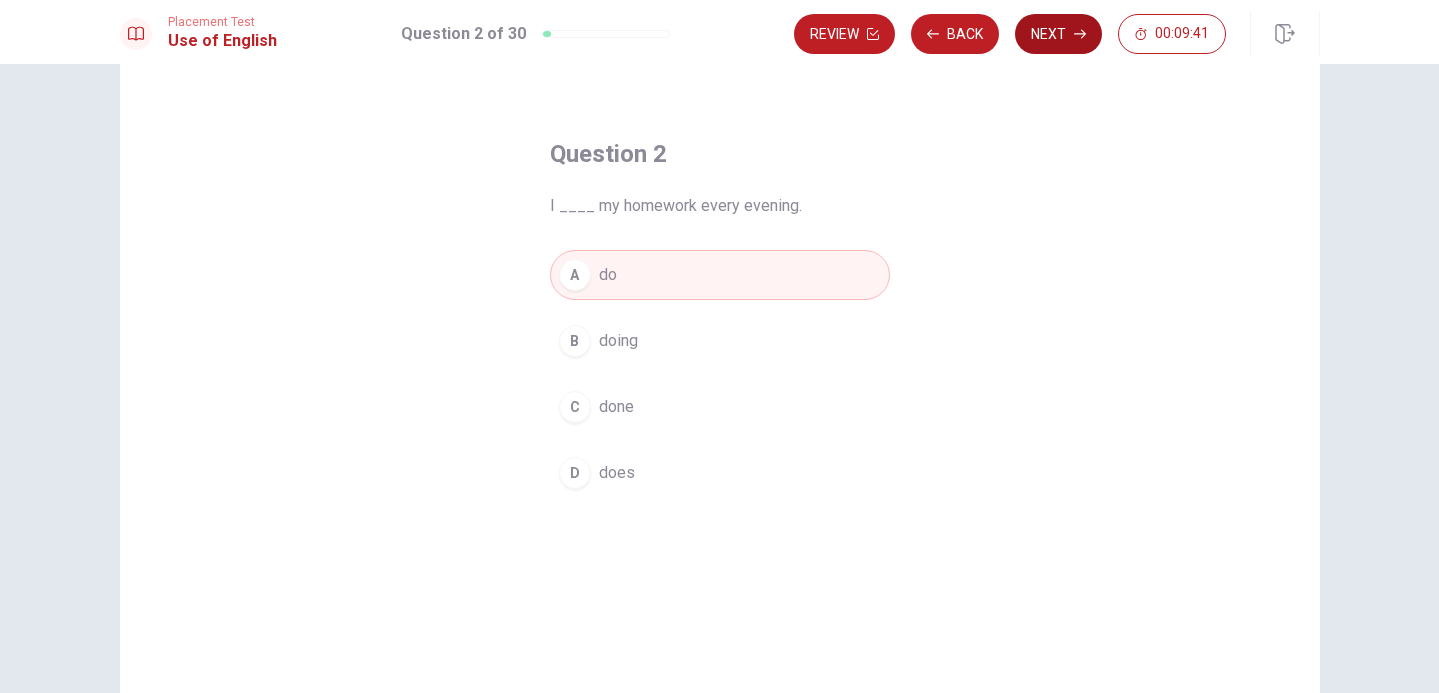 click on "Next" at bounding box center [1058, 34] 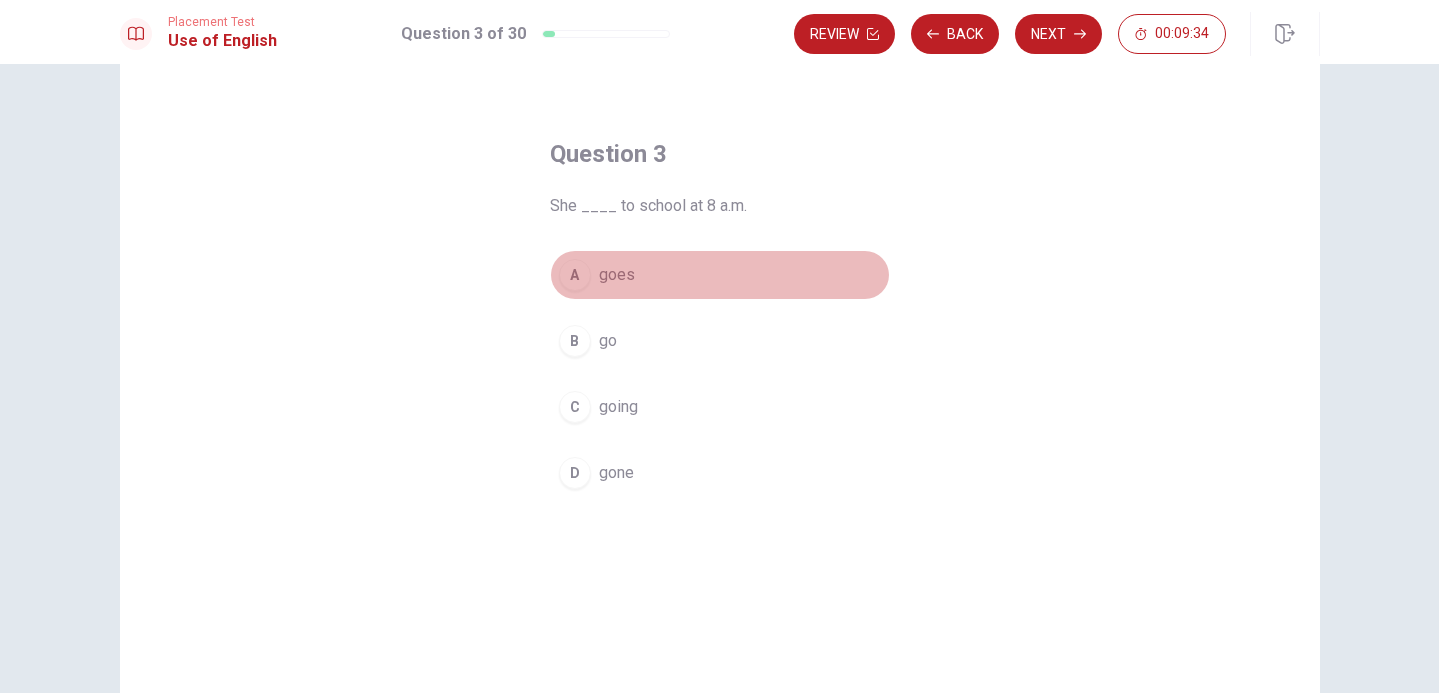 click on "goes" at bounding box center (617, 275) 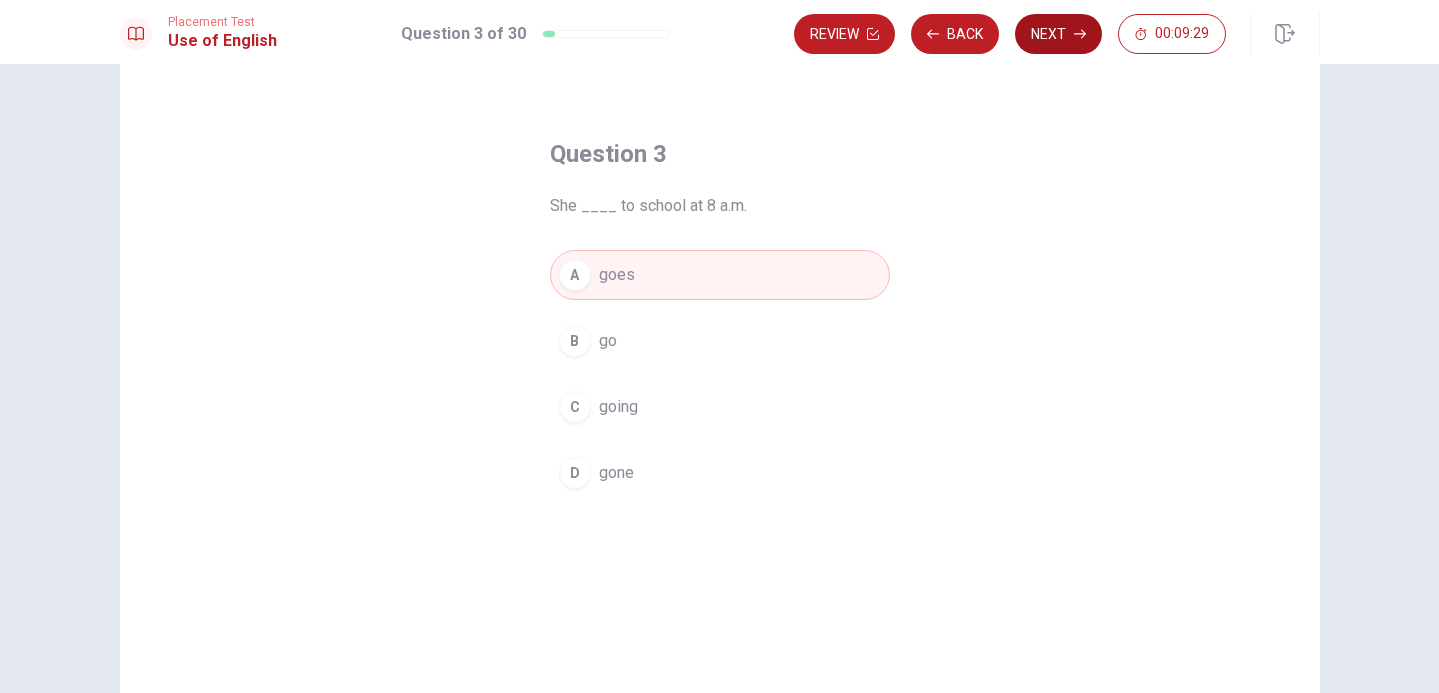 click on "Next" at bounding box center (1058, 34) 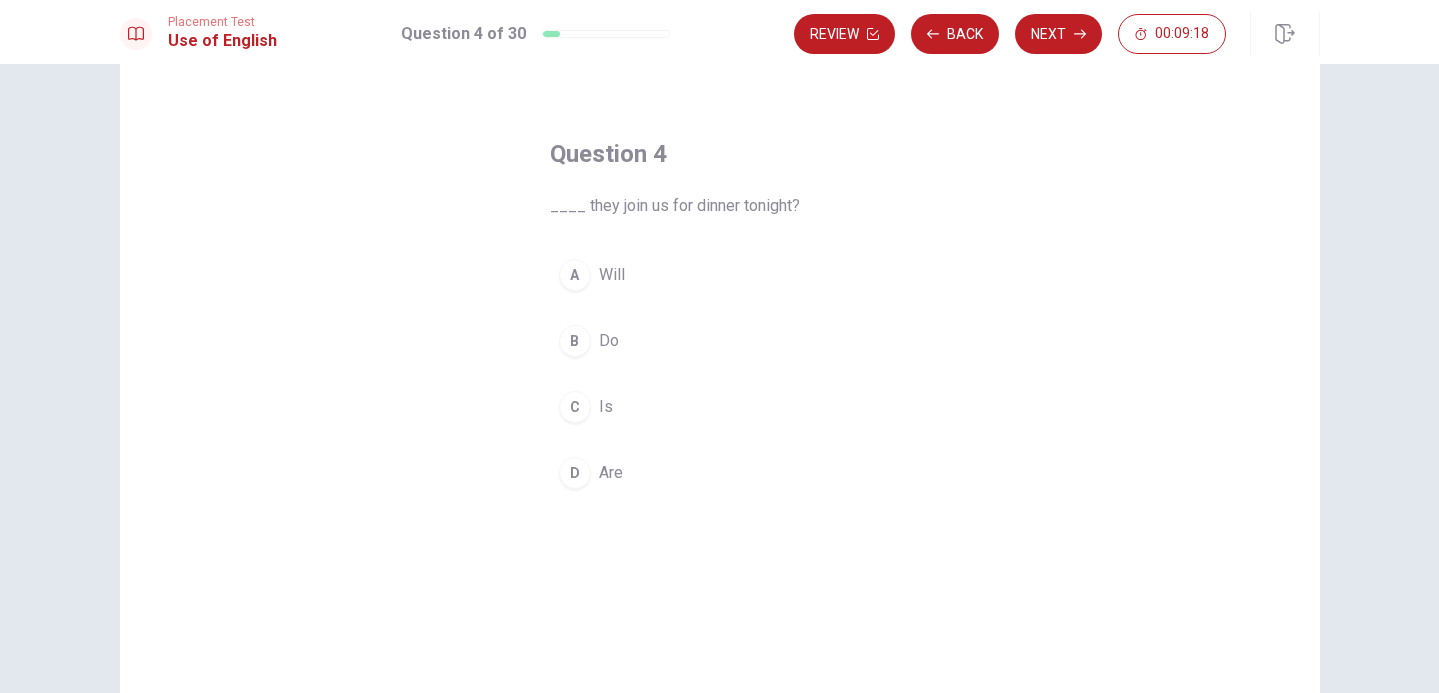 click on "D Are" at bounding box center [720, 473] 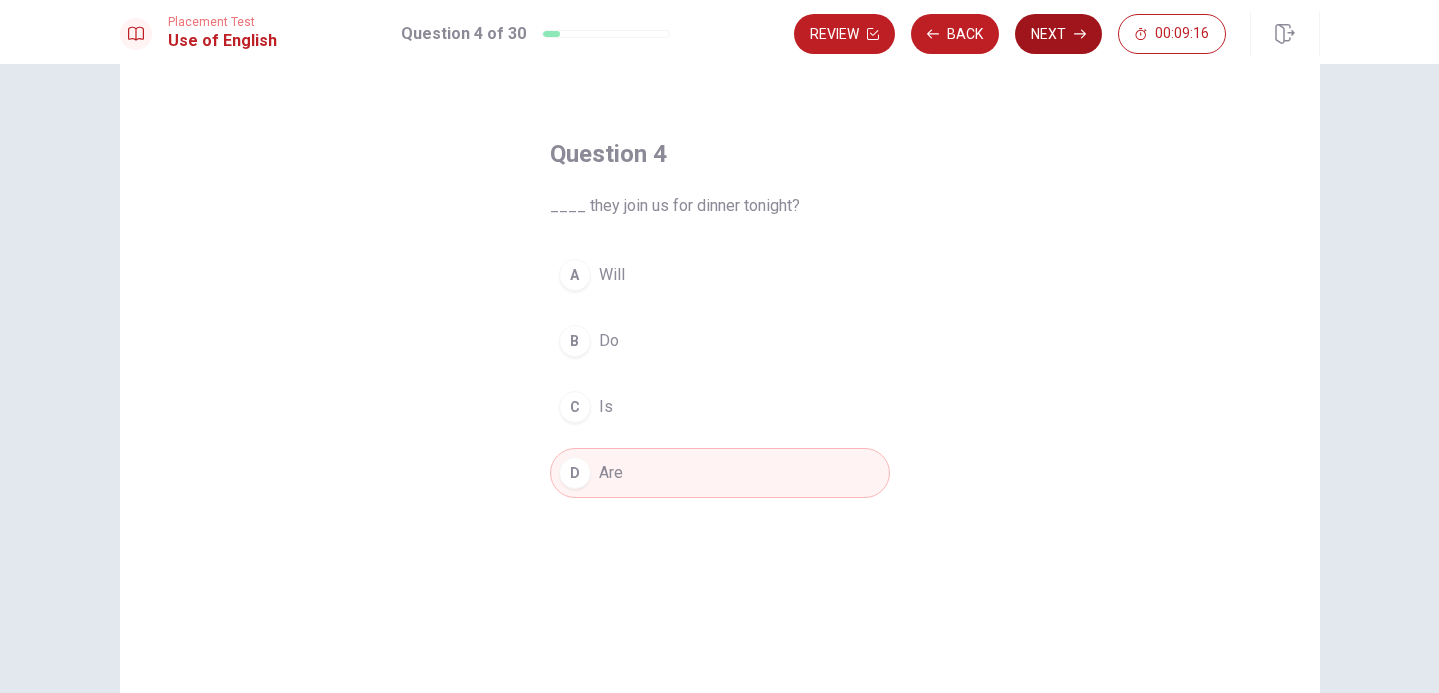 click on "Next" at bounding box center [1058, 34] 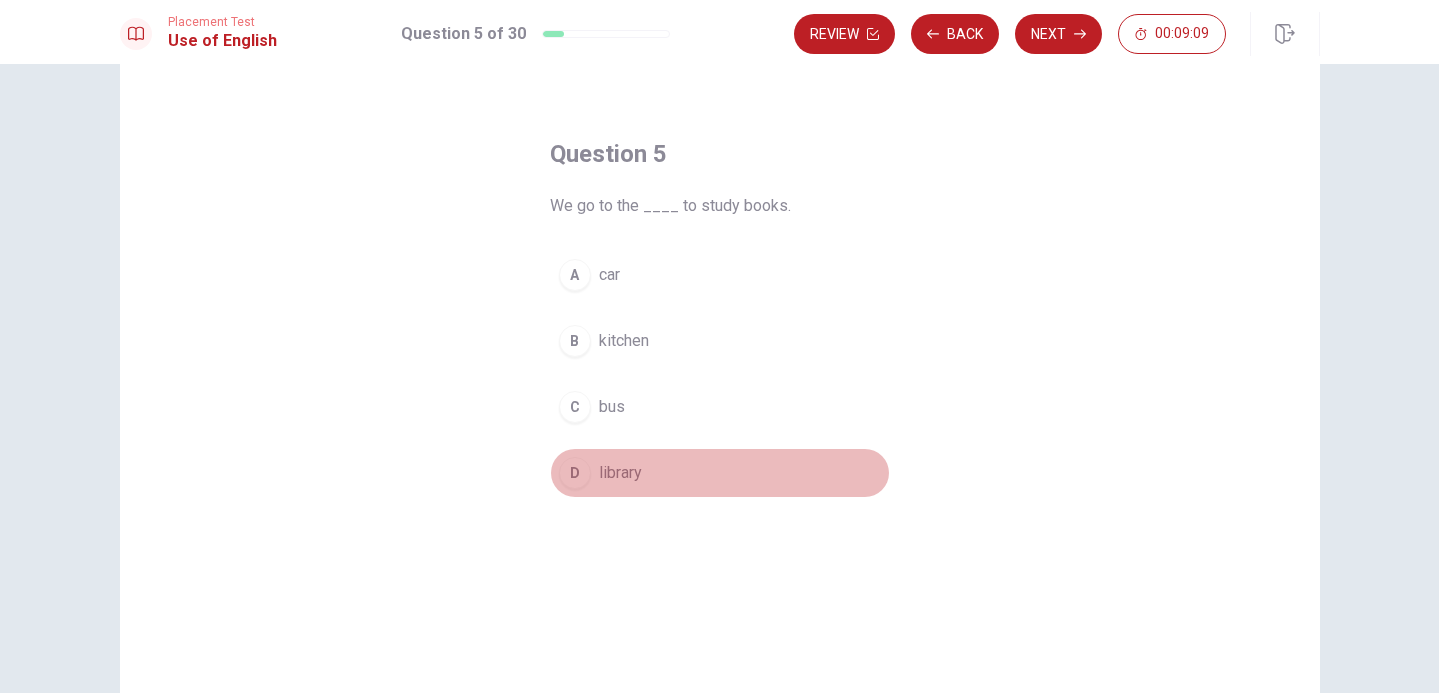 click on "library" at bounding box center (620, 473) 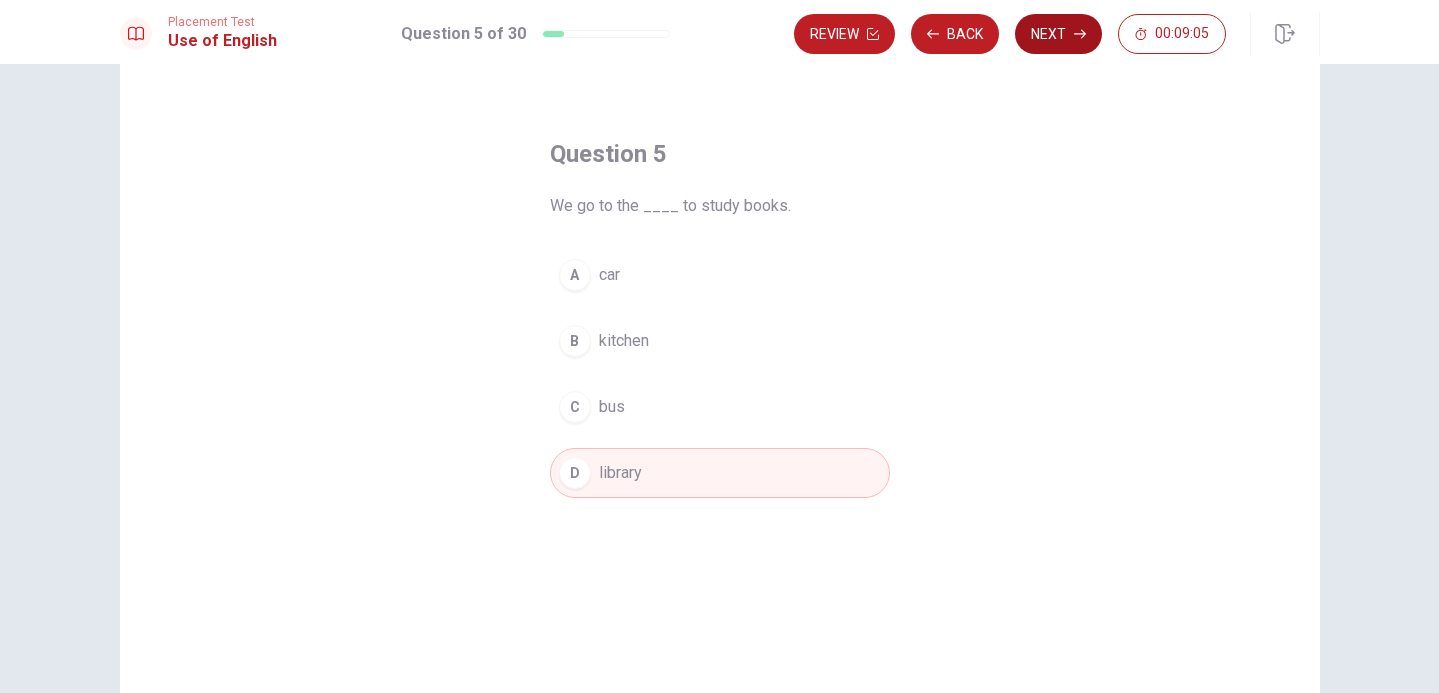 click on "Next" at bounding box center [1058, 34] 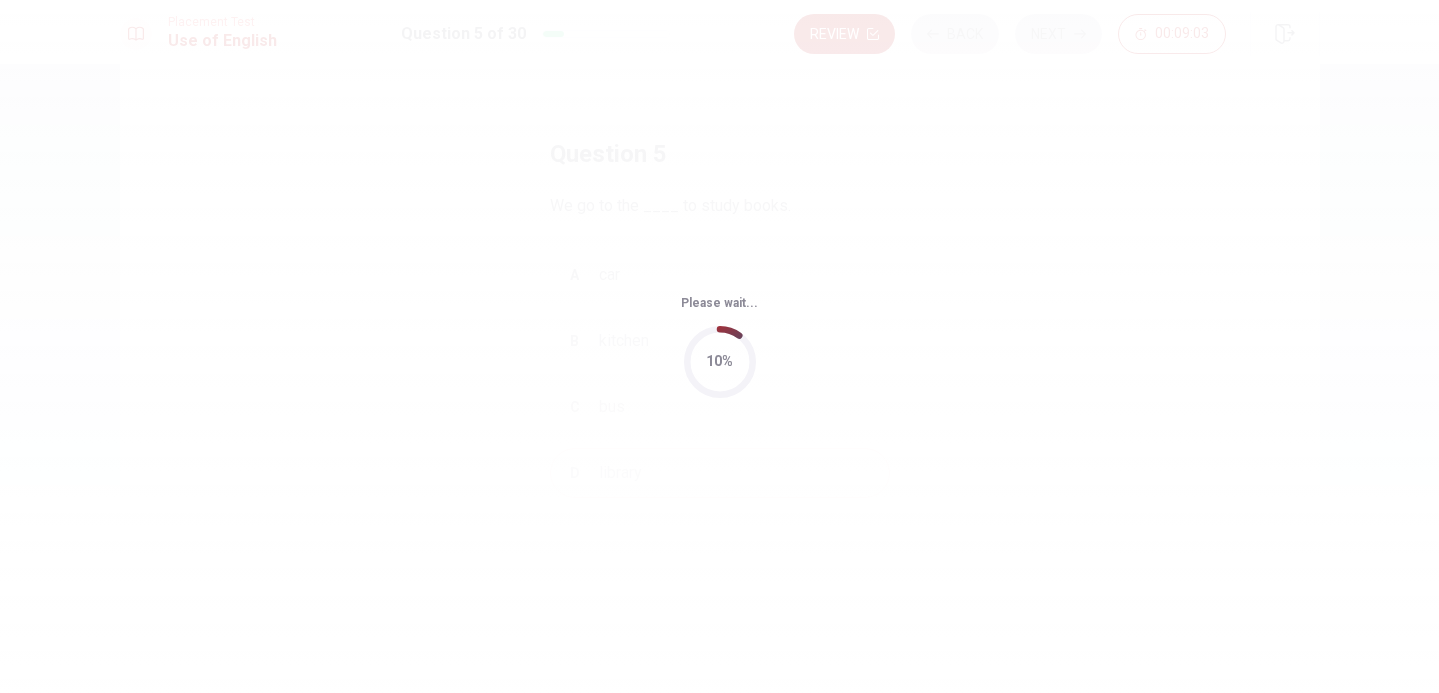 scroll, scrollTop: 0, scrollLeft: 0, axis: both 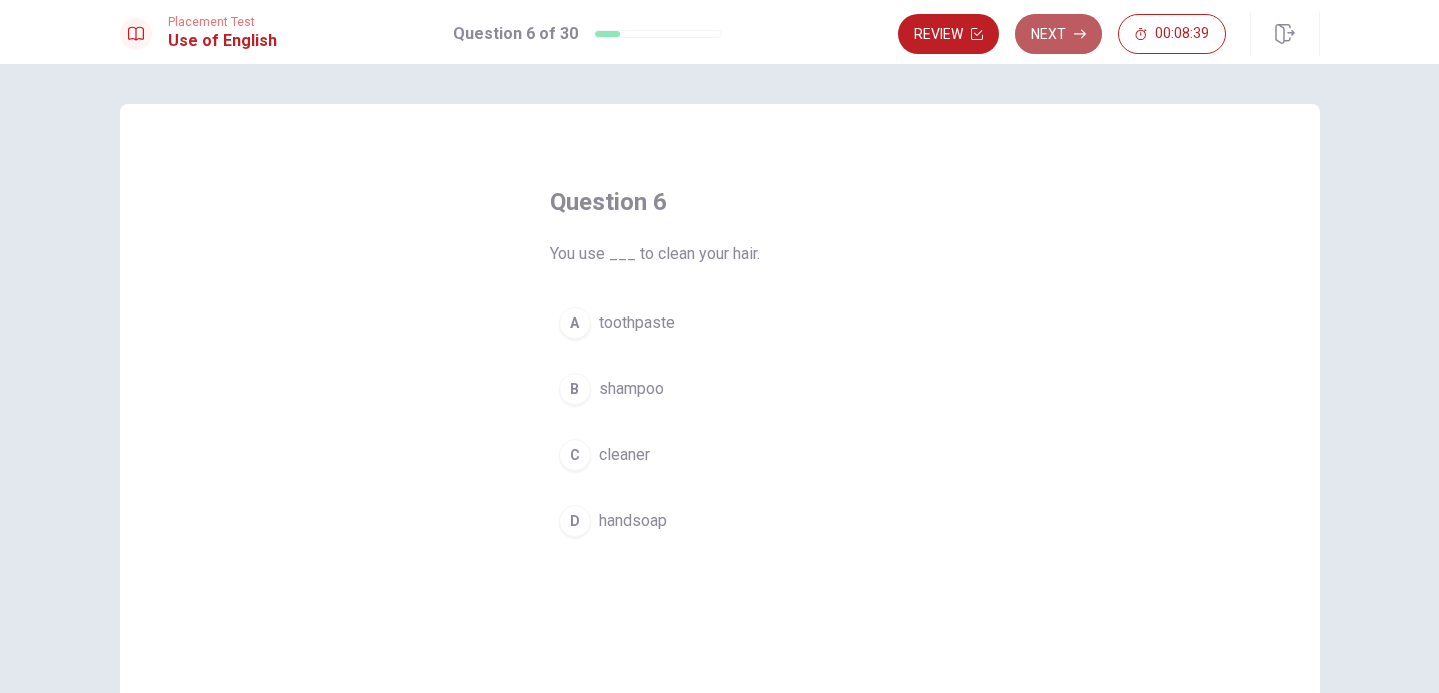click on "Next" at bounding box center [1058, 34] 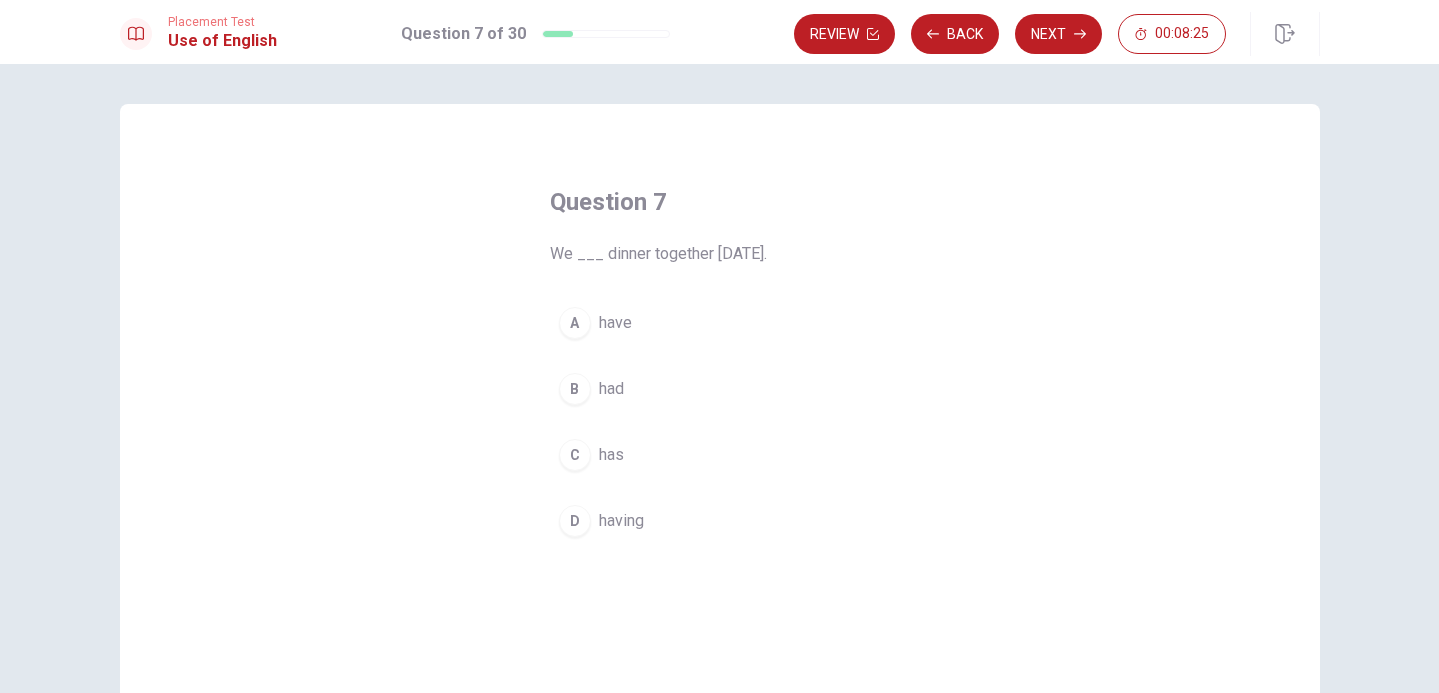 click on "had" at bounding box center [611, 389] 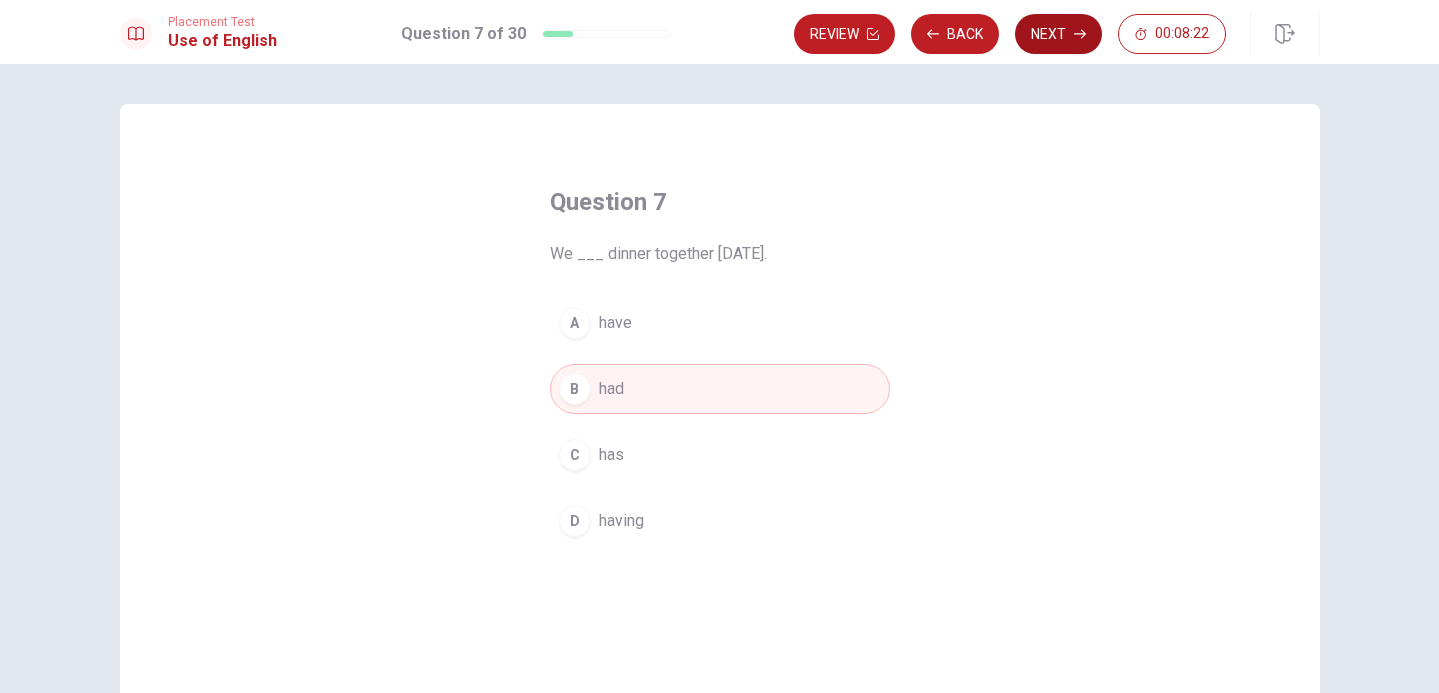 click on "Next" at bounding box center [1058, 34] 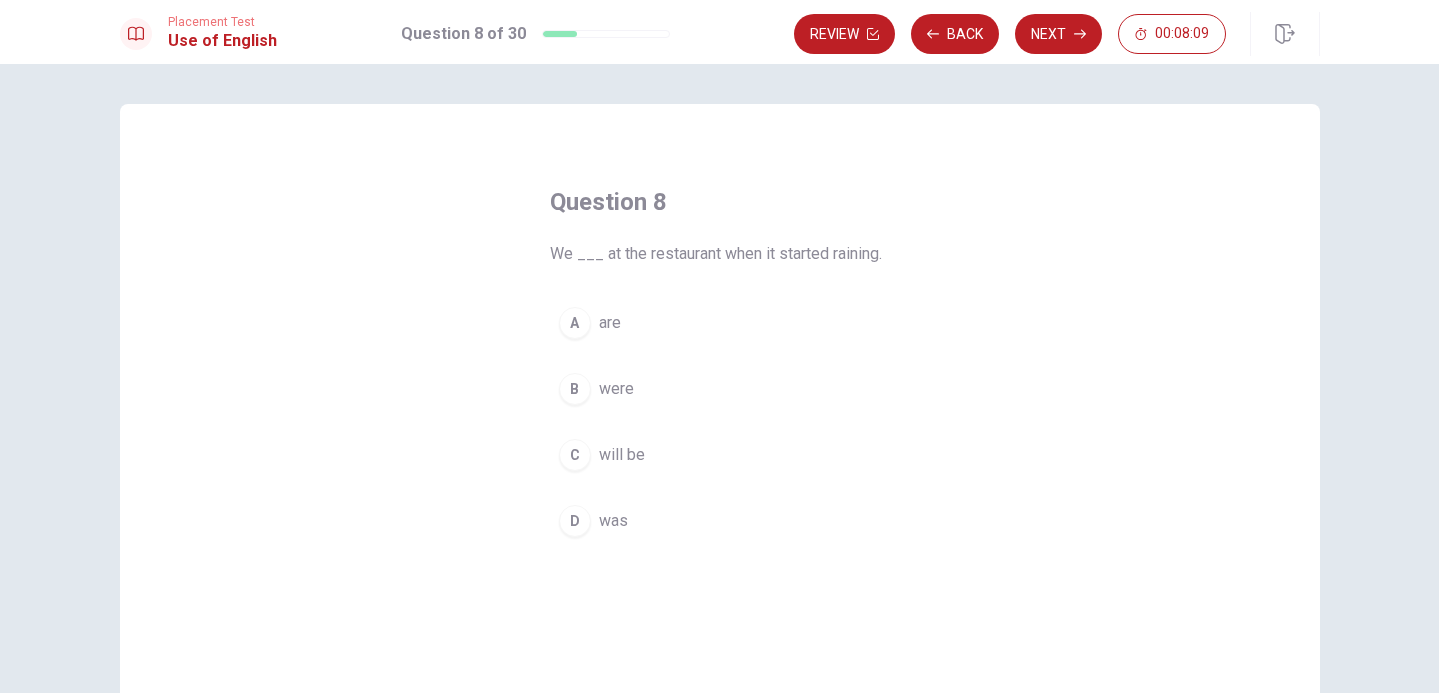click on "were" at bounding box center (616, 389) 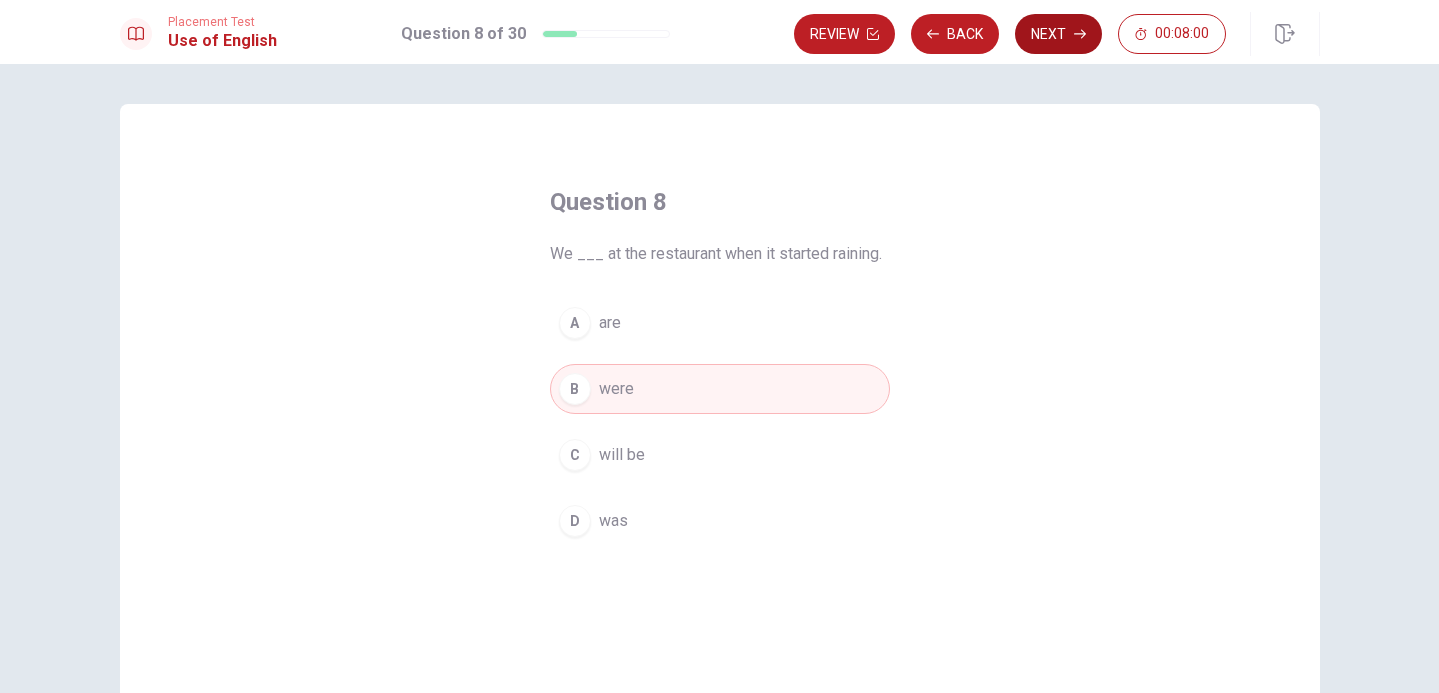 click on "Next" at bounding box center (1058, 34) 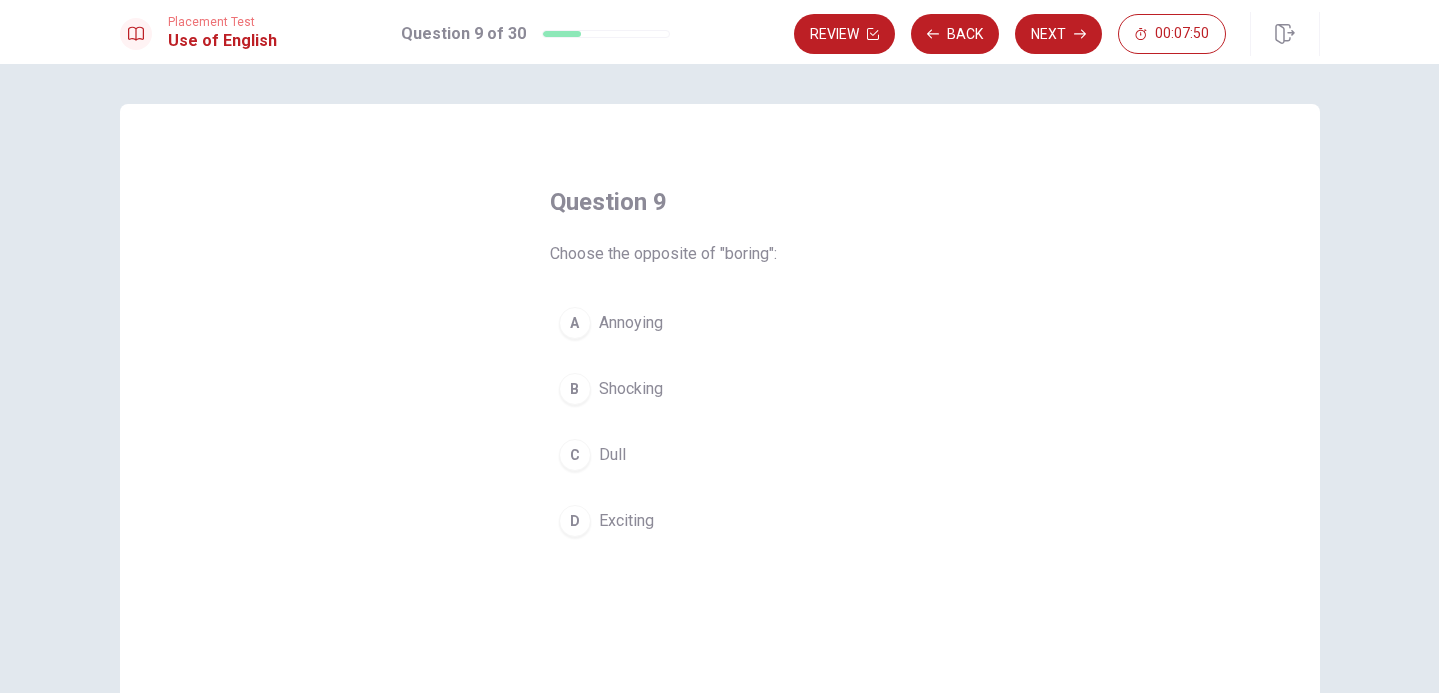 click on "Exciting" at bounding box center (626, 521) 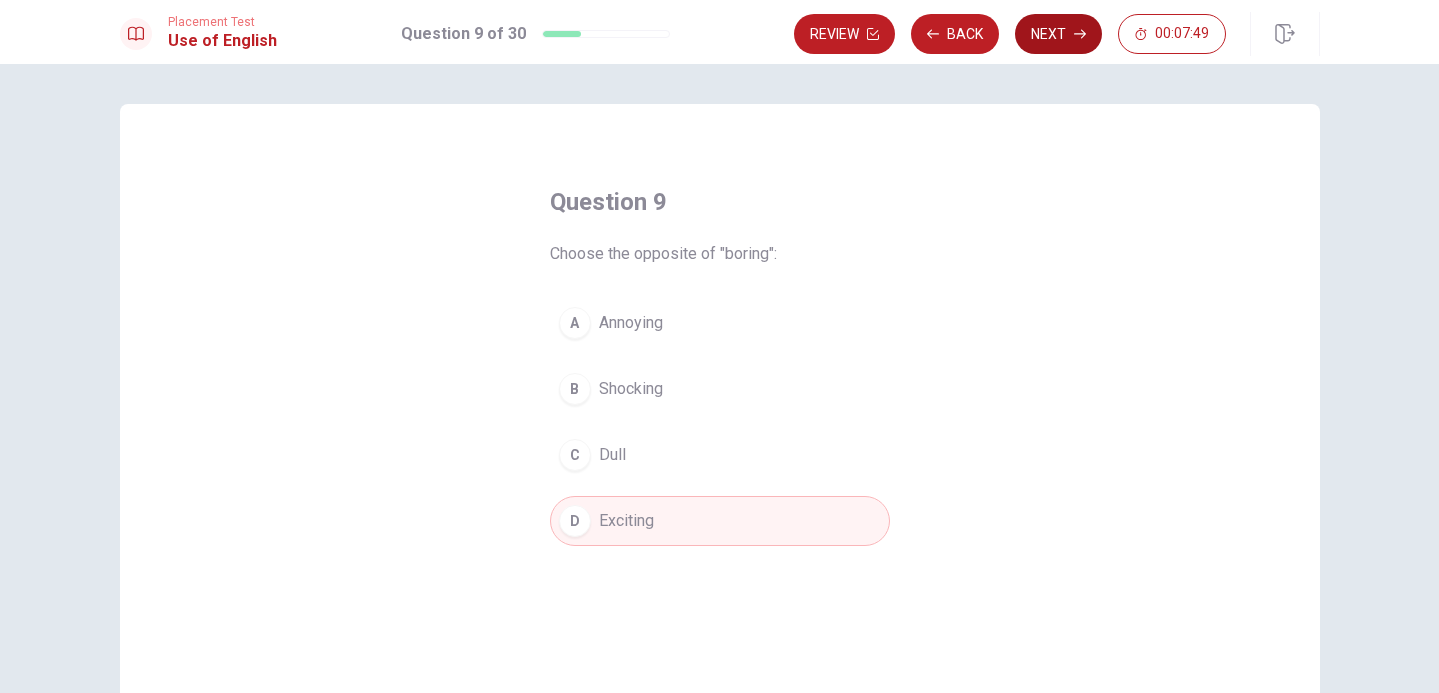 click on "Next" at bounding box center (1058, 34) 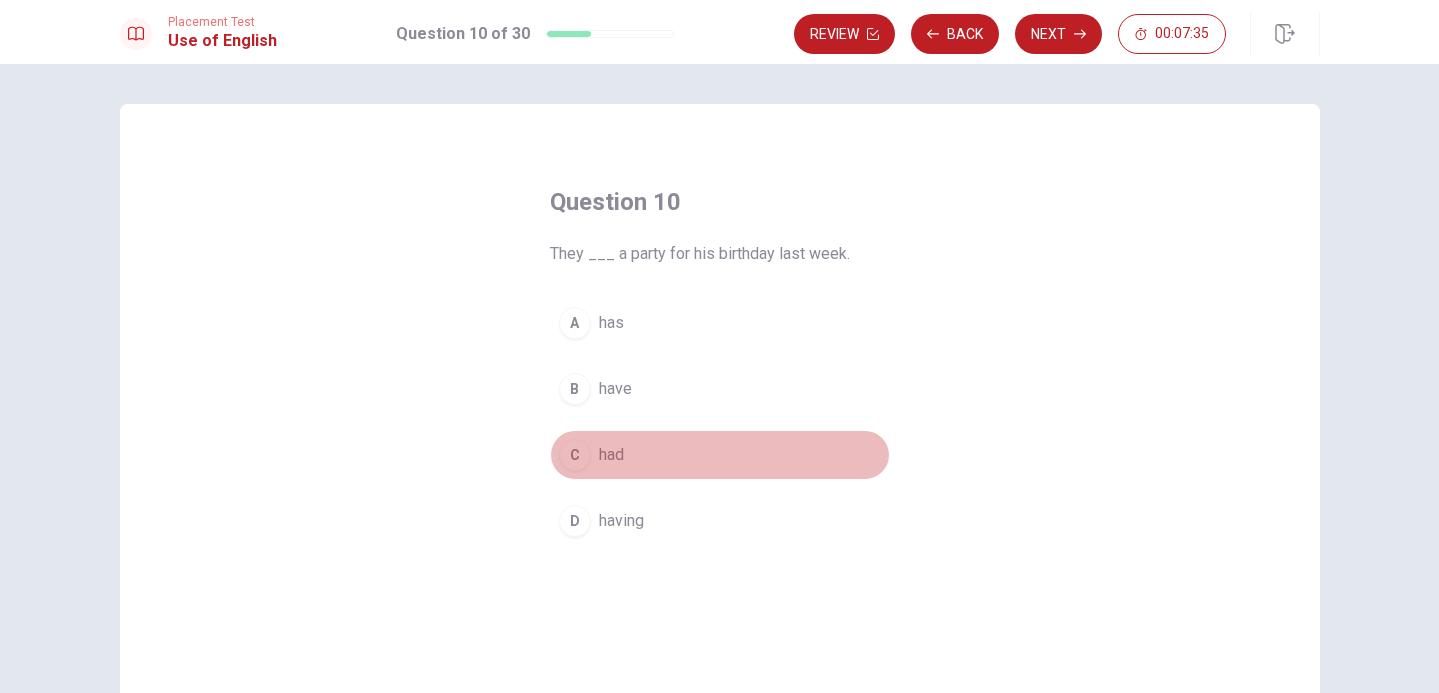 click on "had" at bounding box center (611, 455) 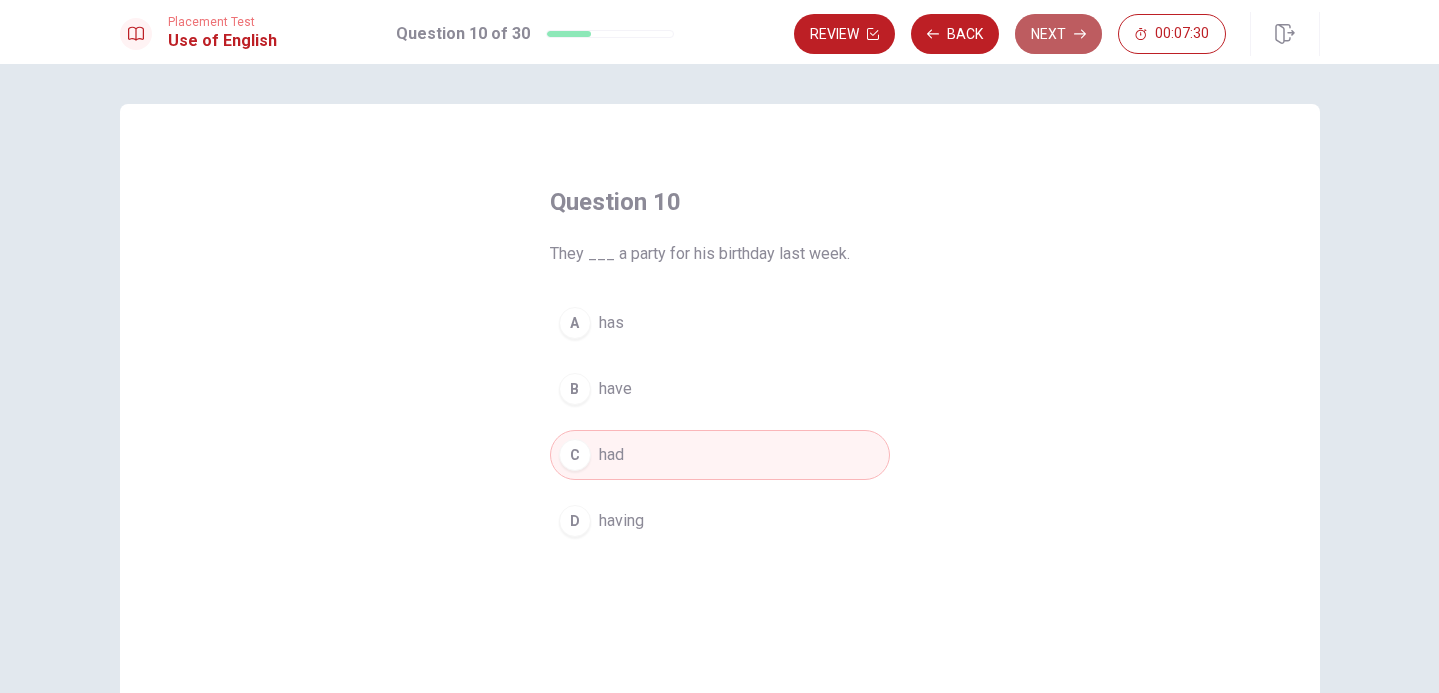 click on "Next" at bounding box center (1058, 34) 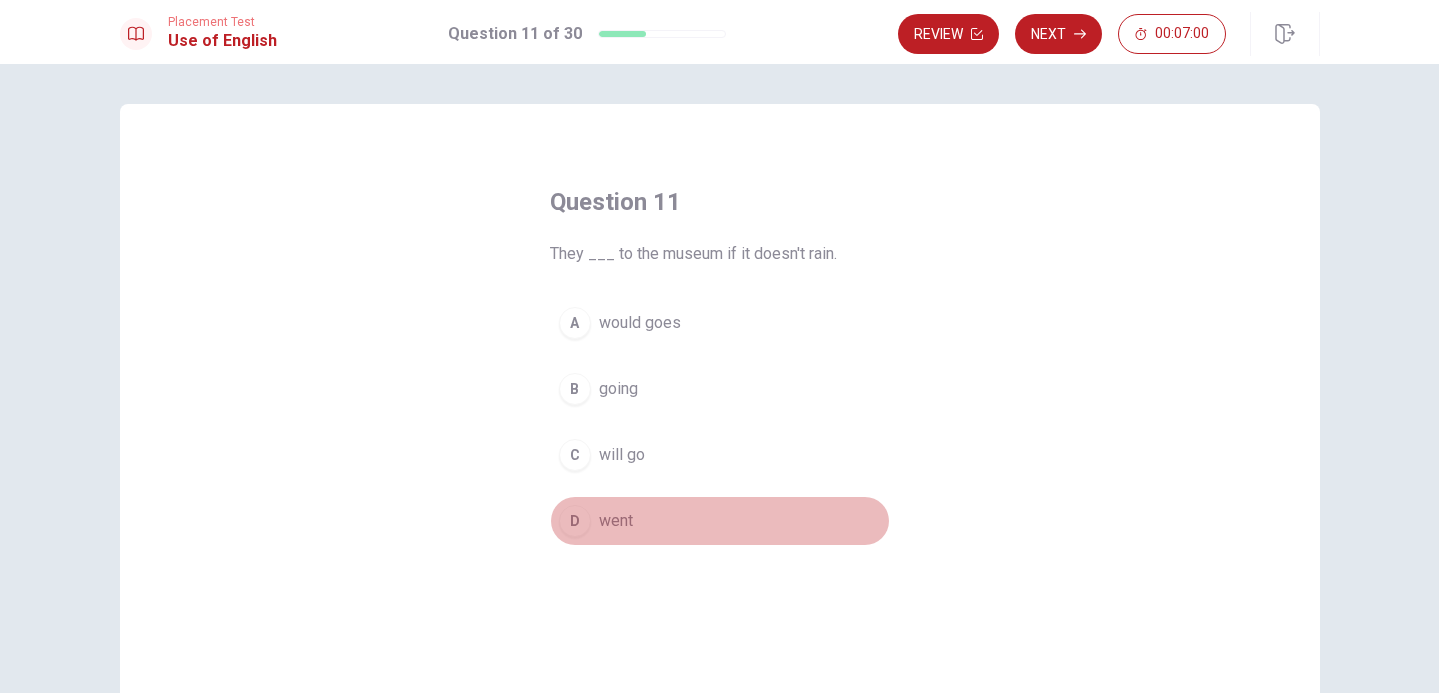 click on "D" at bounding box center [575, 521] 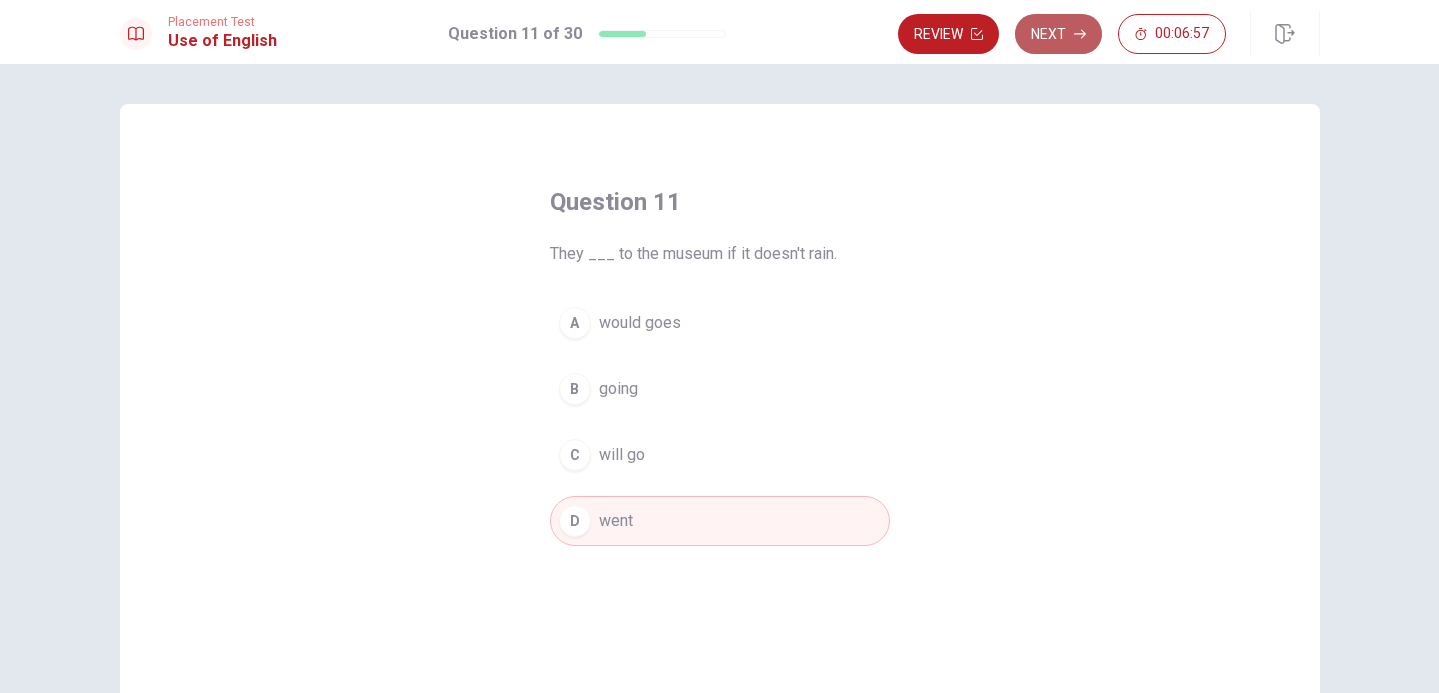 click on "Next" at bounding box center (1058, 34) 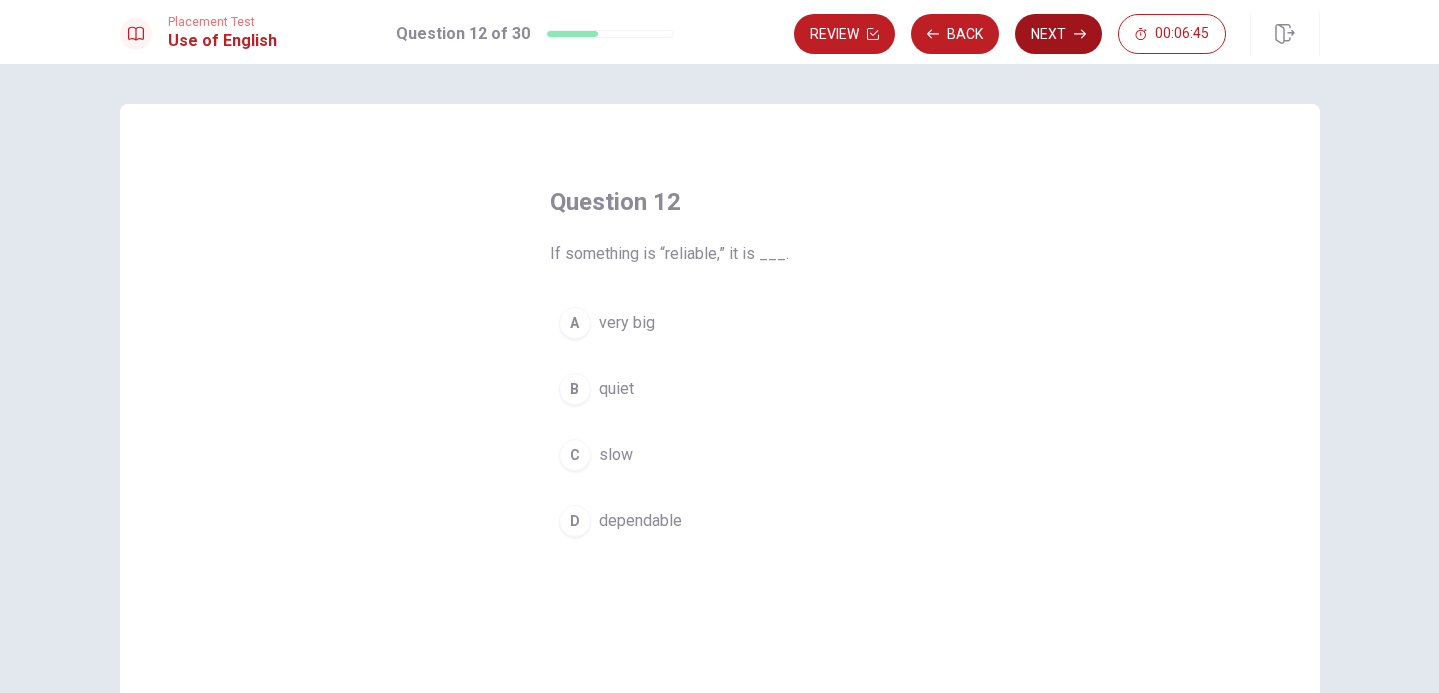 click on "Next" at bounding box center [1058, 34] 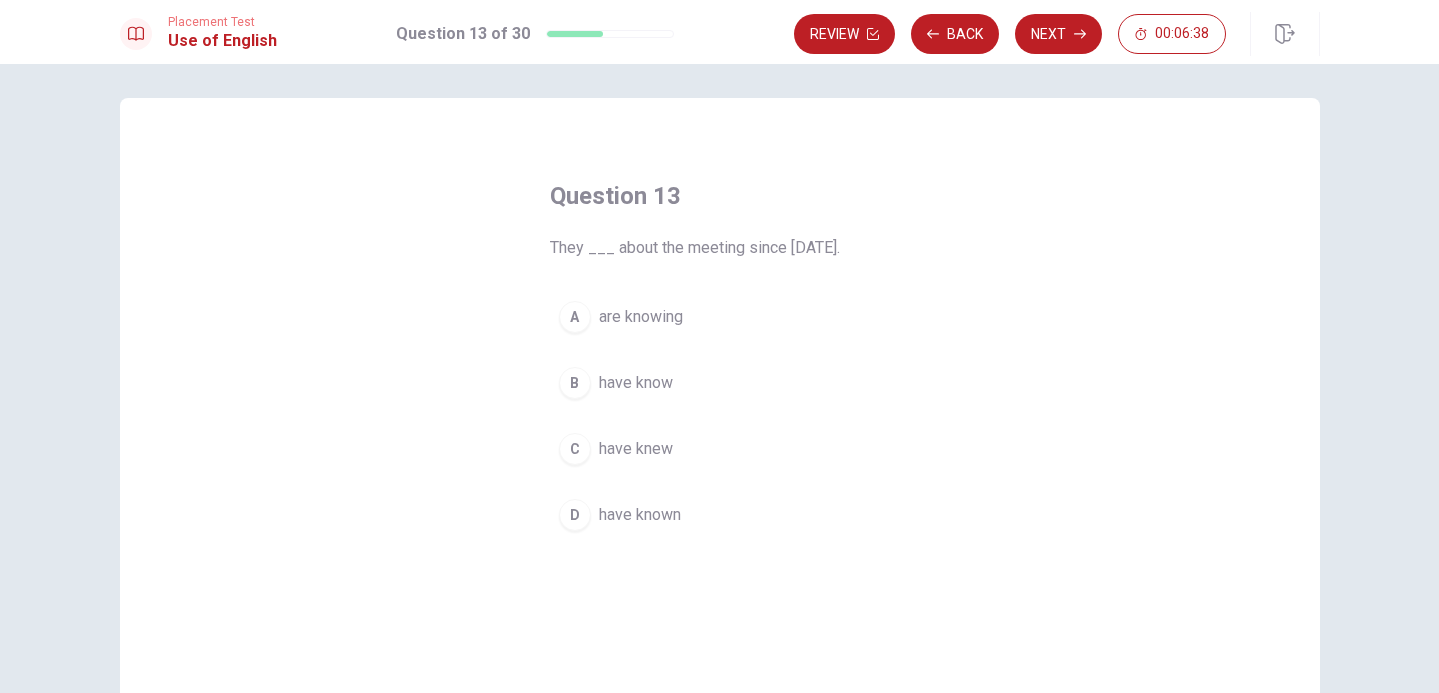 scroll, scrollTop: 10, scrollLeft: 0, axis: vertical 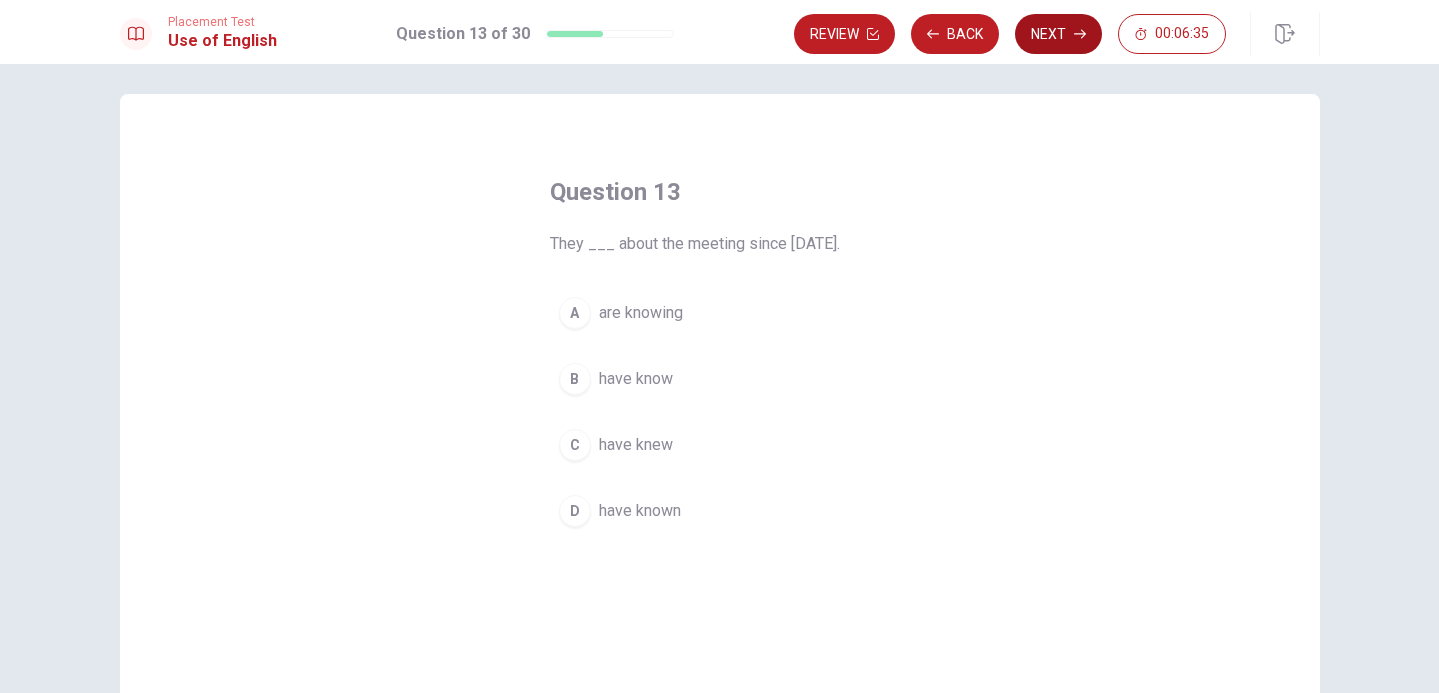 click on "Next" at bounding box center (1058, 34) 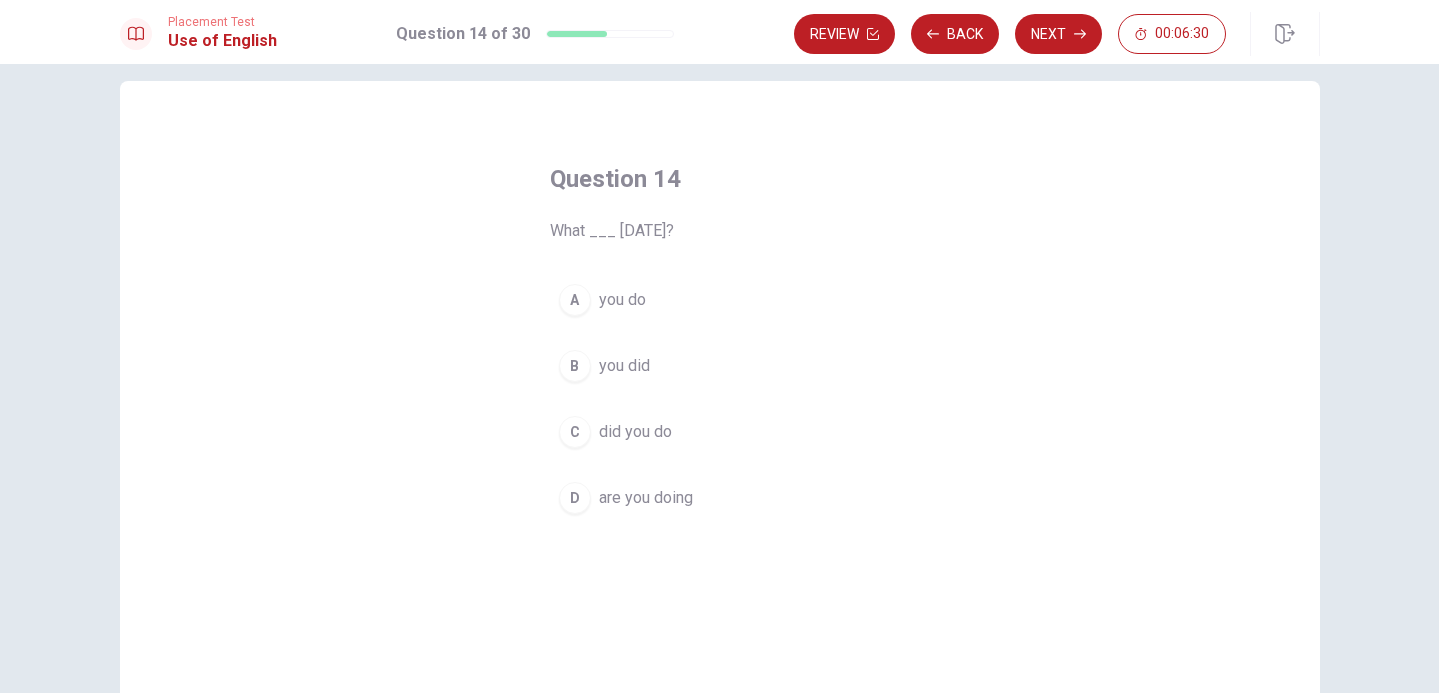 scroll, scrollTop: 25, scrollLeft: 0, axis: vertical 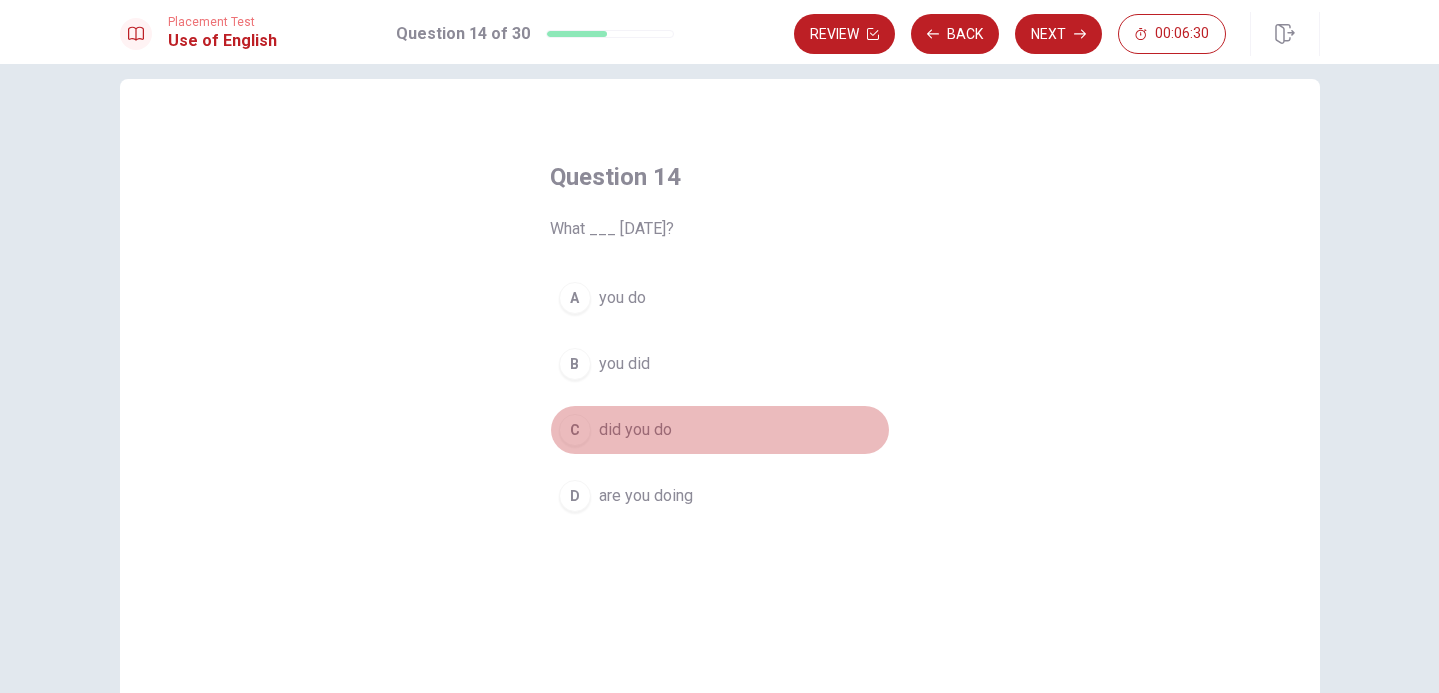 click on "did you do" at bounding box center (635, 430) 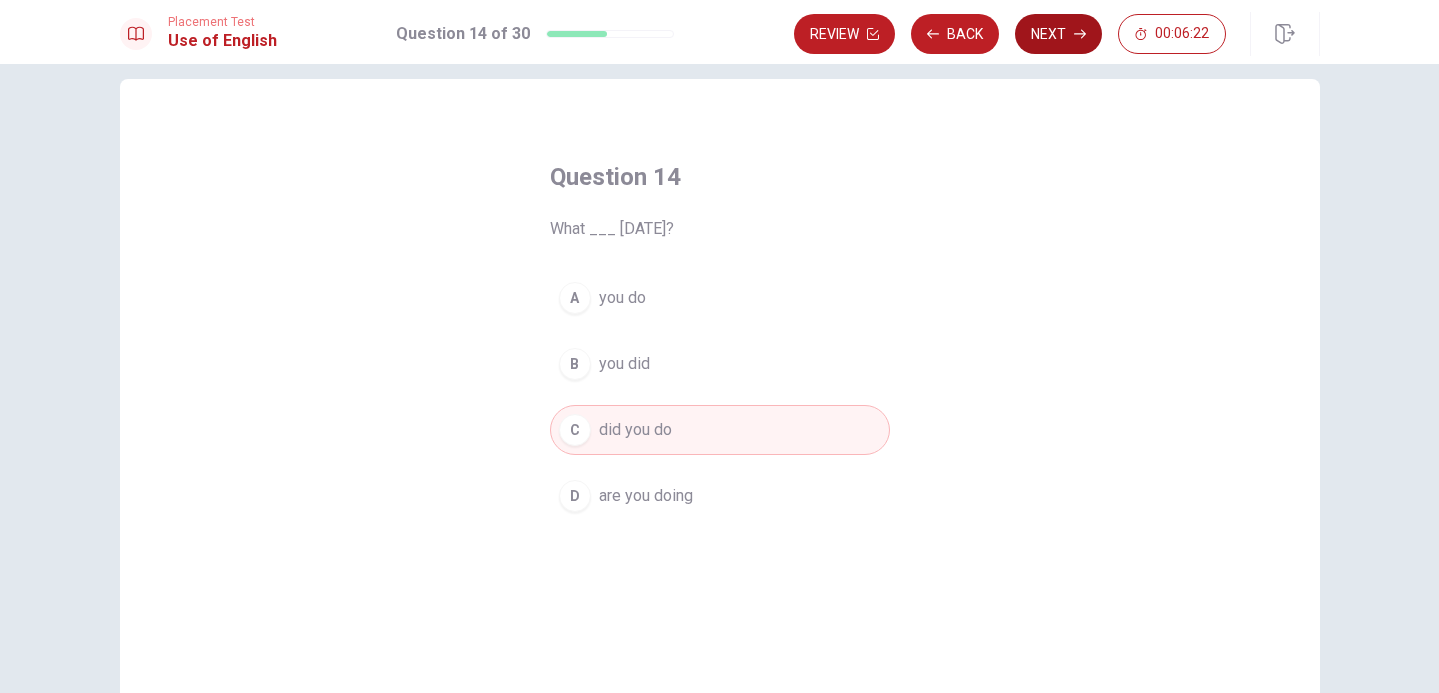 click on "Next" at bounding box center (1058, 34) 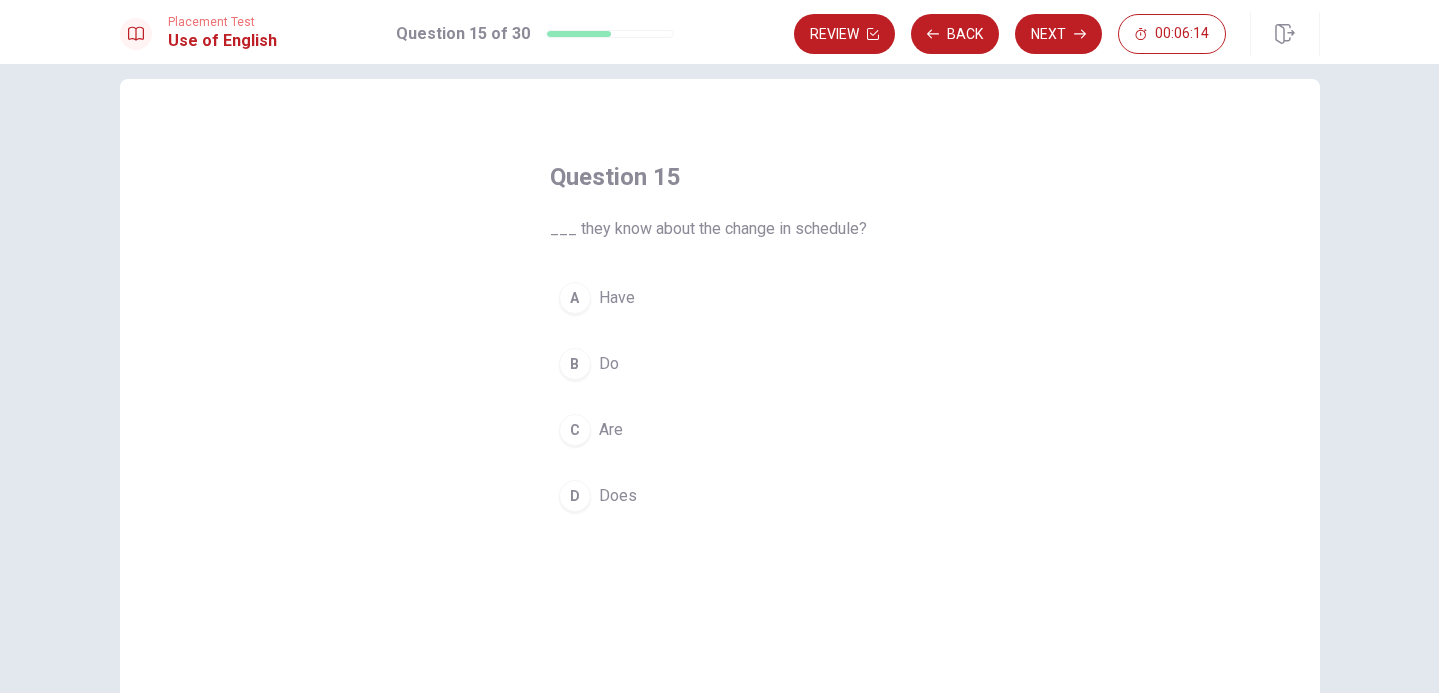 click on "Are" at bounding box center [611, 430] 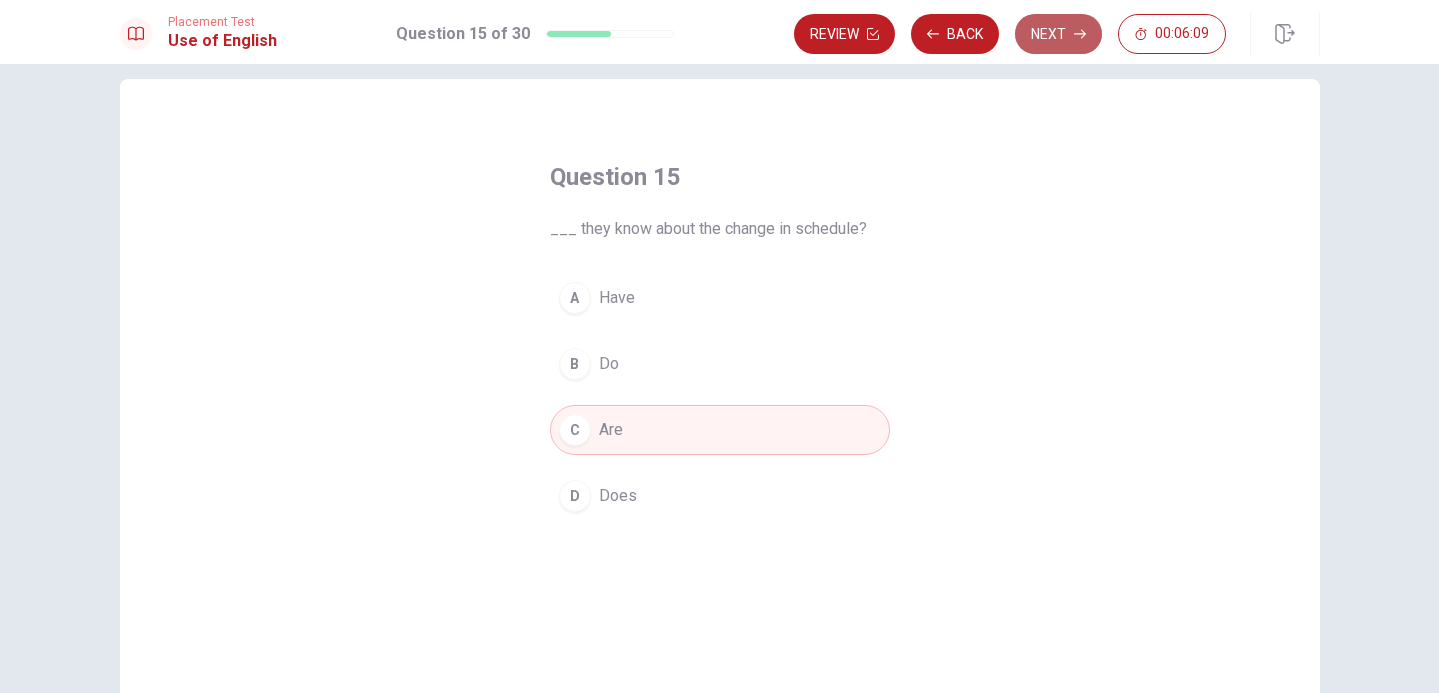 click on "Next" at bounding box center [1058, 34] 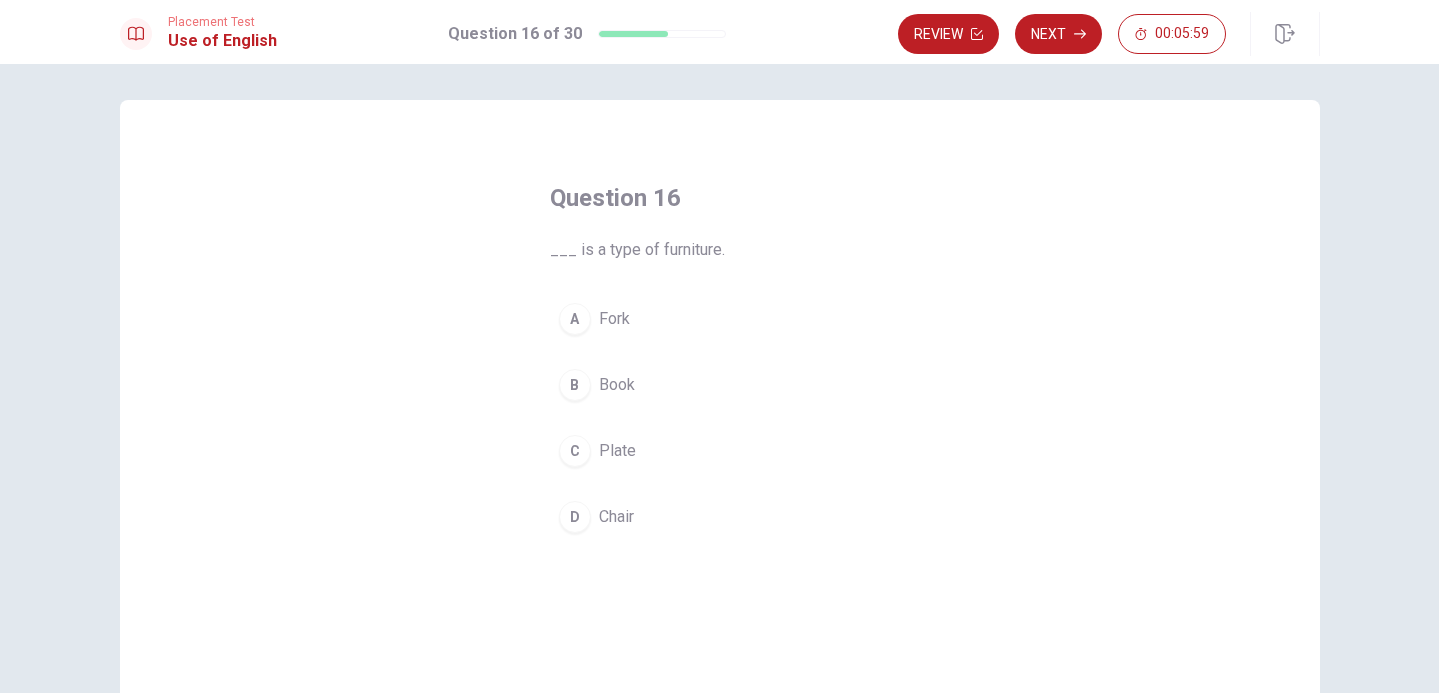 scroll, scrollTop: 5, scrollLeft: 0, axis: vertical 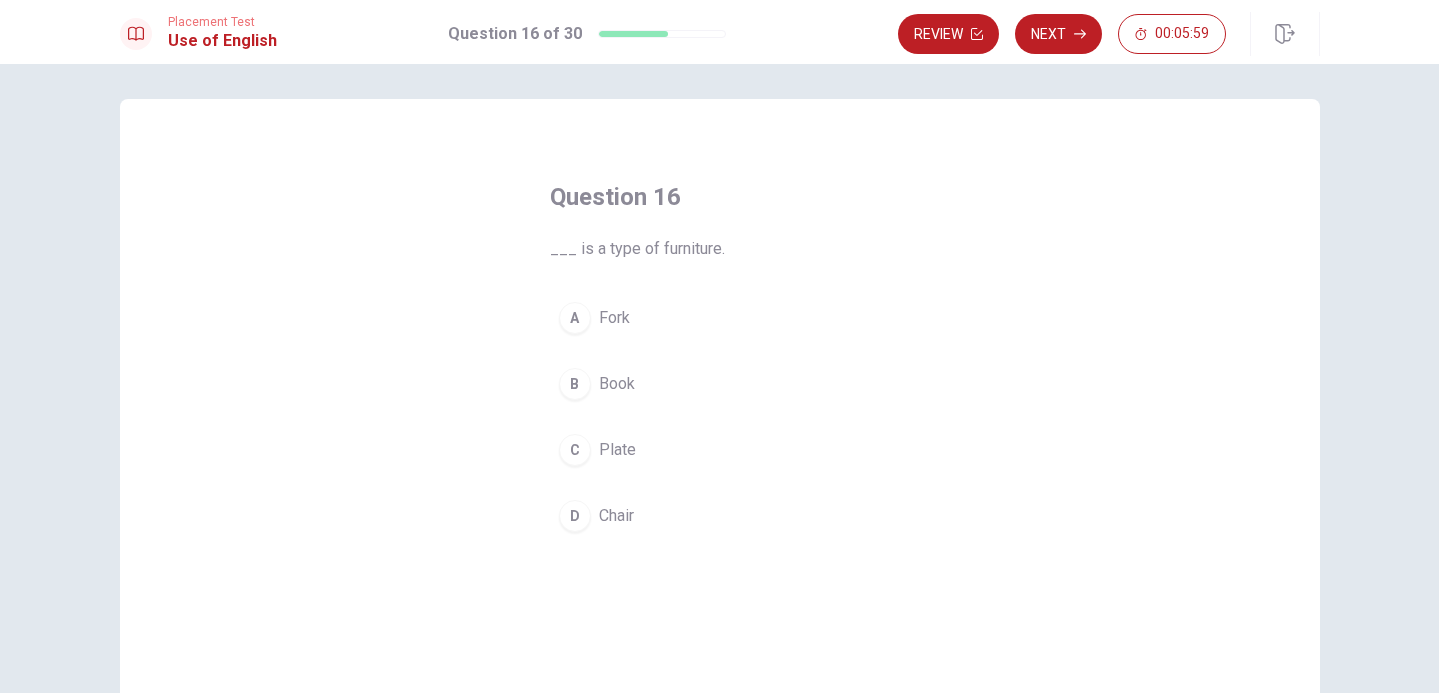 click on "Chair" at bounding box center (616, 516) 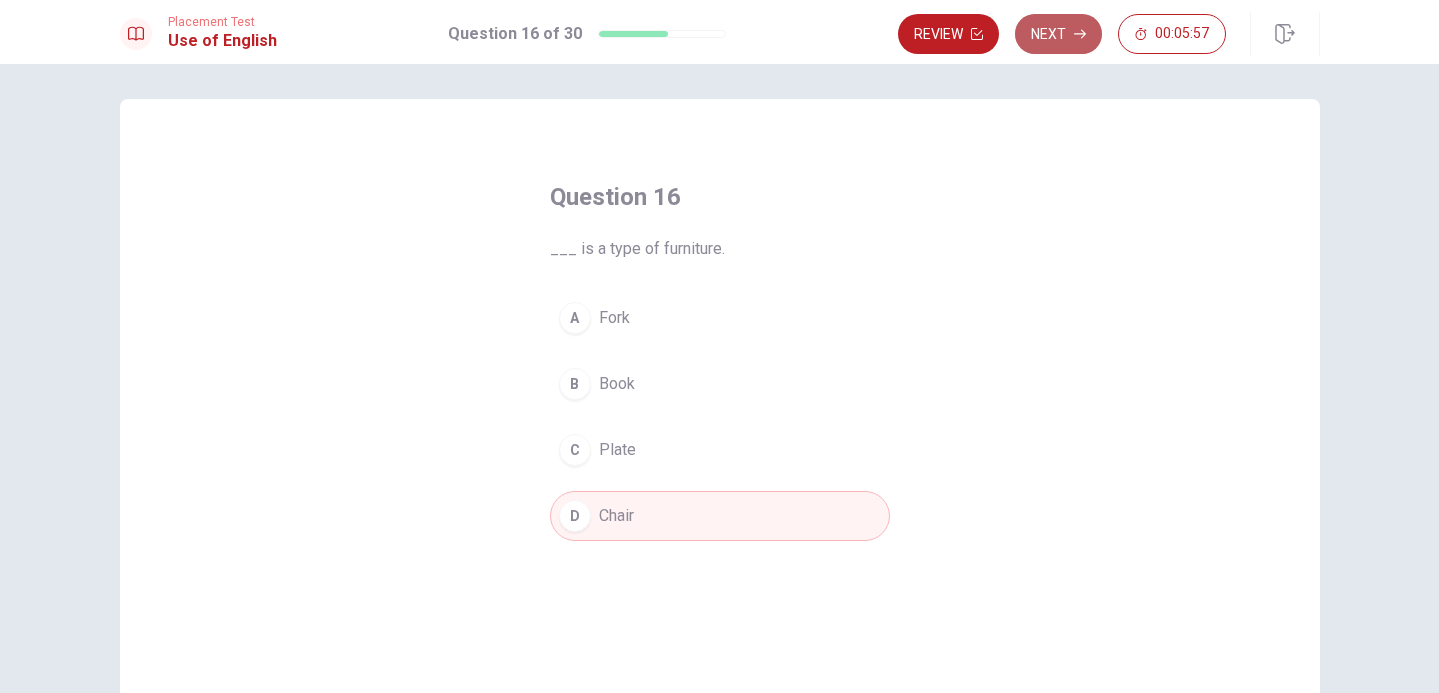 click on "Next" at bounding box center (1058, 34) 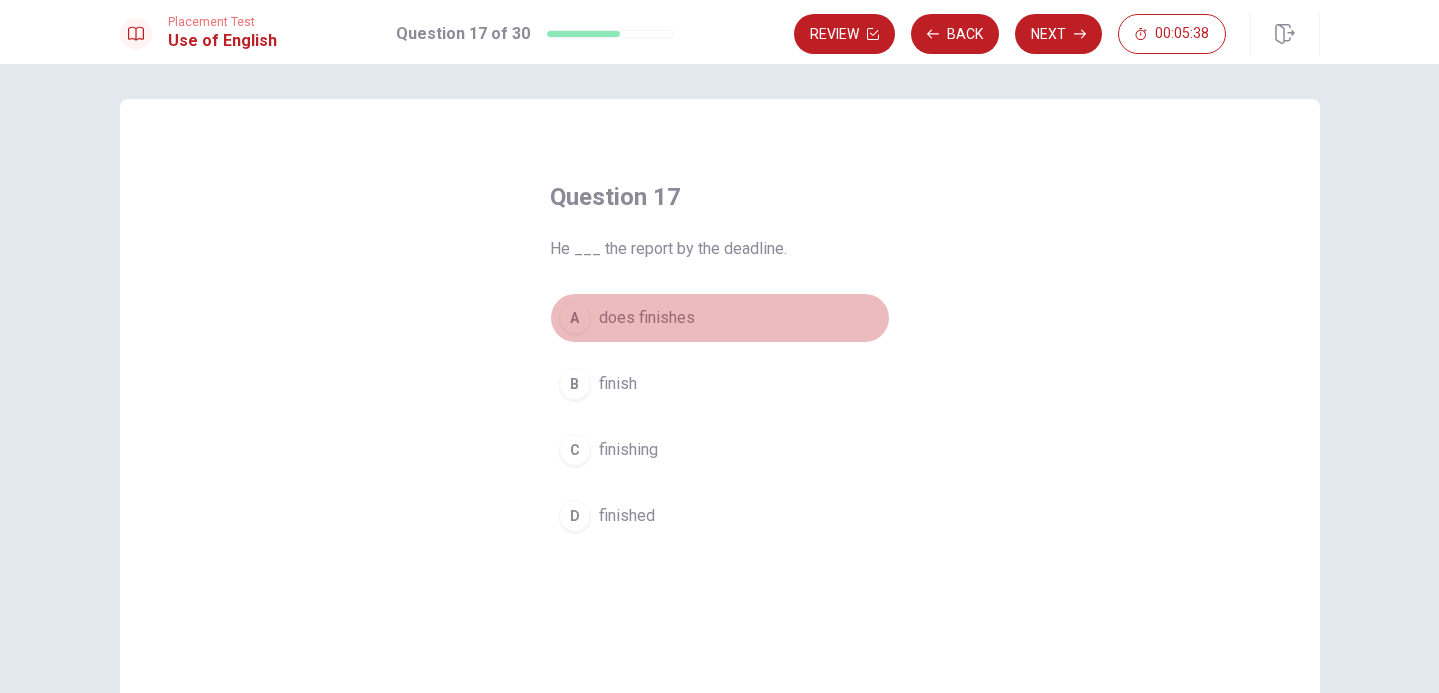 click on "does finishes" at bounding box center (647, 318) 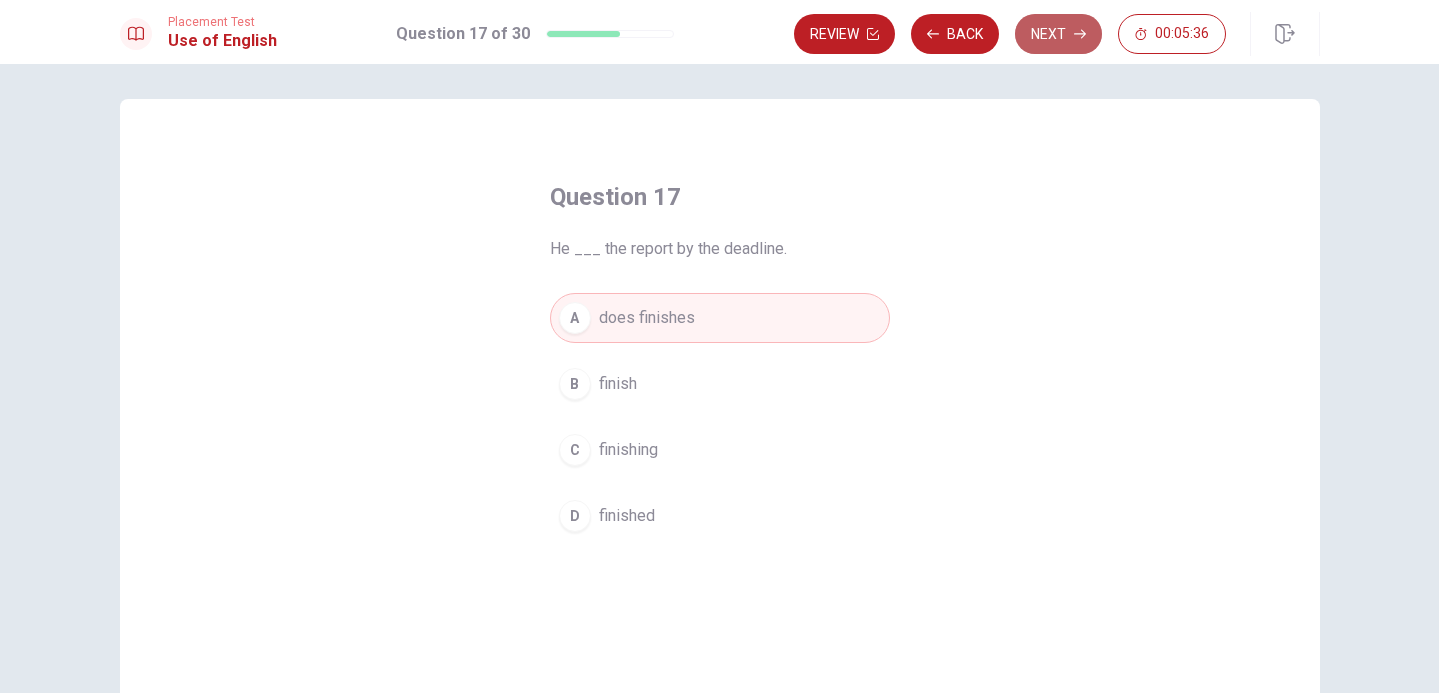 click 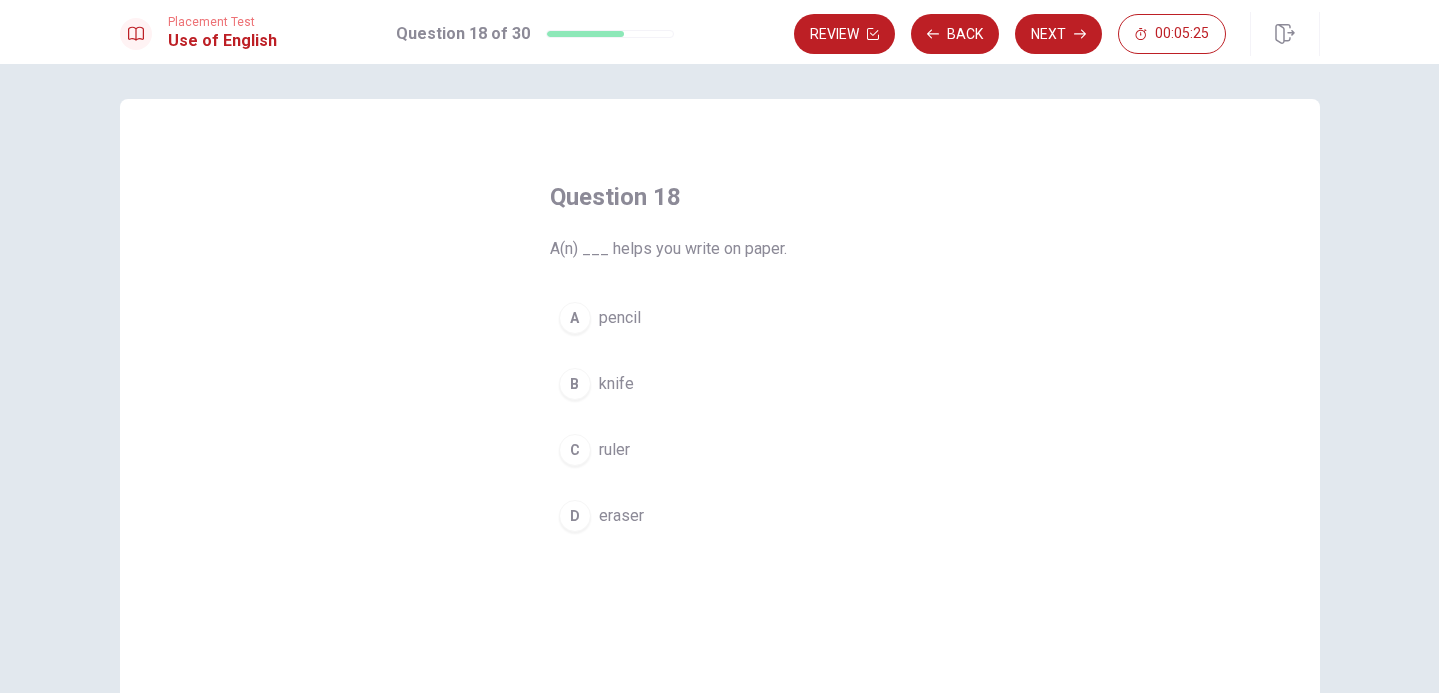 click on "pencil" at bounding box center [620, 318] 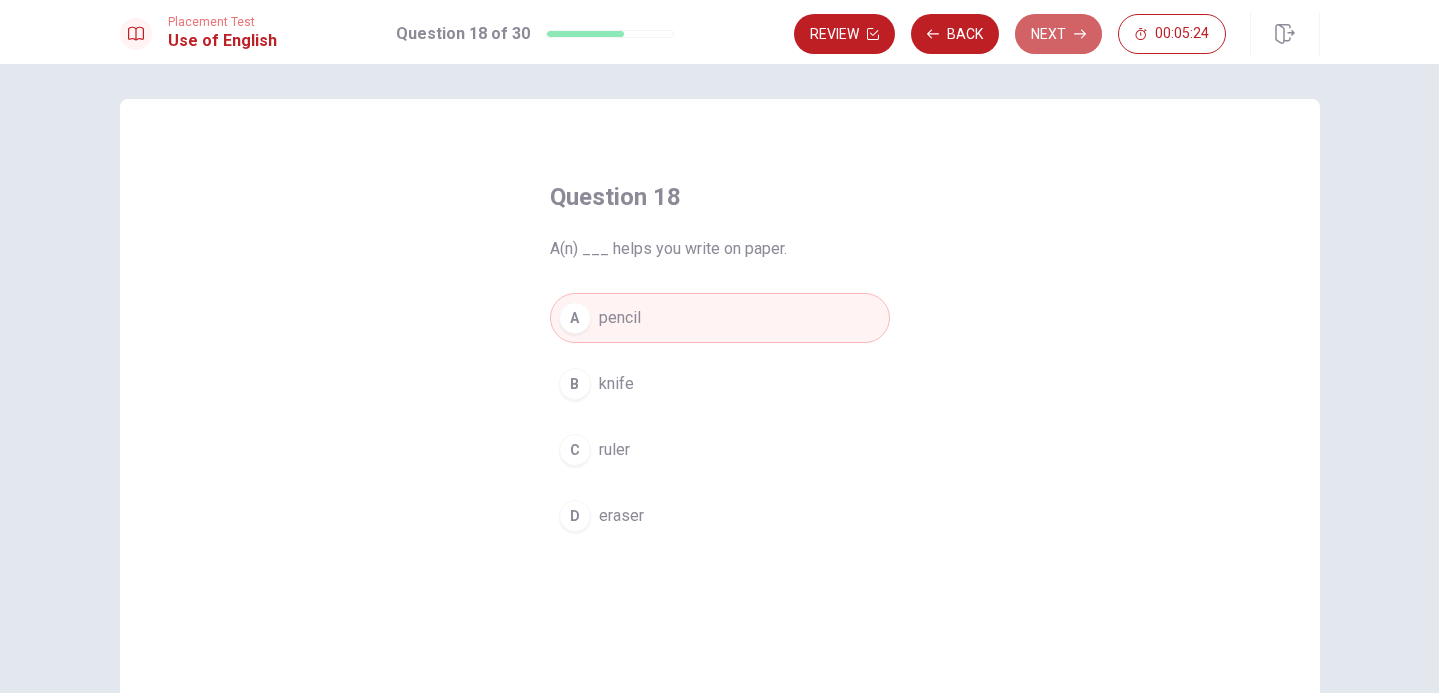 click on "Next" at bounding box center [1058, 34] 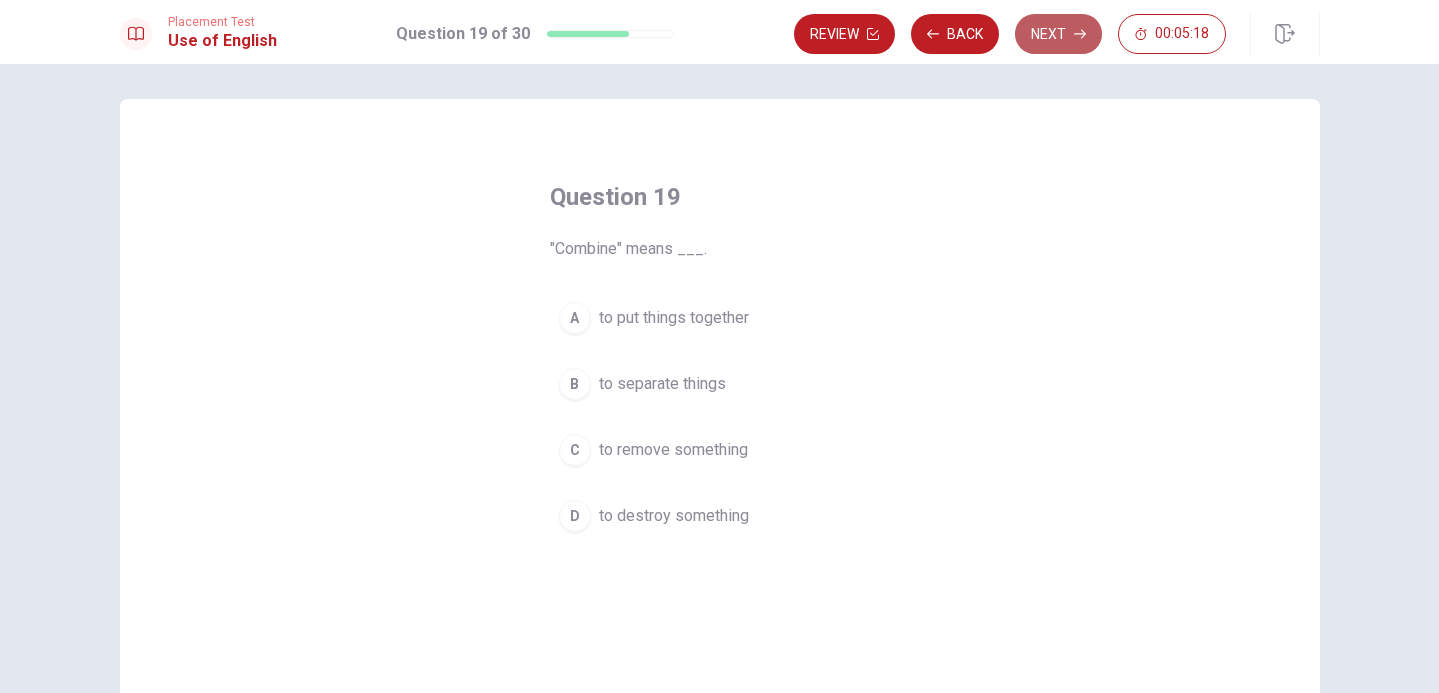 click on "Next" at bounding box center [1058, 34] 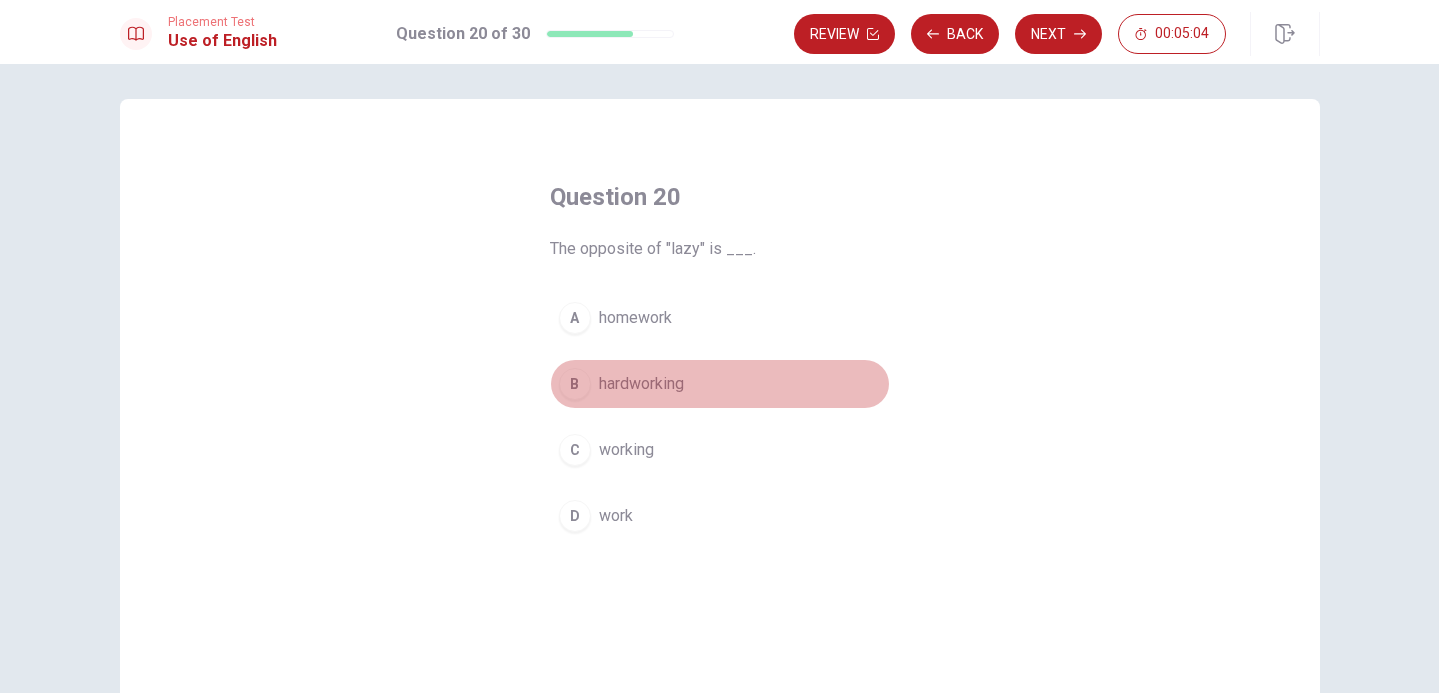 click on "B hardworking" at bounding box center (720, 384) 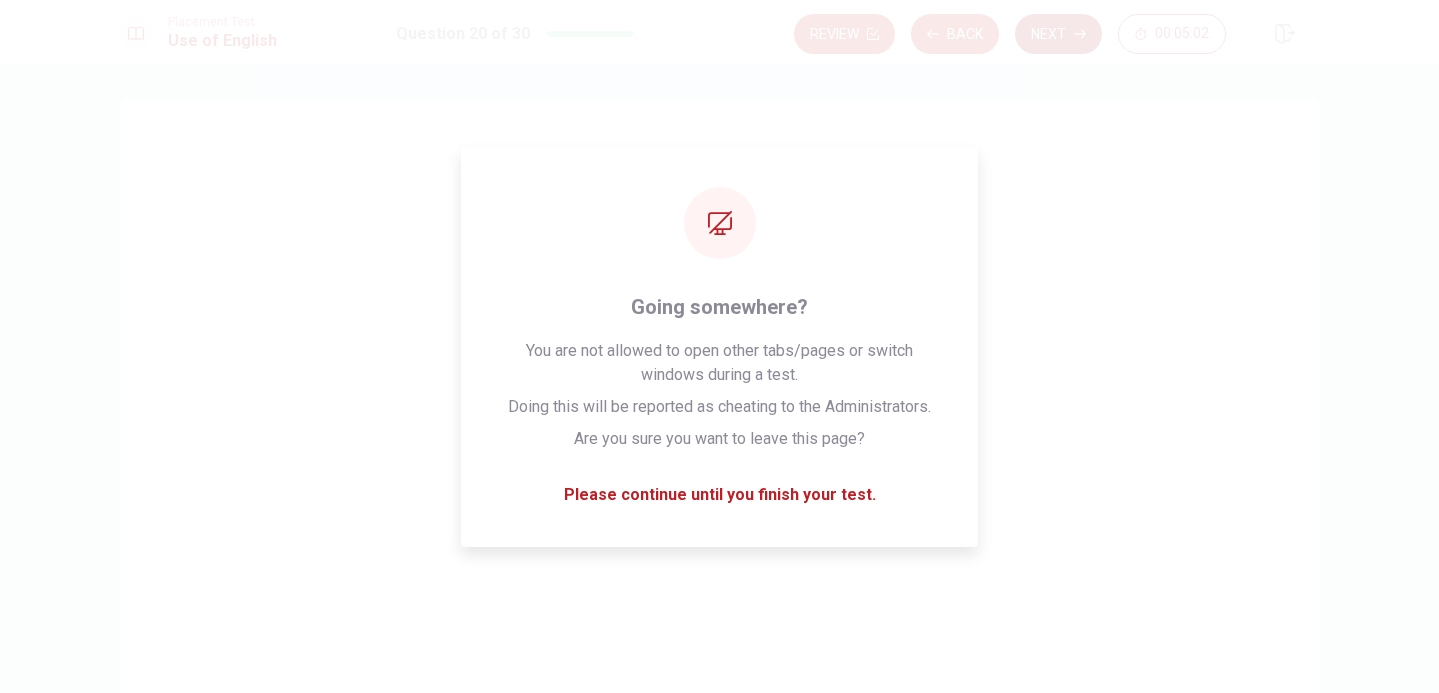 click on "Next" at bounding box center [1058, 34] 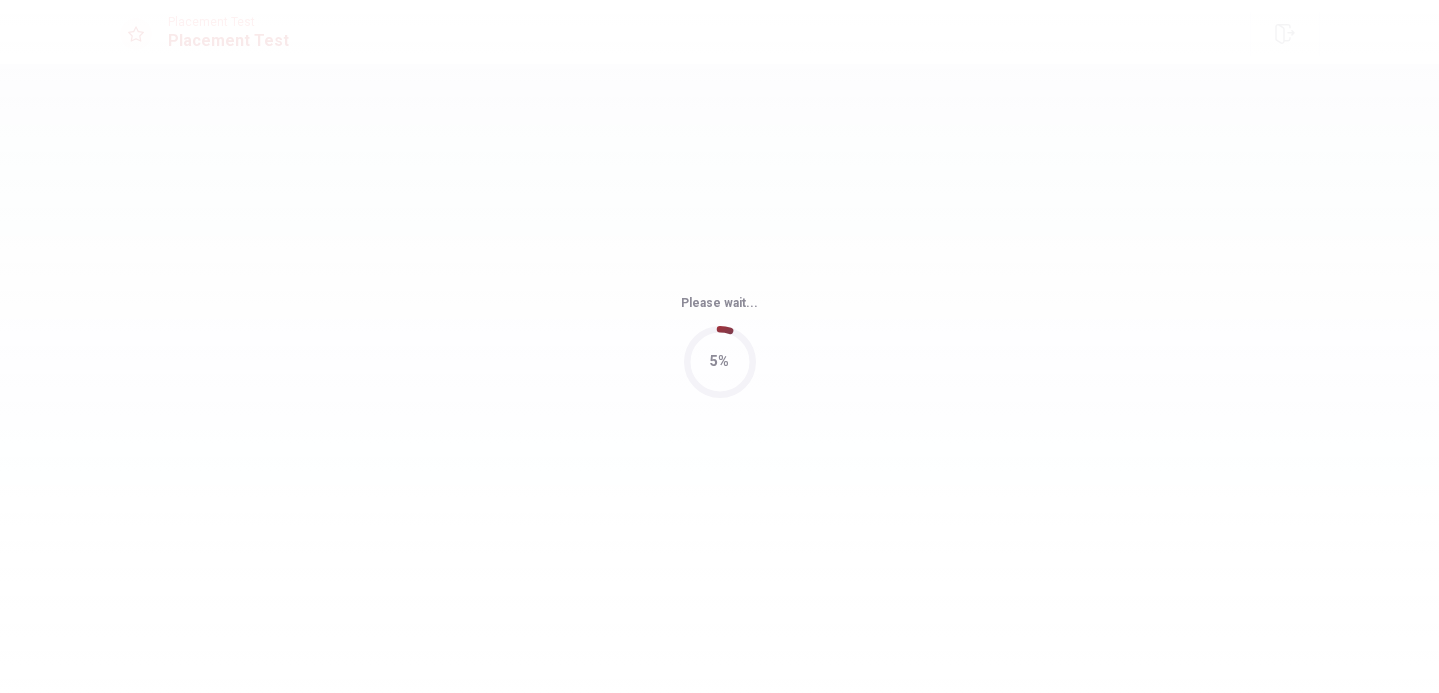 scroll, scrollTop: 0, scrollLeft: 0, axis: both 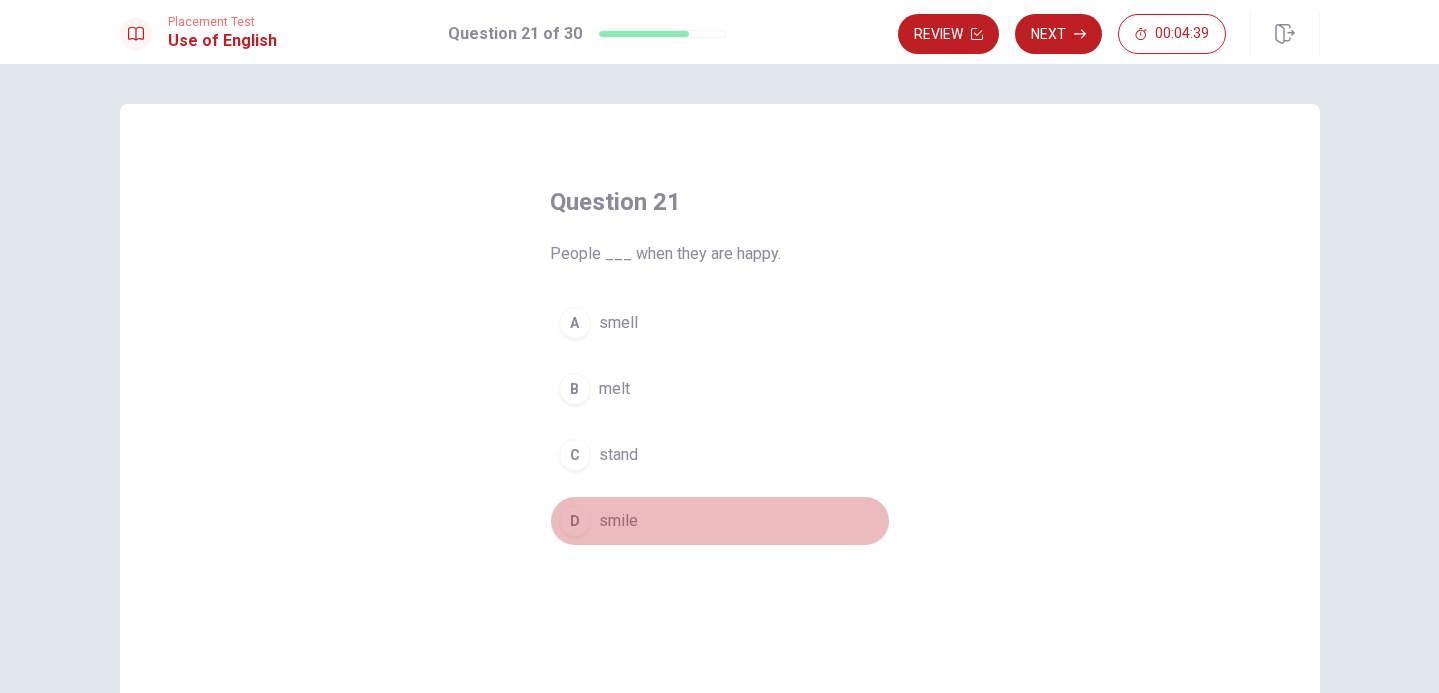 click on "smile" at bounding box center [618, 521] 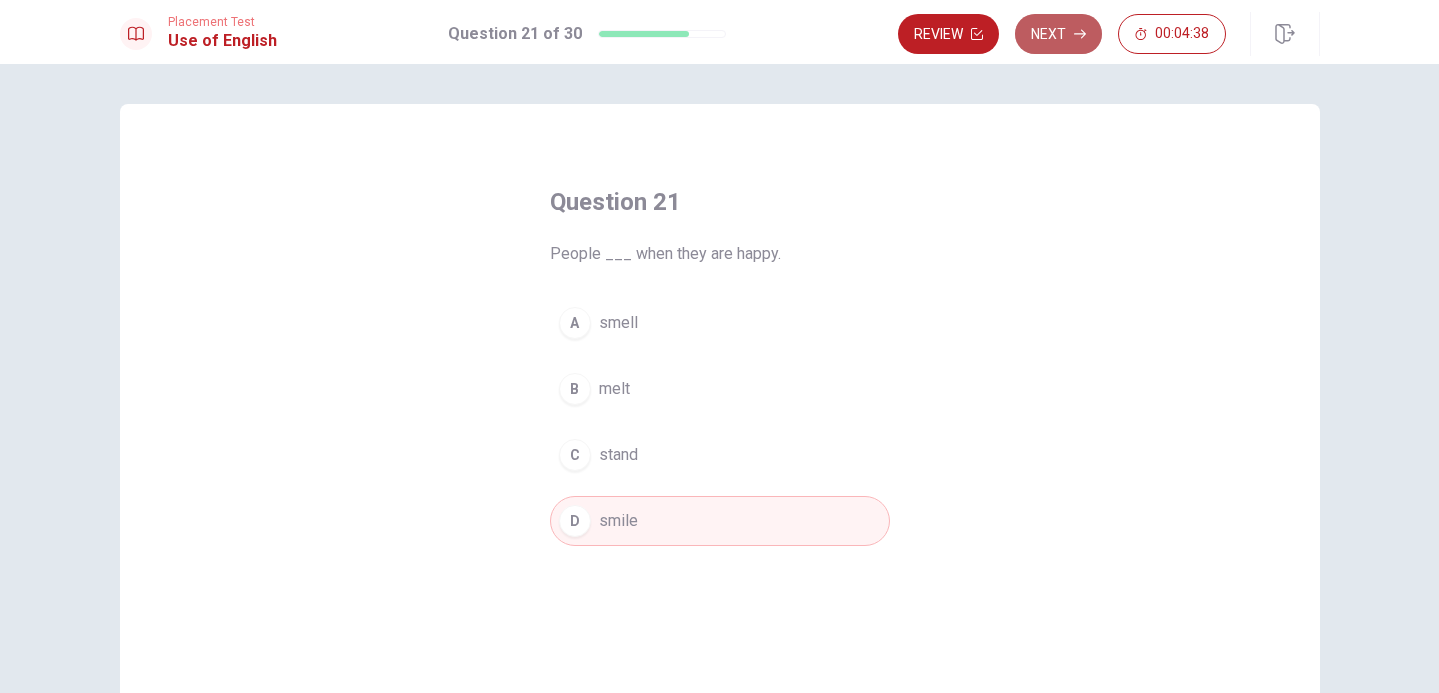 click on "Next" at bounding box center (1058, 34) 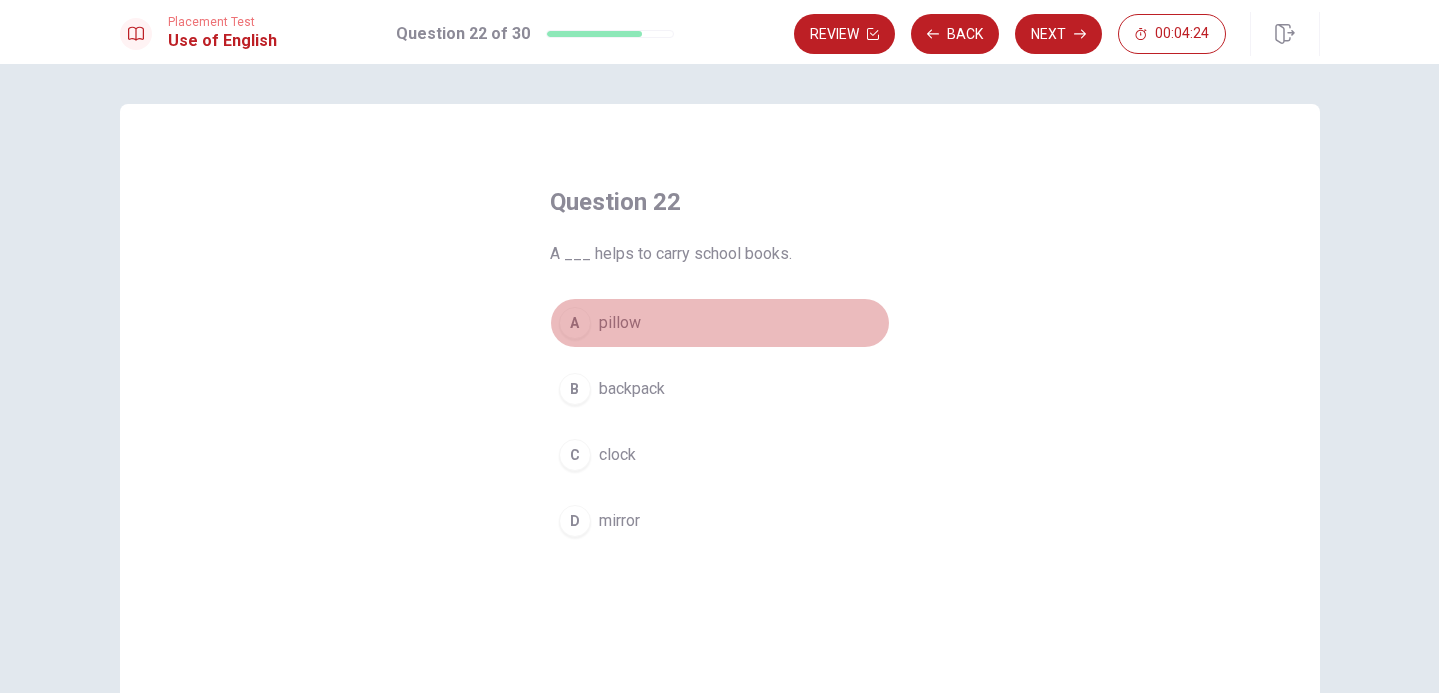 drag, startPoint x: 611, startPoint y: 332, endPoint x: 635, endPoint y: 365, distance: 40.804413 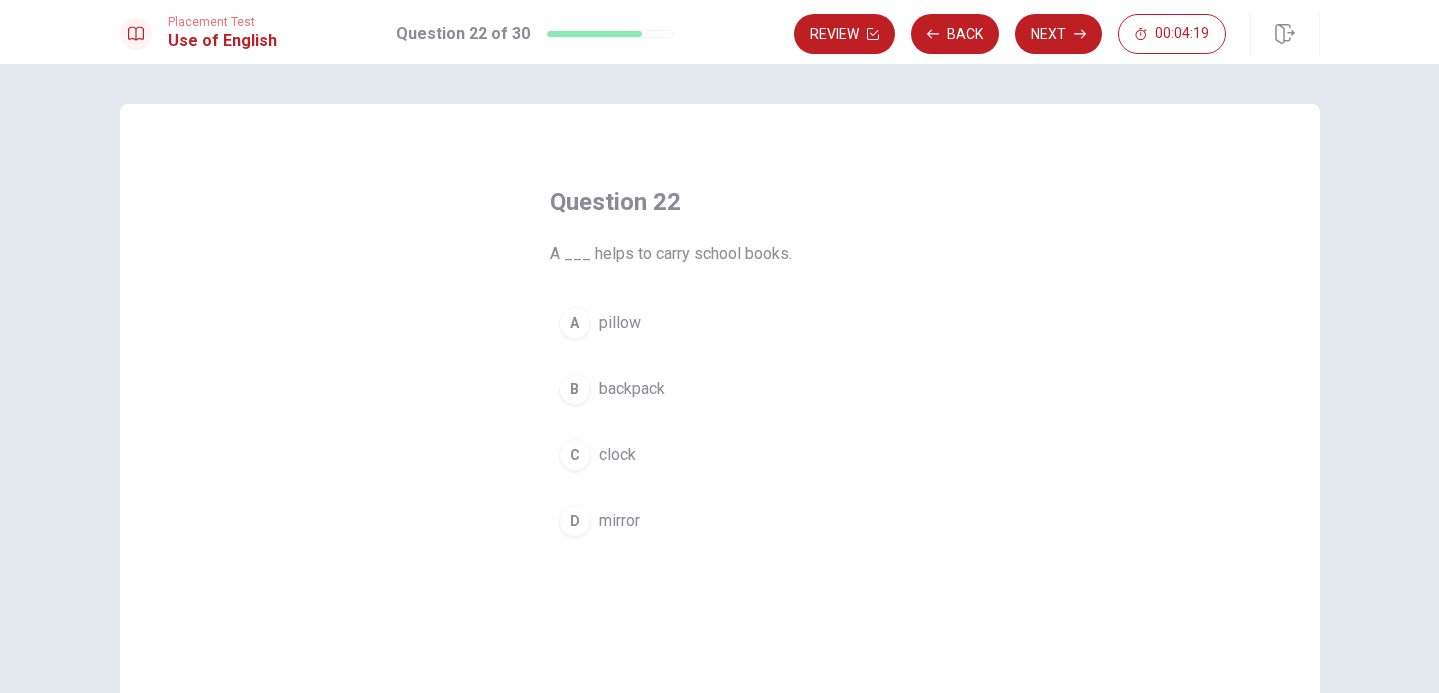 drag, startPoint x: 618, startPoint y: 325, endPoint x: 628, endPoint y: 323, distance: 10.198039 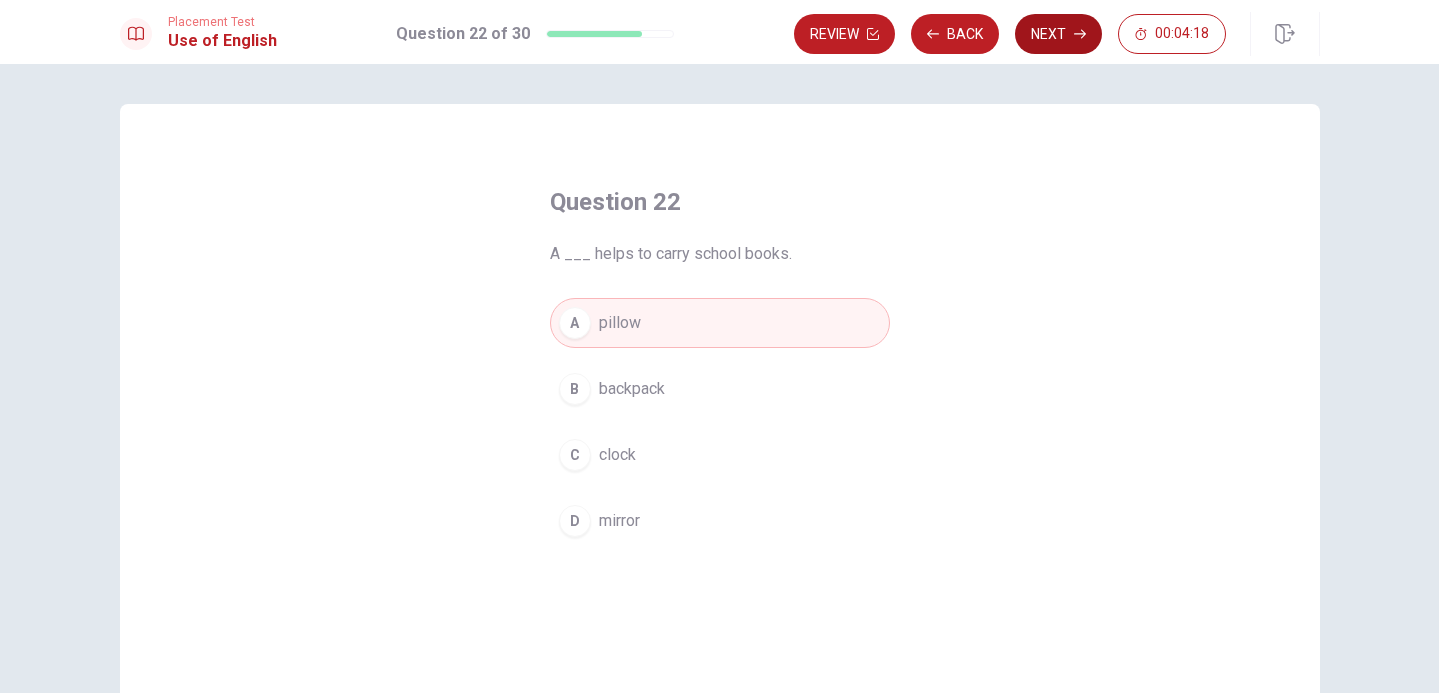 click 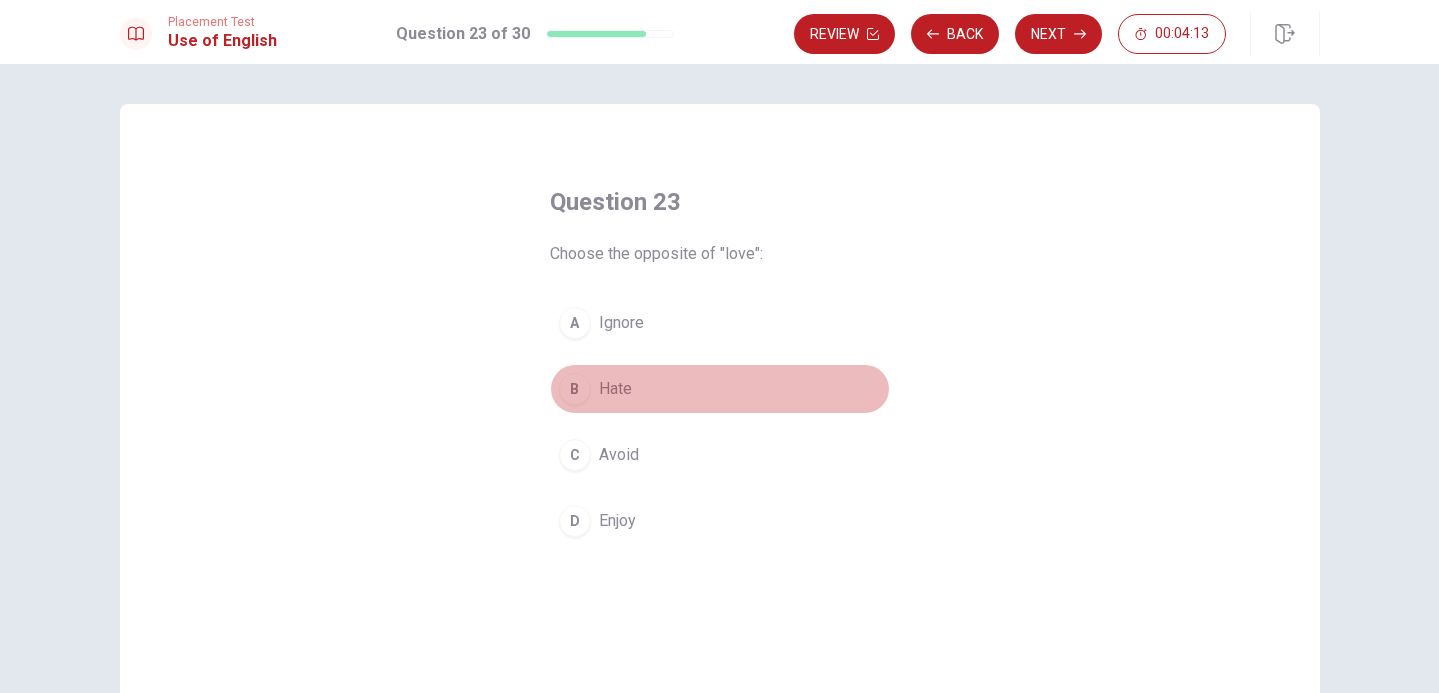 click on "Hate" at bounding box center [615, 389] 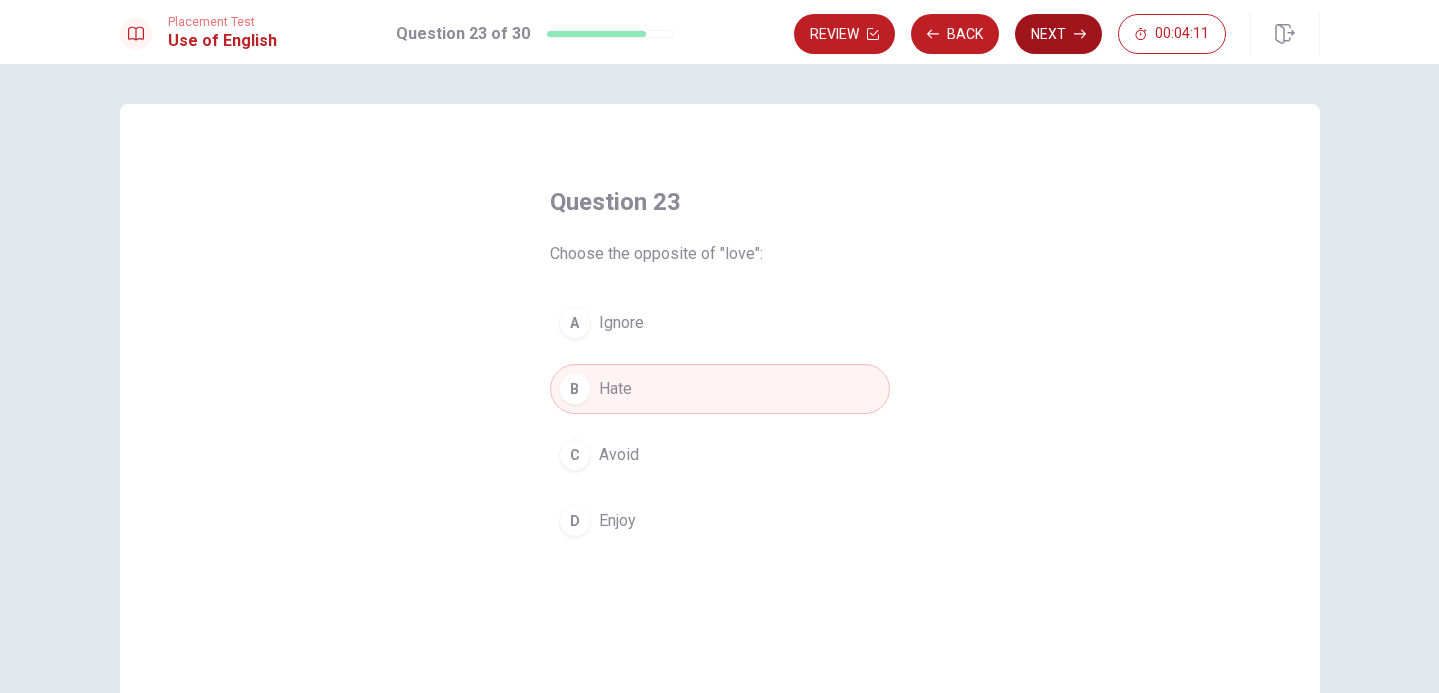 click on "Next" at bounding box center (1058, 34) 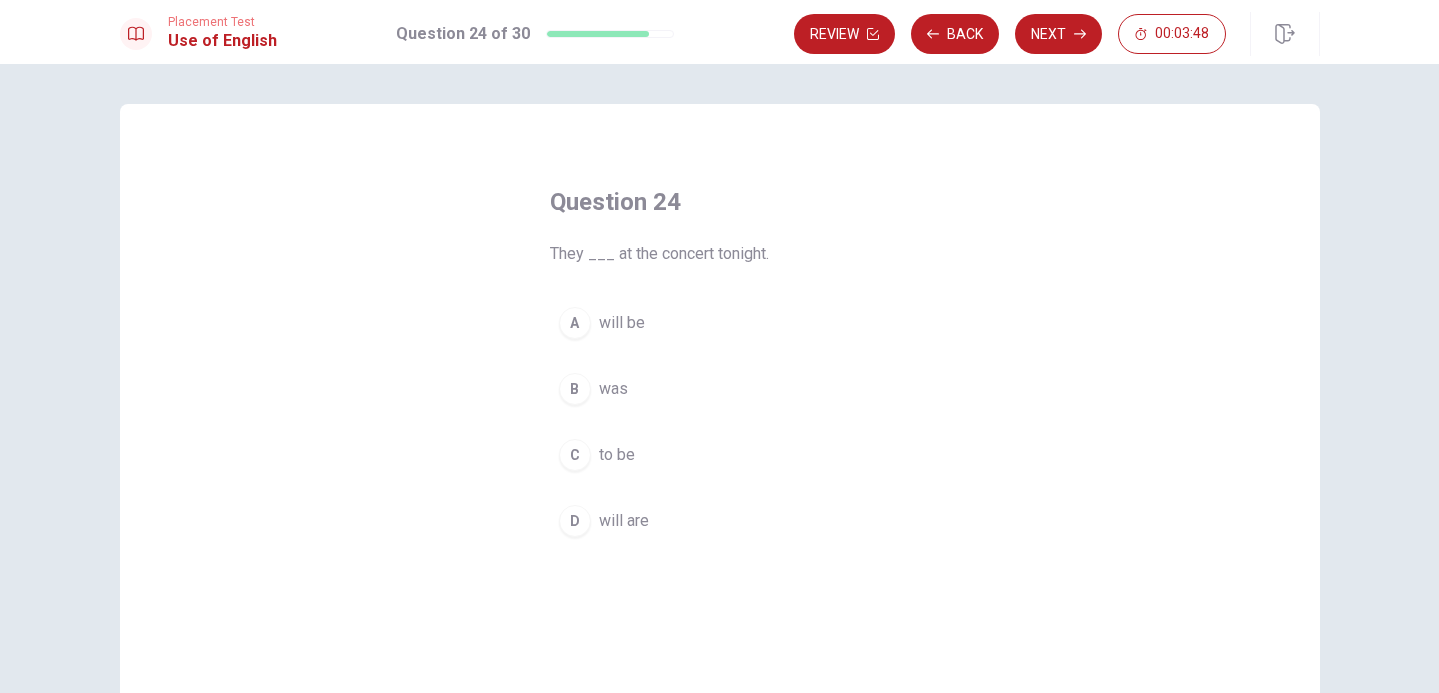 click on "will are" at bounding box center [624, 521] 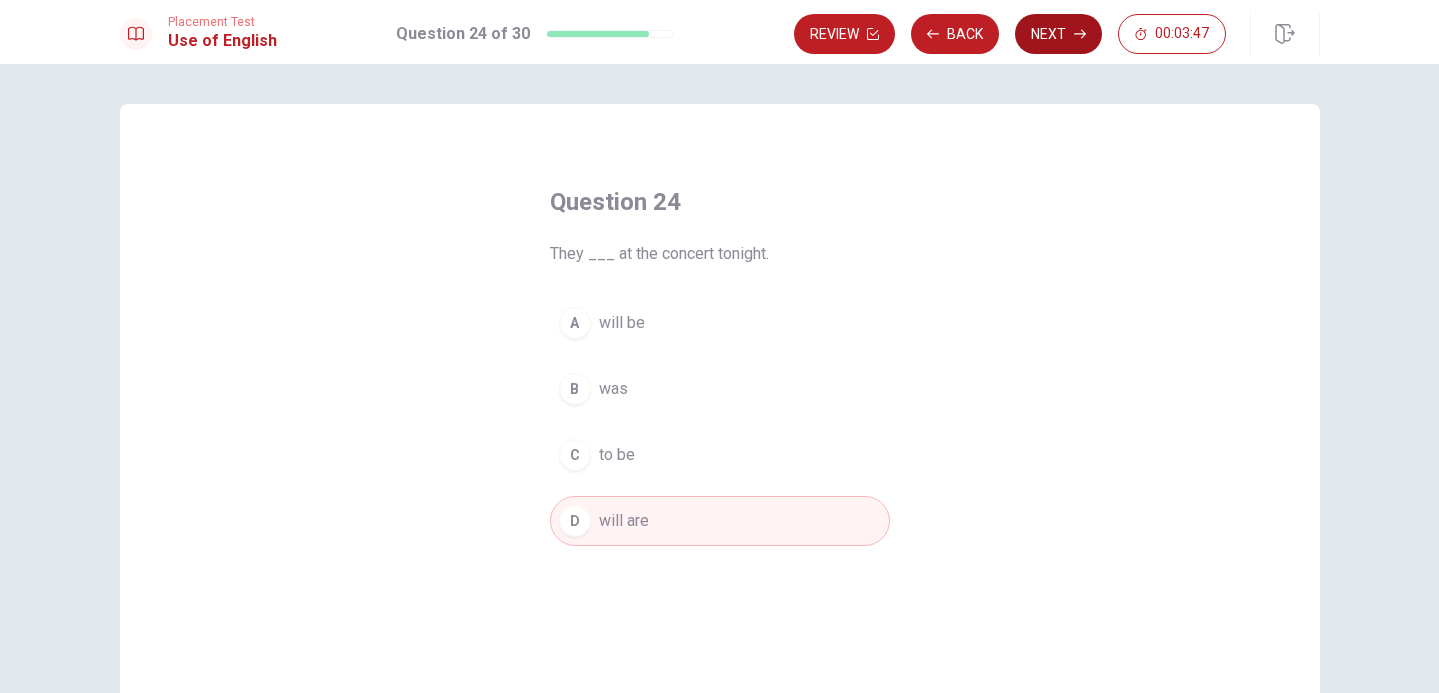 click 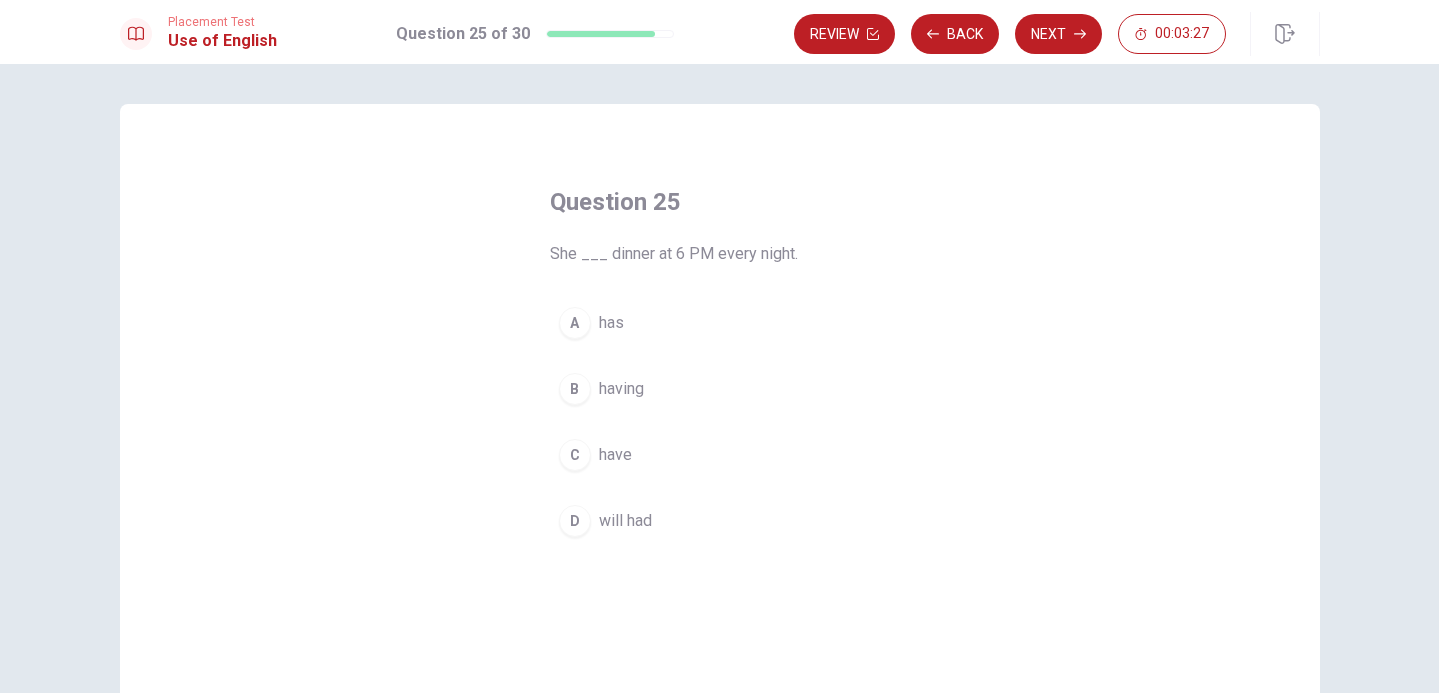 click on "has" at bounding box center [611, 323] 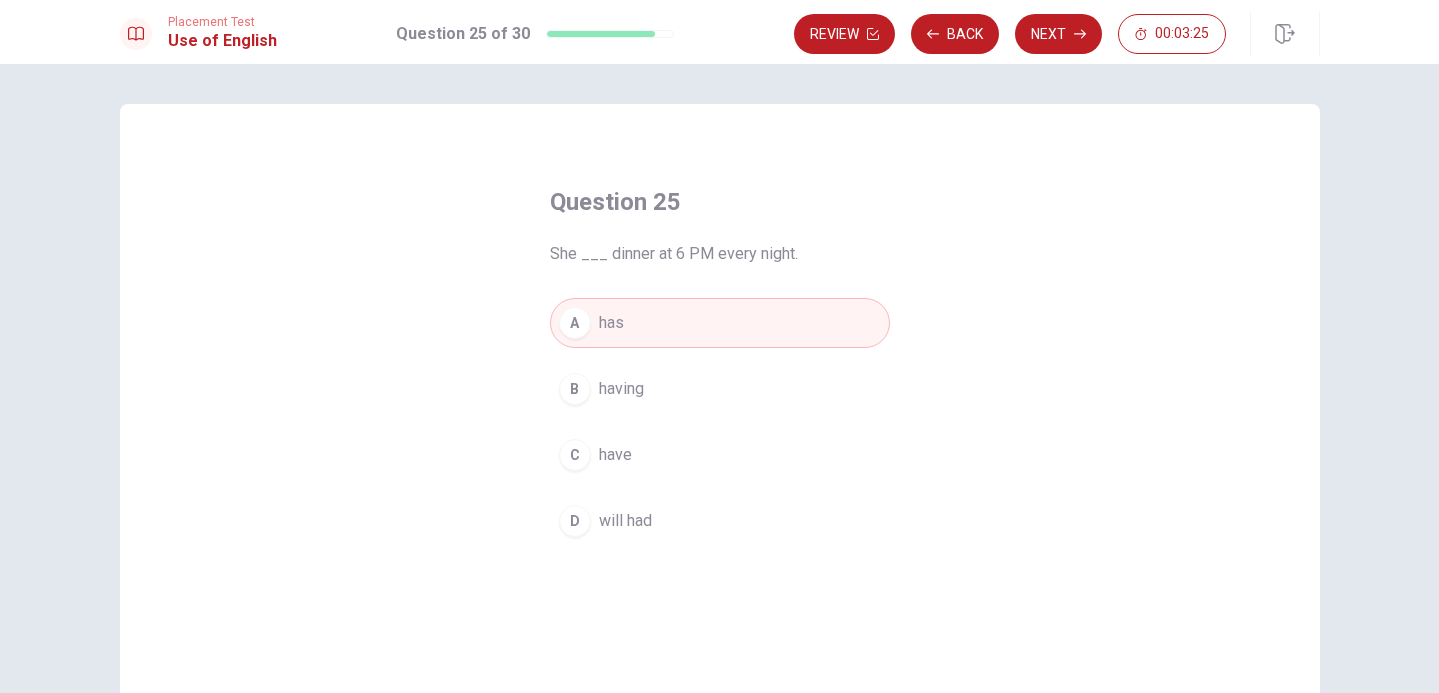 drag, startPoint x: 1067, startPoint y: 23, endPoint x: 1064, endPoint y: 44, distance: 21.213203 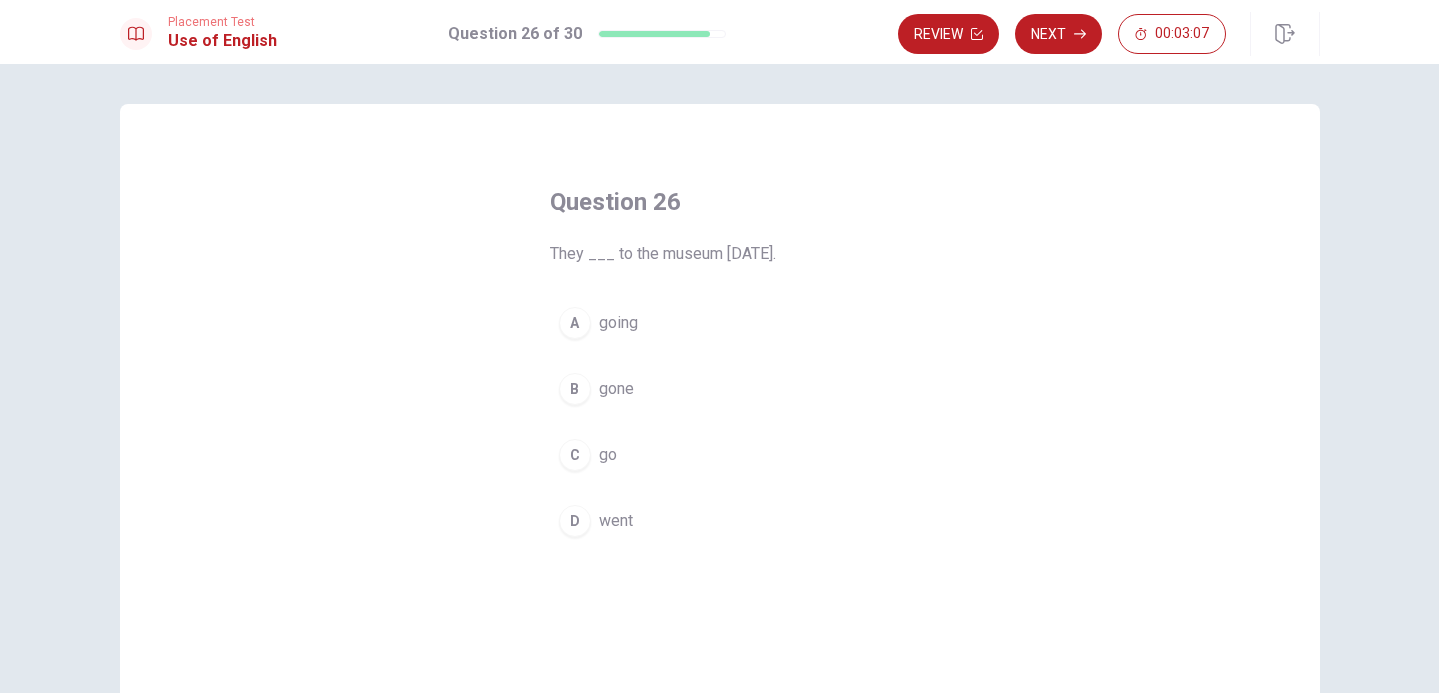 click on "went" at bounding box center (616, 521) 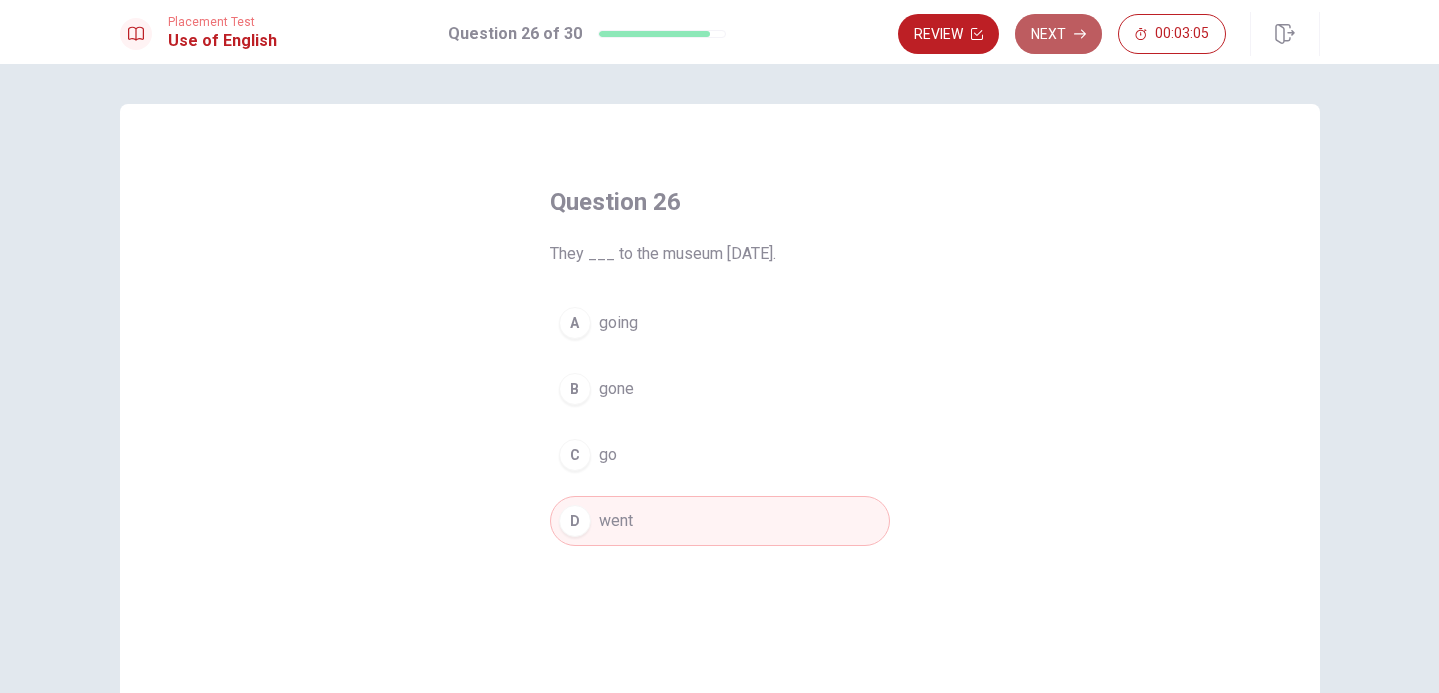 click on "Next" at bounding box center (1058, 34) 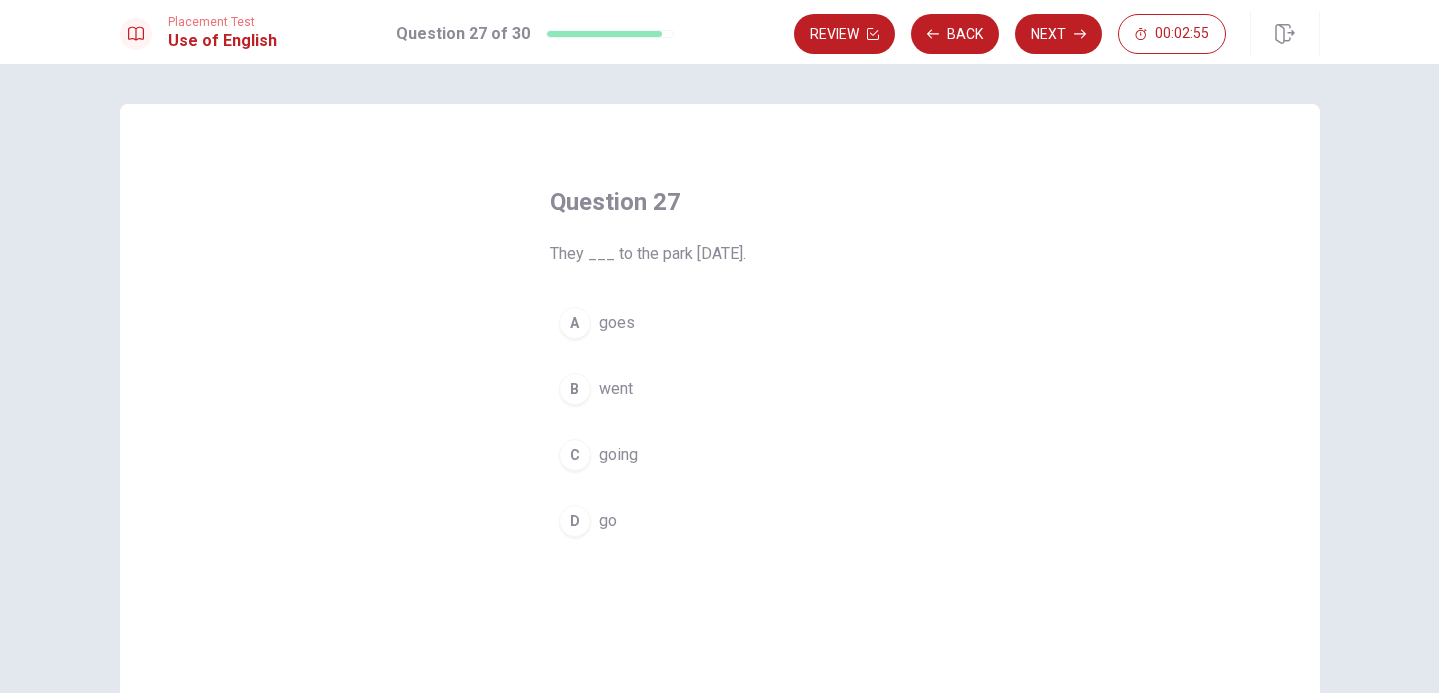 click on "went" at bounding box center (616, 389) 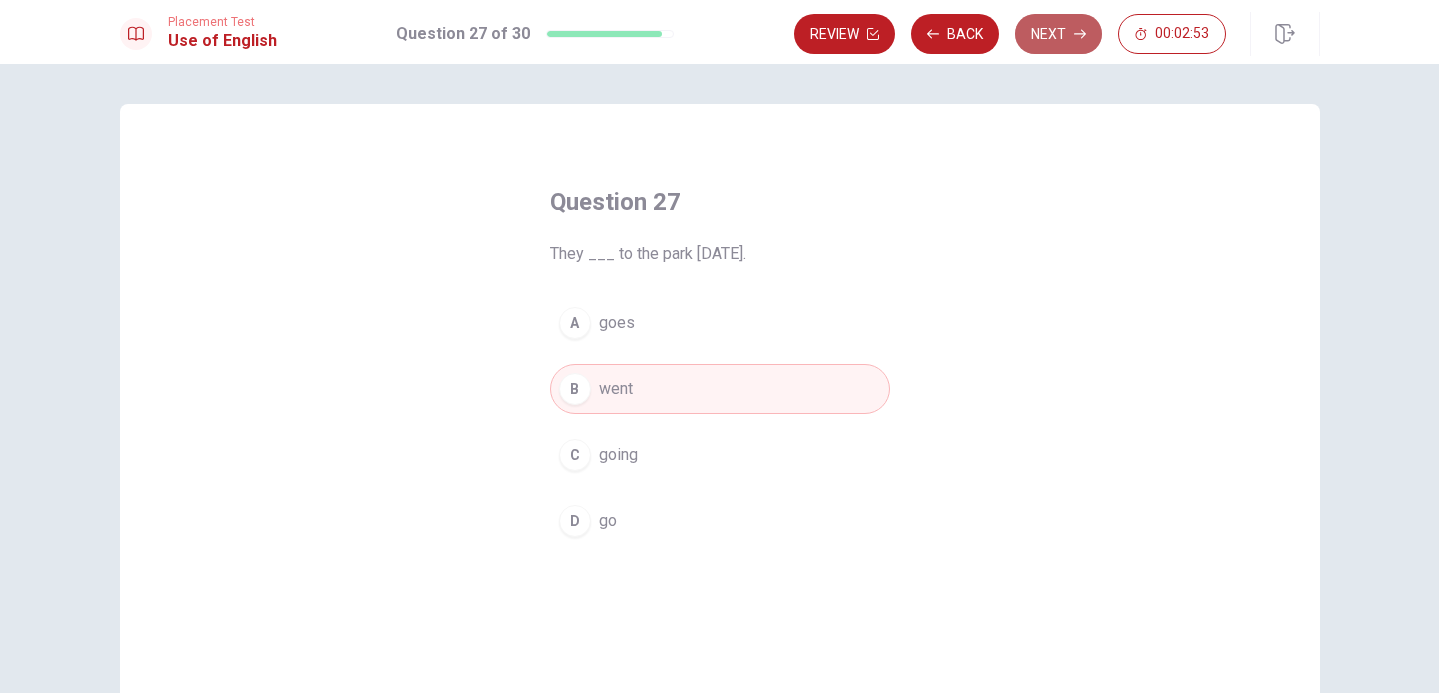 click on "Next" at bounding box center [1058, 34] 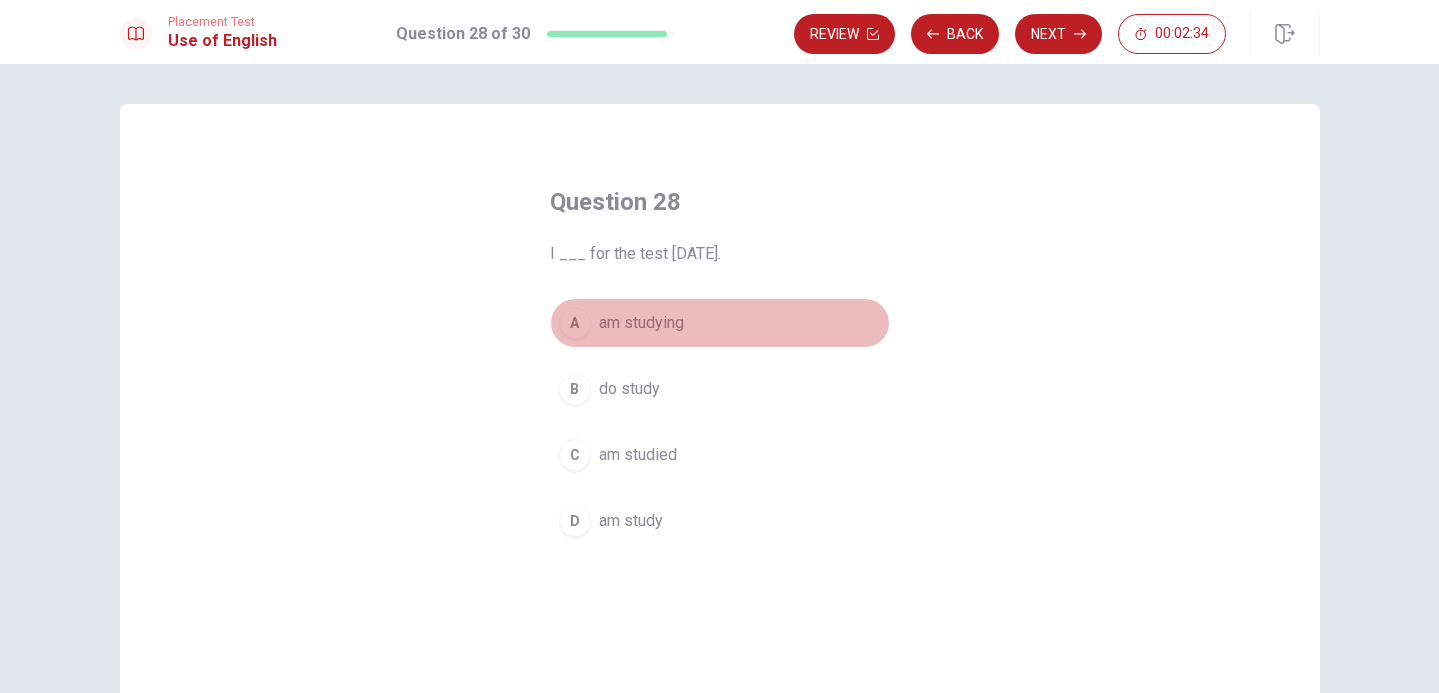 click on "am studying" at bounding box center [641, 323] 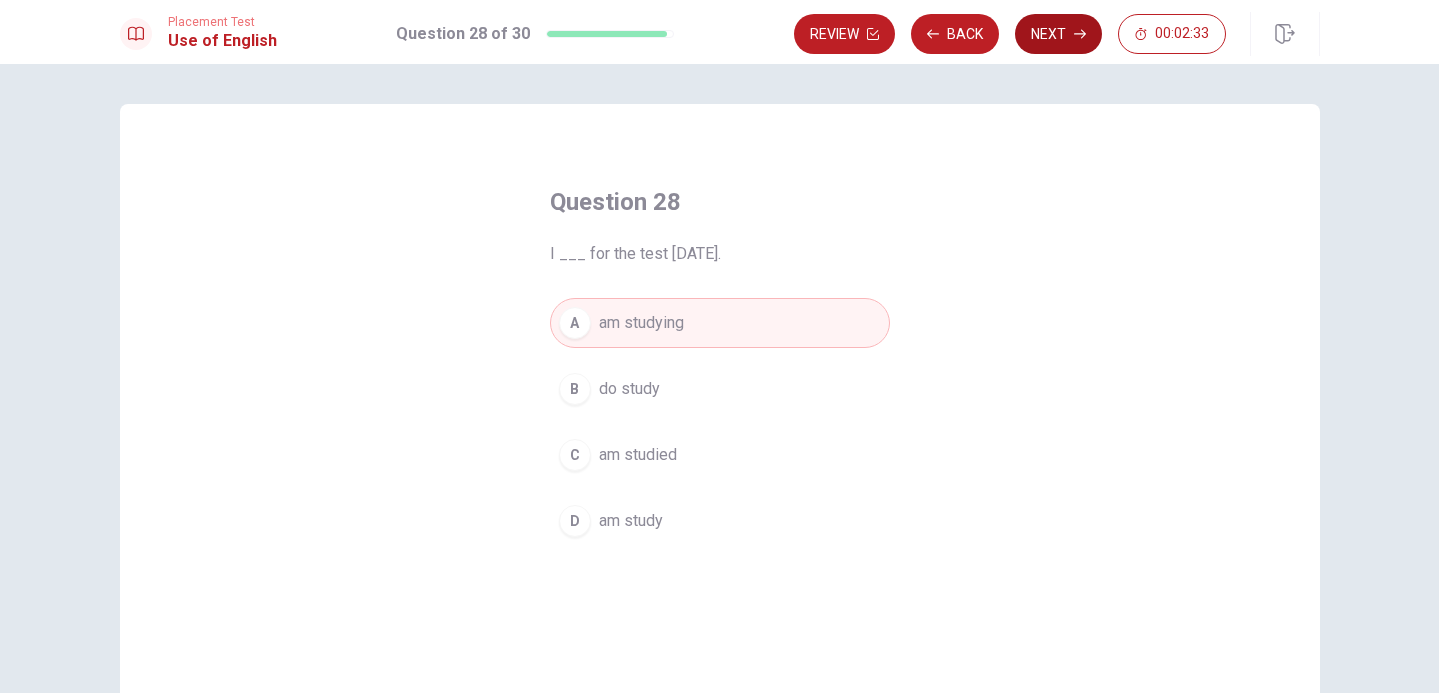 click 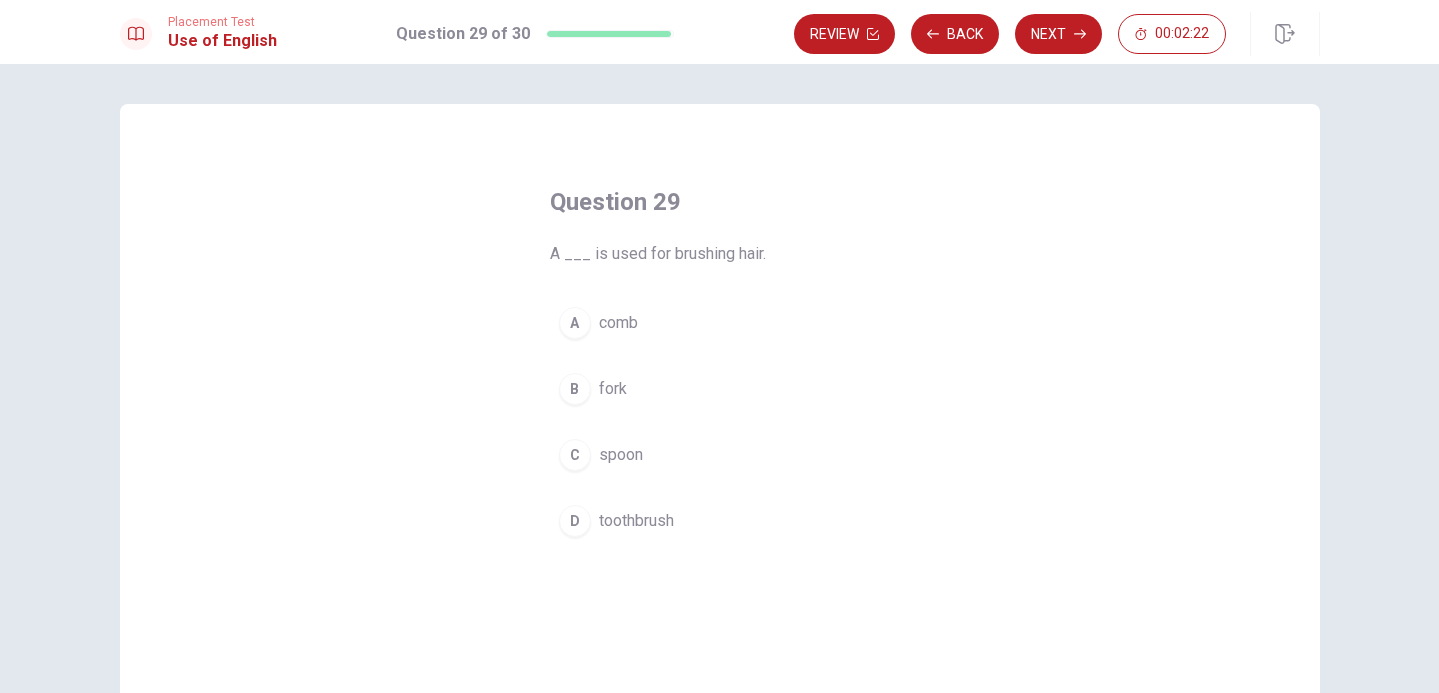 click on "toothbrush" at bounding box center [636, 521] 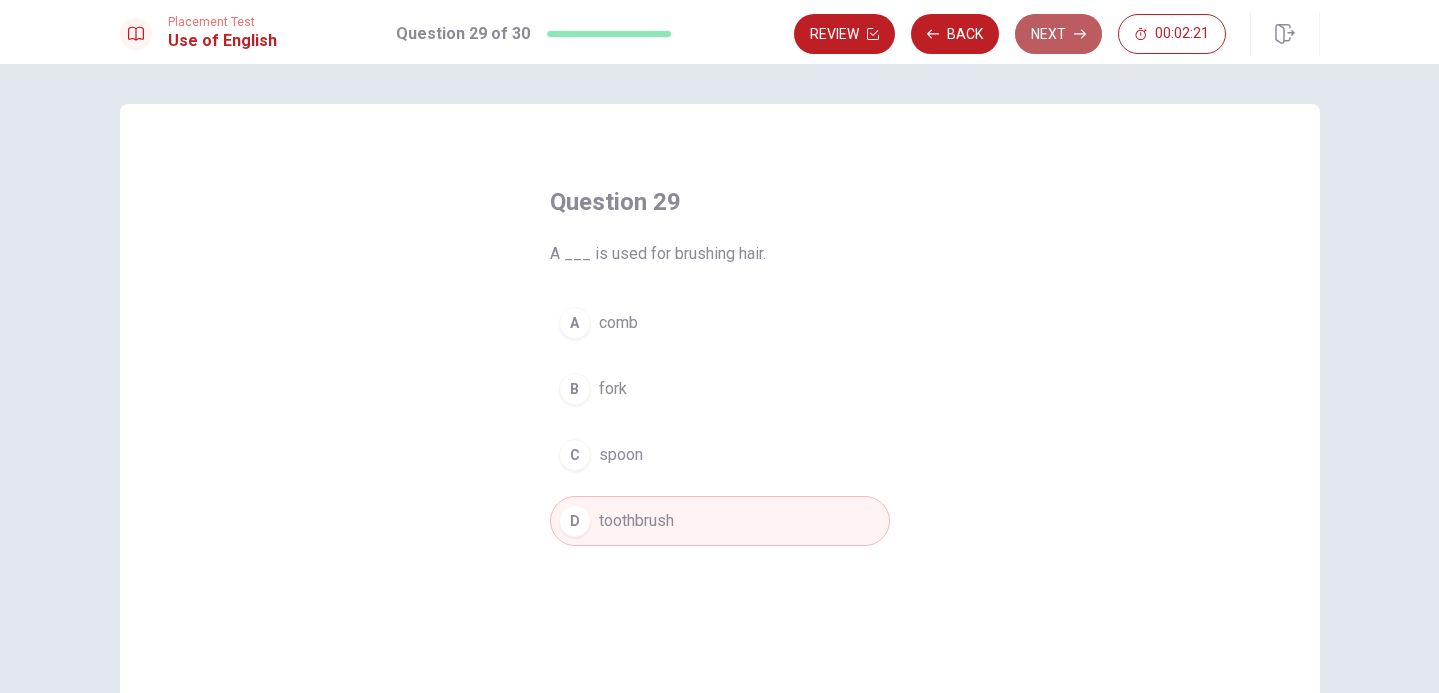 click on "Next" at bounding box center (1058, 34) 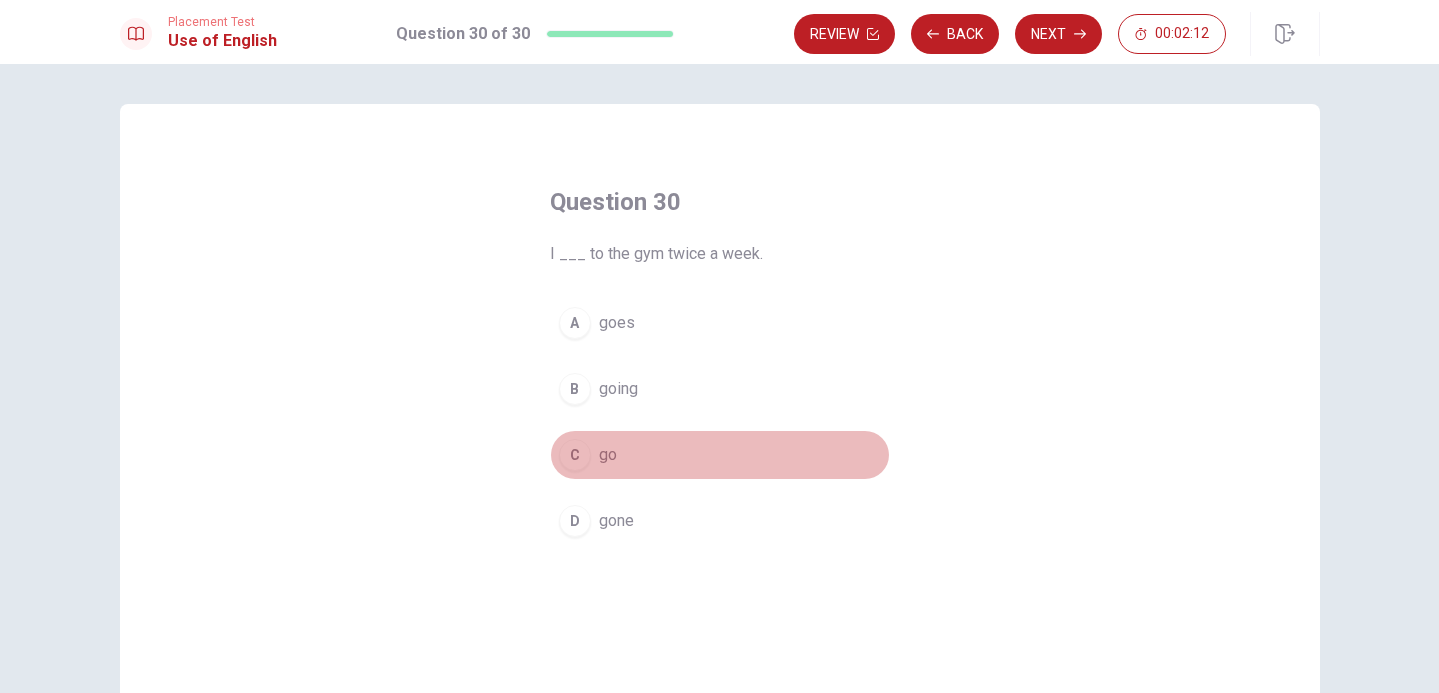click on "go" at bounding box center (608, 455) 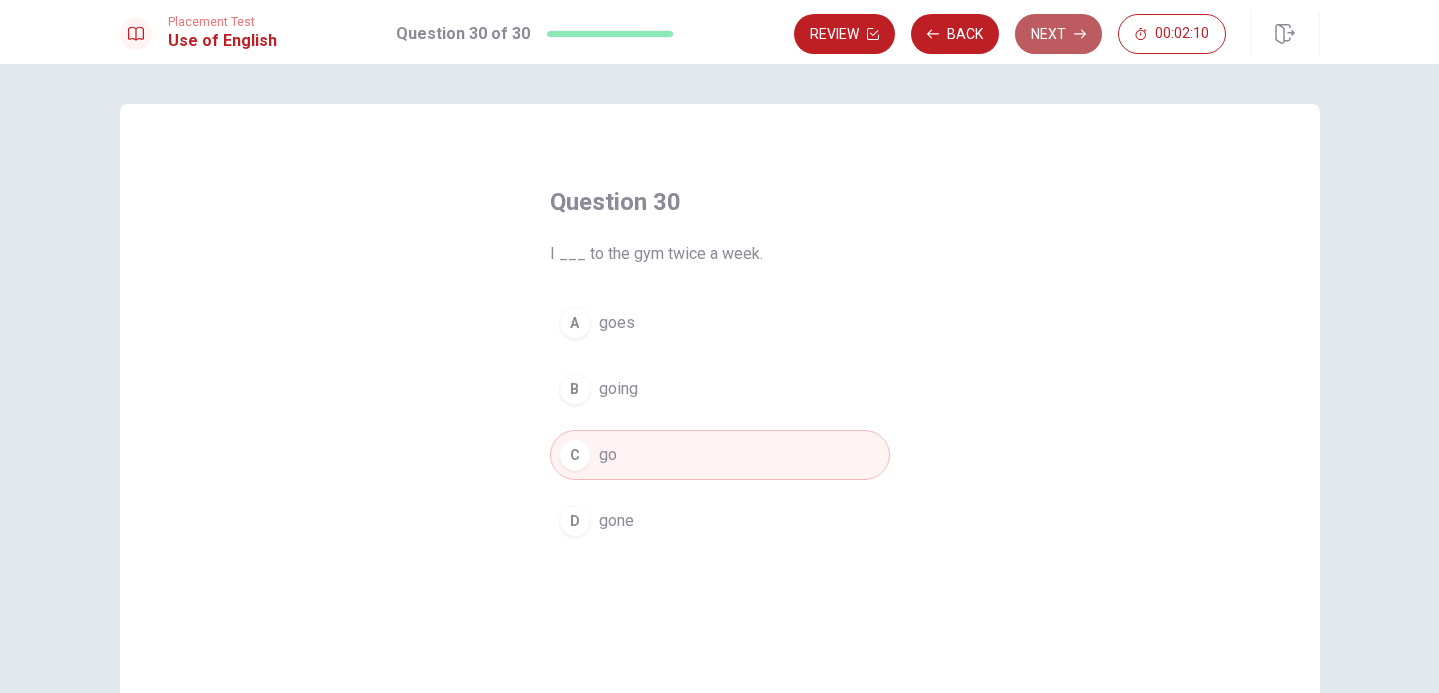 click on "Next" at bounding box center [1058, 34] 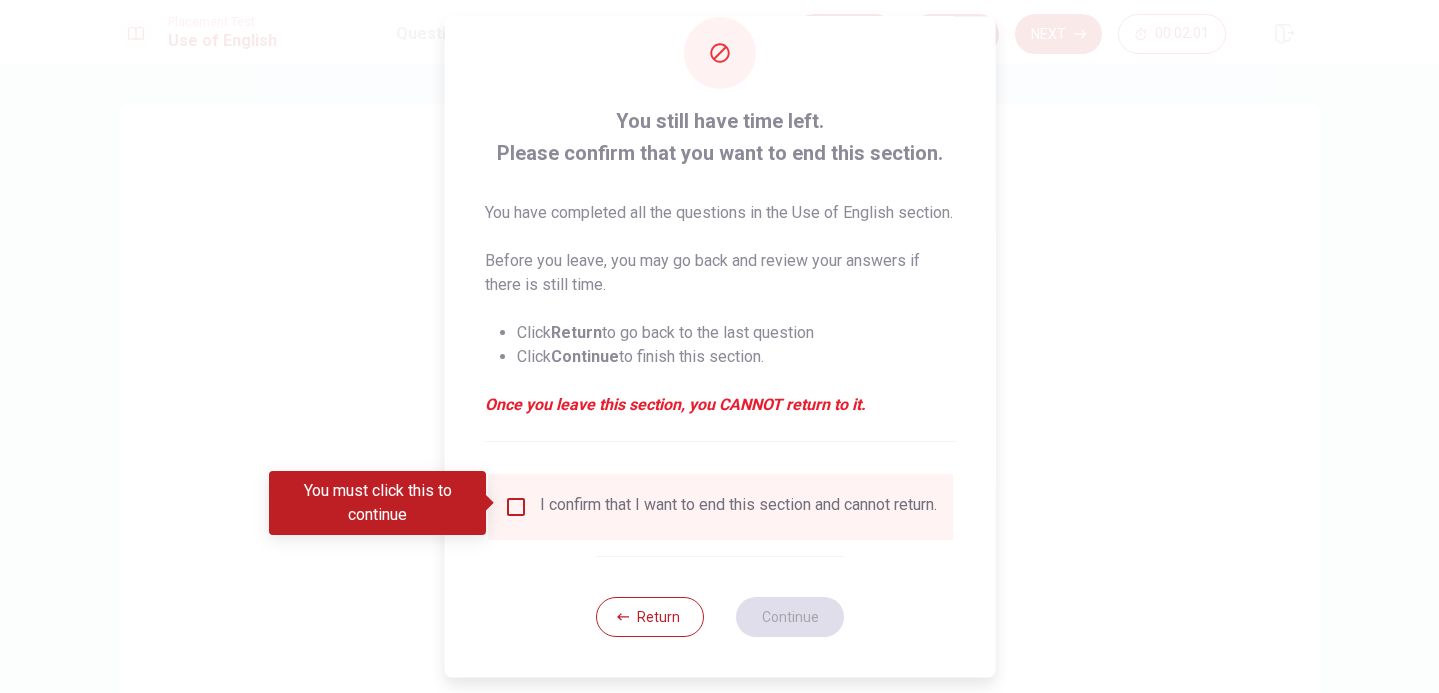 scroll, scrollTop: 77, scrollLeft: 0, axis: vertical 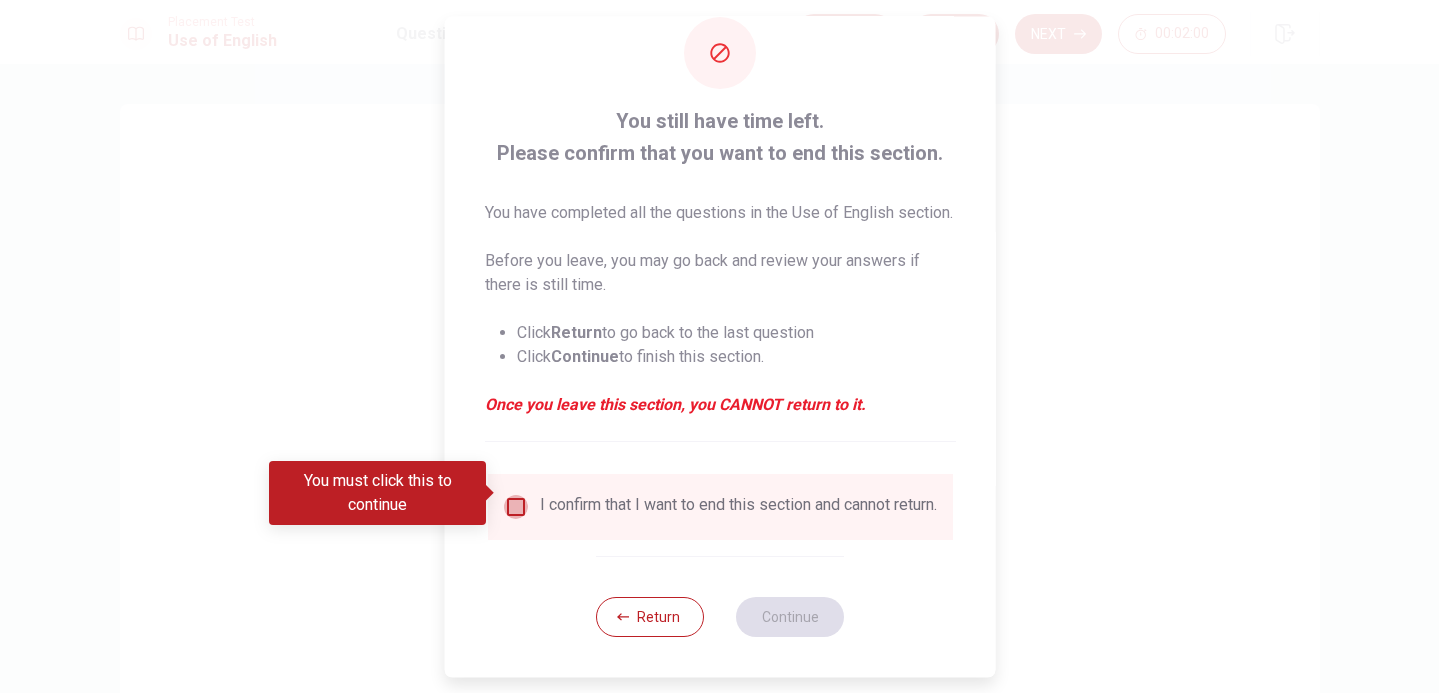 click at bounding box center (515, 507) 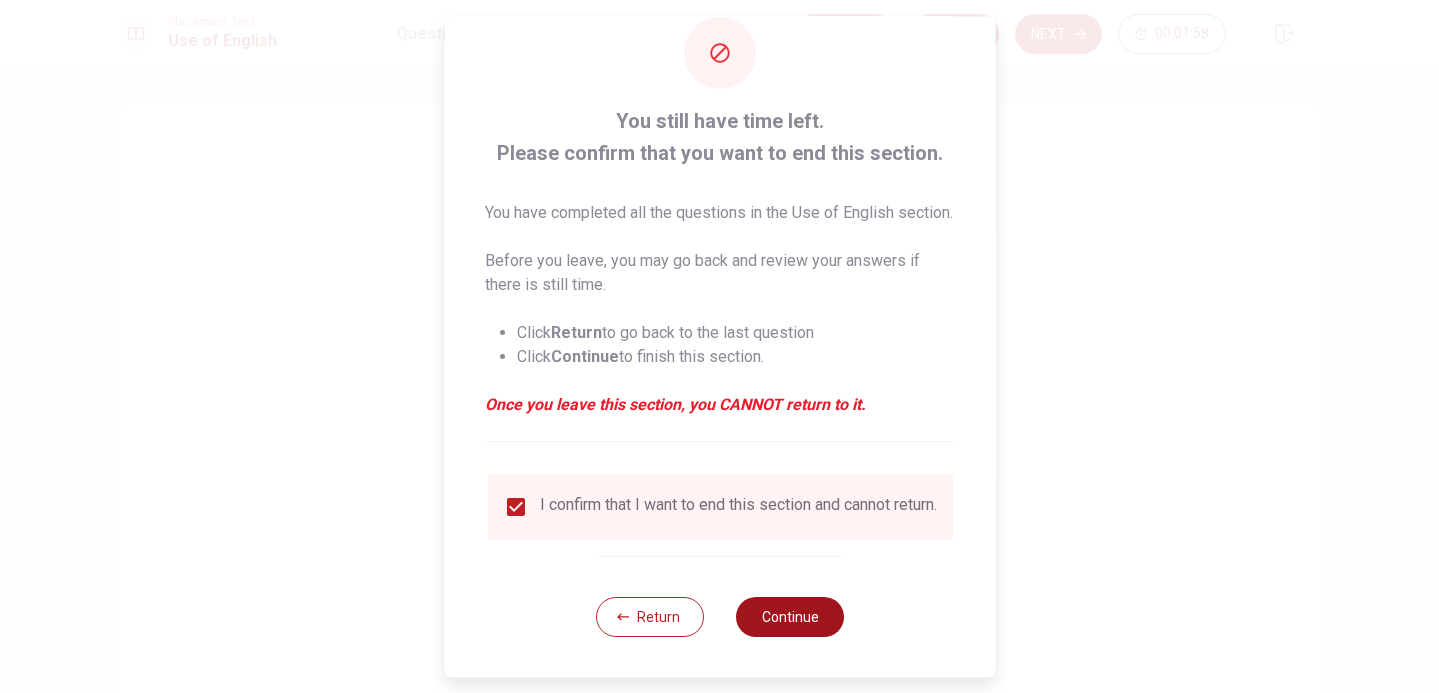 click on "Continue" at bounding box center [790, 617] 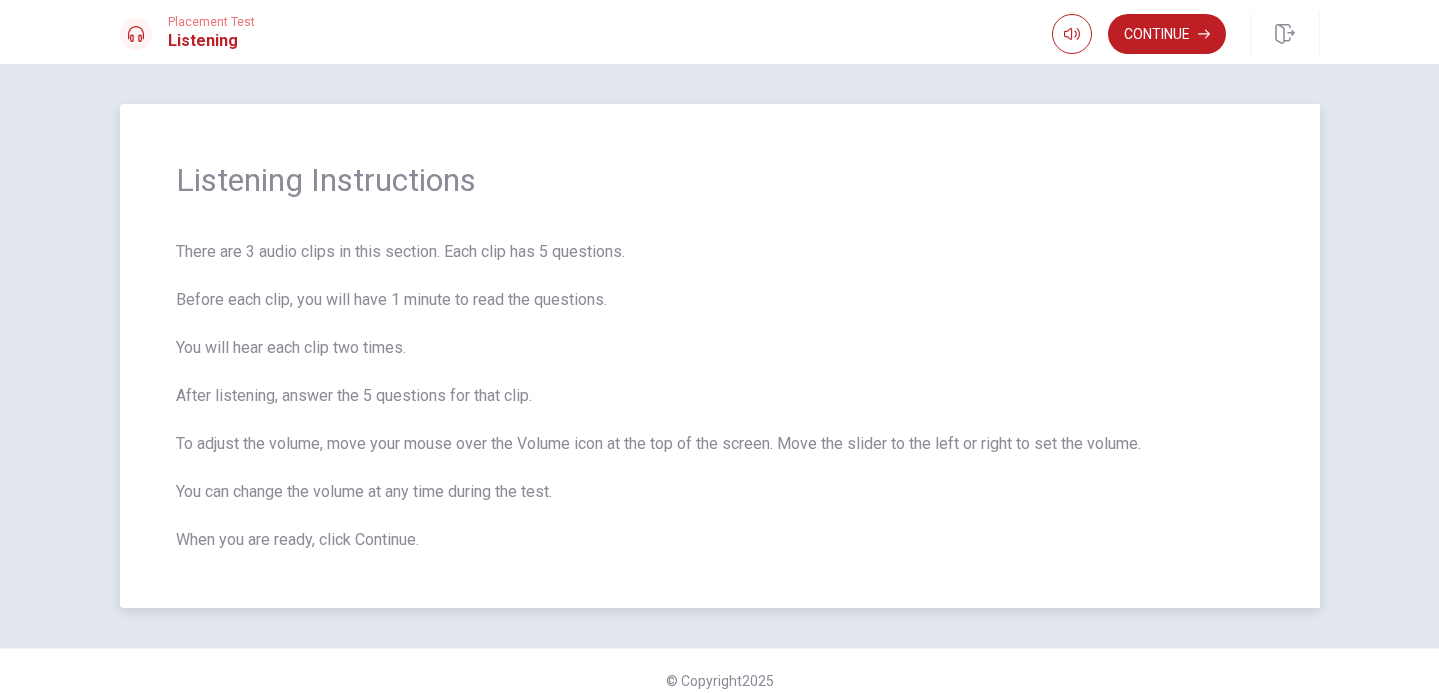 scroll, scrollTop: 1, scrollLeft: 0, axis: vertical 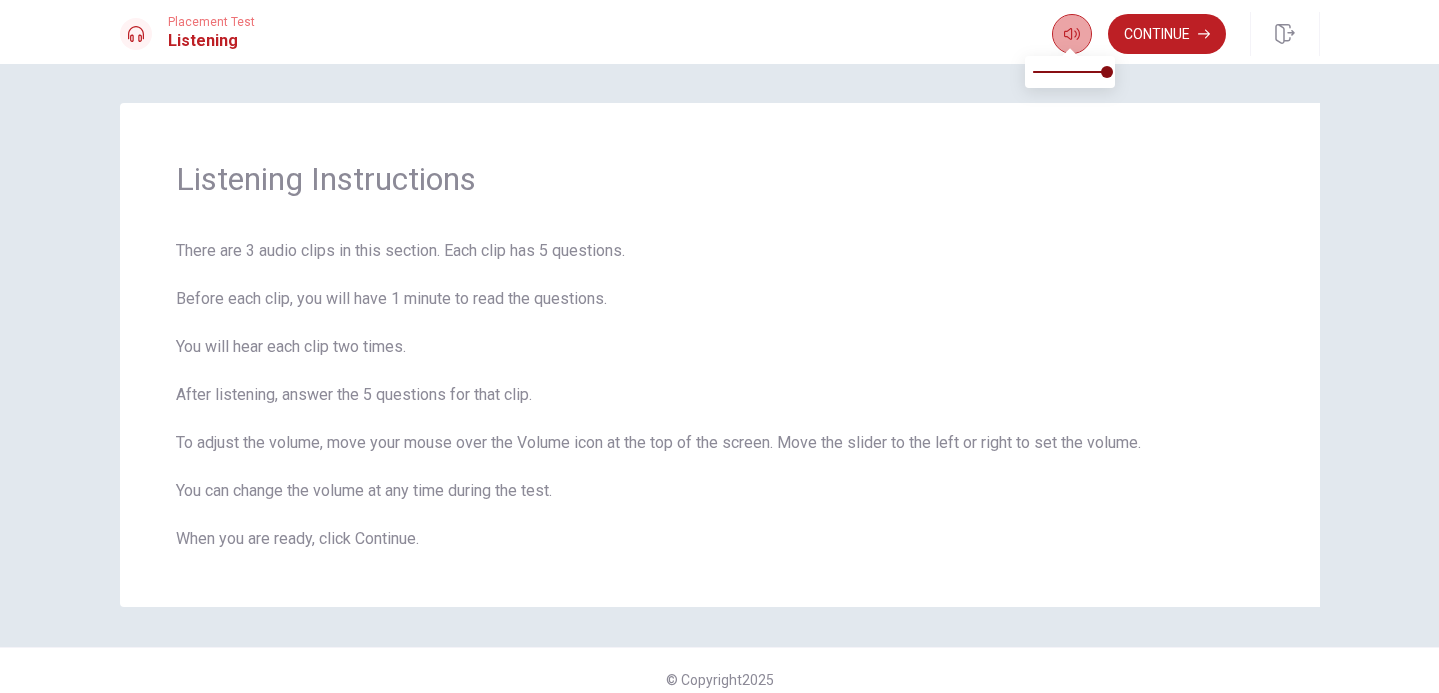 click at bounding box center (1072, 34) 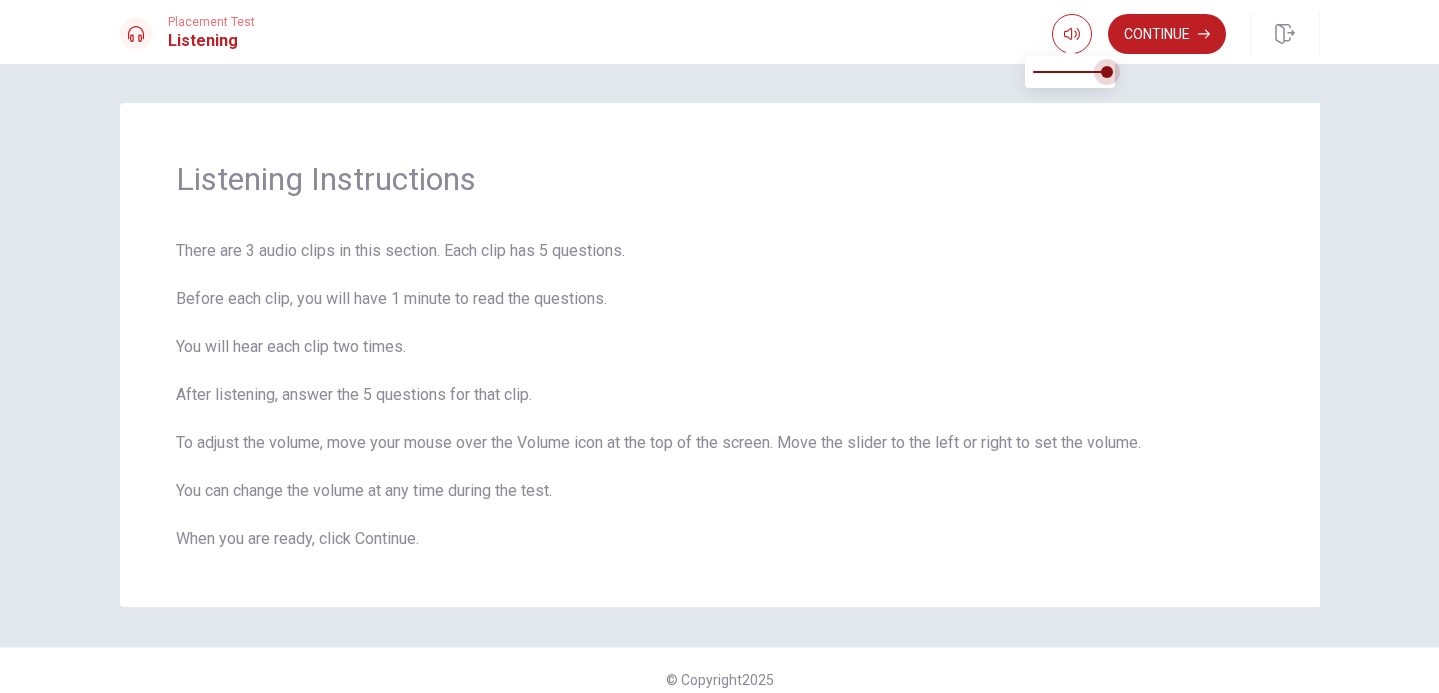 drag, startPoint x: 1112, startPoint y: 73, endPoint x: 1149, endPoint y: 78, distance: 37.336308 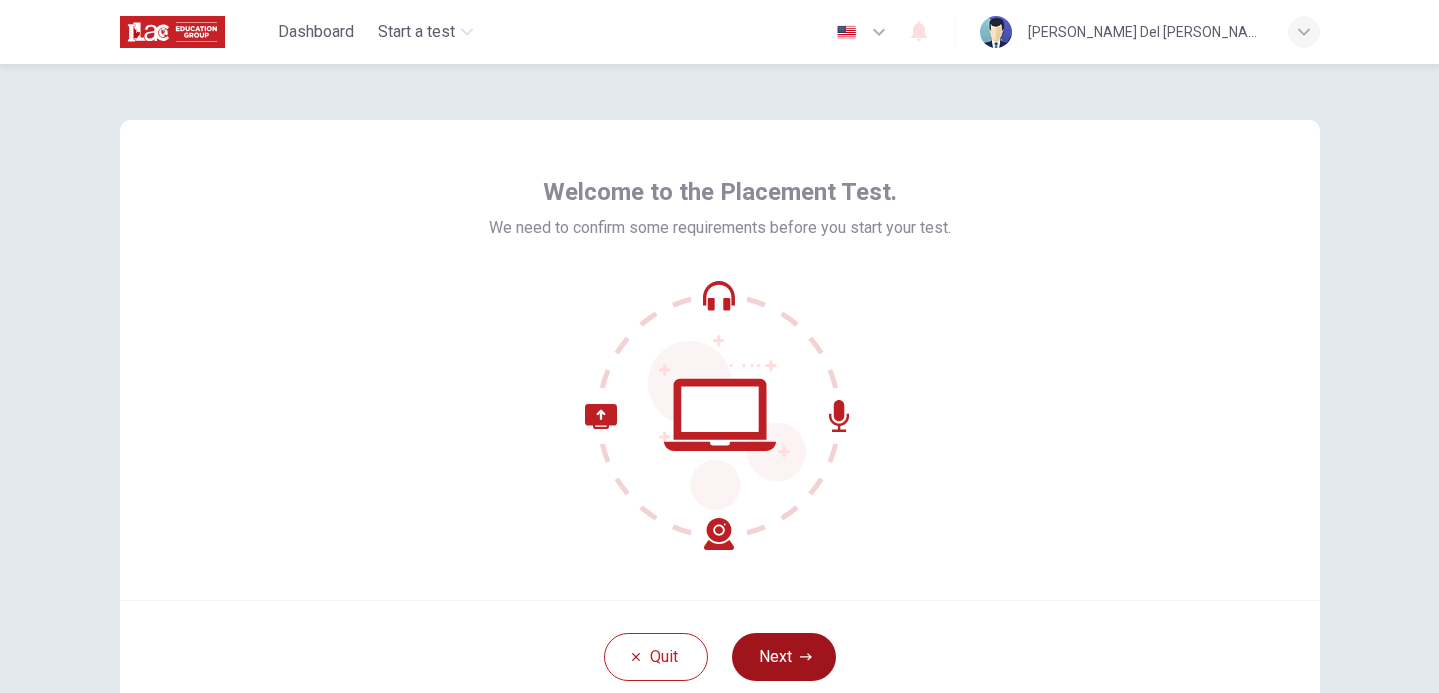 click on "Next" at bounding box center [784, 657] 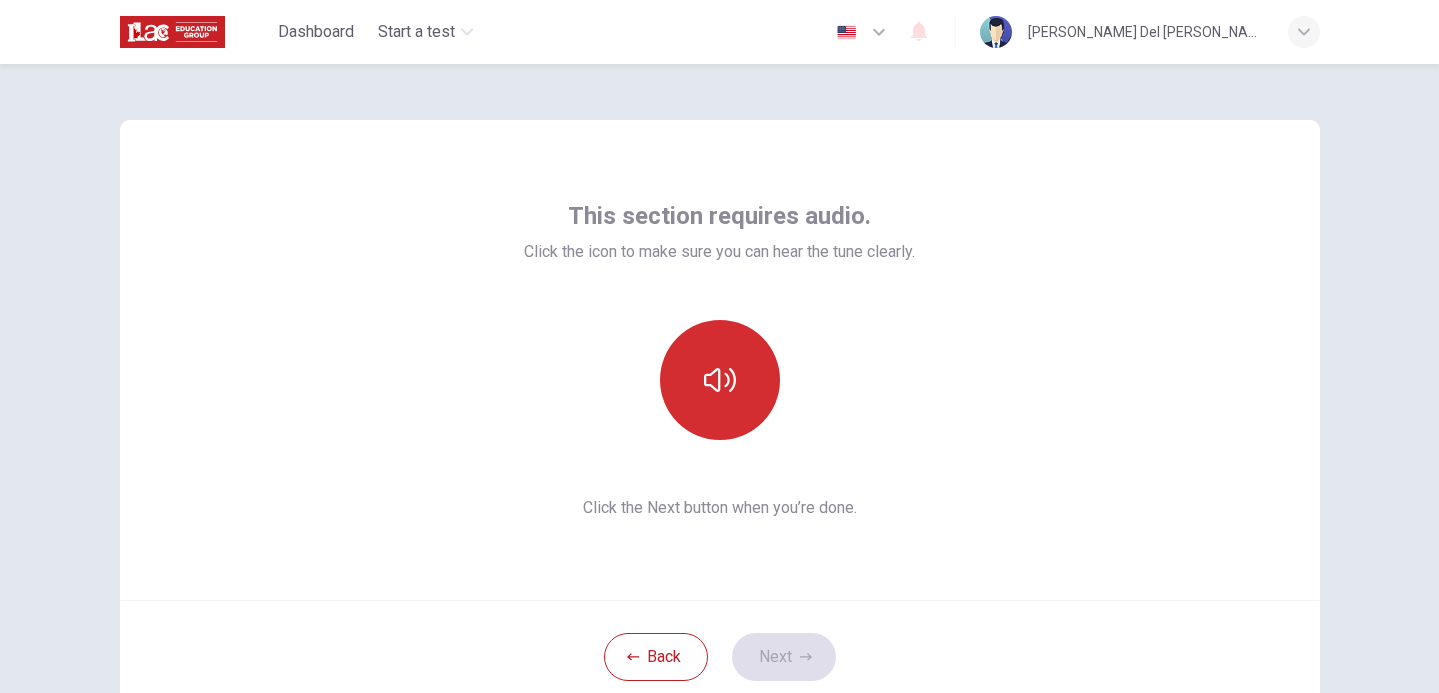 drag, startPoint x: 714, startPoint y: 382, endPoint x: 736, endPoint y: 407, distance: 33.30165 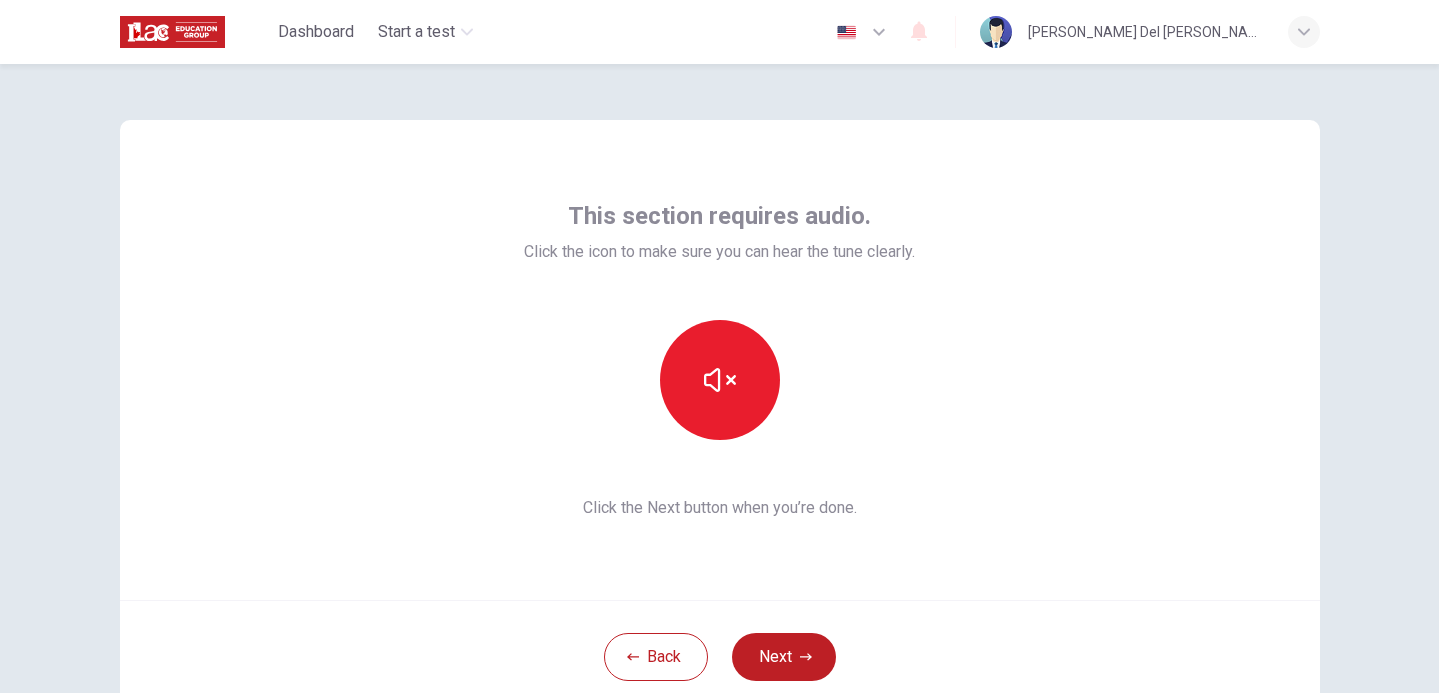 click on "Next" at bounding box center (784, 657) 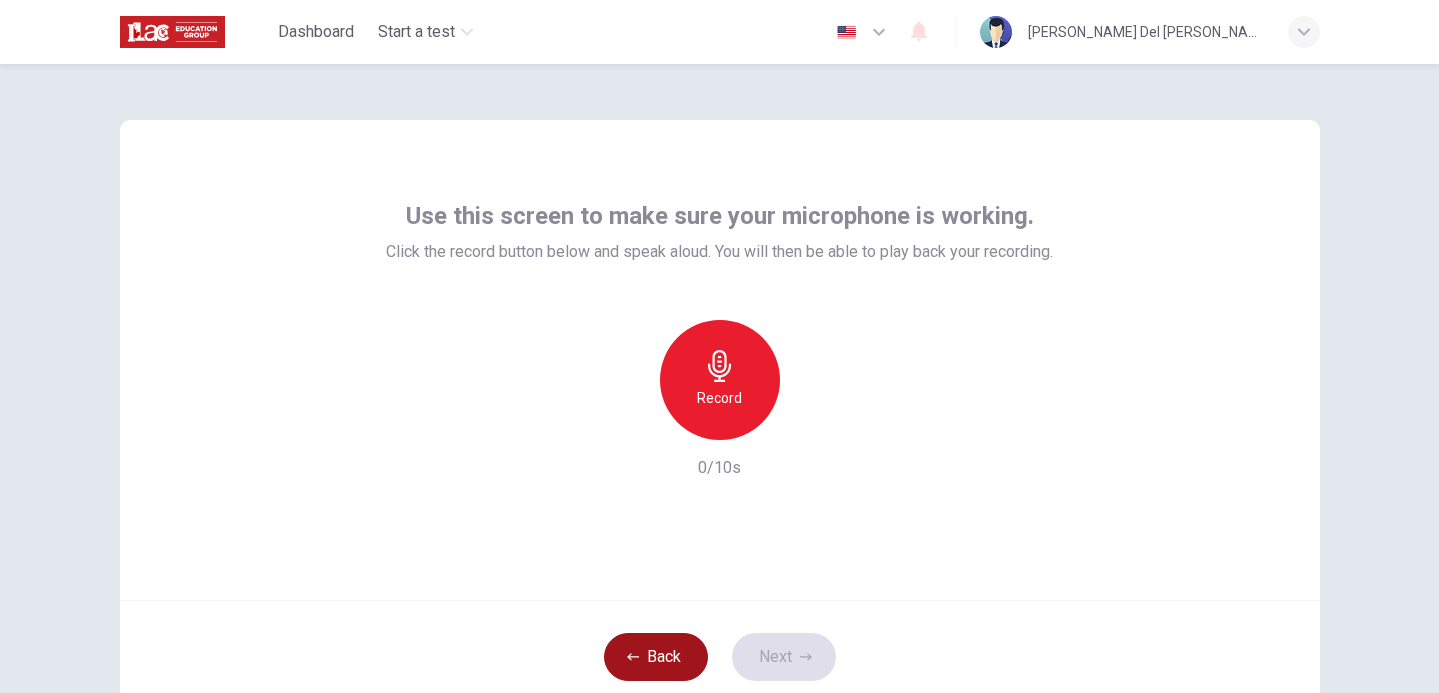 drag, startPoint x: 822, startPoint y: 653, endPoint x: 656, endPoint y: 655, distance: 166.01205 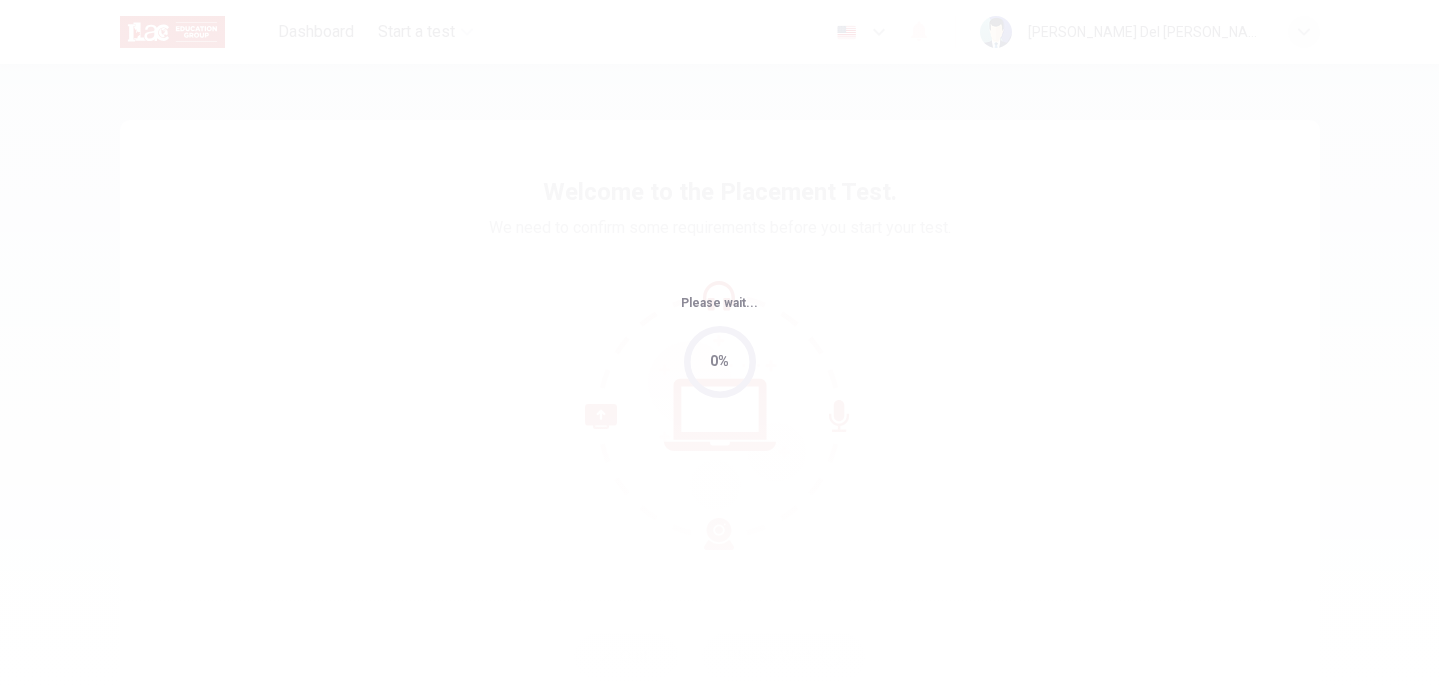 scroll, scrollTop: 0, scrollLeft: 0, axis: both 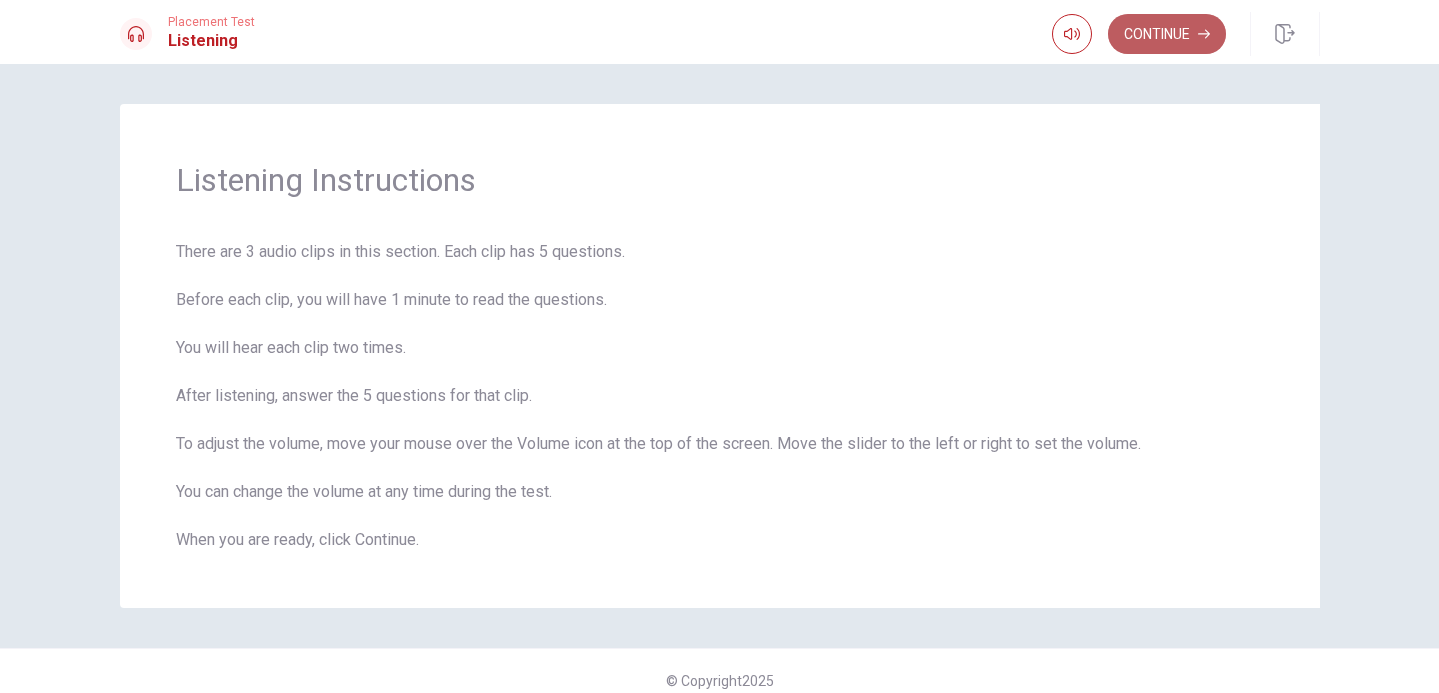 click on "Continue" at bounding box center (1167, 34) 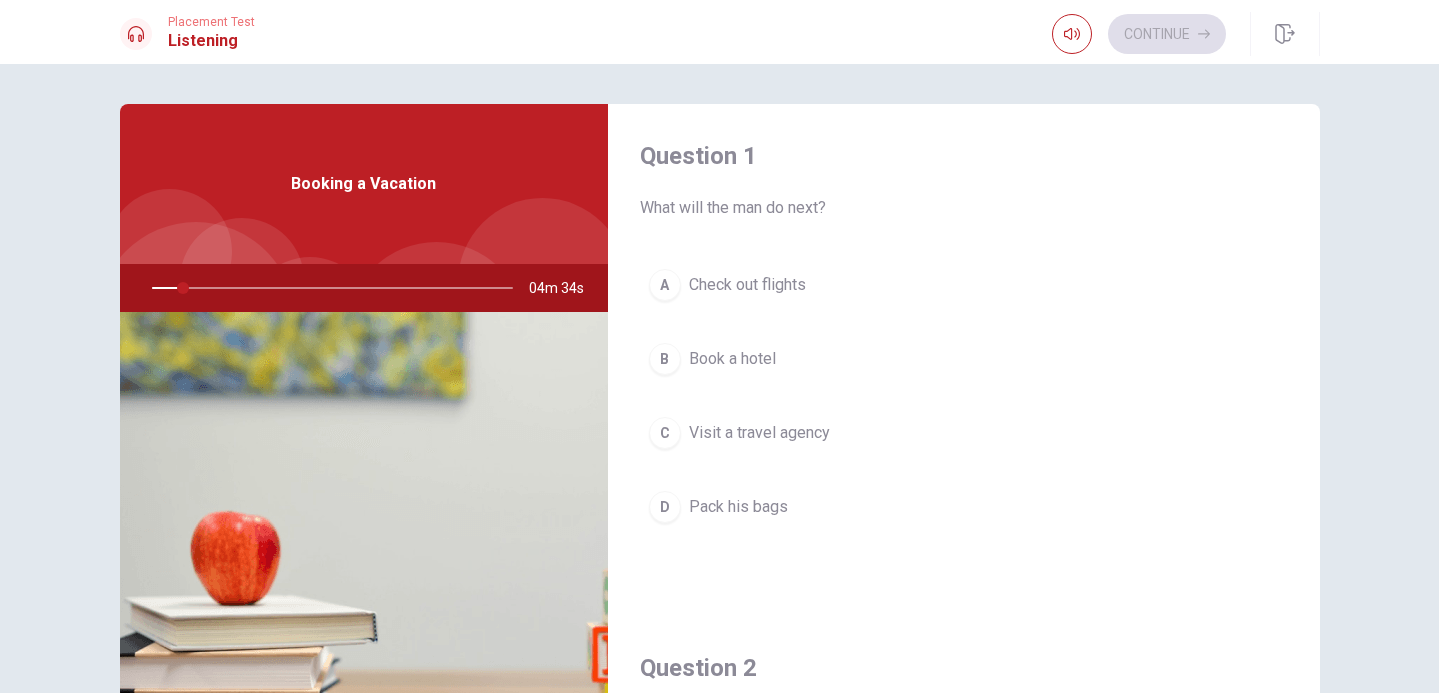 scroll, scrollTop: 0, scrollLeft: 0, axis: both 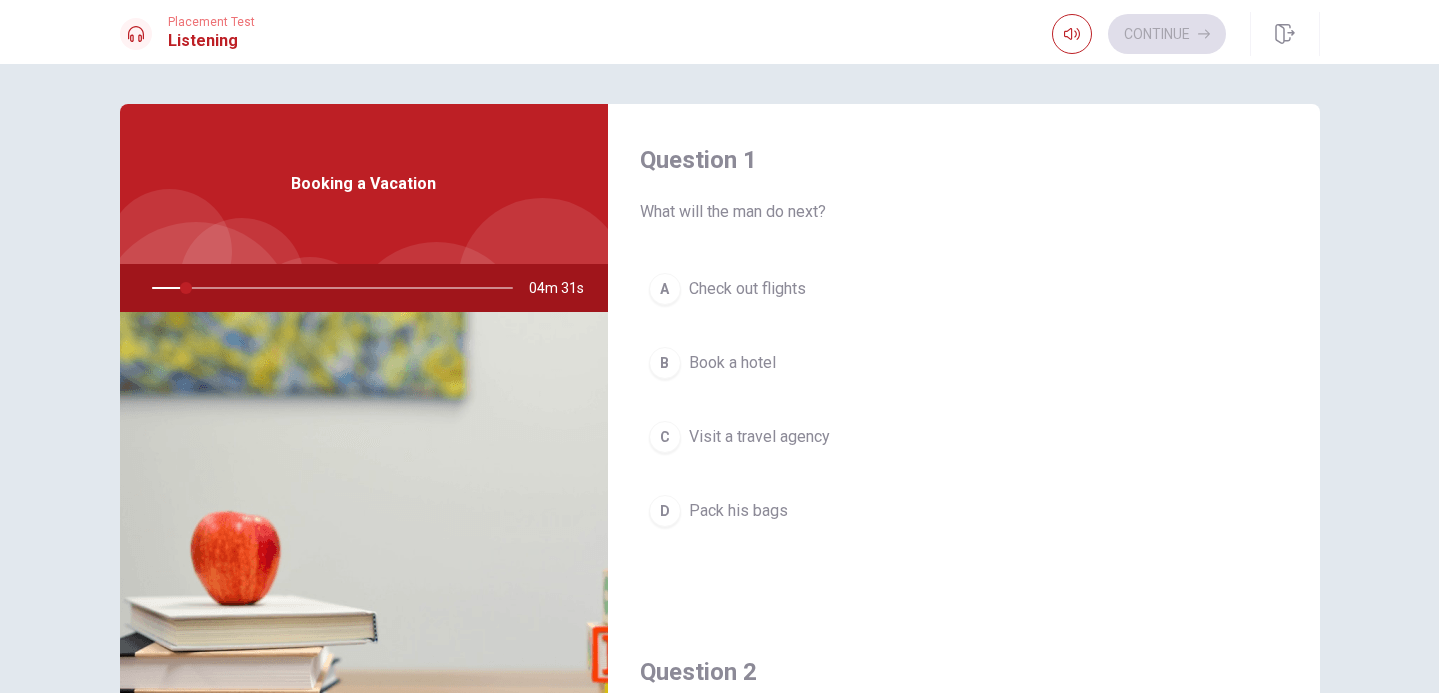 drag, startPoint x: 191, startPoint y: 293, endPoint x: 167, endPoint y: 291, distance: 24.083189 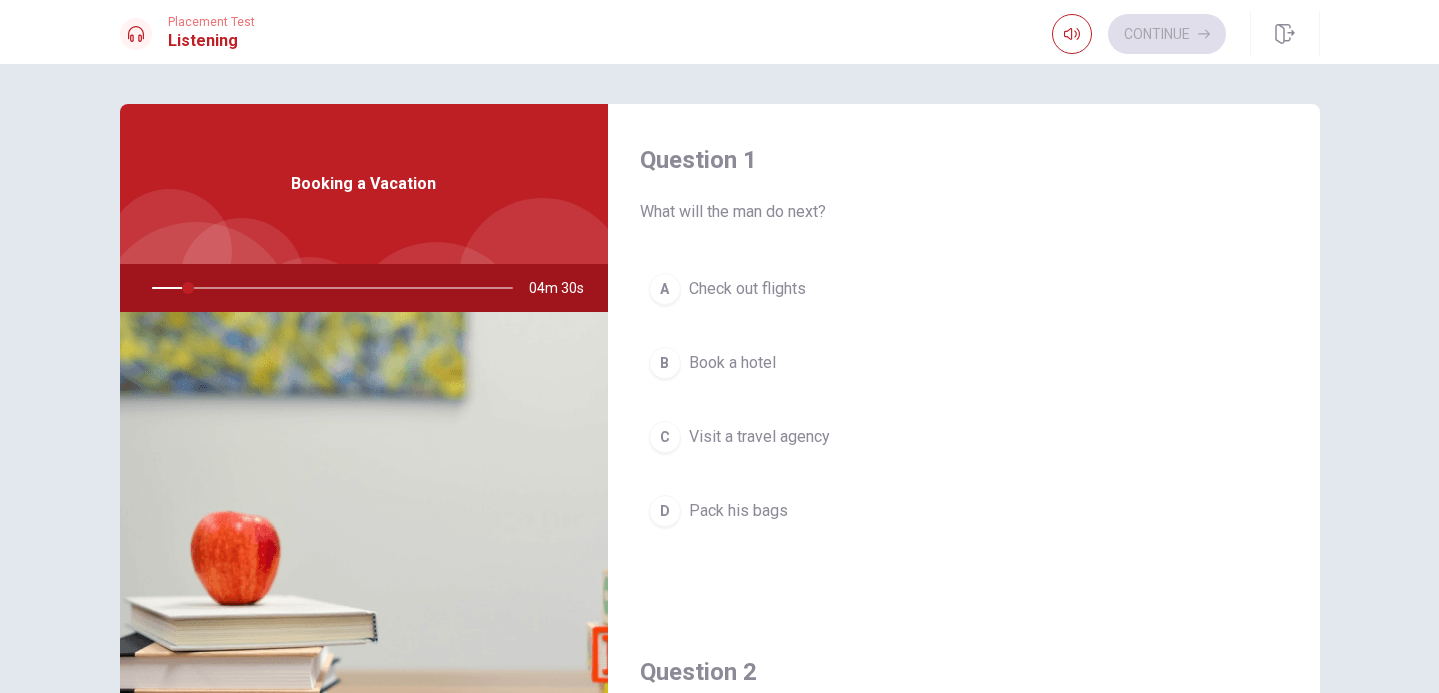 drag, startPoint x: 188, startPoint y: 290, endPoint x: 142, endPoint y: 289, distance: 46.010868 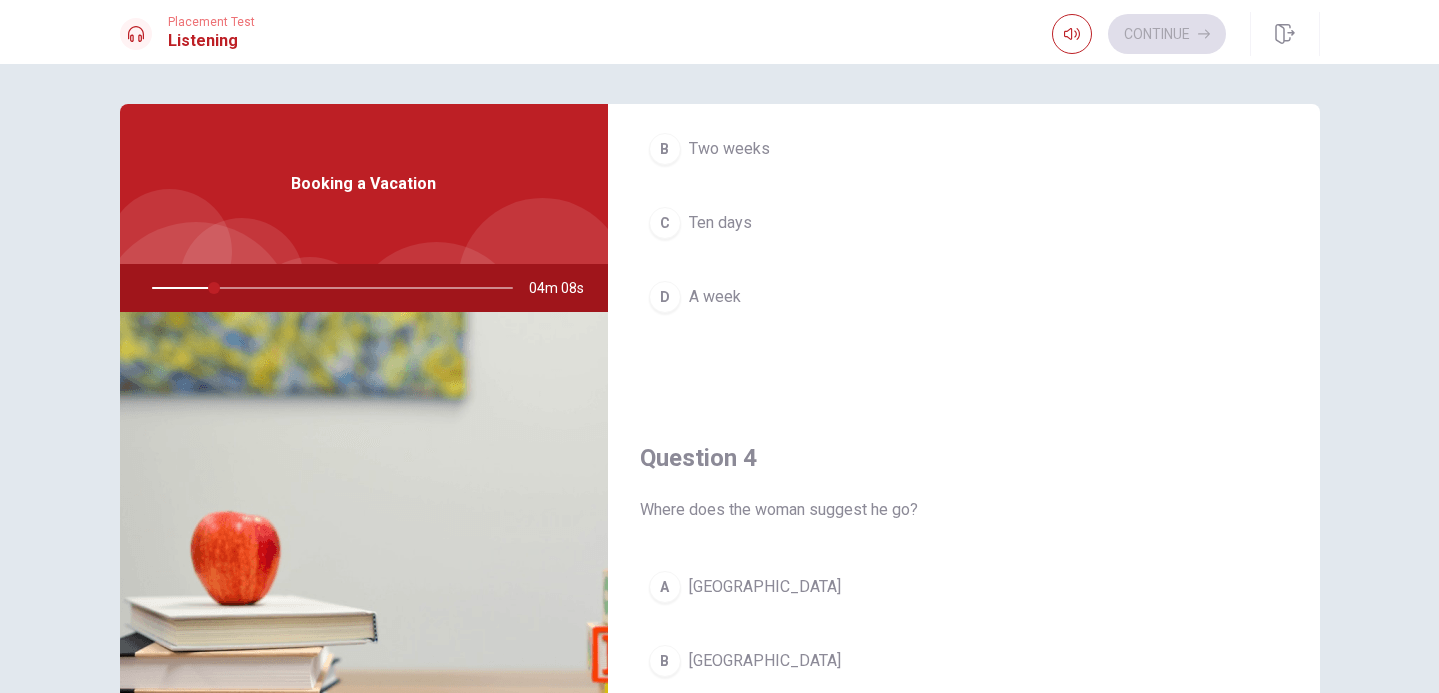 scroll, scrollTop: 1865, scrollLeft: 0, axis: vertical 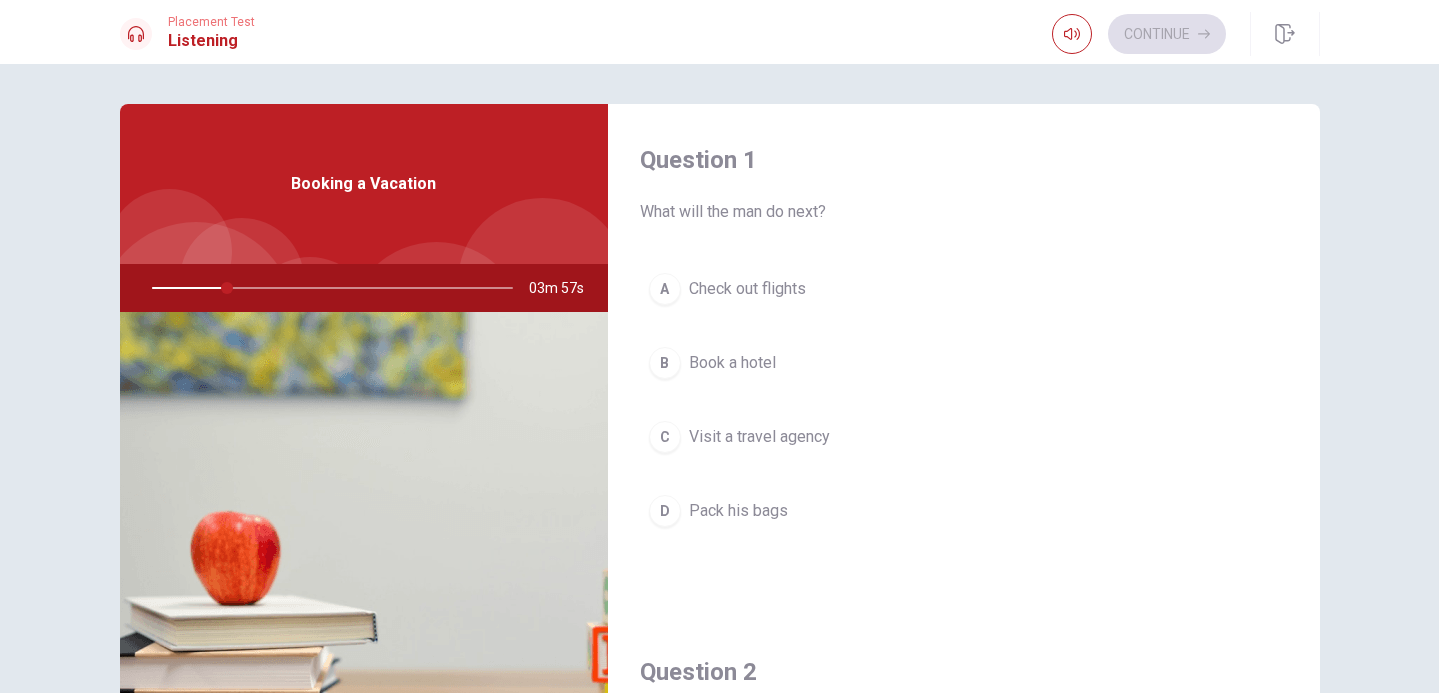 drag, startPoint x: 229, startPoint y: 291, endPoint x: 157, endPoint y: 291, distance: 72 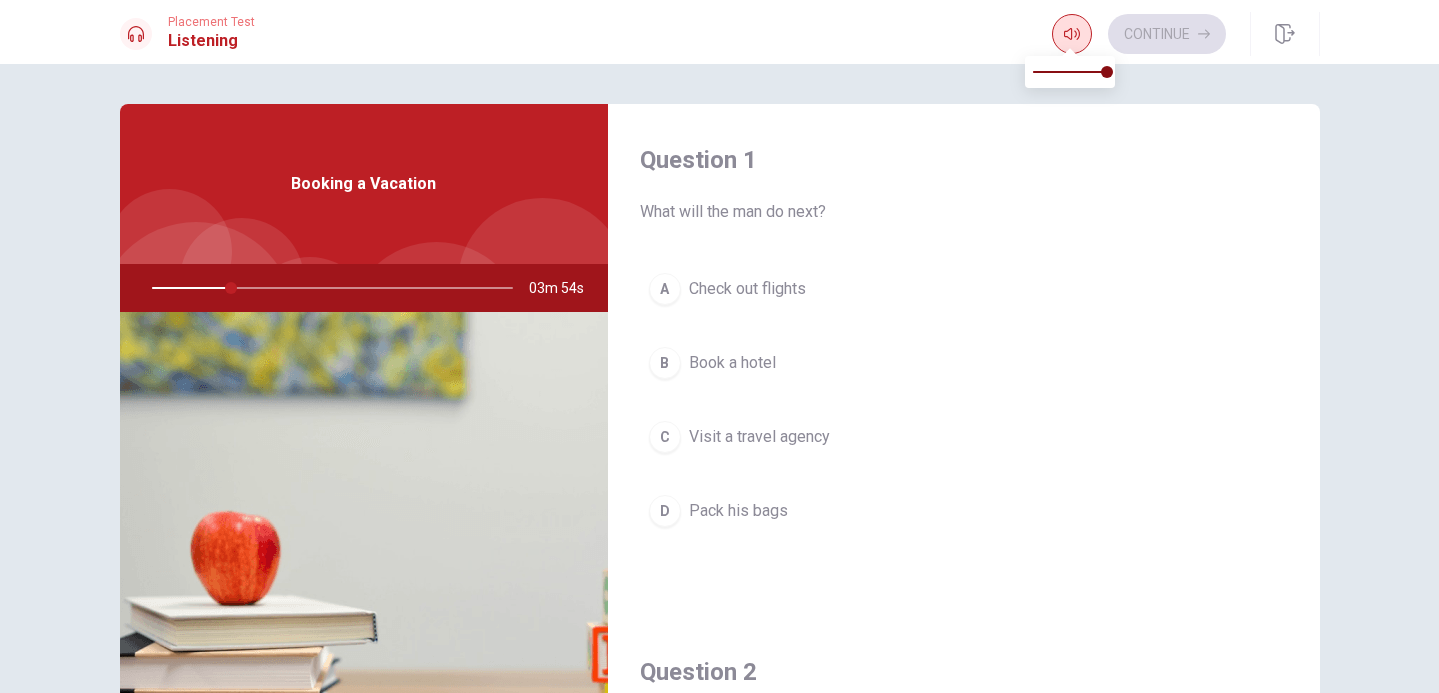 click 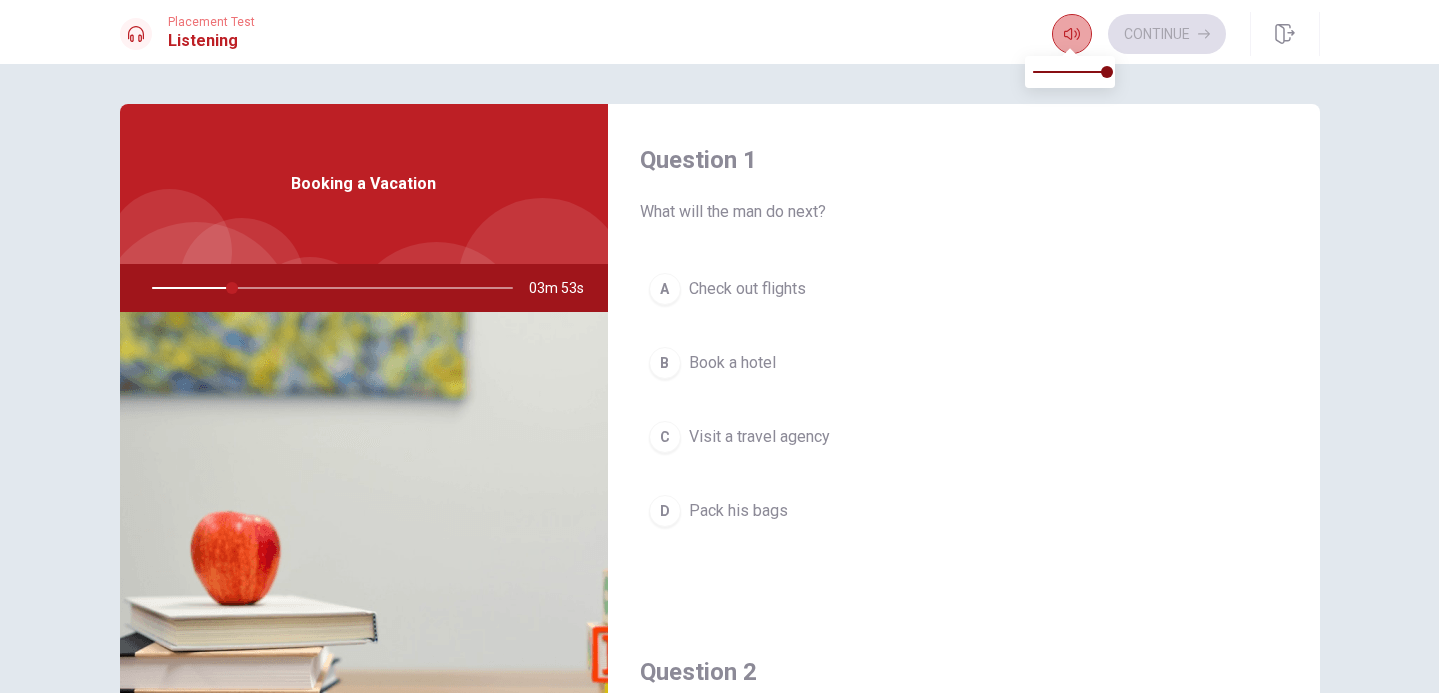 click 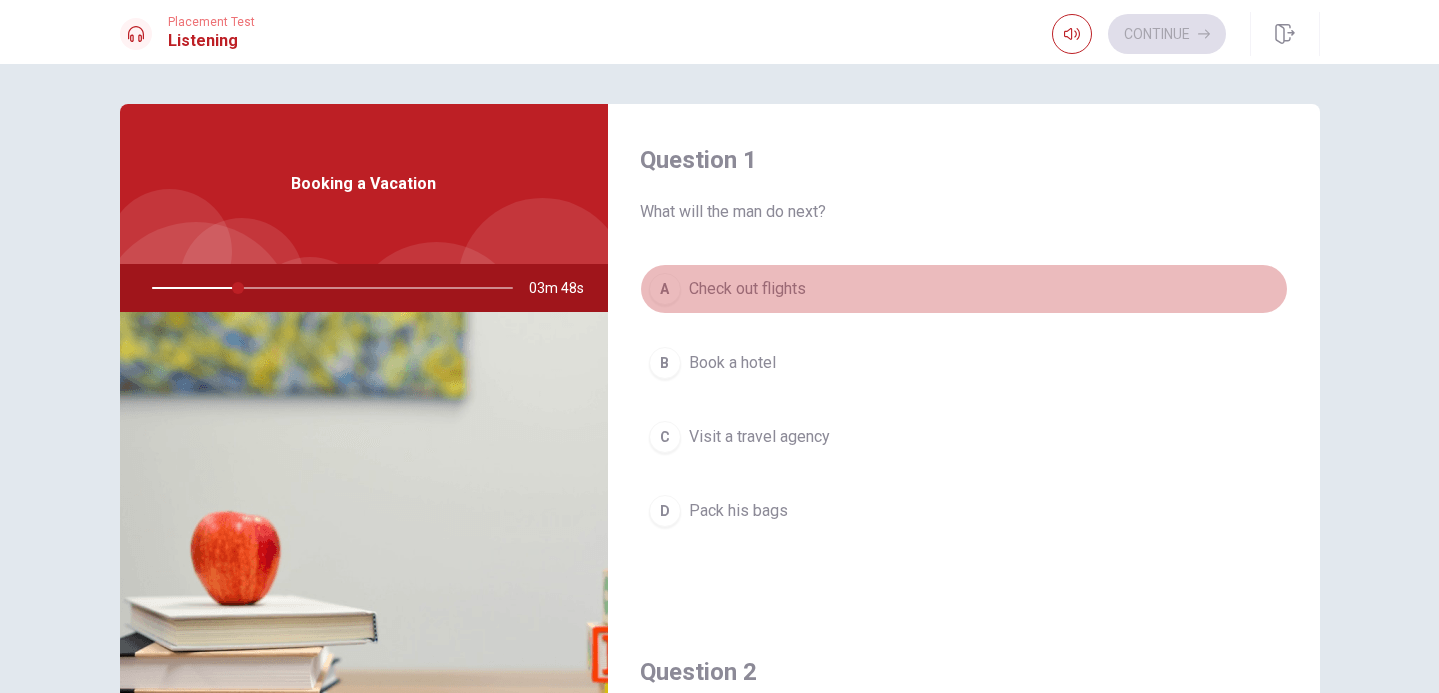click on "Check out flights" at bounding box center [747, 289] 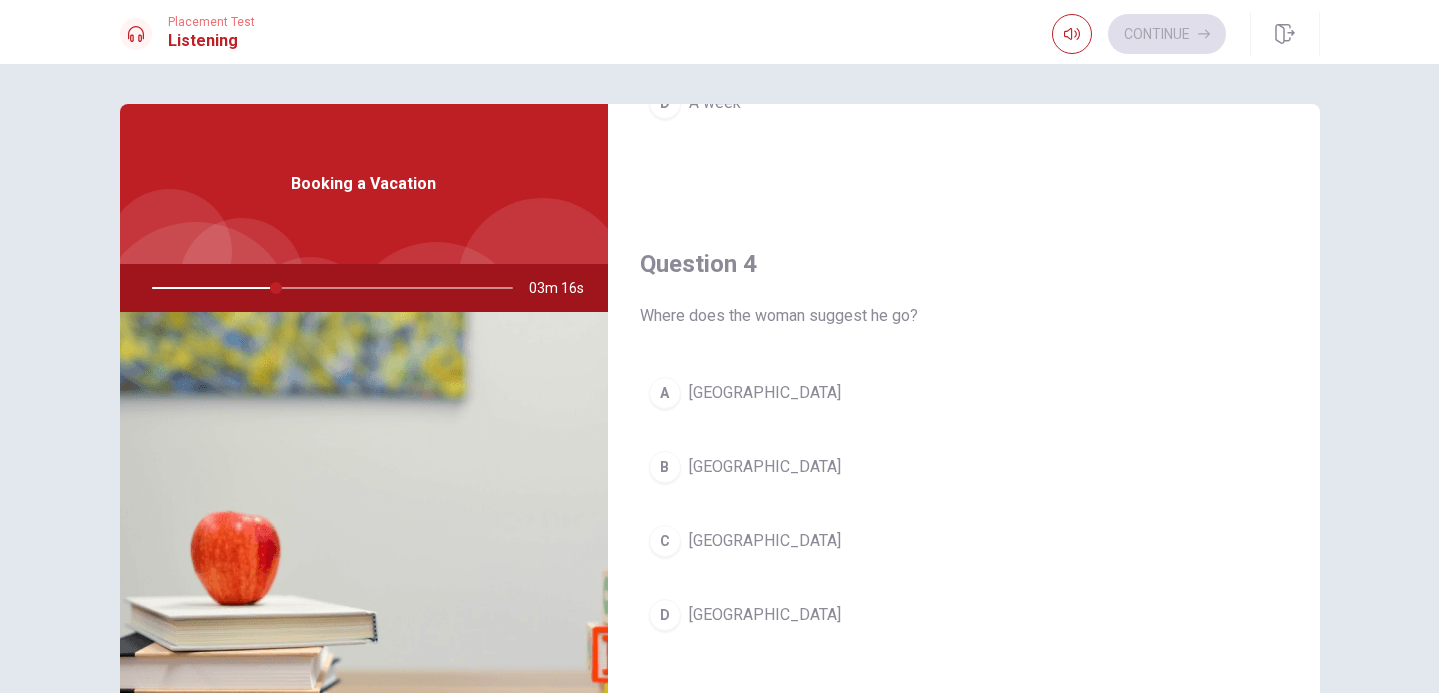 scroll, scrollTop: 1865, scrollLeft: 0, axis: vertical 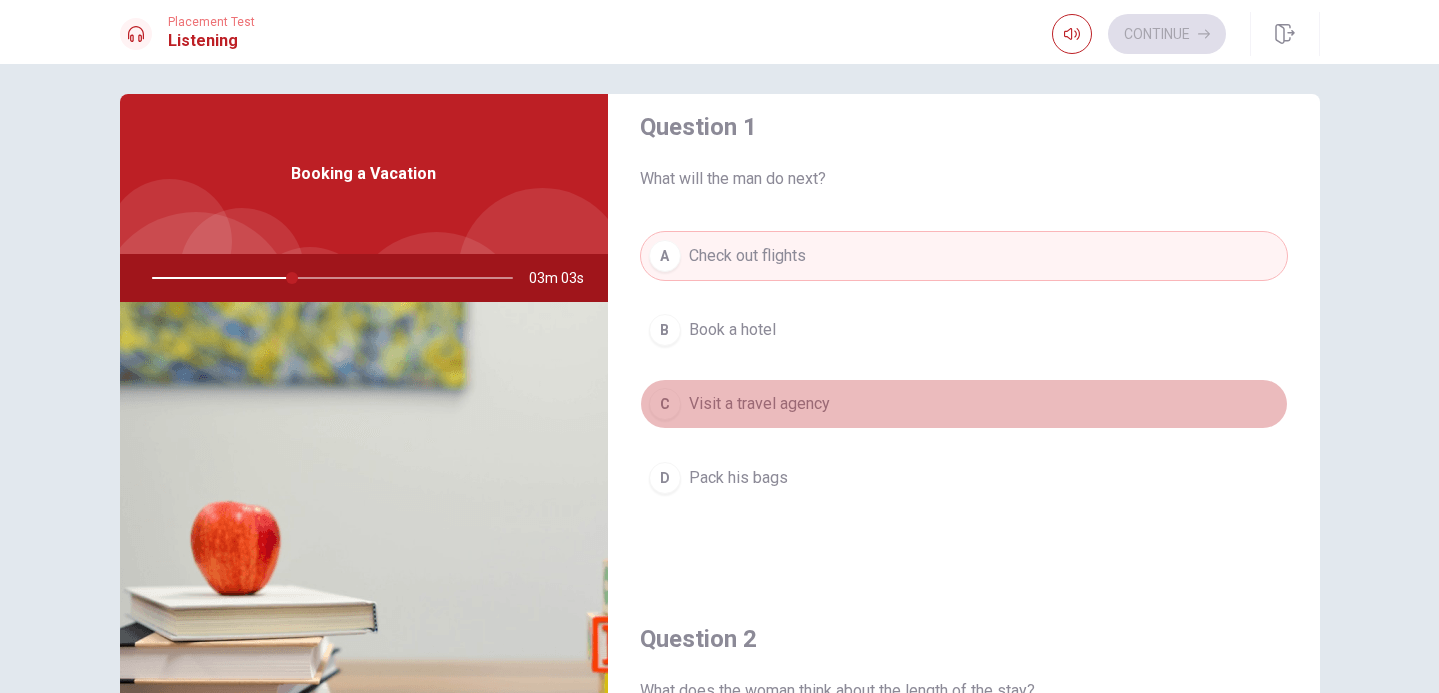 click on "C Visit a travel agency" at bounding box center (964, 404) 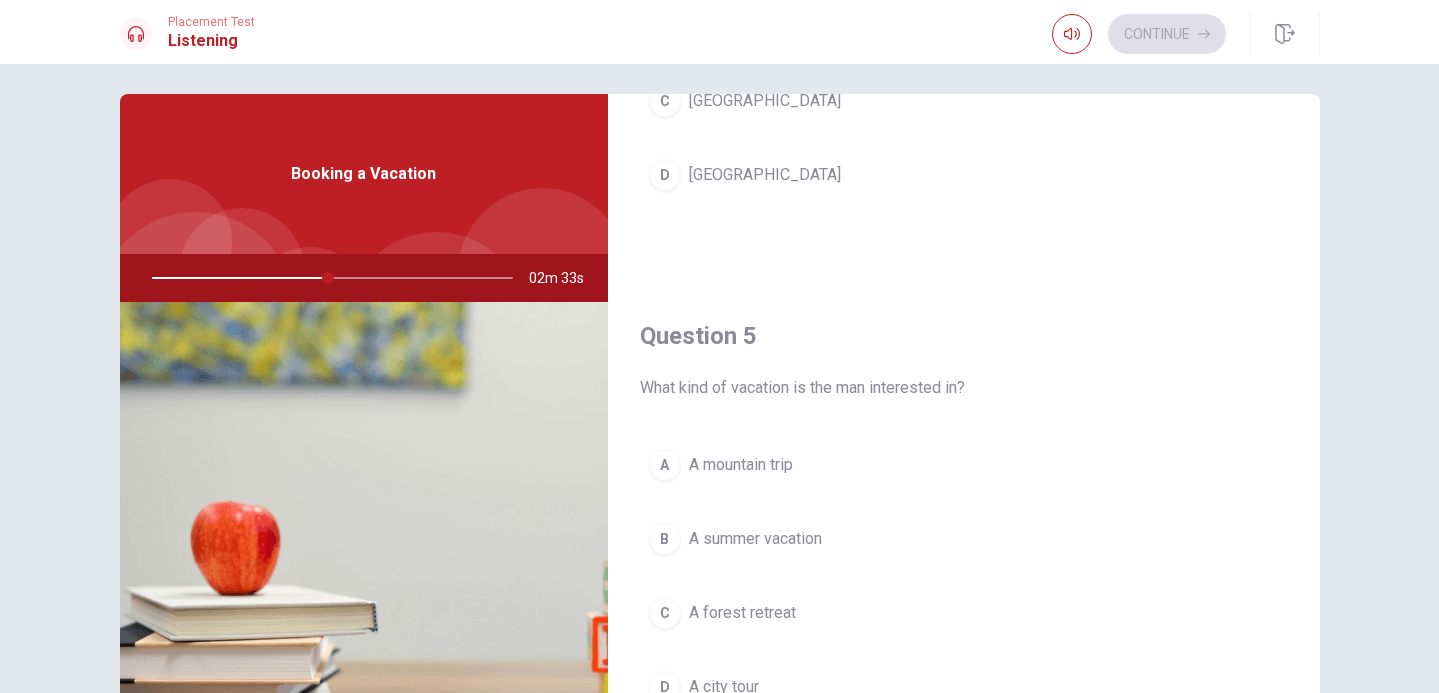 scroll, scrollTop: 1865, scrollLeft: 0, axis: vertical 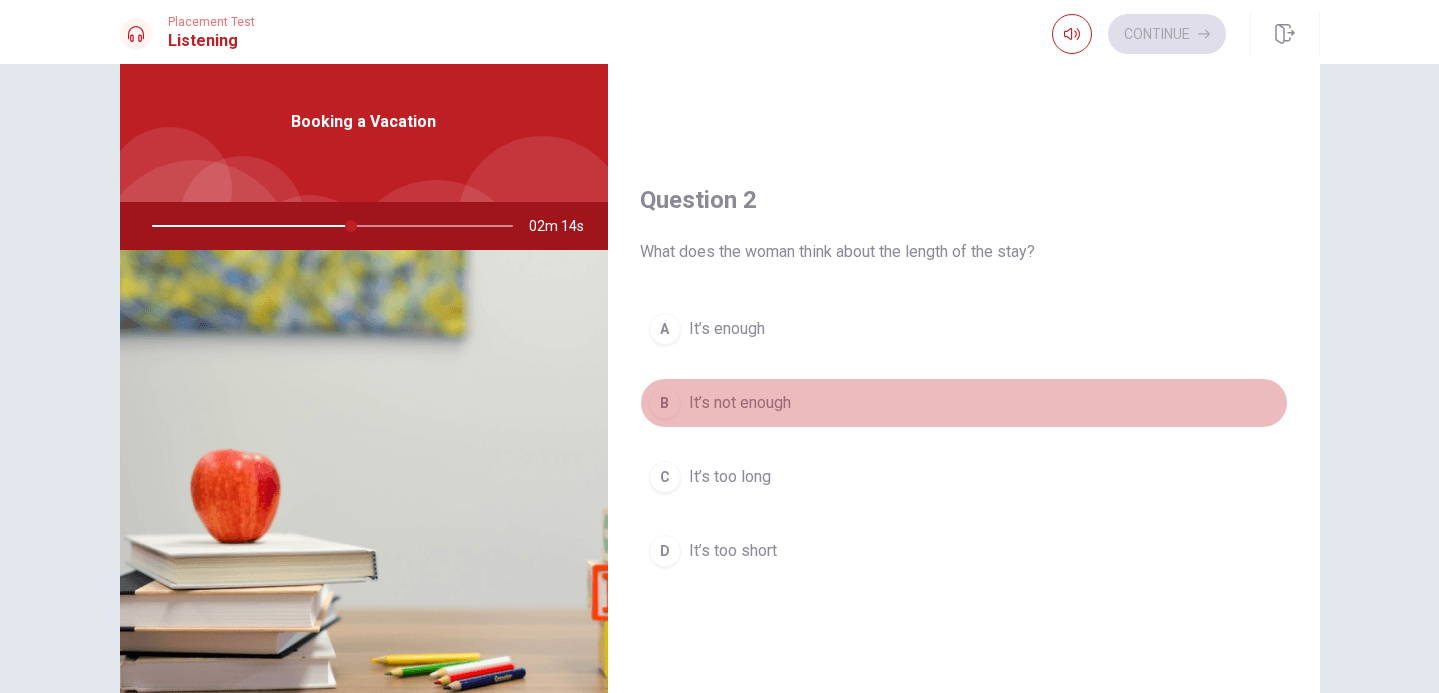 click on "It’s not enough" at bounding box center (740, 403) 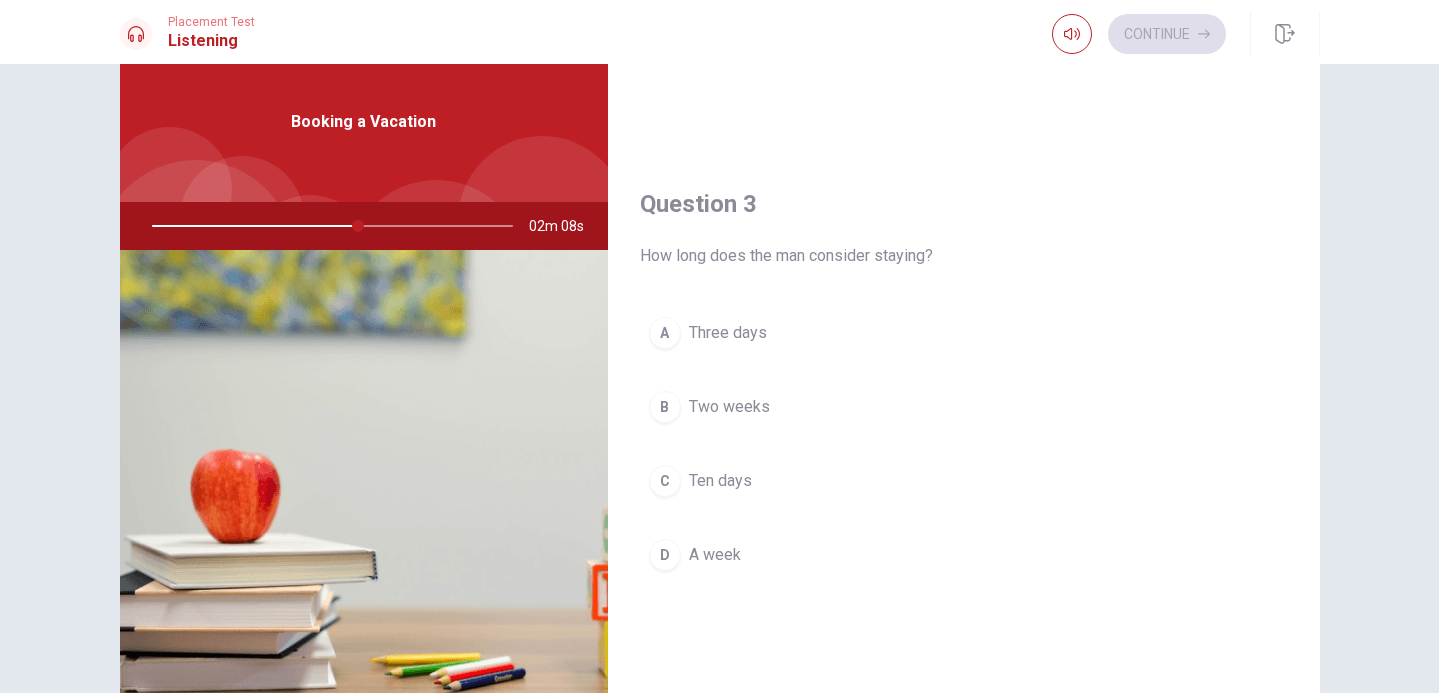 scroll, scrollTop: 919, scrollLeft: 0, axis: vertical 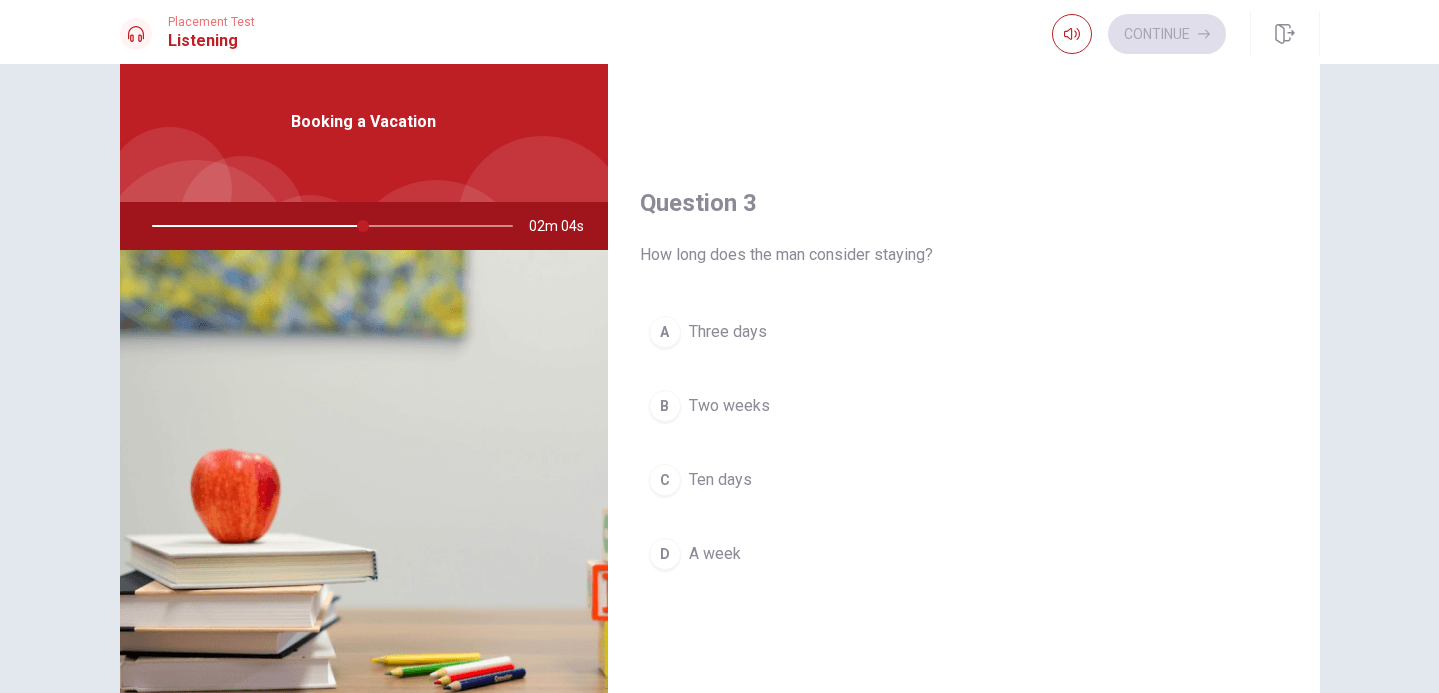 drag, startPoint x: 361, startPoint y: 227, endPoint x: 233, endPoint y: 227, distance: 128 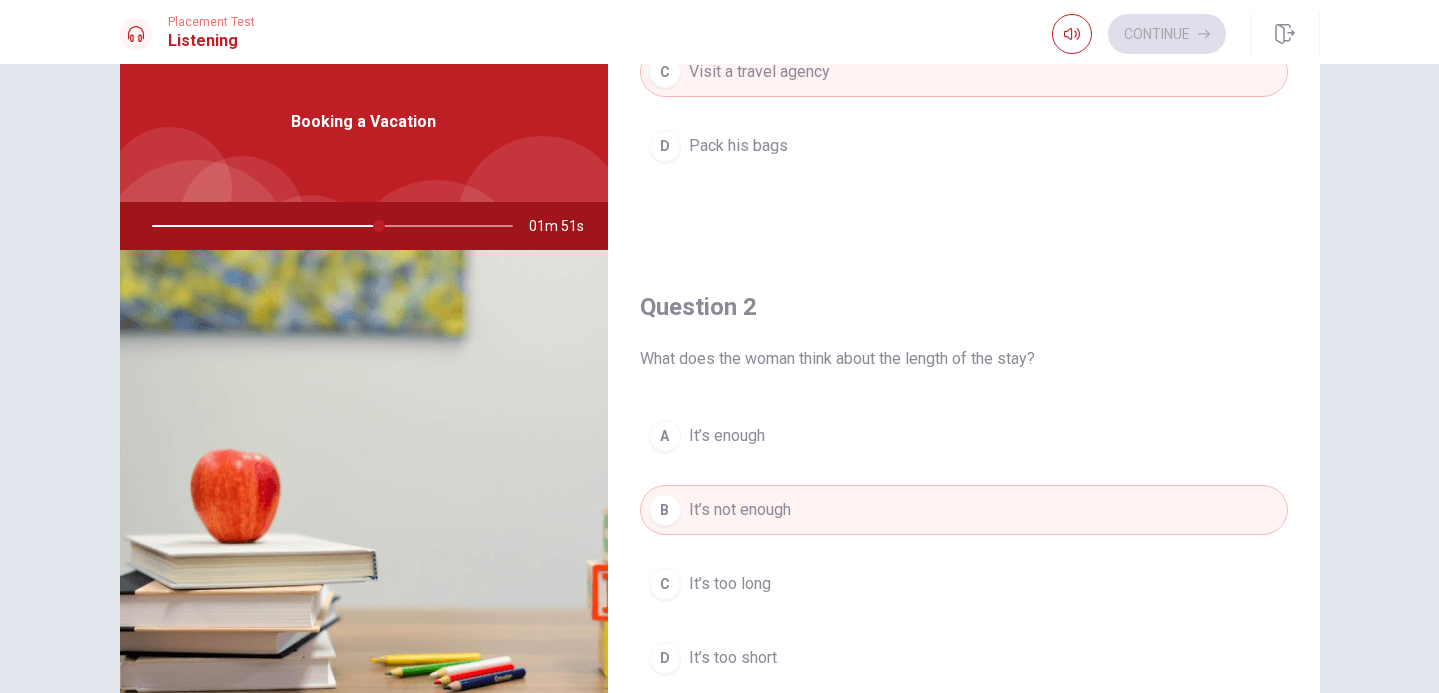 scroll, scrollTop: 0, scrollLeft: 0, axis: both 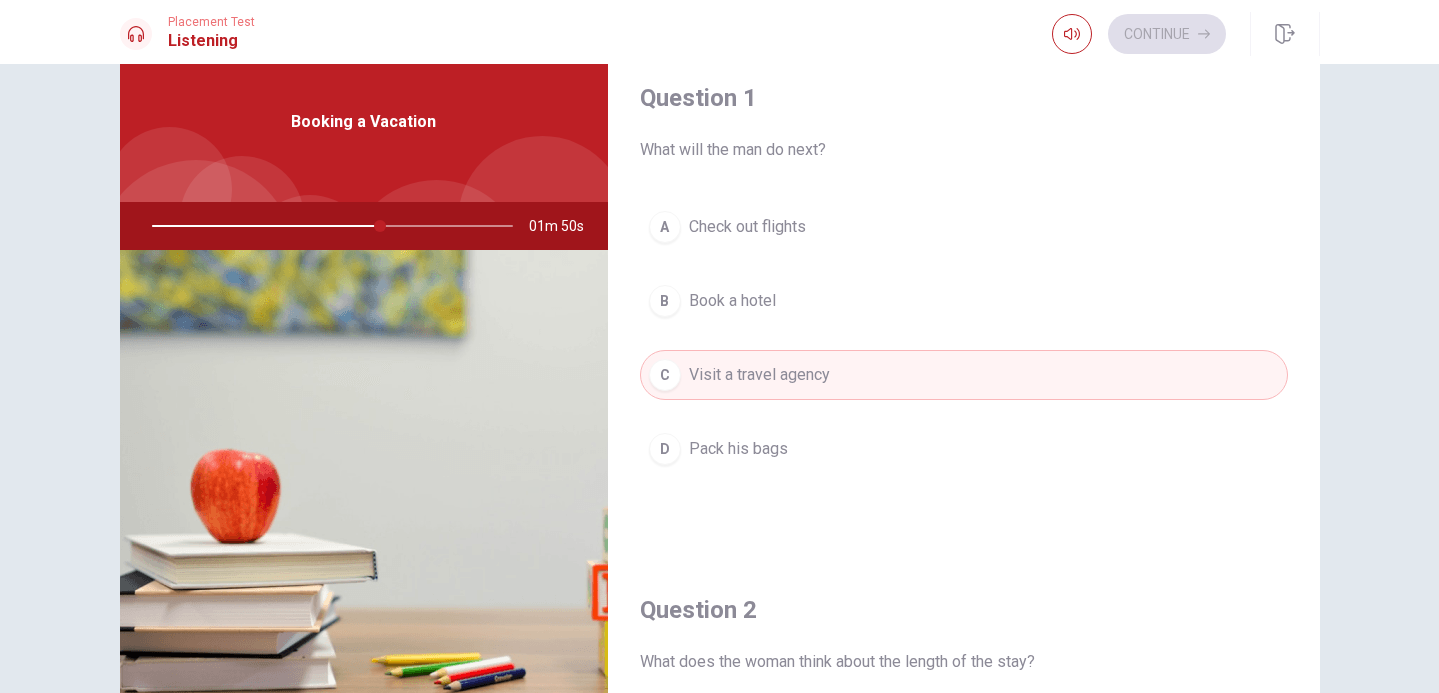click on "Visit a travel agency" at bounding box center (759, 375) 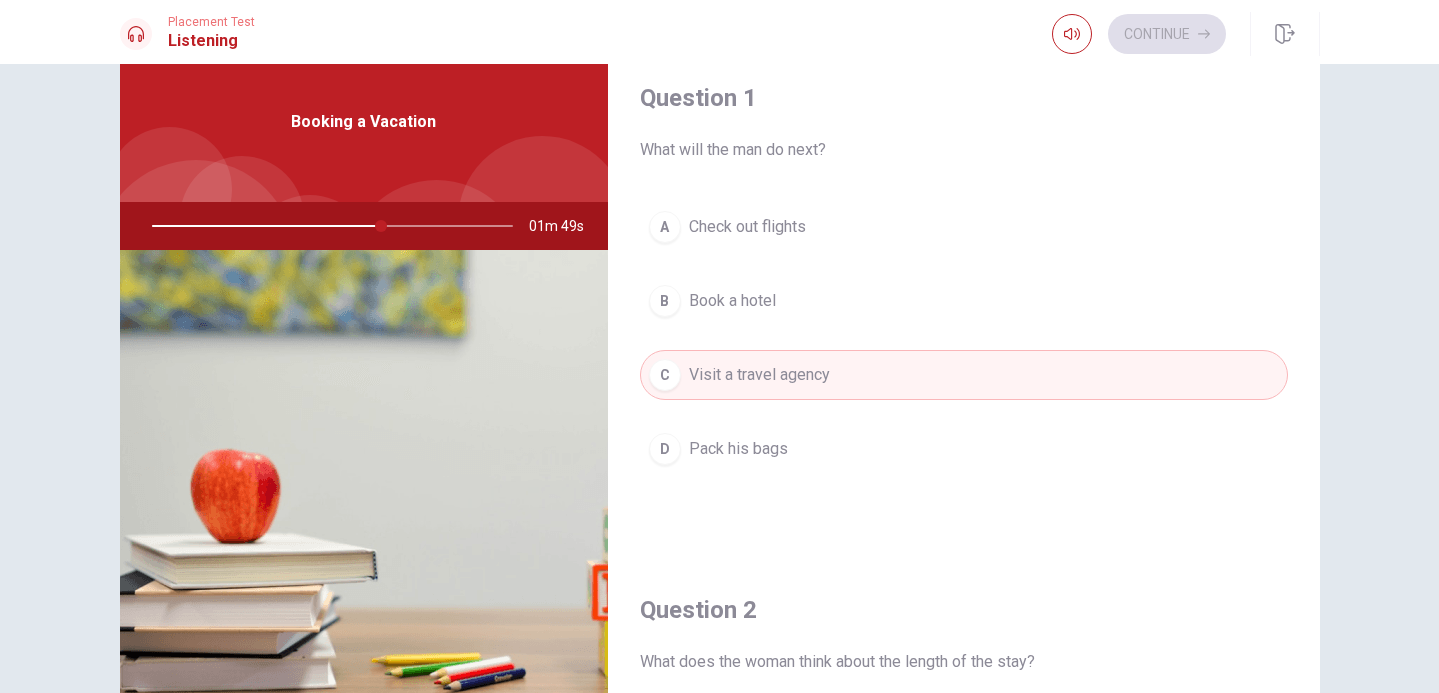 drag, startPoint x: 945, startPoint y: 386, endPoint x: 948, endPoint y: 420, distance: 34.132095 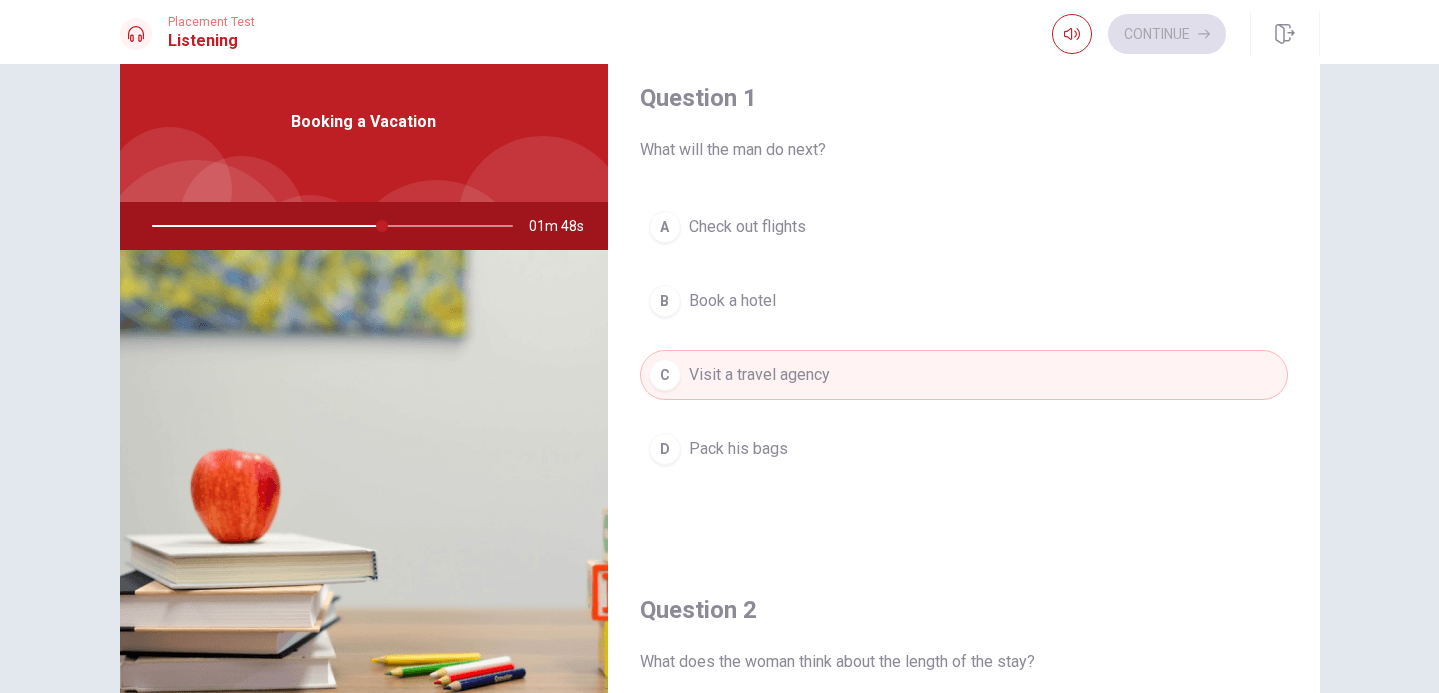 click on "A Check out flights B Book a hotel C Visit a travel agency D Pack his bags" at bounding box center (964, 358) 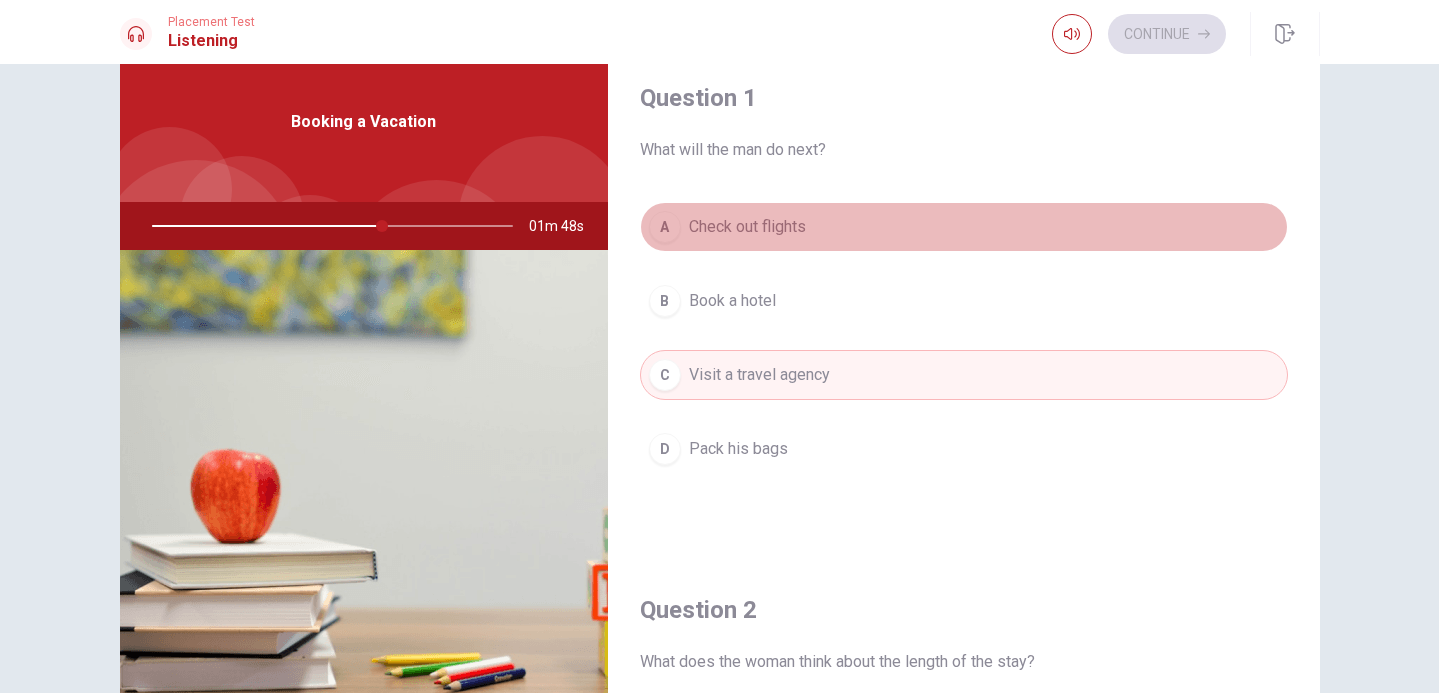click on "A Check out flights" at bounding box center (964, 227) 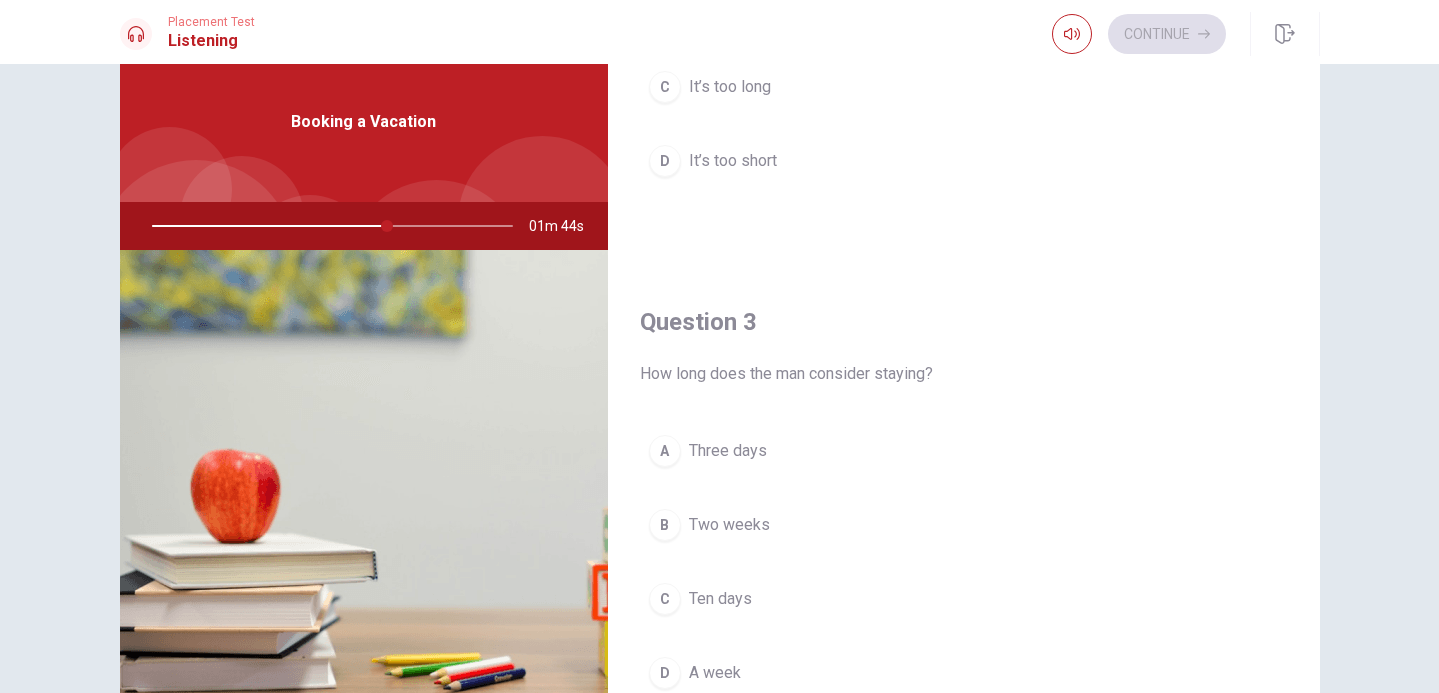 scroll, scrollTop: 924, scrollLeft: 0, axis: vertical 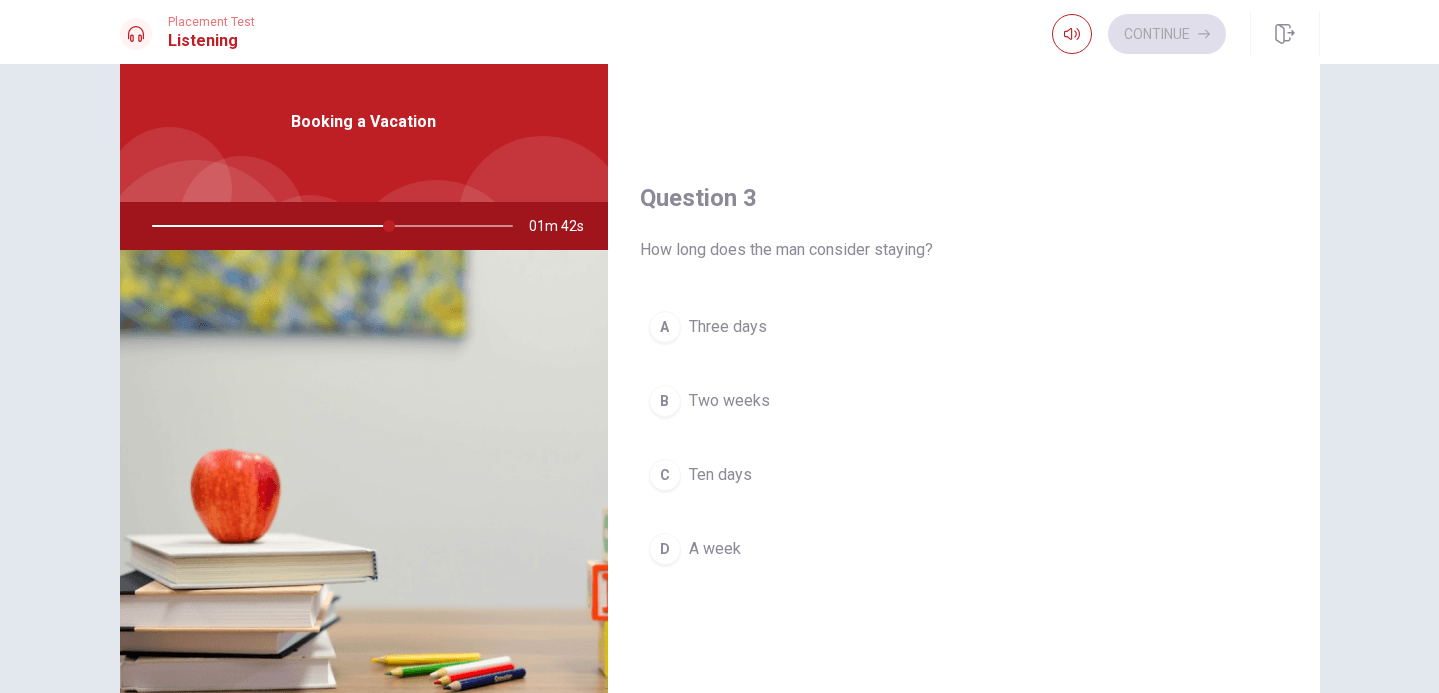 click on "B Two weeks" at bounding box center [964, 401] 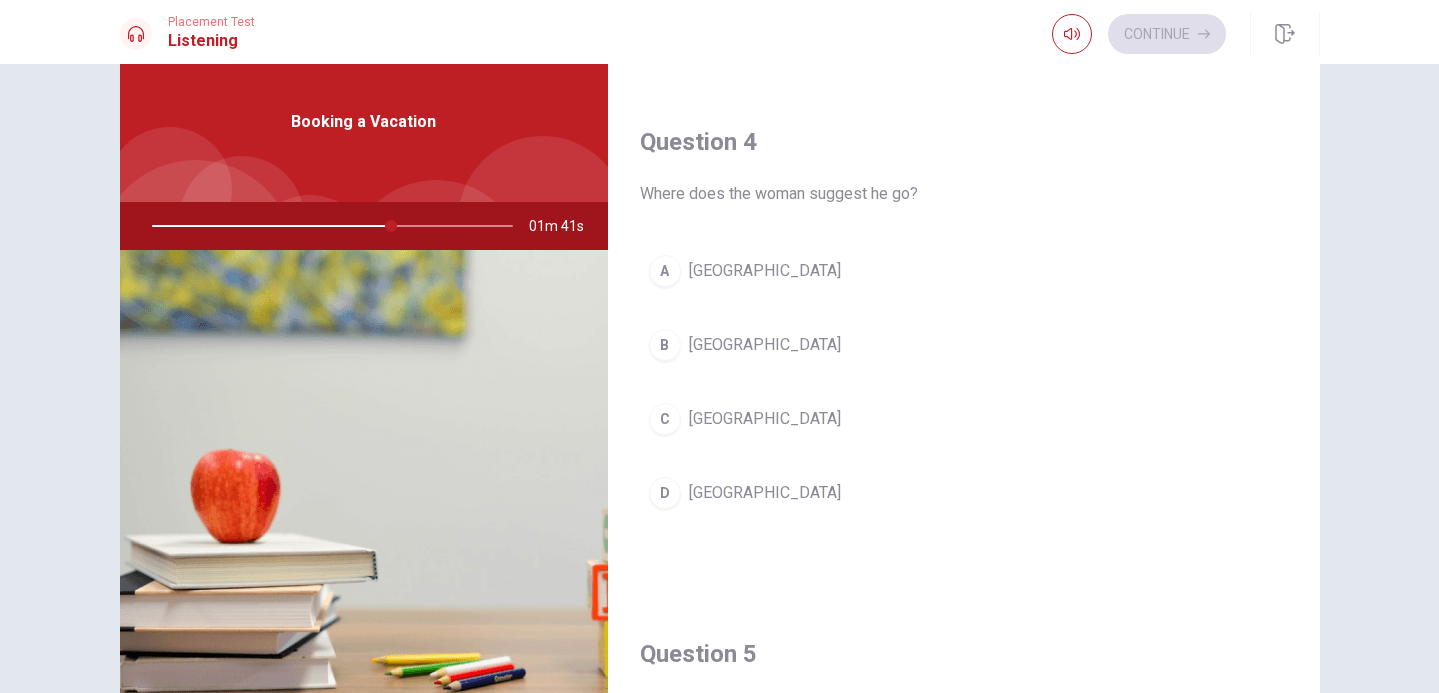 click on "D Spain" at bounding box center (964, 493) 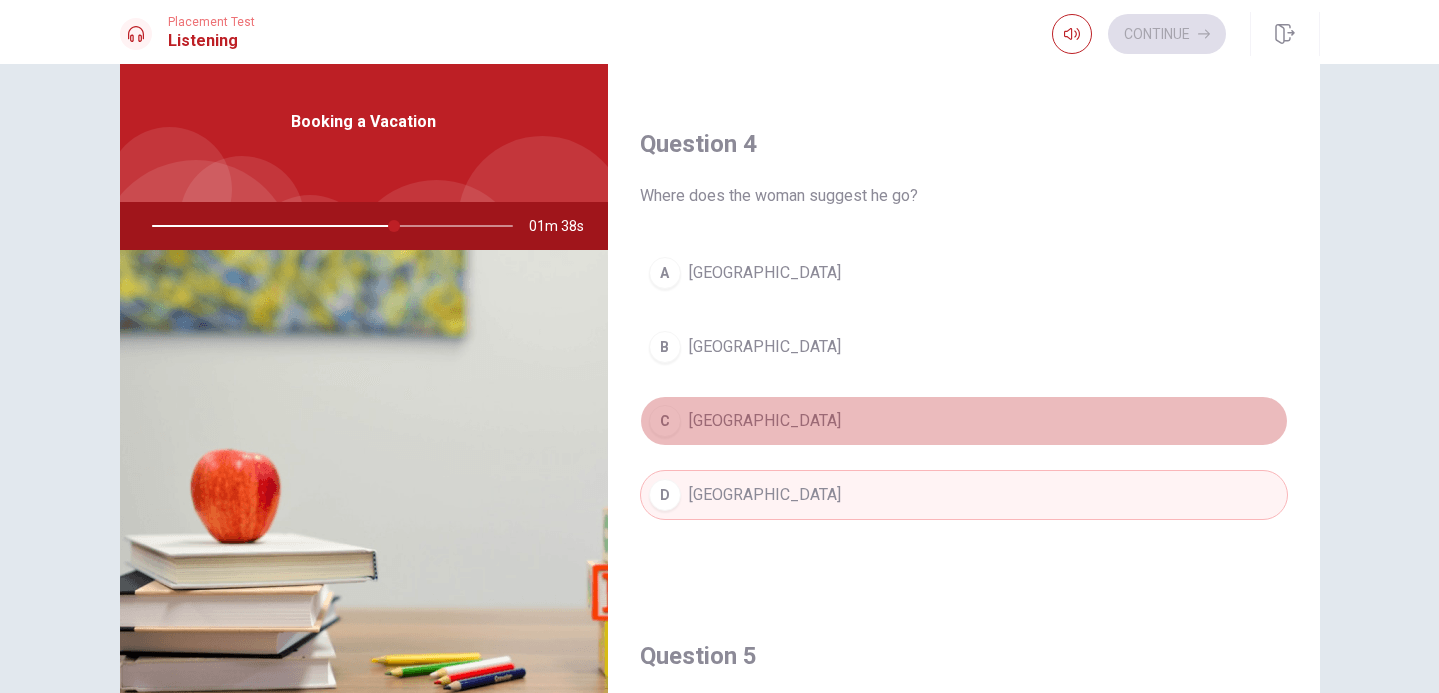 click on "C Greece" at bounding box center (964, 421) 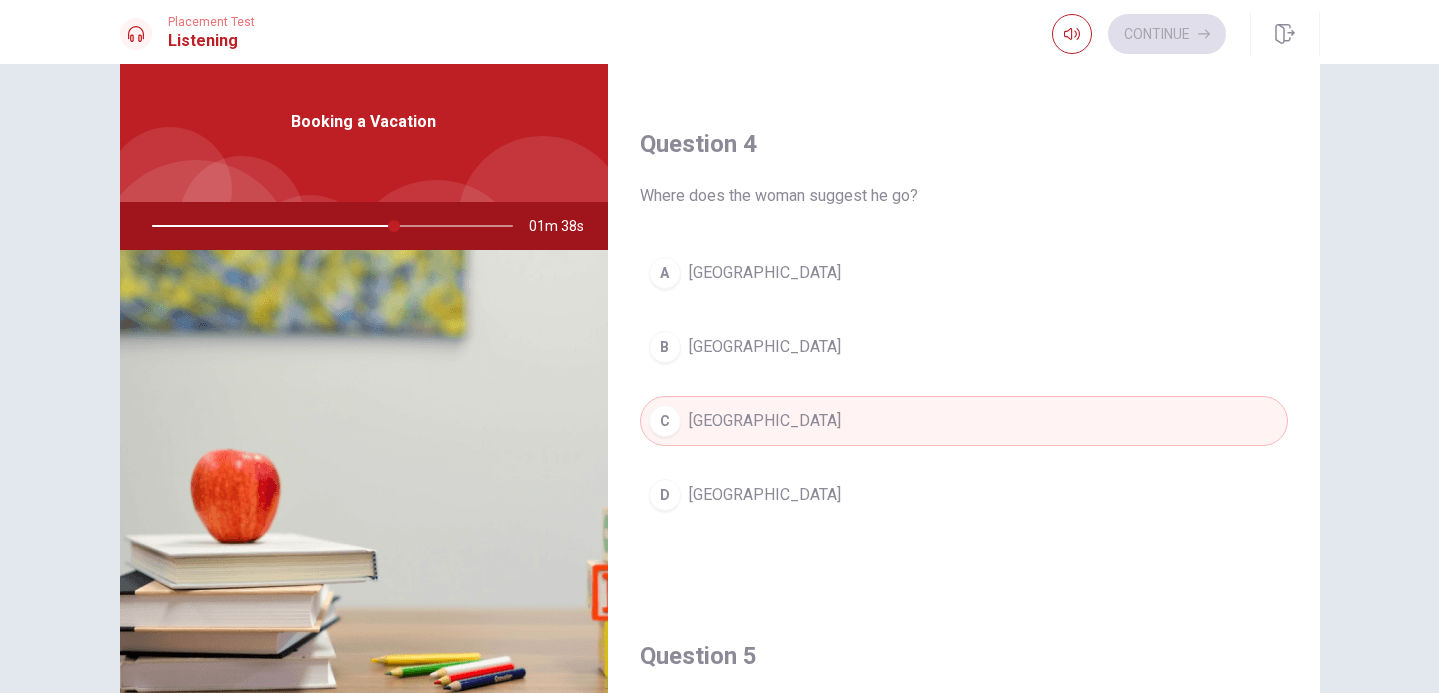 click on "A France" at bounding box center (964, 273) 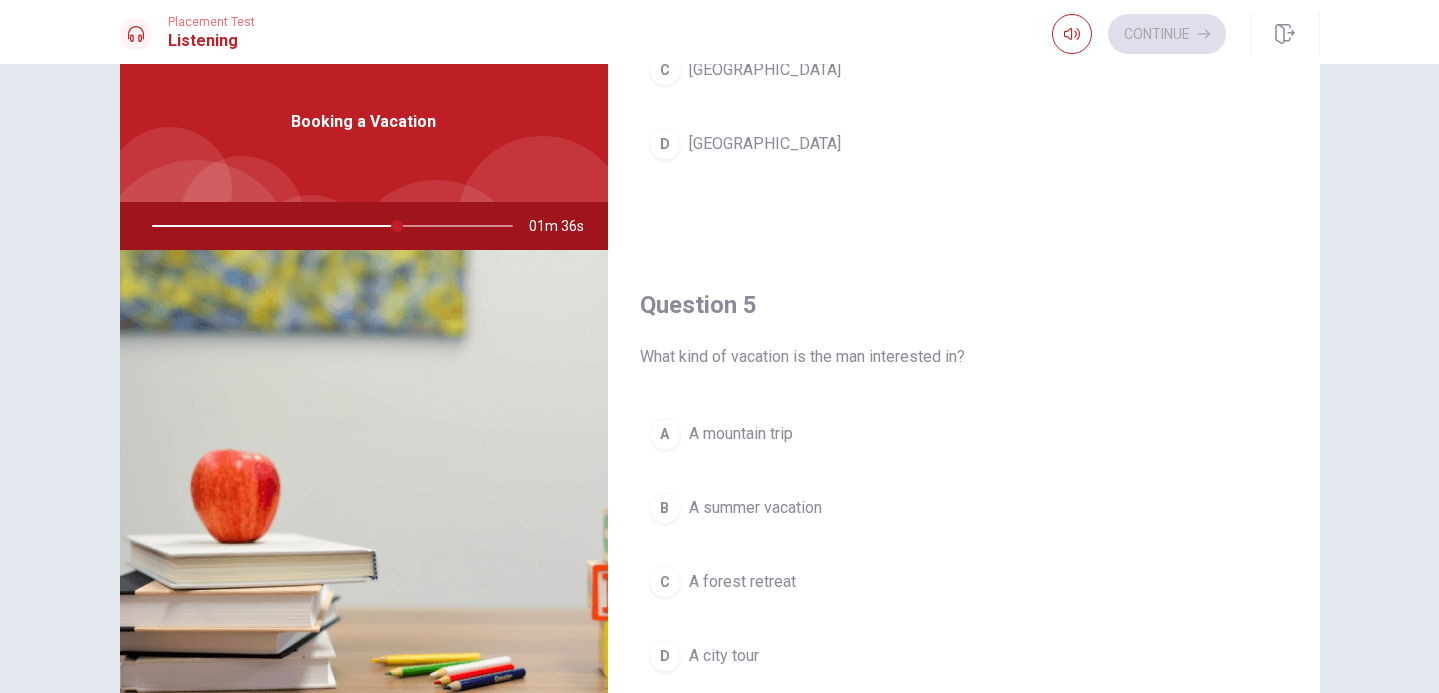 scroll, scrollTop: 1865, scrollLeft: 0, axis: vertical 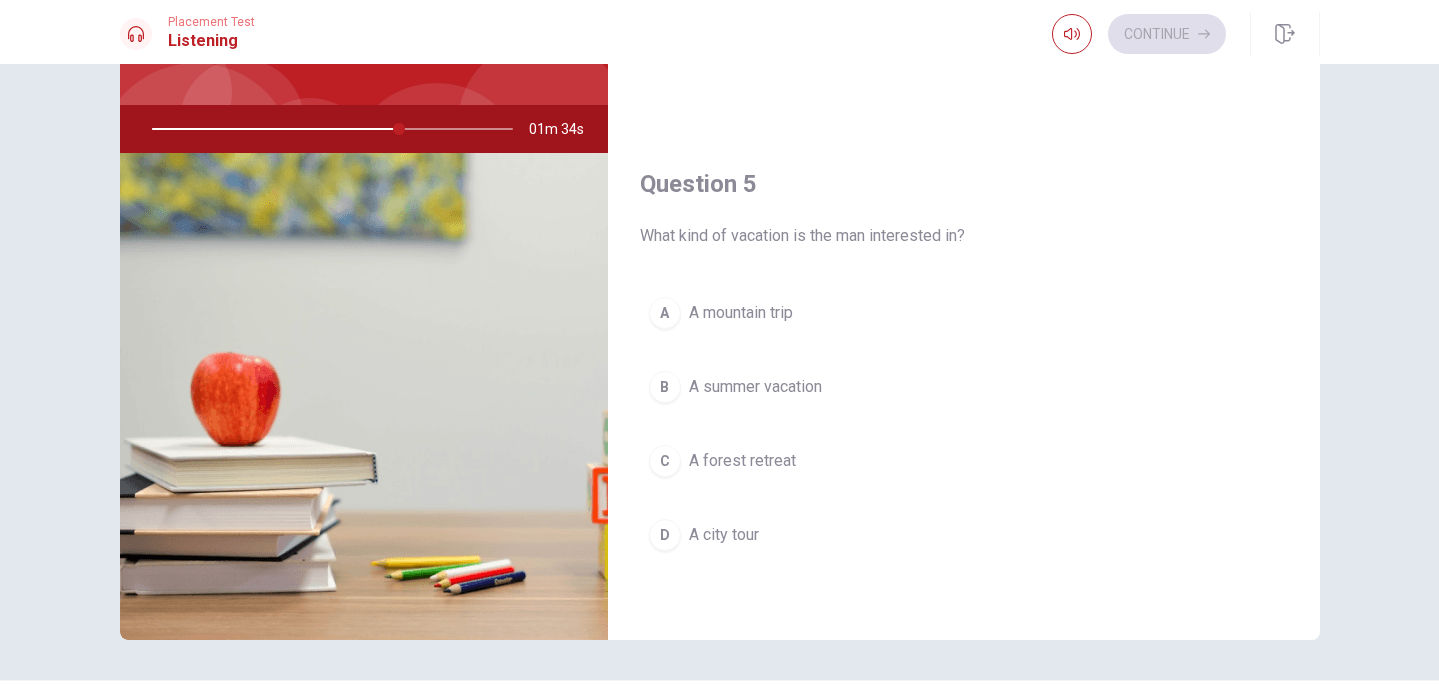 click on "B A summer vacation" at bounding box center [964, 387] 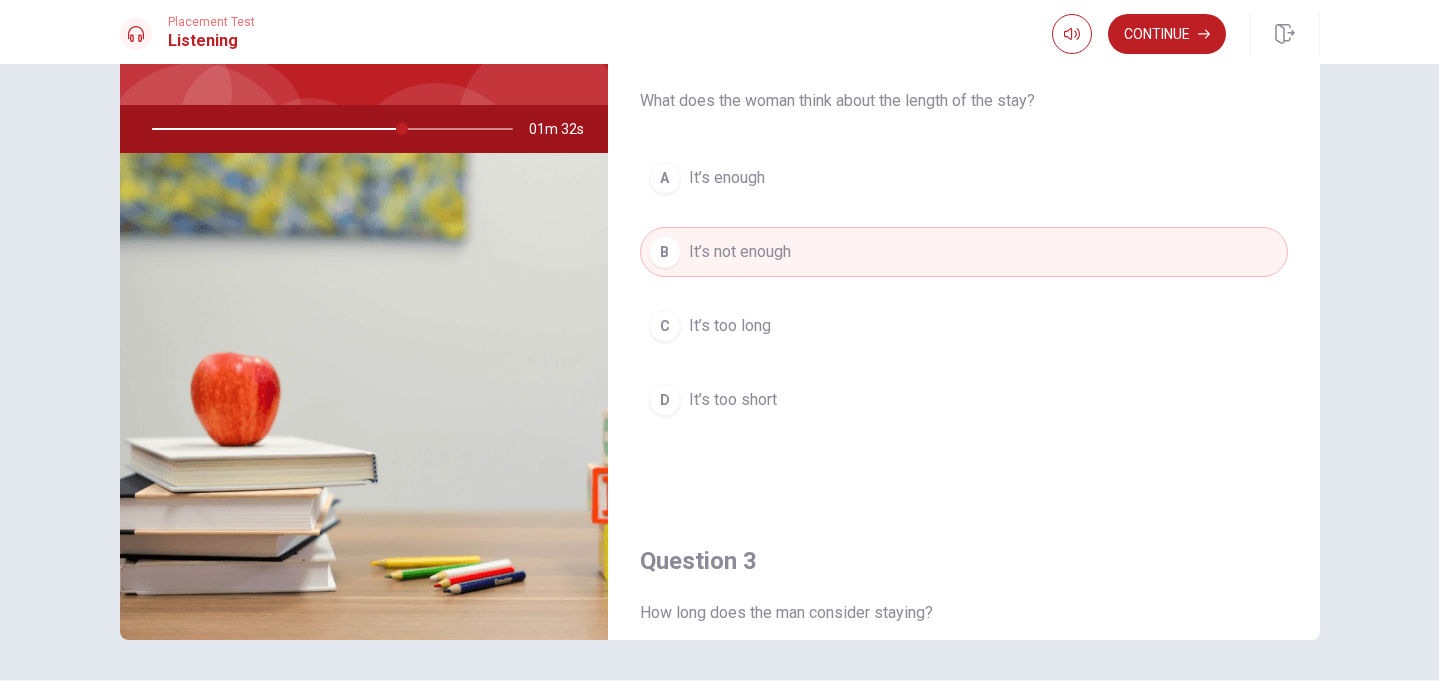 scroll, scrollTop: 448, scrollLeft: 0, axis: vertical 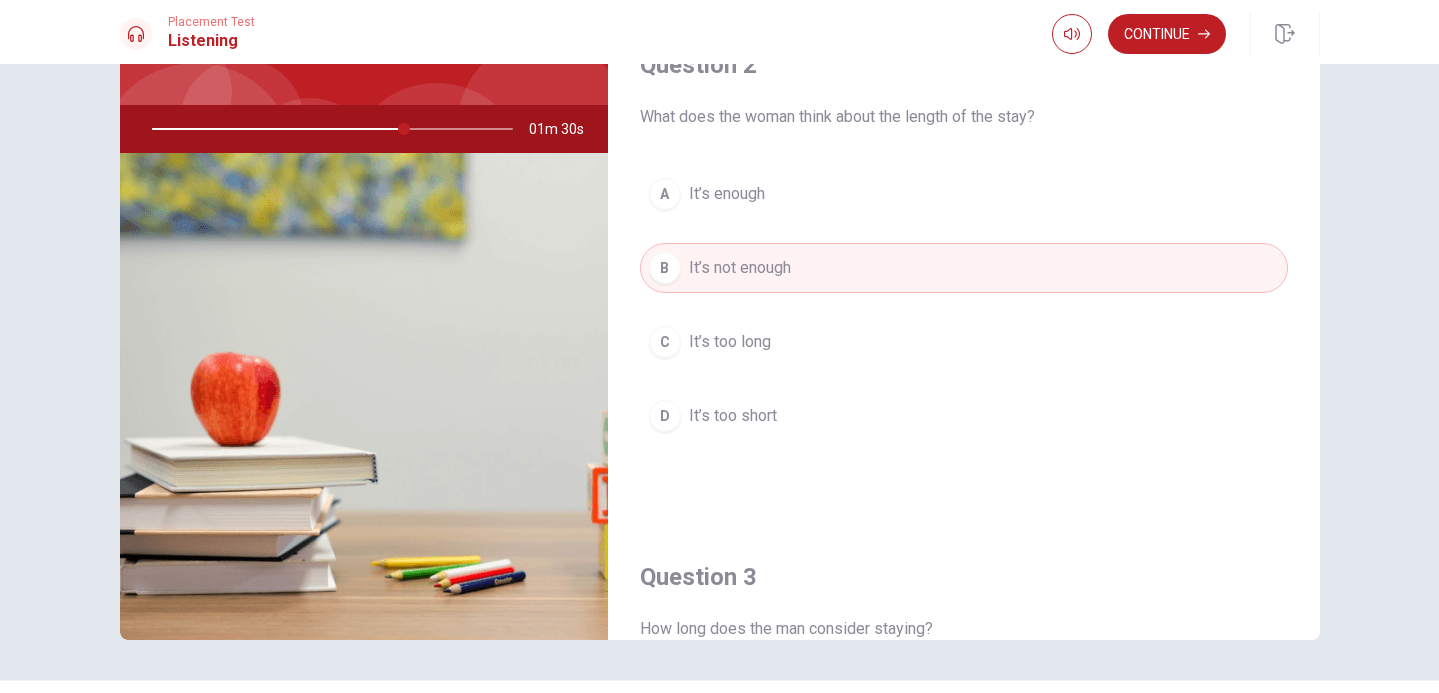 drag, startPoint x: 403, startPoint y: 131, endPoint x: 440, endPoint y: 134, distance: 37.12142 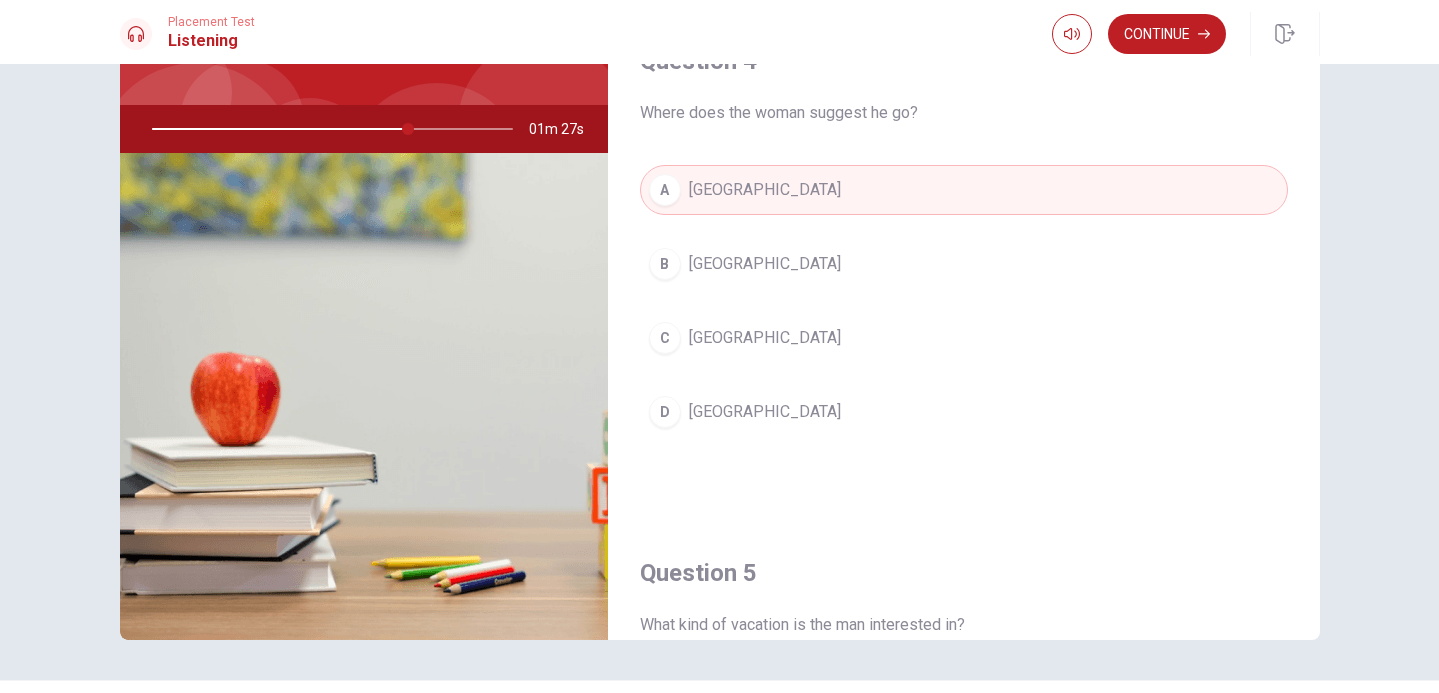 scroll, scrollTop: 1865, scrollLeft: 0, axis: vertical 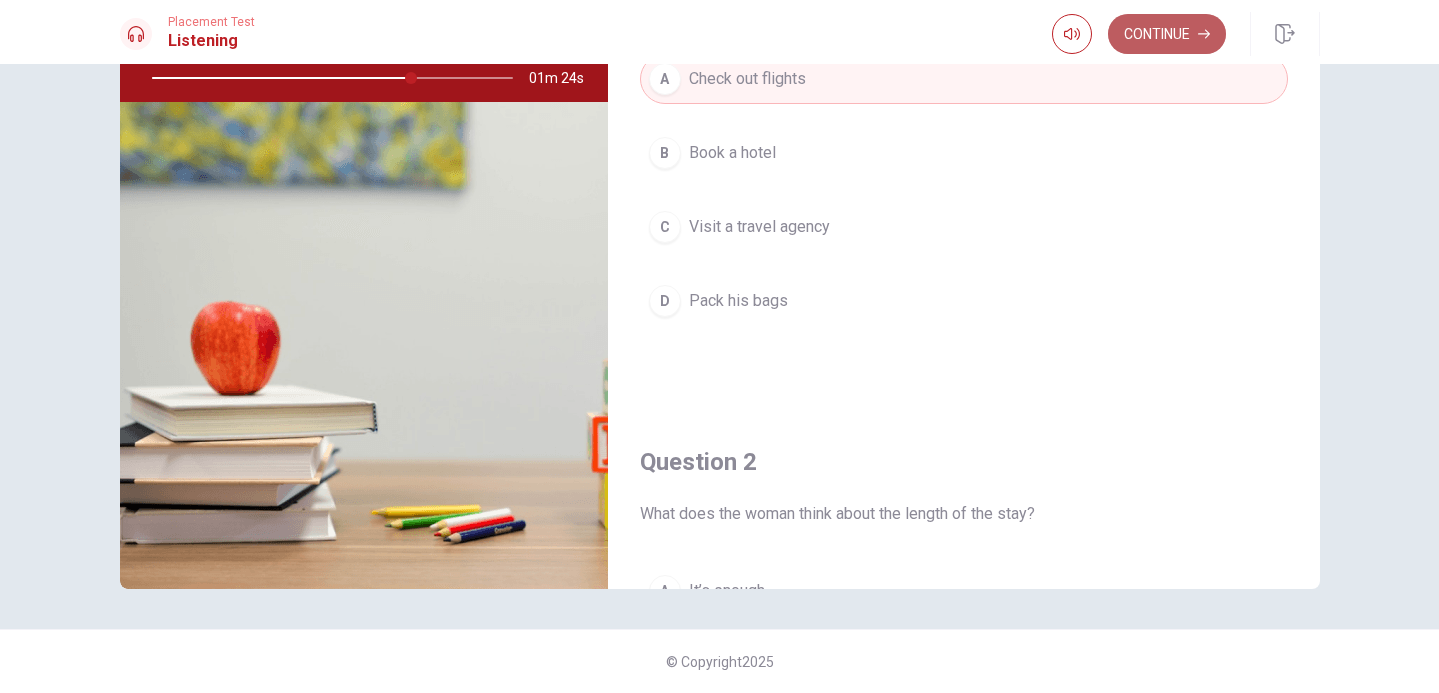 click on "Continue" at bounding box center [1167, 34] 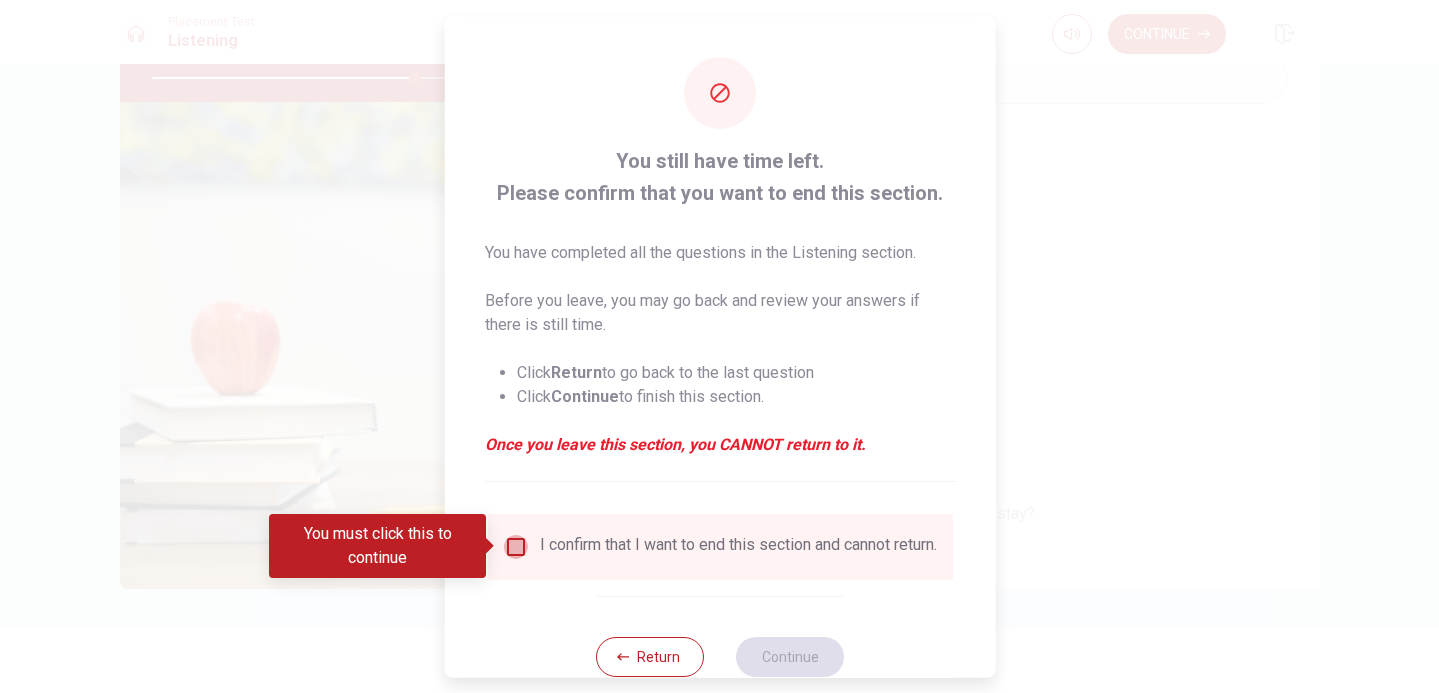 click at bounding box center (515, 546) 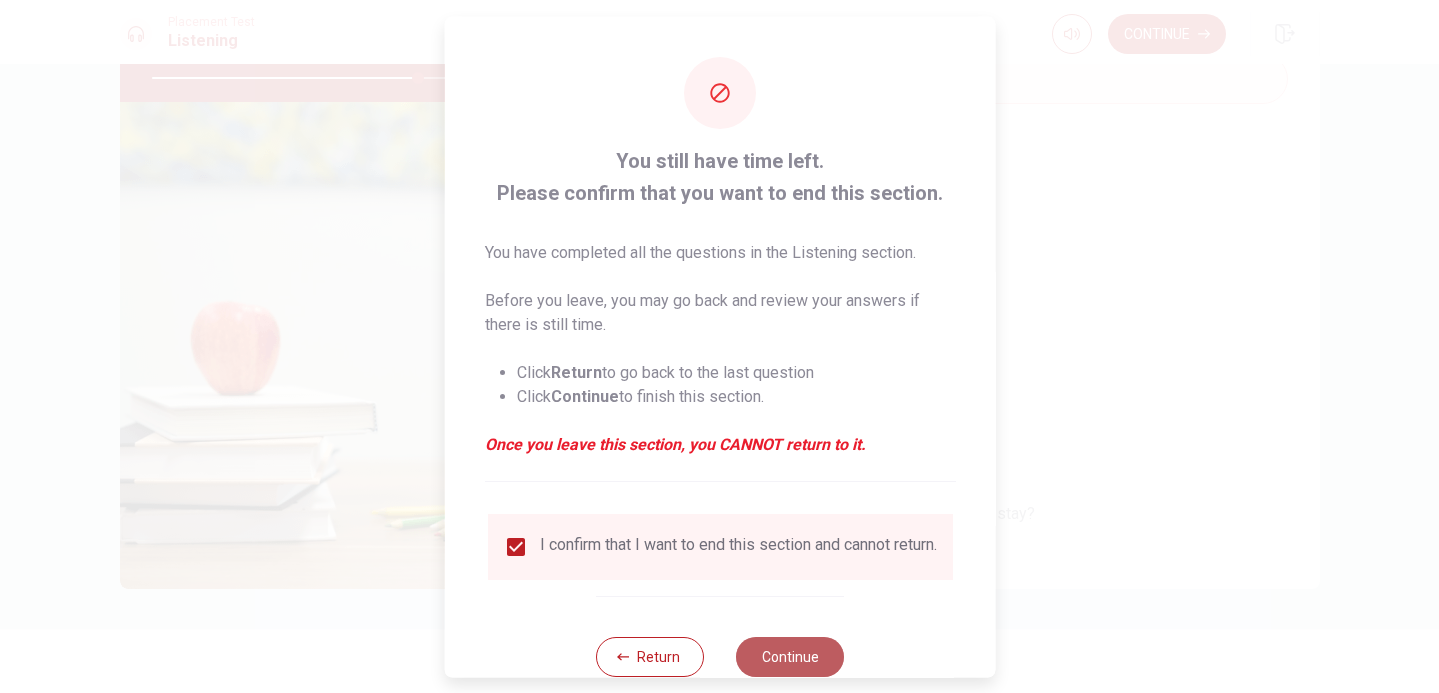 click on "Continue" at bounding box center (790, 656) 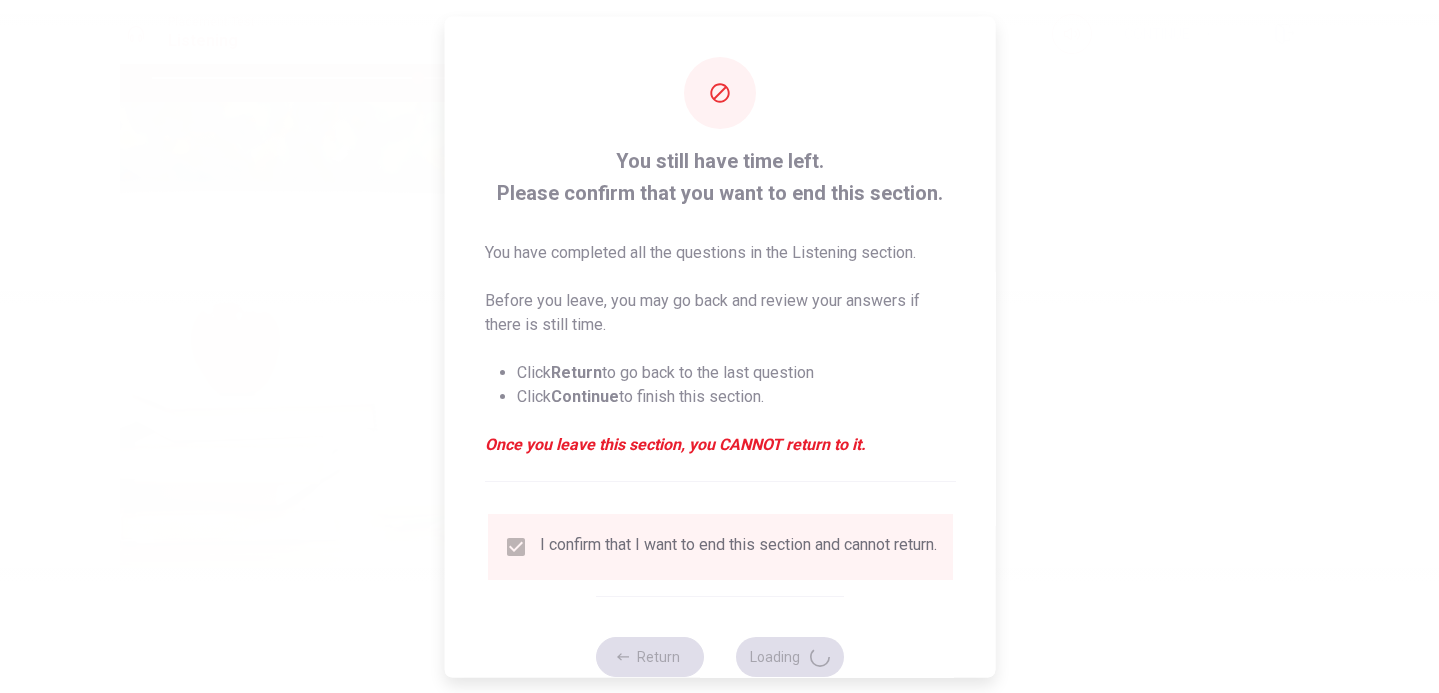 type on "74" 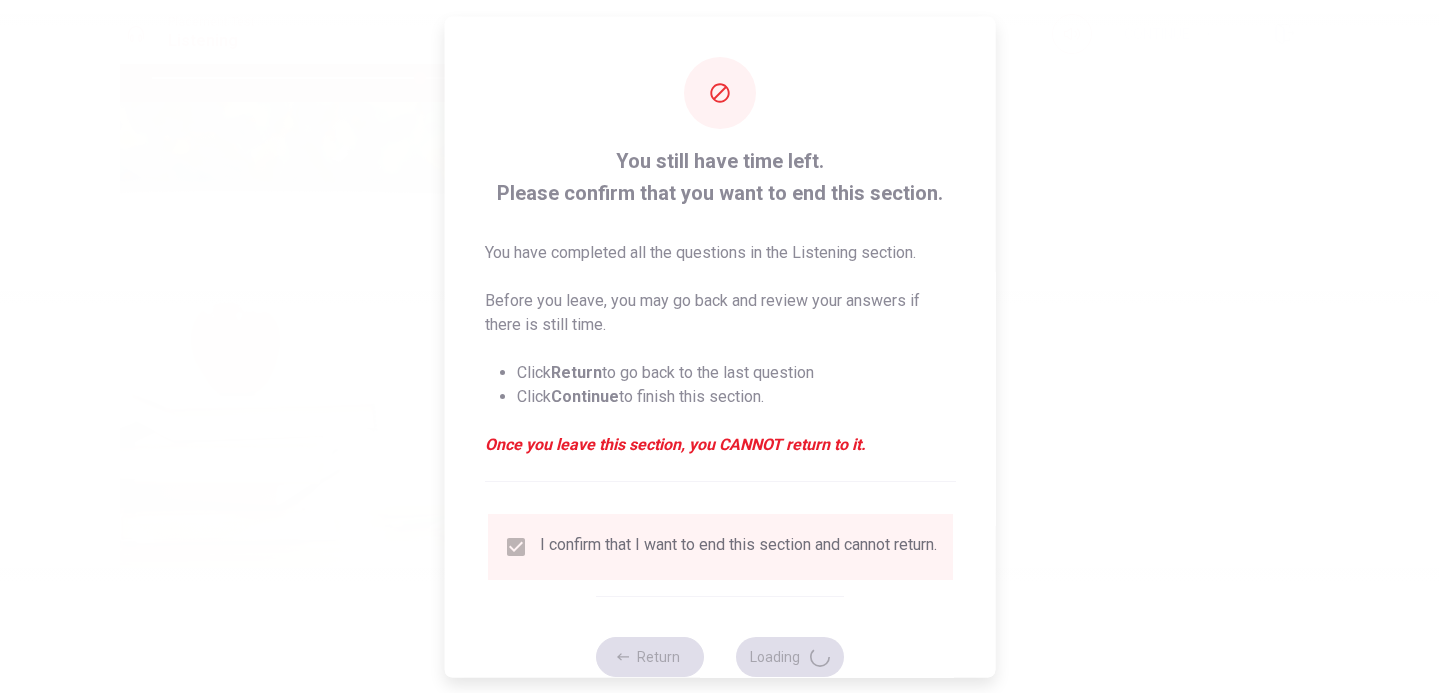 scroll, scrollTop: 0, scrollLeft: 0, axis: both 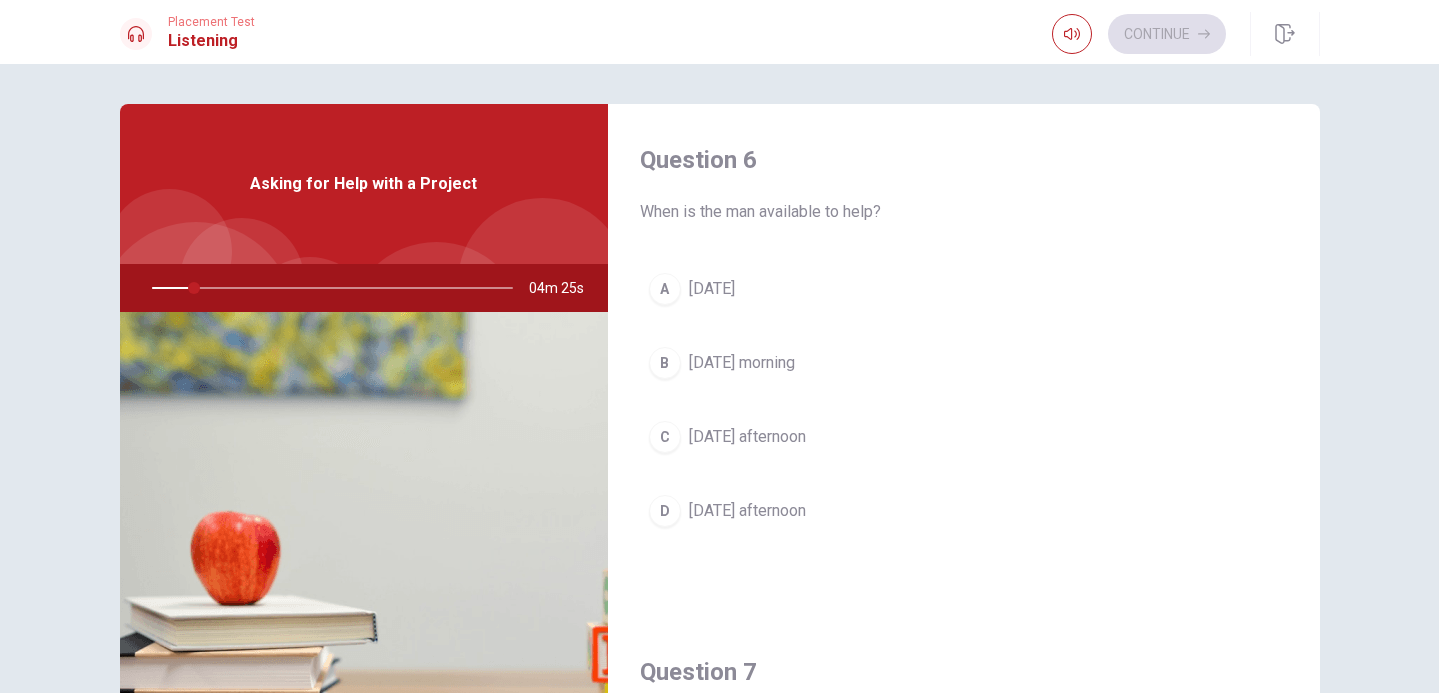 click on "Thursday afternoon" at bounding box center [747, 511] 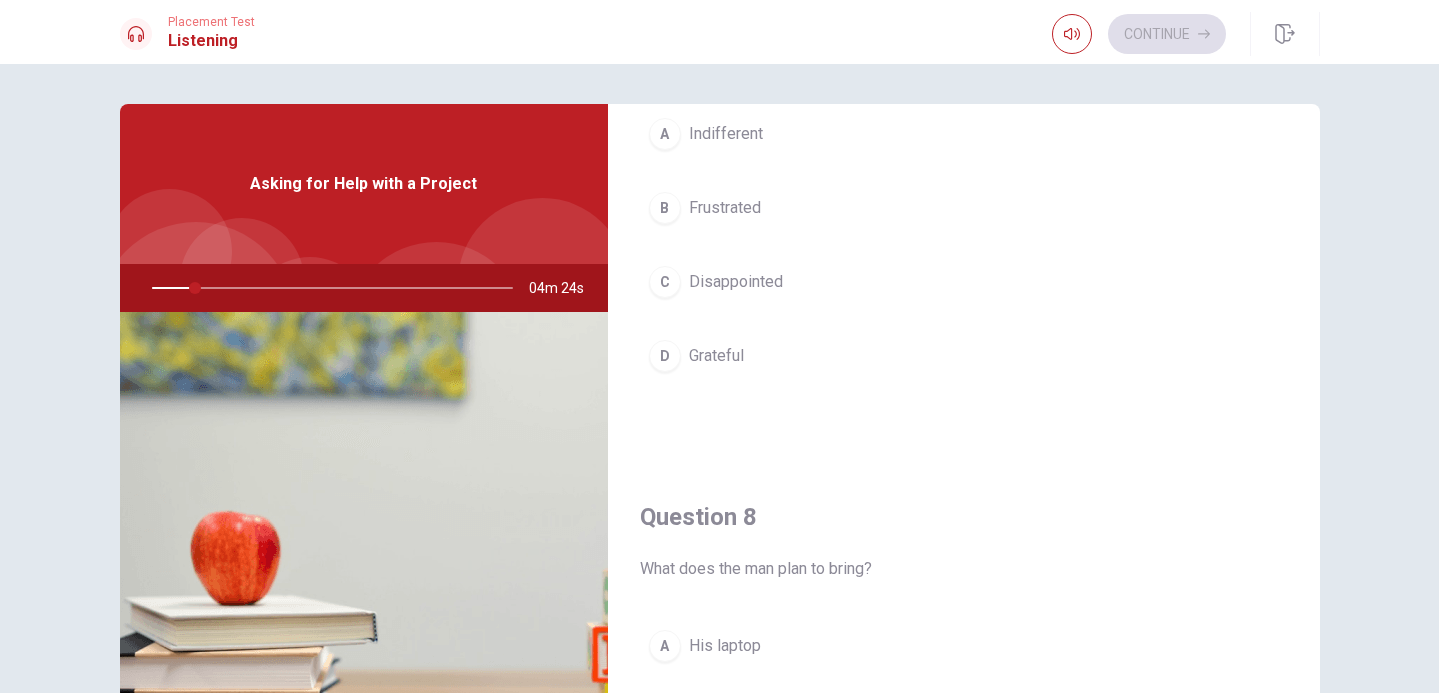 scroll, scrollTop: 688, scrollLeft: 0, axis: vertical 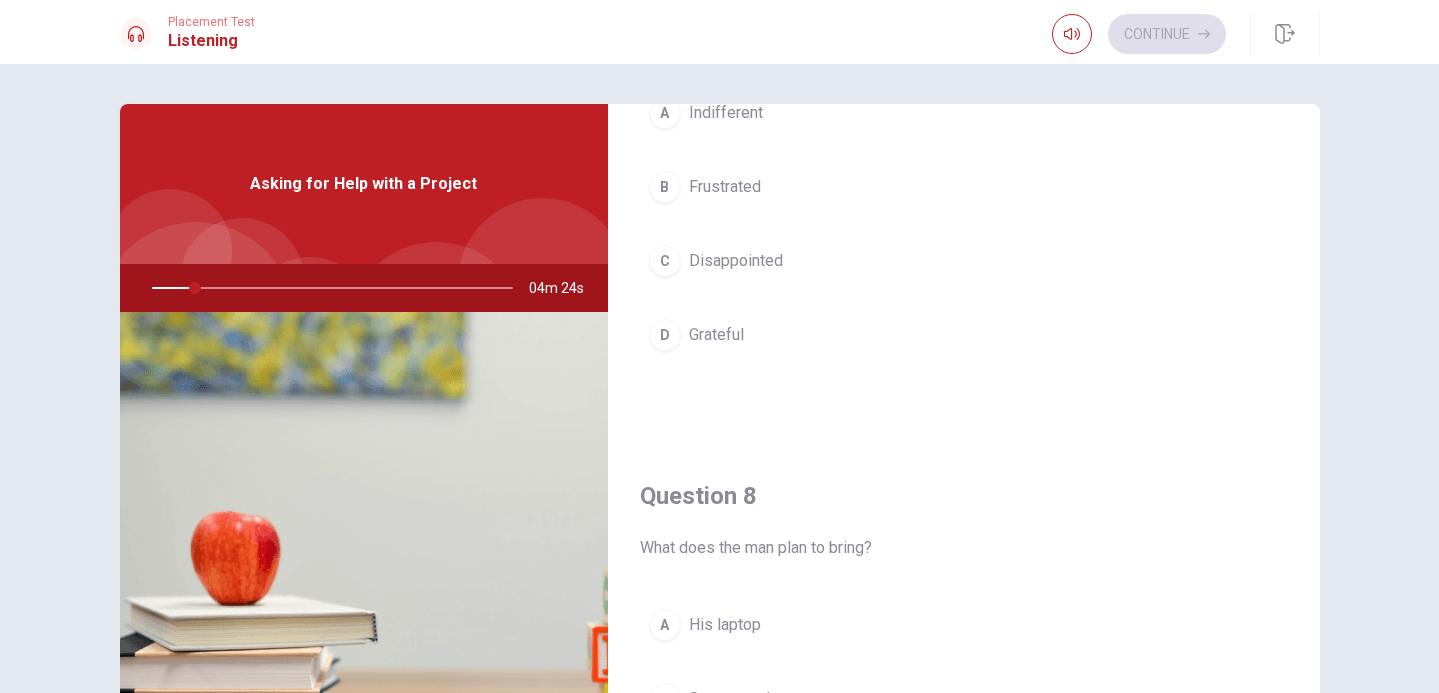 click on "Grateful" at bounding box center [716, 335] 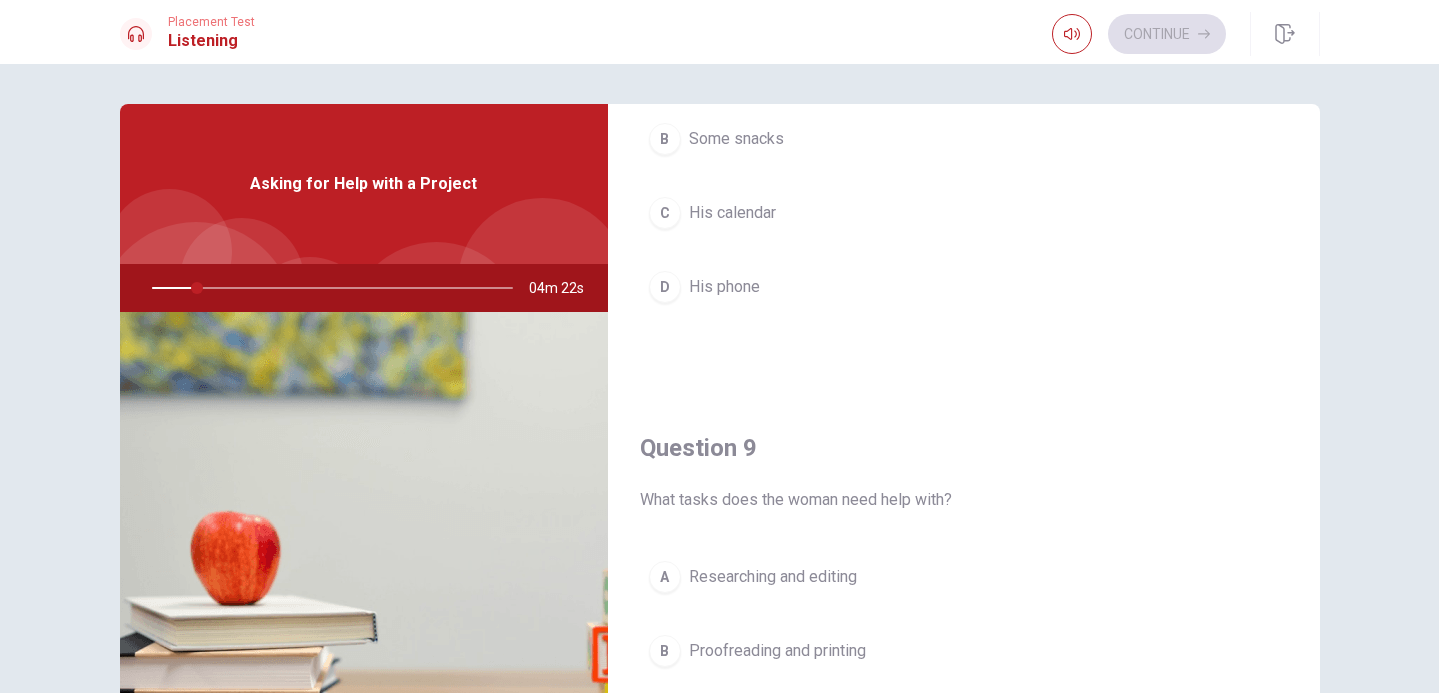 scroll, scrollTop: 1430, scrollLeft: 0, axis: vertical 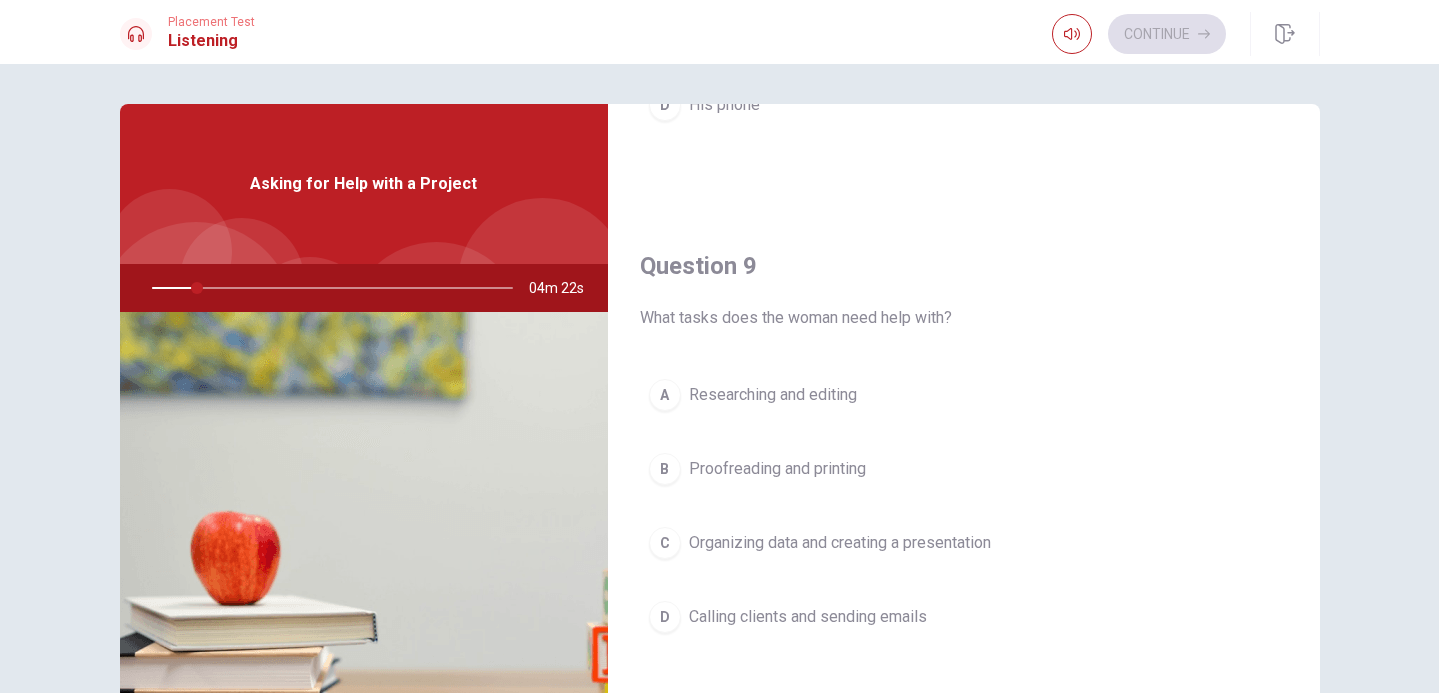 click on "His phone" at bounding box center [724, 105] 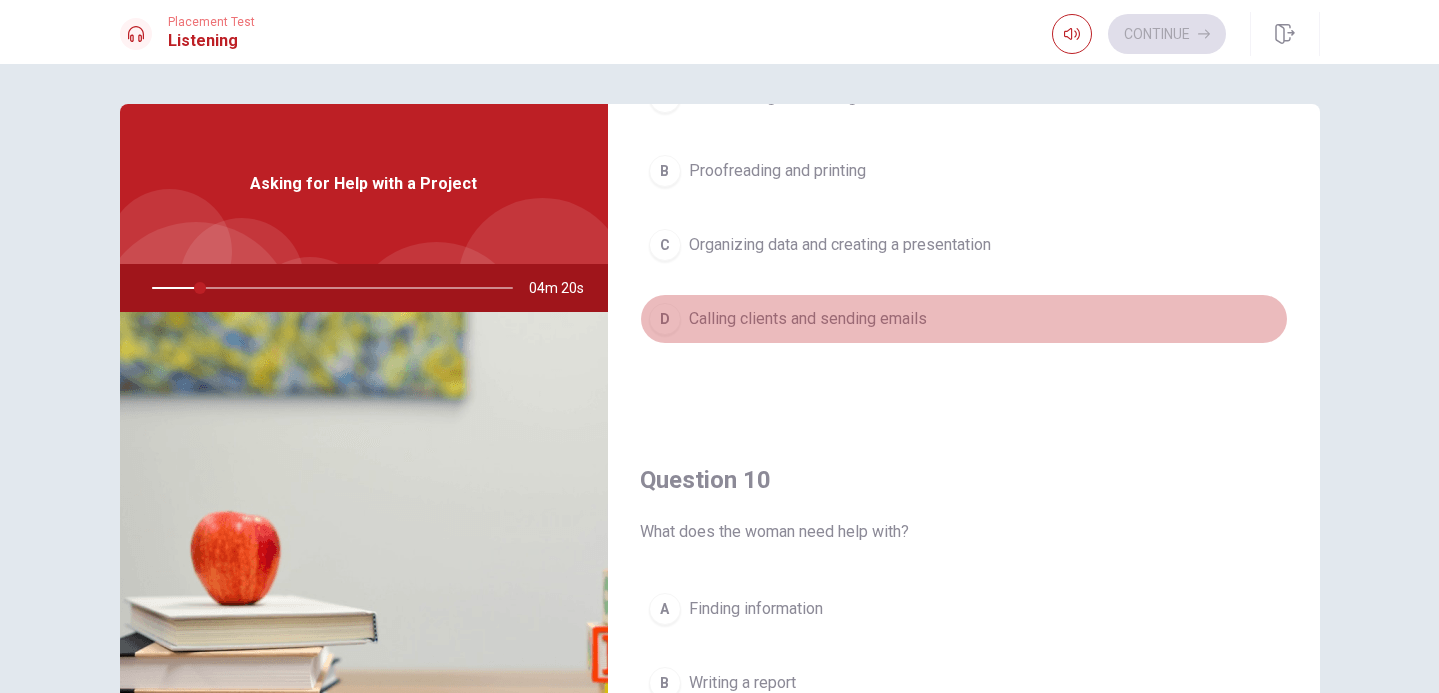 click on "Calling clients and sending emails" at bounding box center [808, 319] 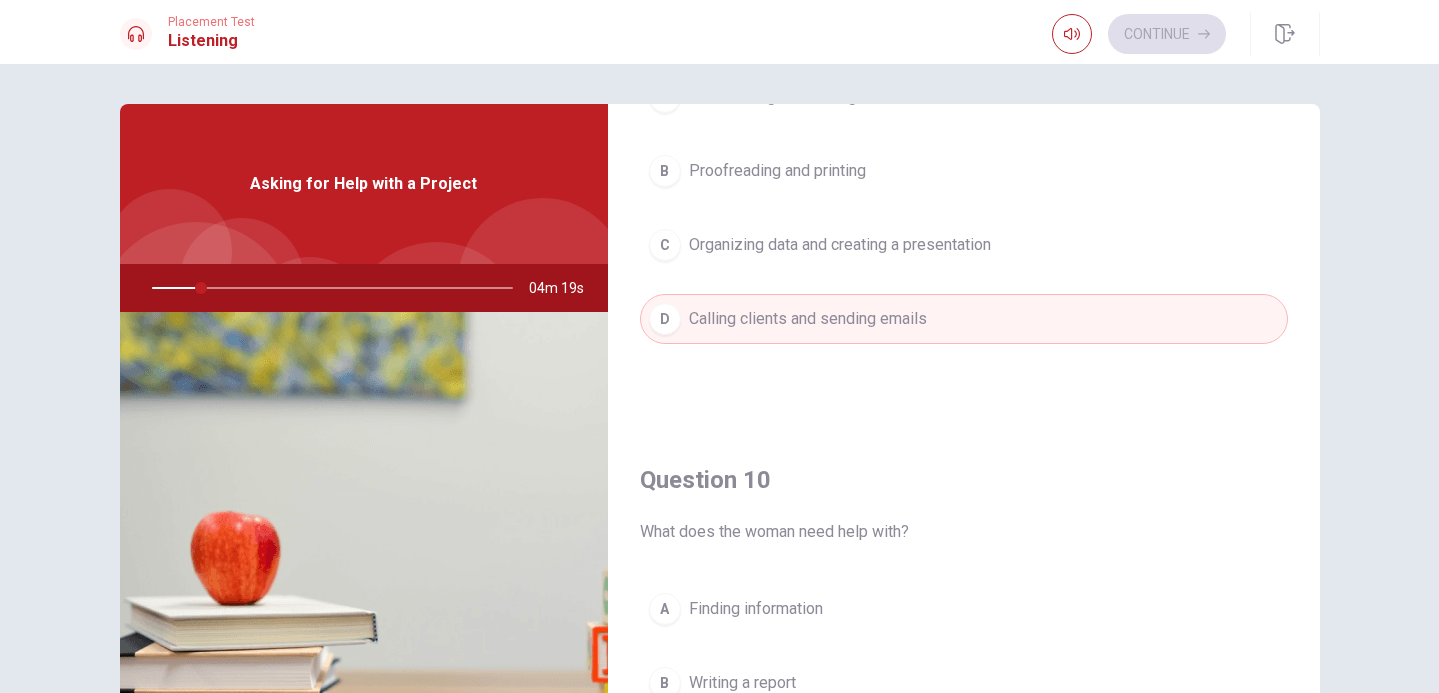 scroll, scrollTop: 1865, scrollLeft: 0, axis: vertical 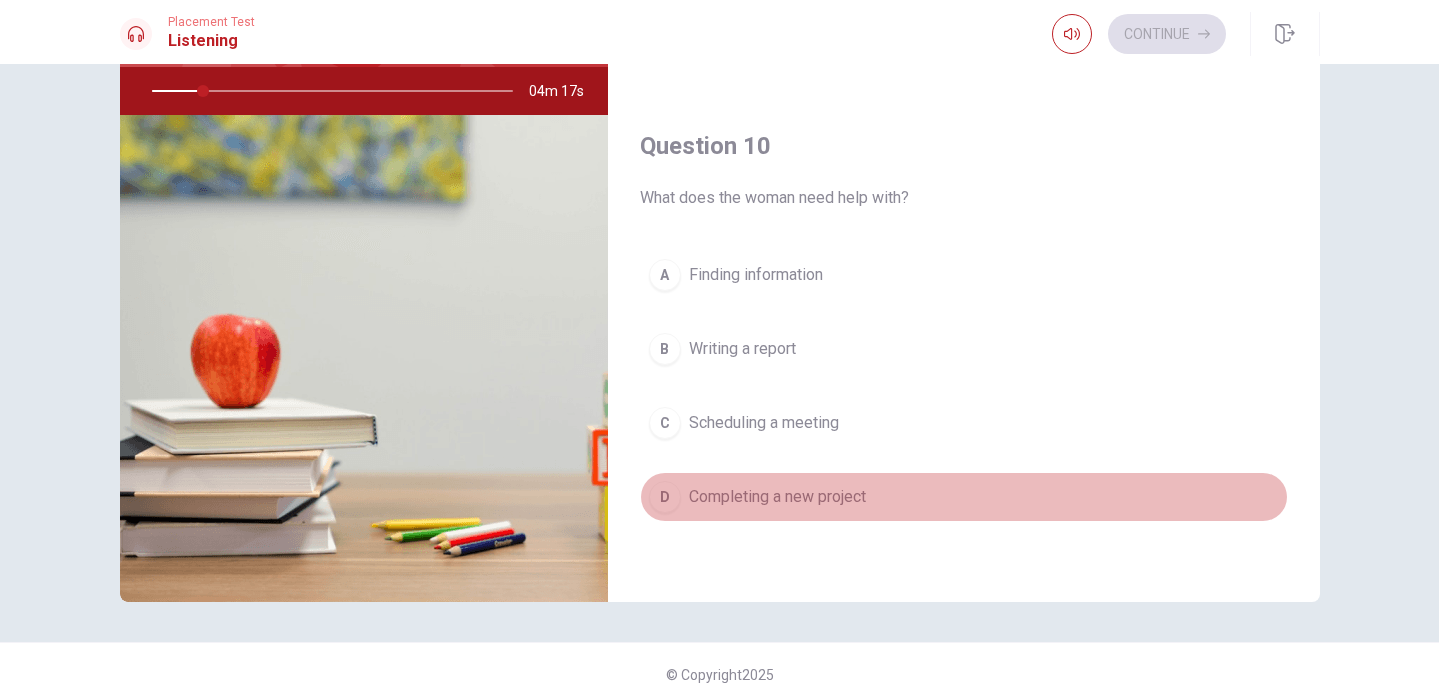 drag, startPoint x: 796, startPoint y: 502, endPoint x: 890, endPoint y: 477, distance: 97.26767 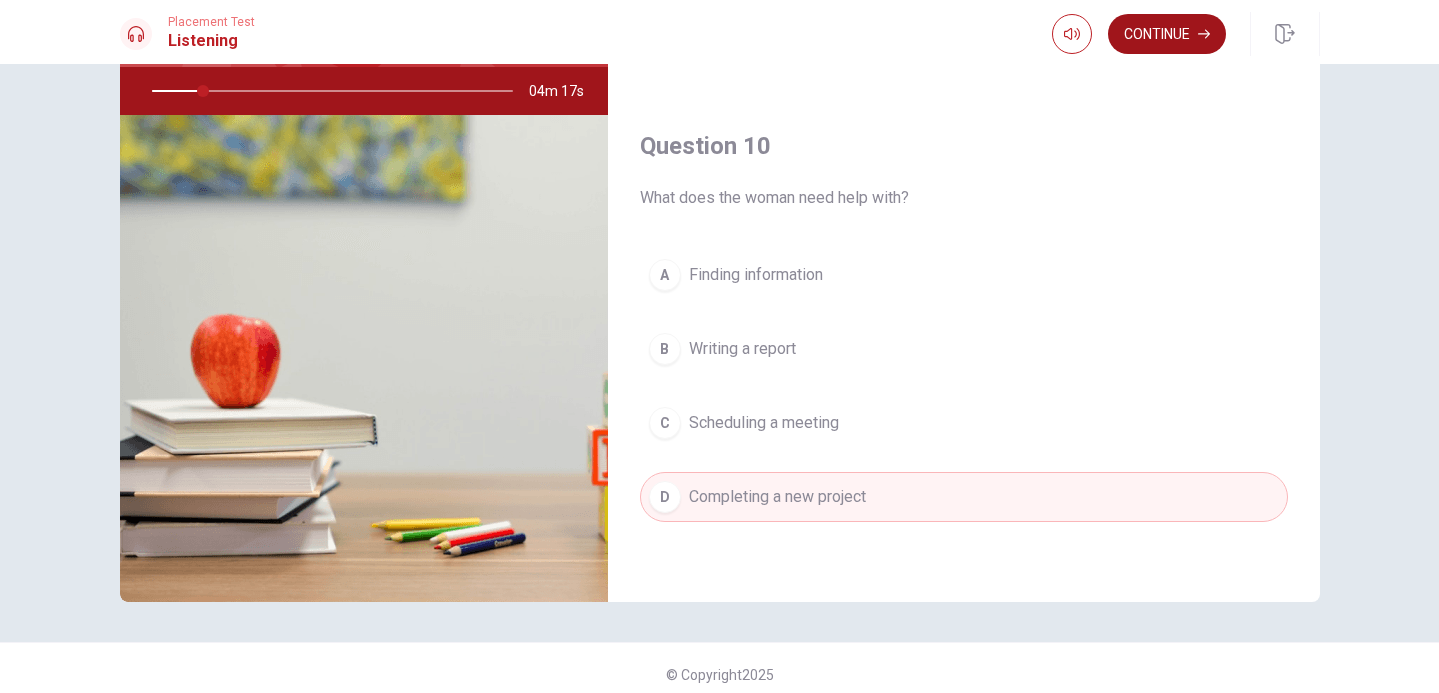 click on "Continue" at bounding box center [1167, 34] 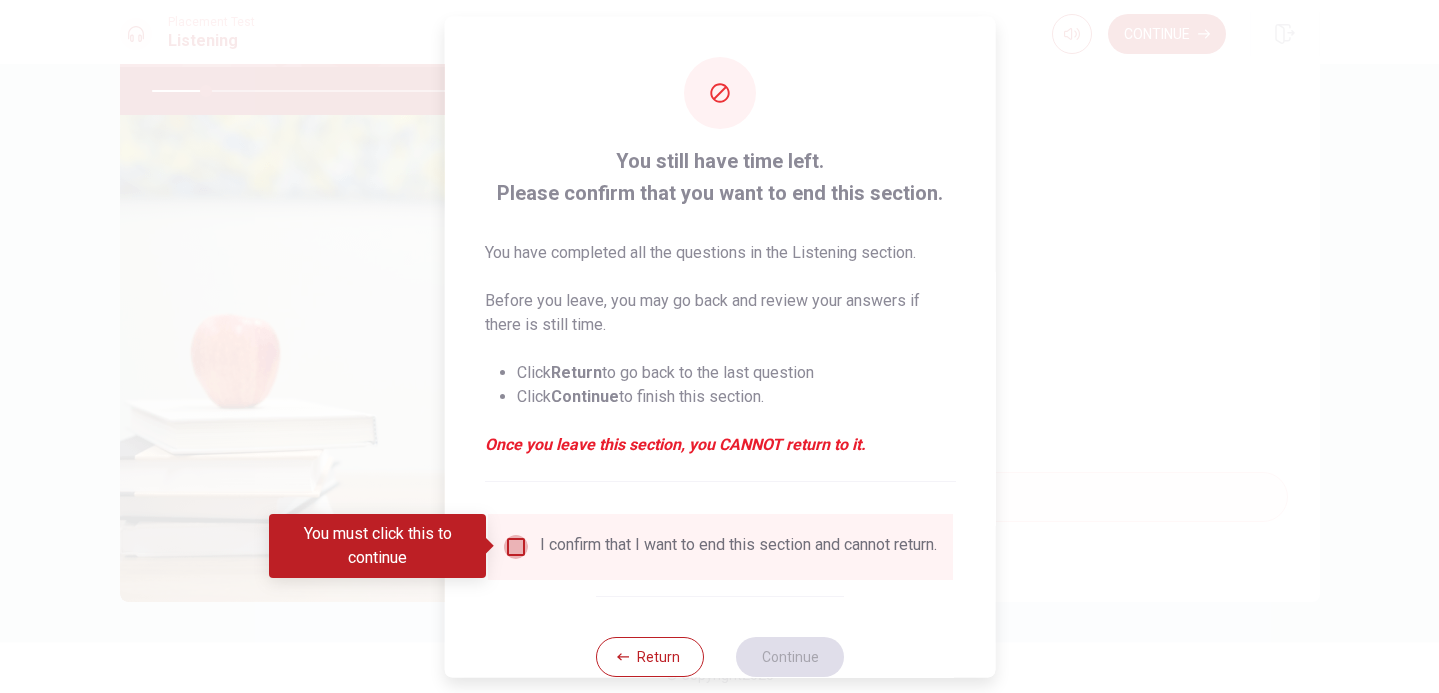 drag, startPoint x: 515, startPoint y: 547, endPoint x: 683, endPoint y: 617, distance: 182 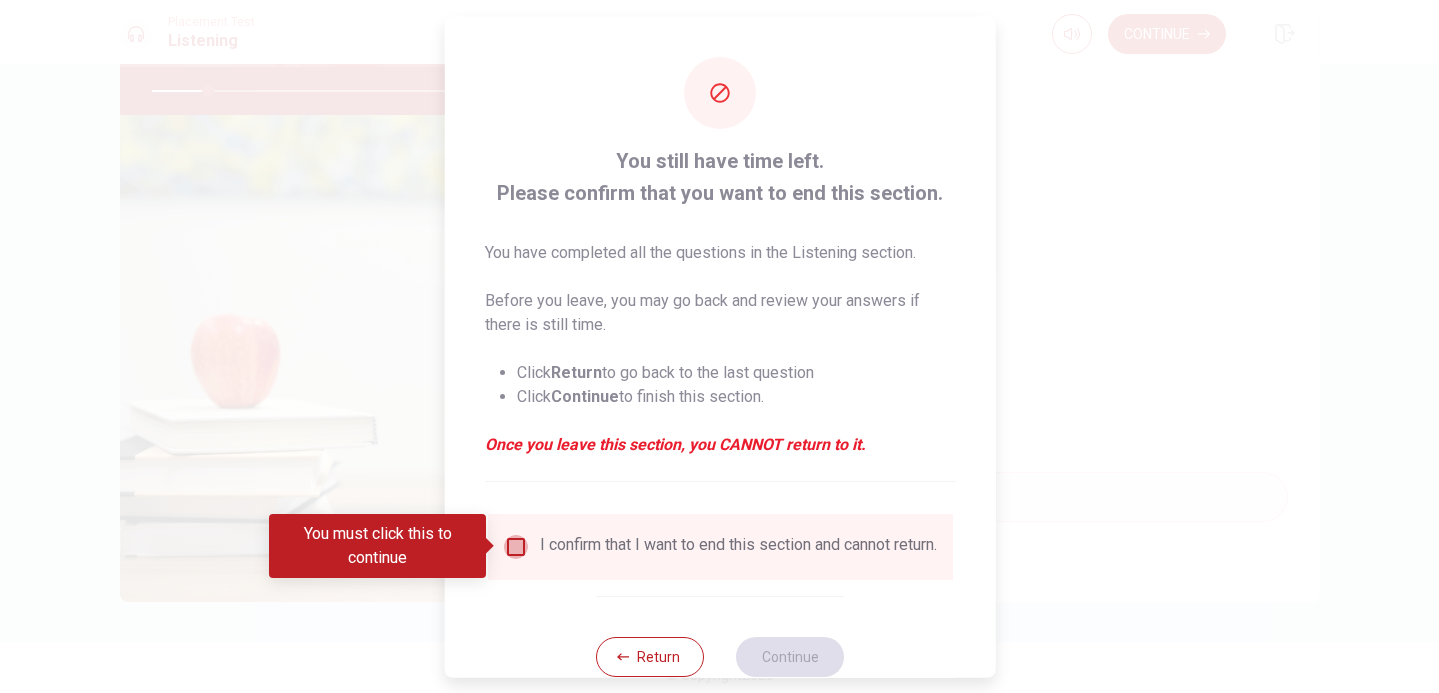 drag, startPoint x: 509, startPoint y: 543, endPoint x: 544, endPoint y: 567, distance: 42.43819 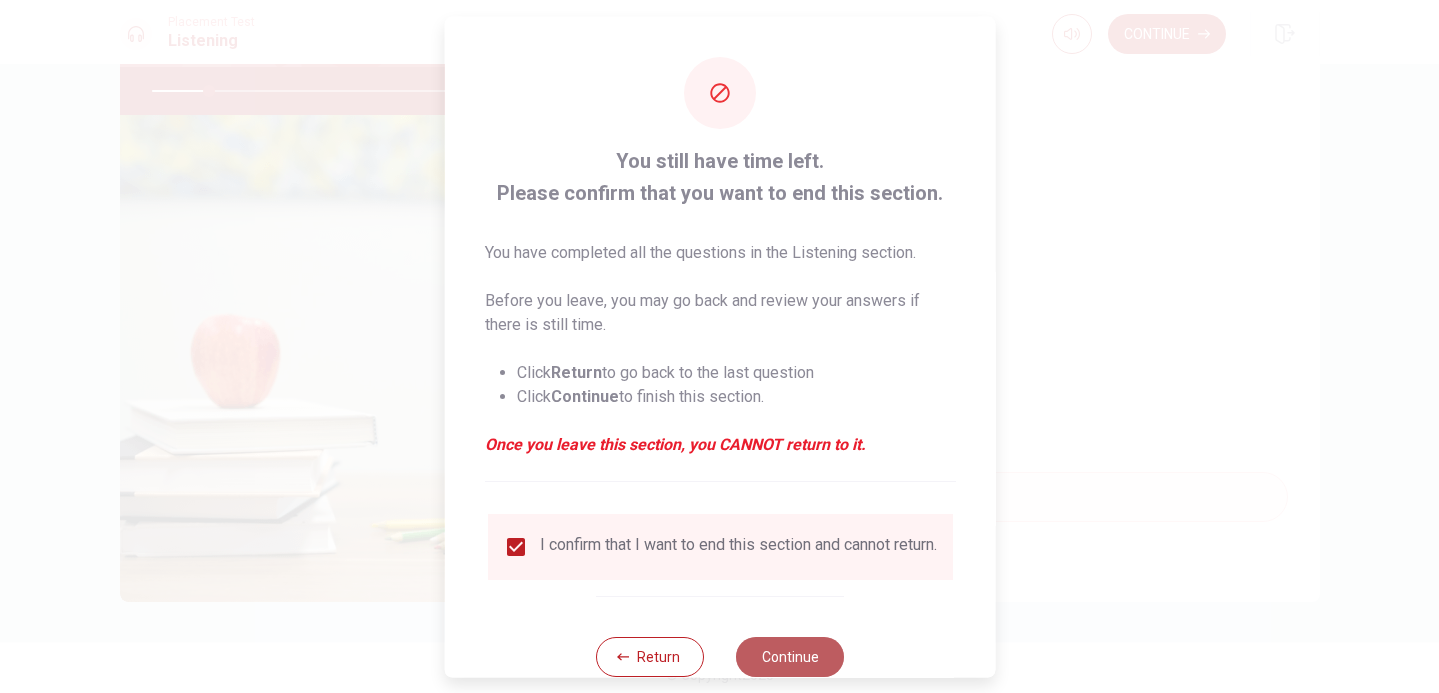 click on "Continue" at bounding box center [790, 656] 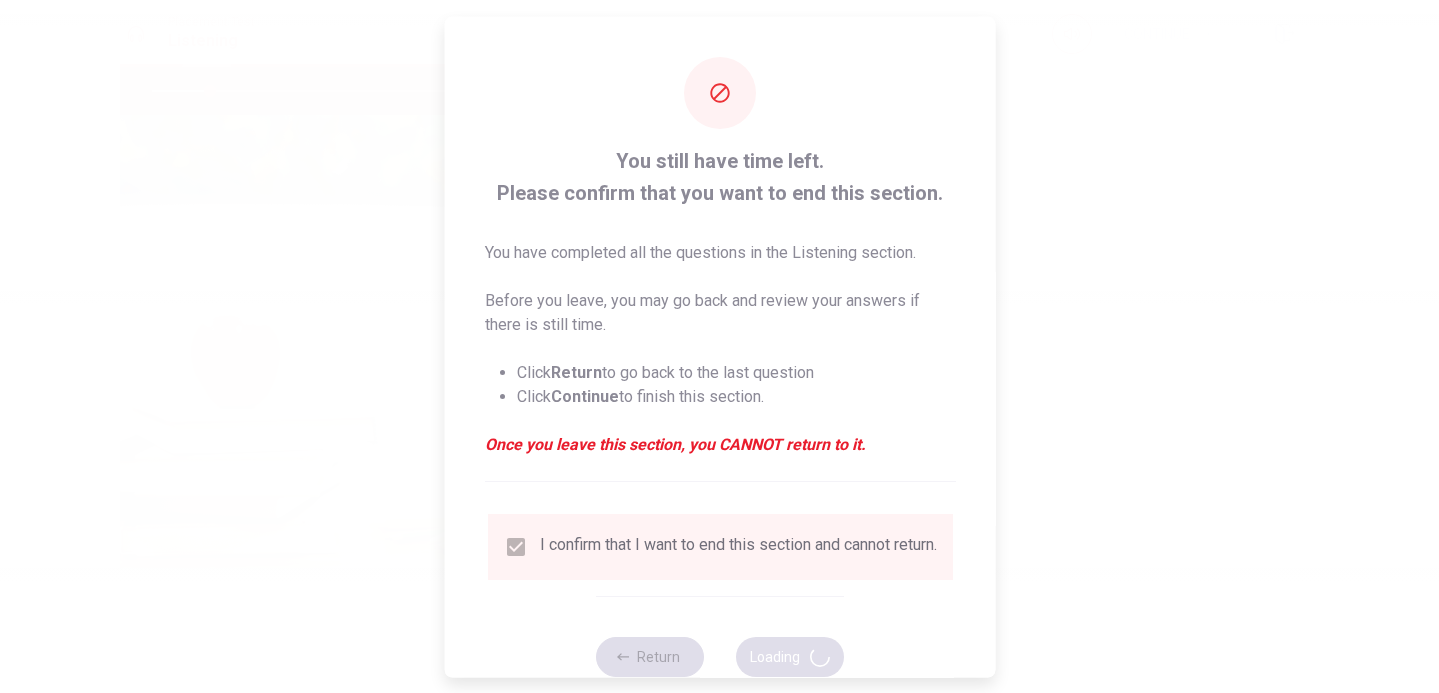 type on "17" 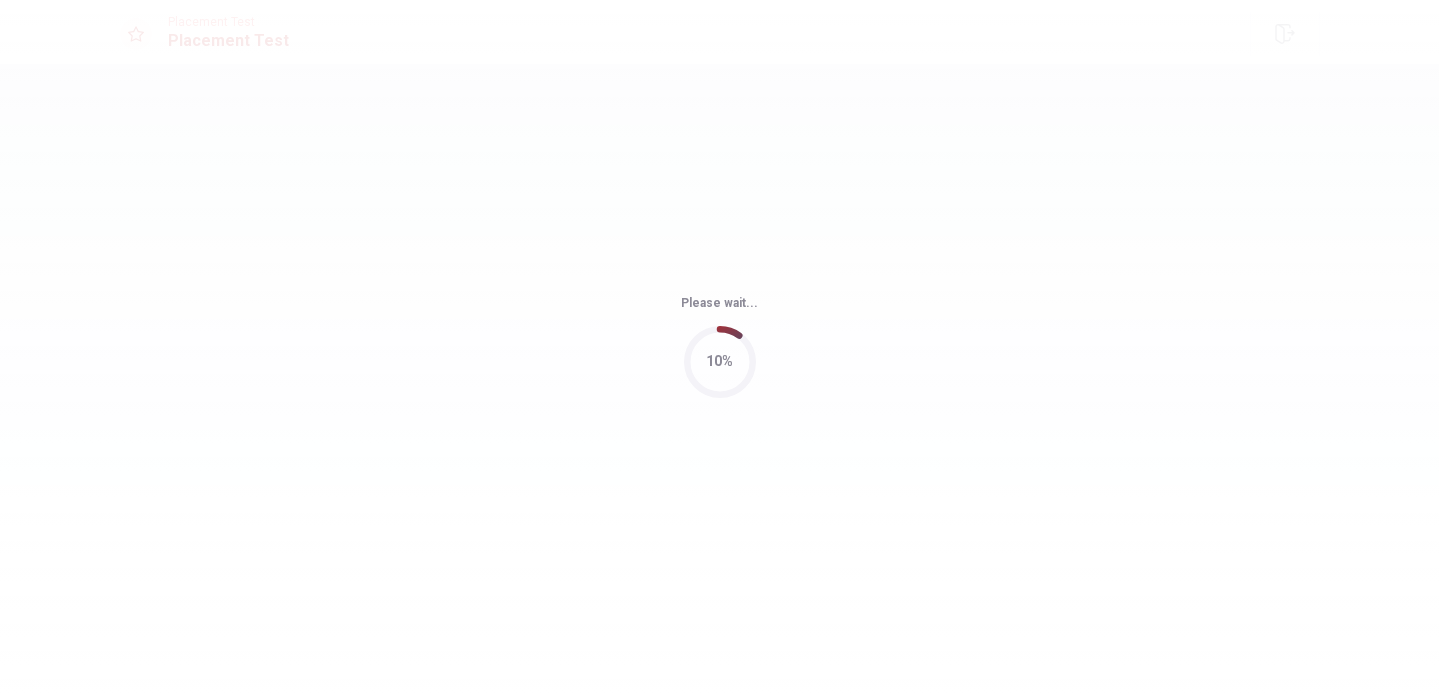 scroll, scrollTop: 0, scrollLeft: 0, axis: both 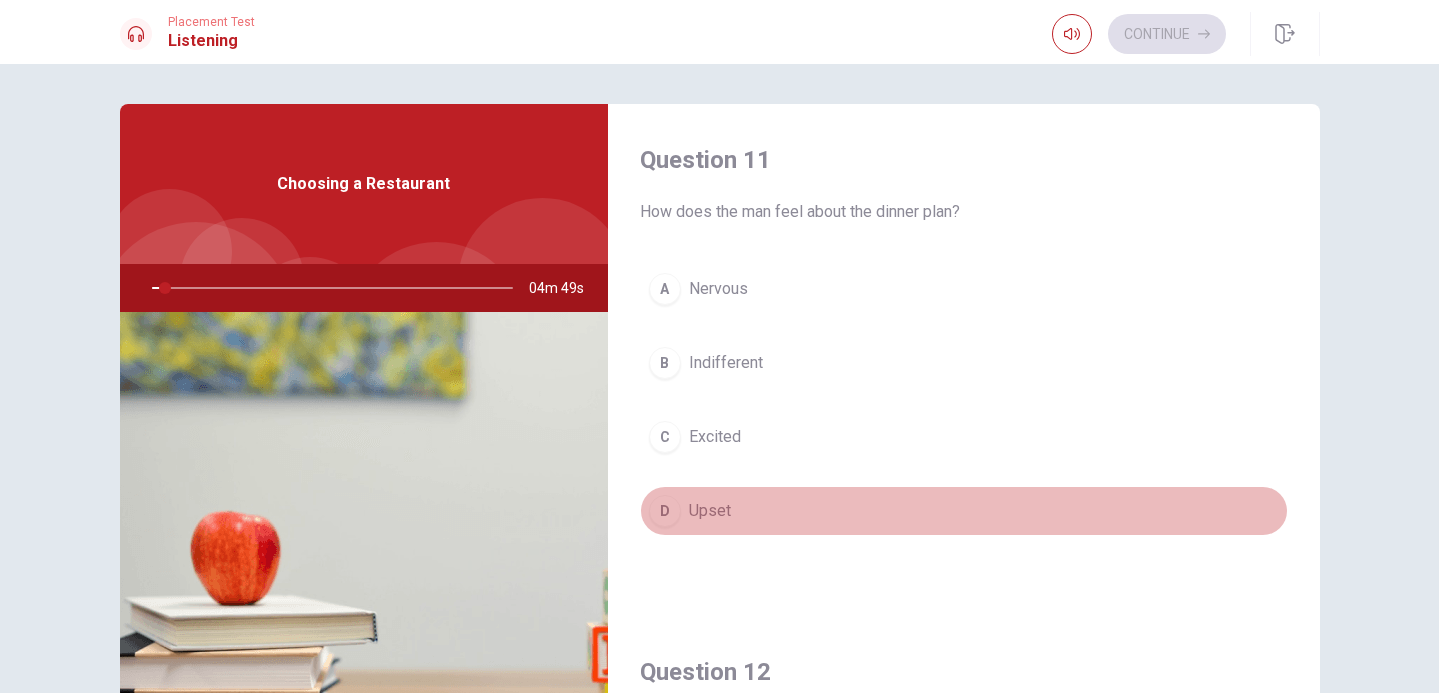 click on "Upset" at bounding box center [710, 511] 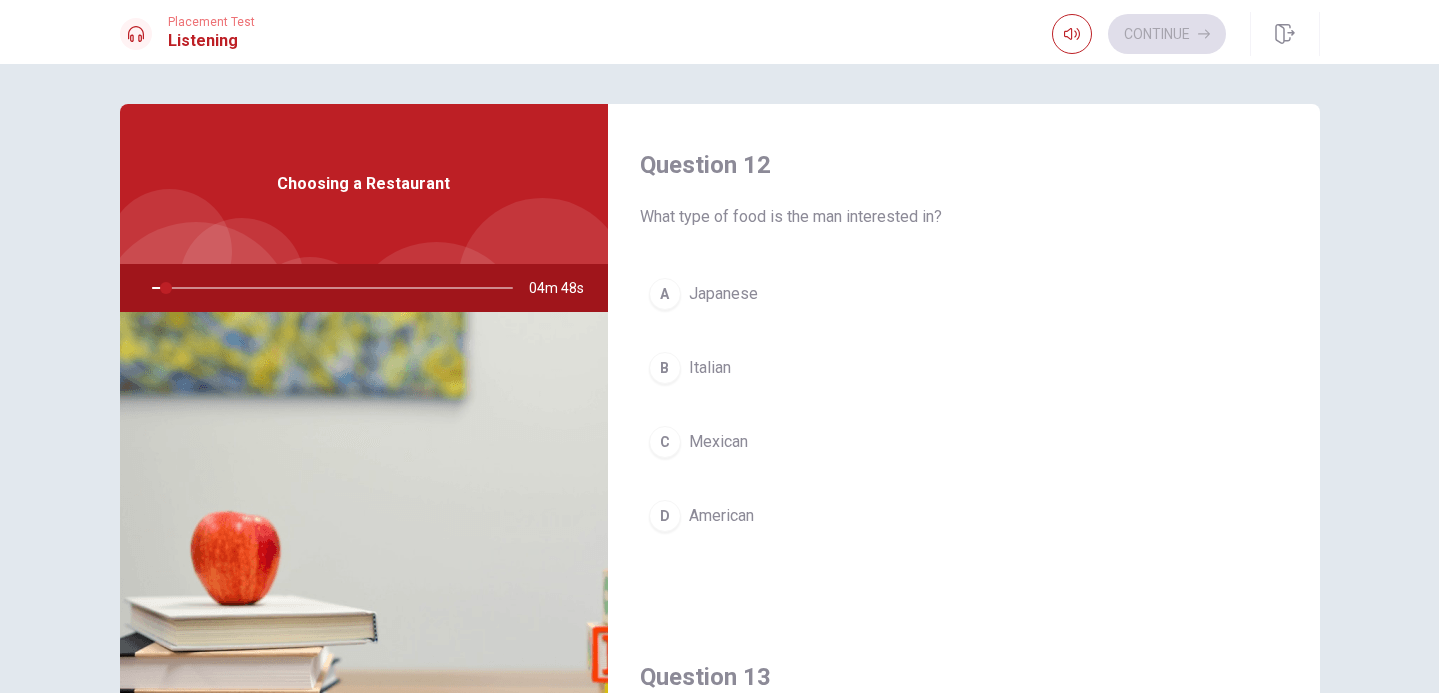 scroll, scrollTop: 532, scrollLeft: 0, axis: vertical 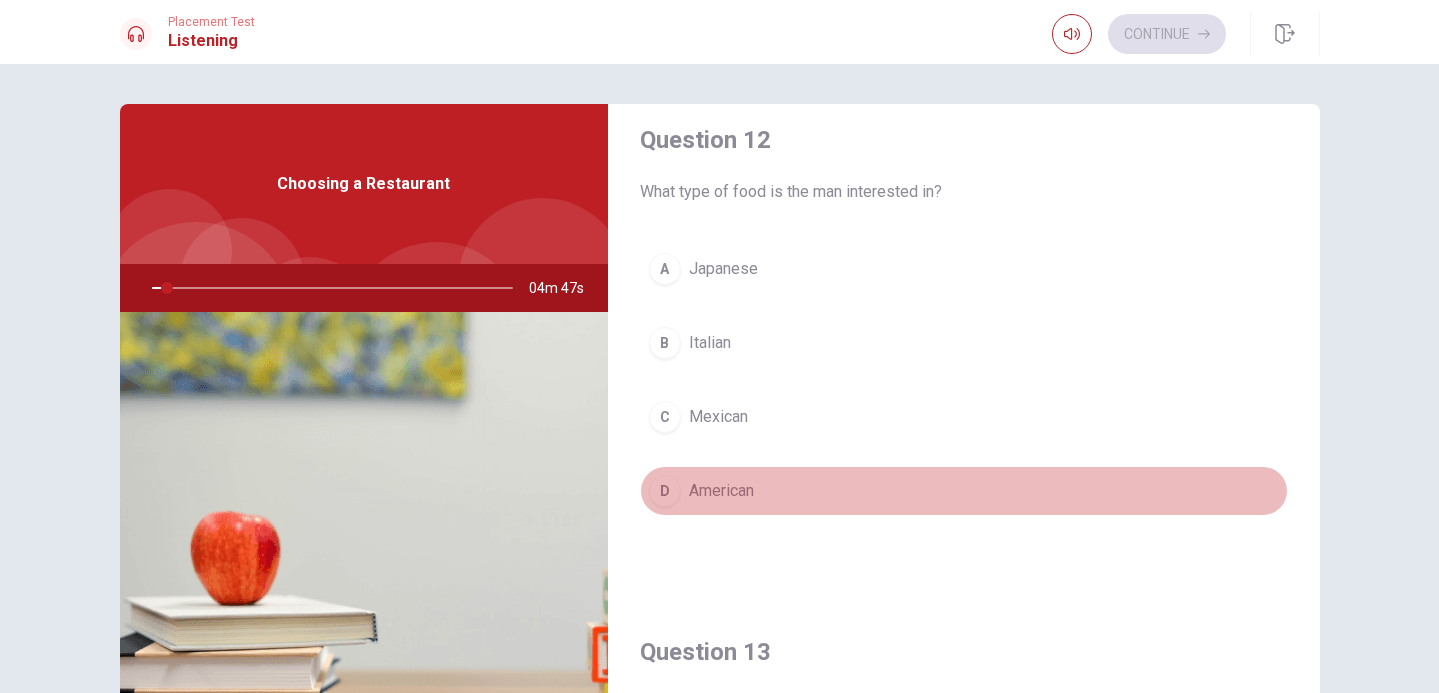 click on "American" at bounding box center (721, 491) 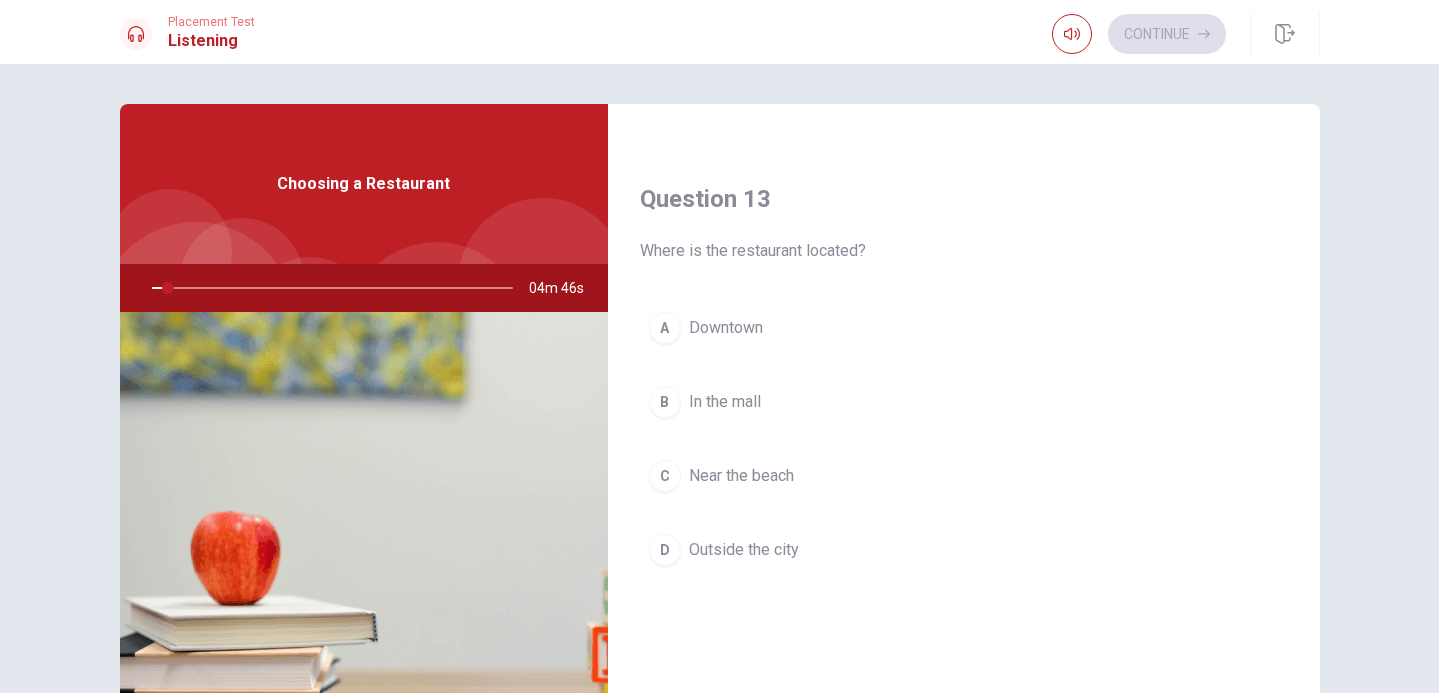 scroll, scrollTop: 1008, scrollLeft: 0, axis: vertical 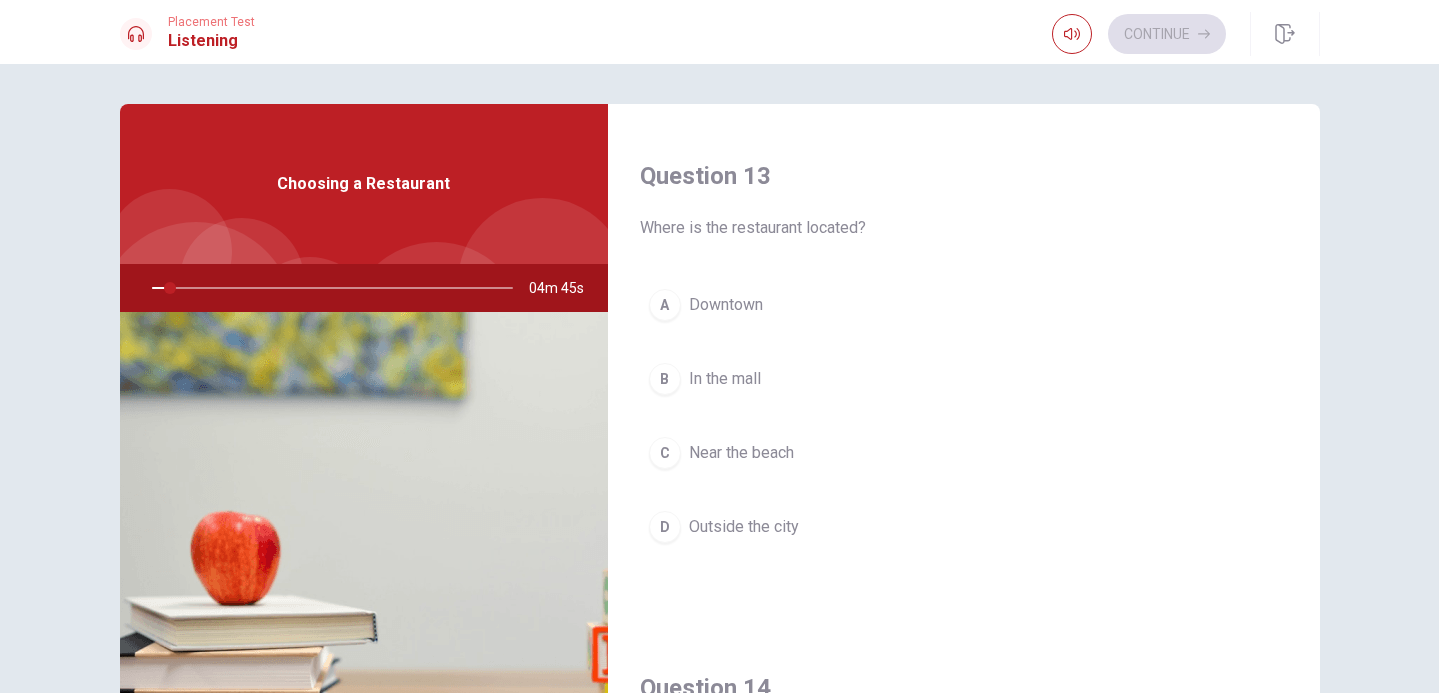 click on "Outside the city" at bounding box center (744, 527) 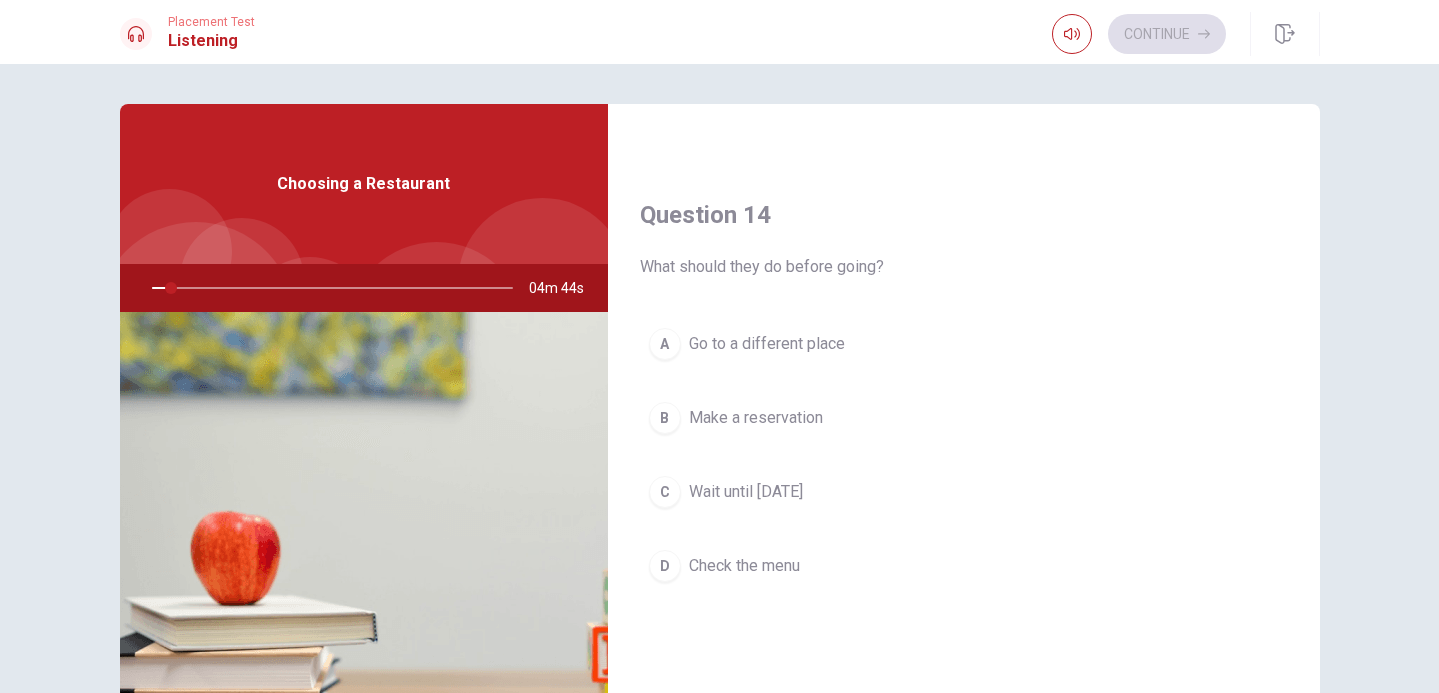scroll, scrollTop: 1499, scrollLeft: 0, axis: vertical 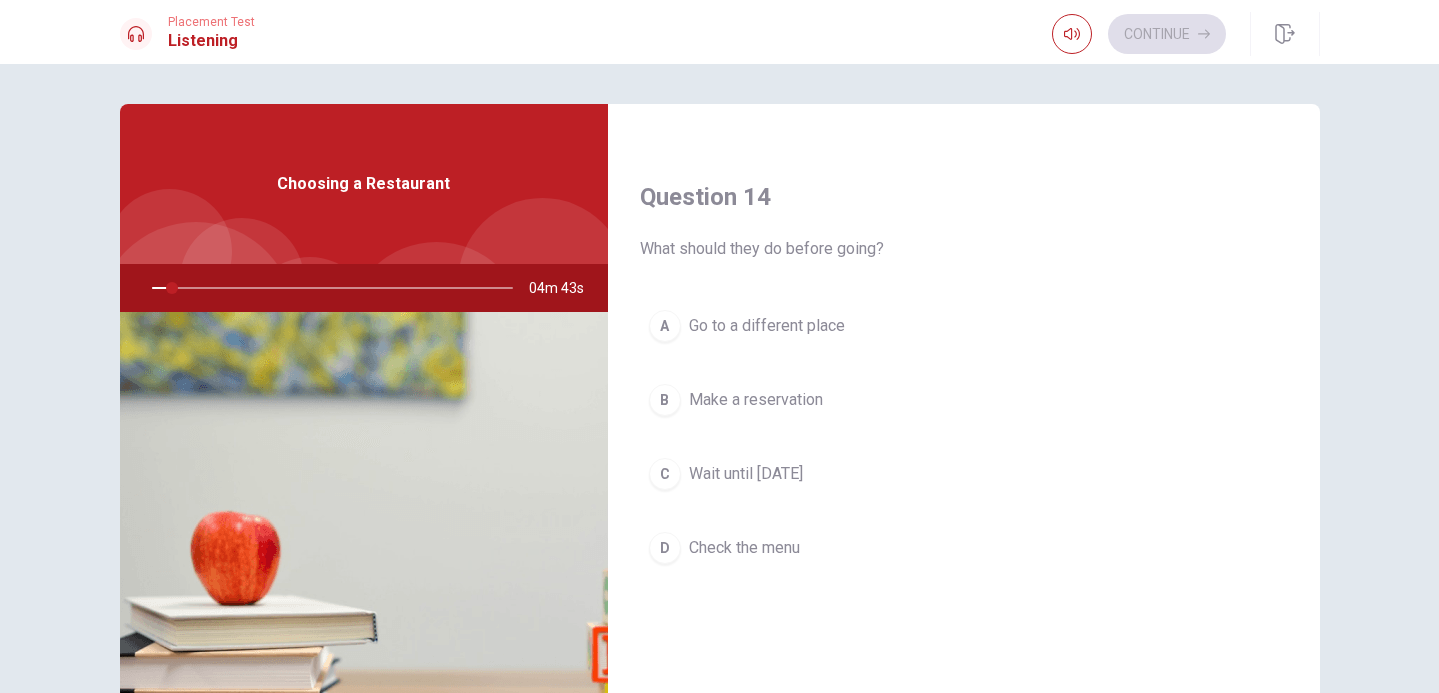 click on "D Check the menu" at bounding box center (964, 548) 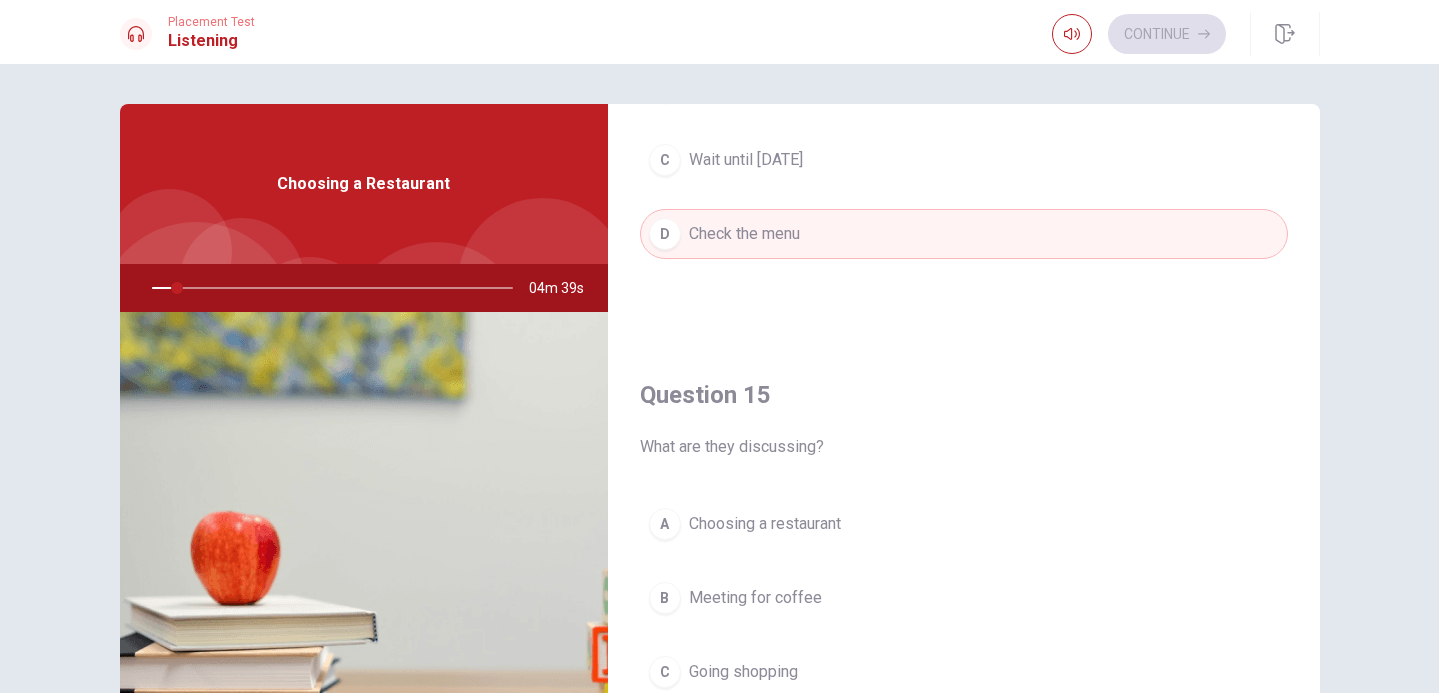 scroll, scrollTop: 1865, scrollLeft: 0, axis: vertical 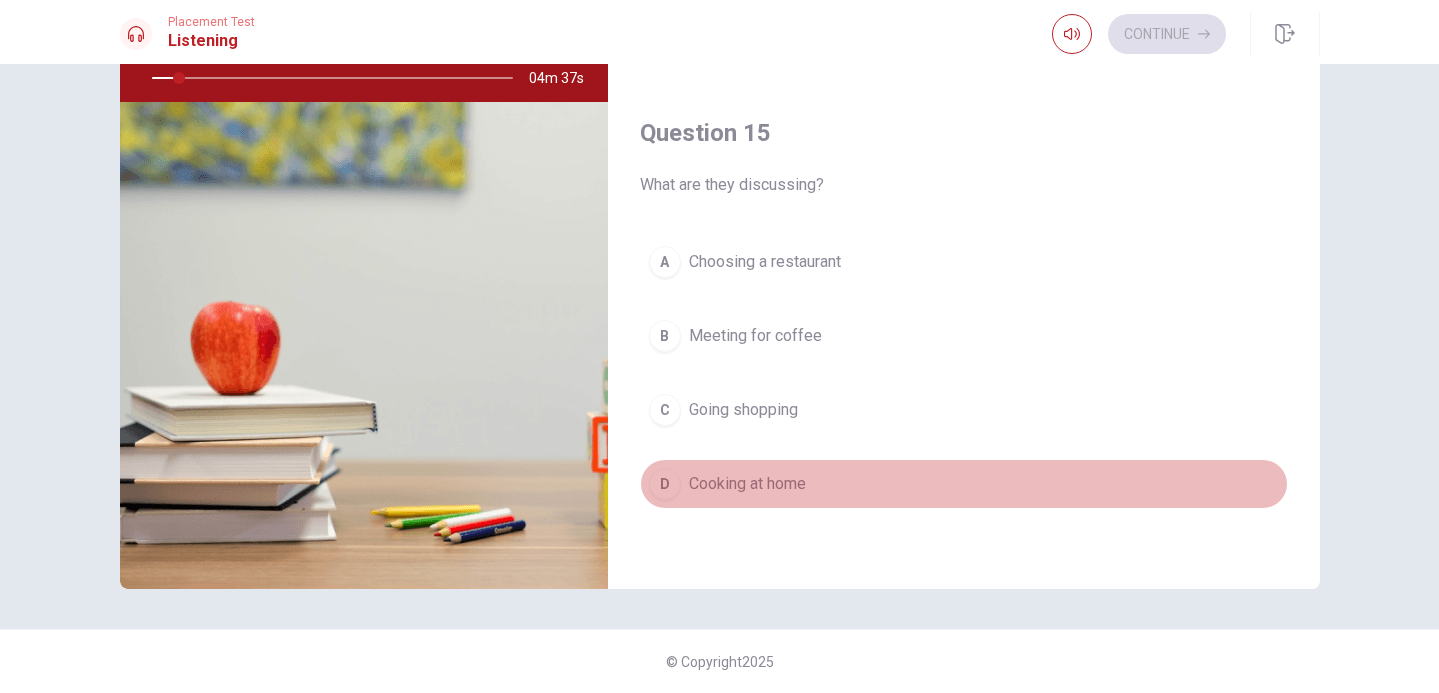 click on "Cooking at home" at bounding box center [747, 484] 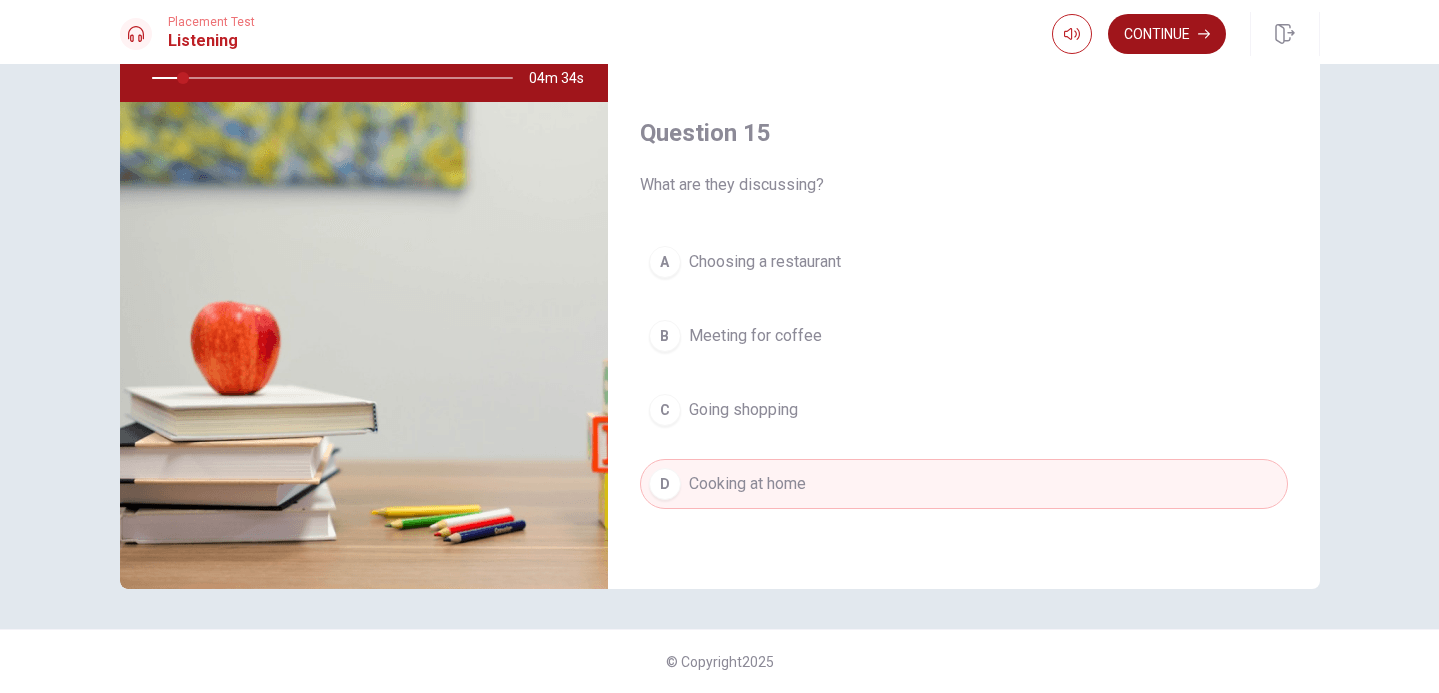 click on "Continue" at bounding box center (1167, 34) 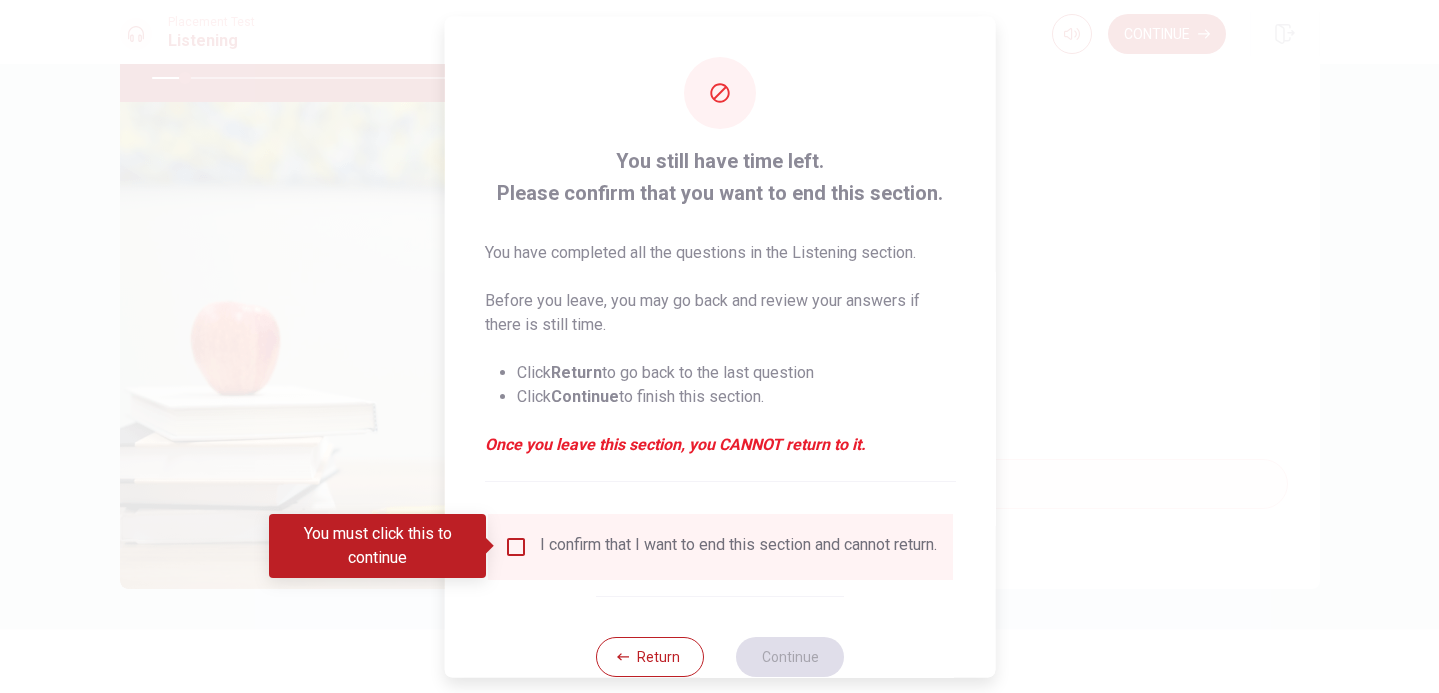 click at bounding box center (515, 546) 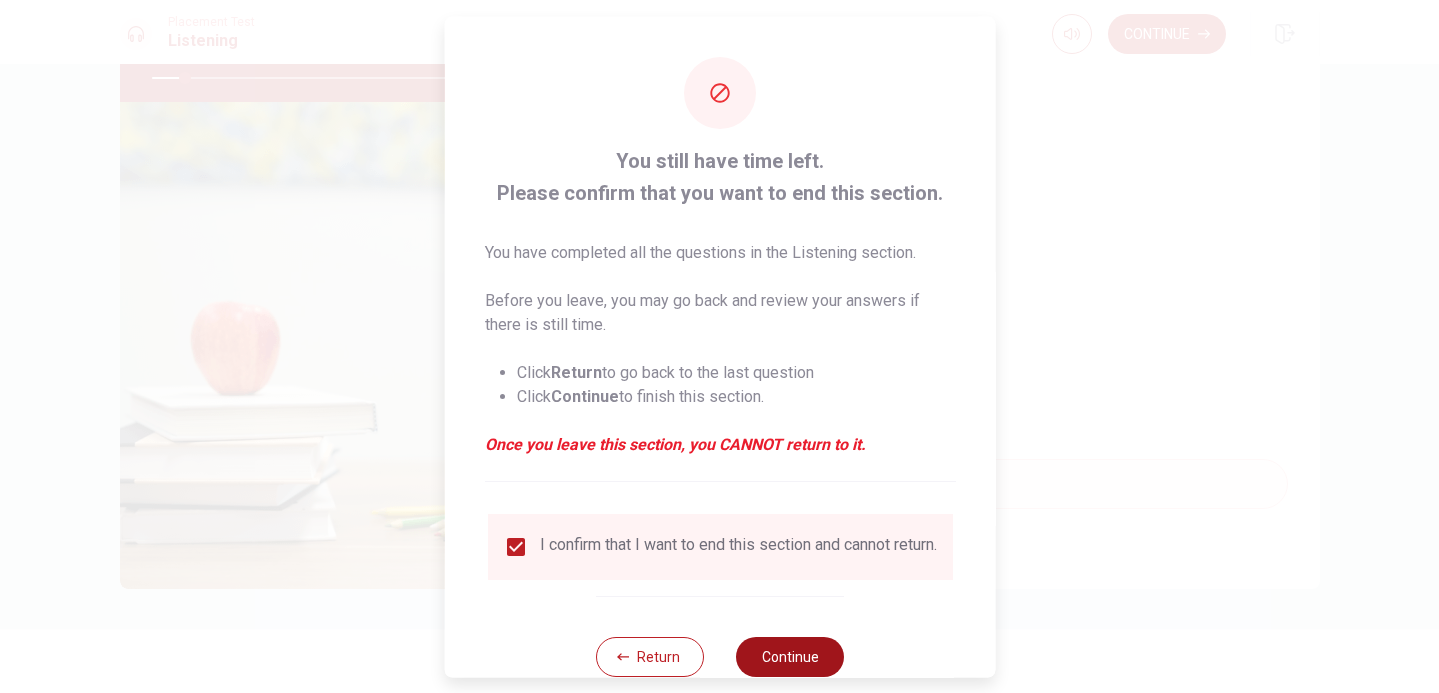 click on "Continue" at bounding box center [790, 656] 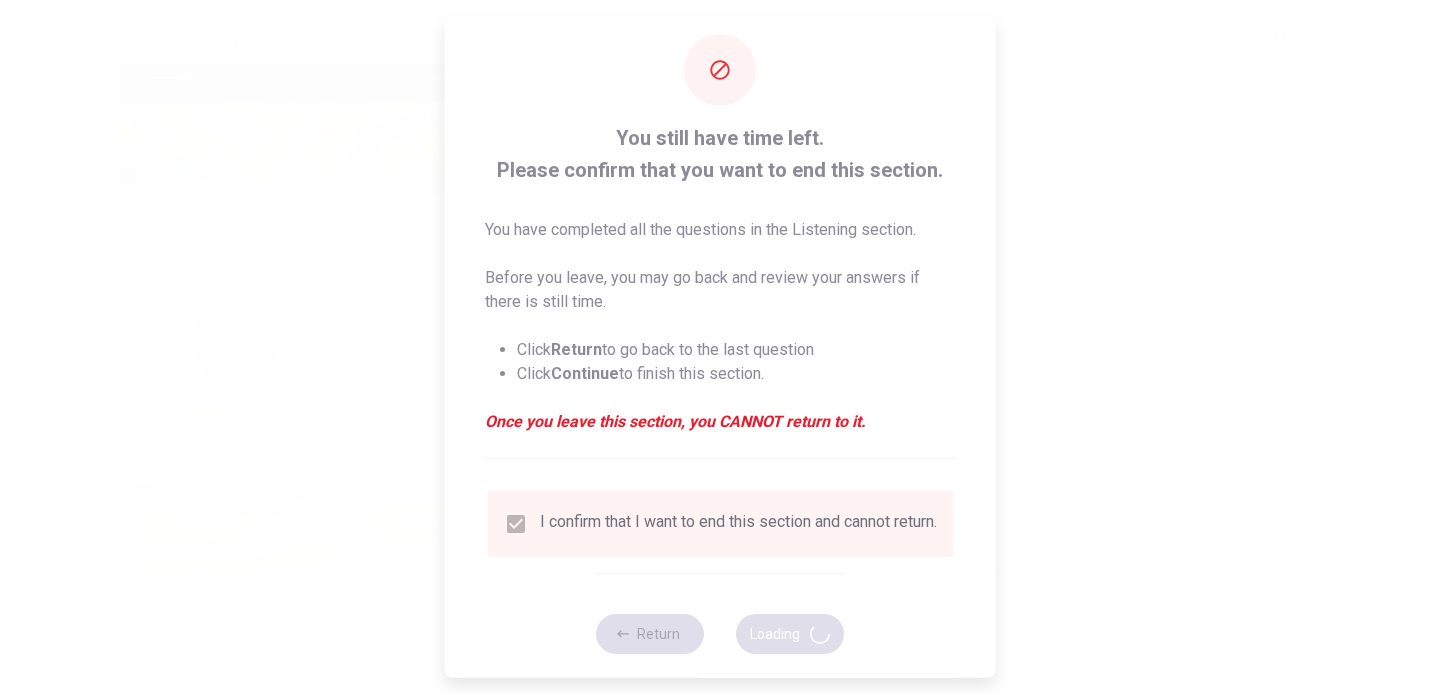 type on "10" 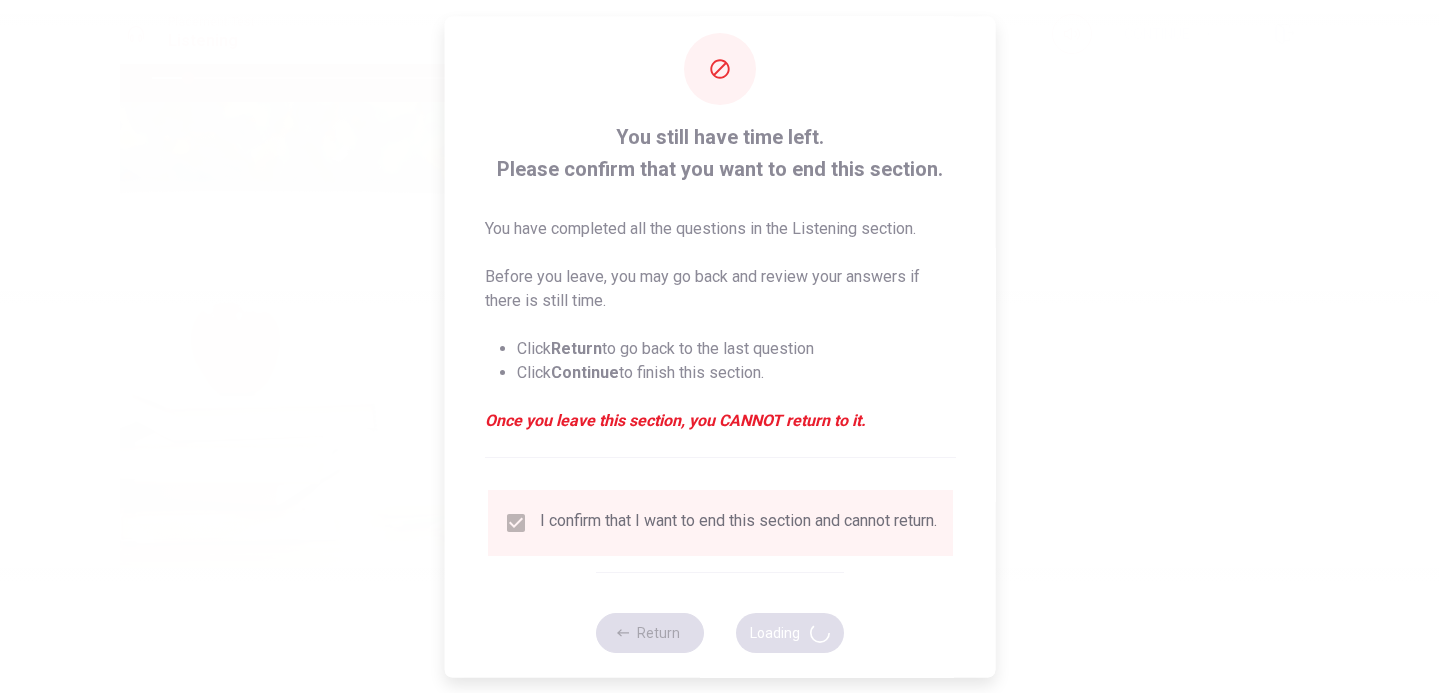 scroll, scrollTop: 24, scrollLeft: 0, axis: vertical 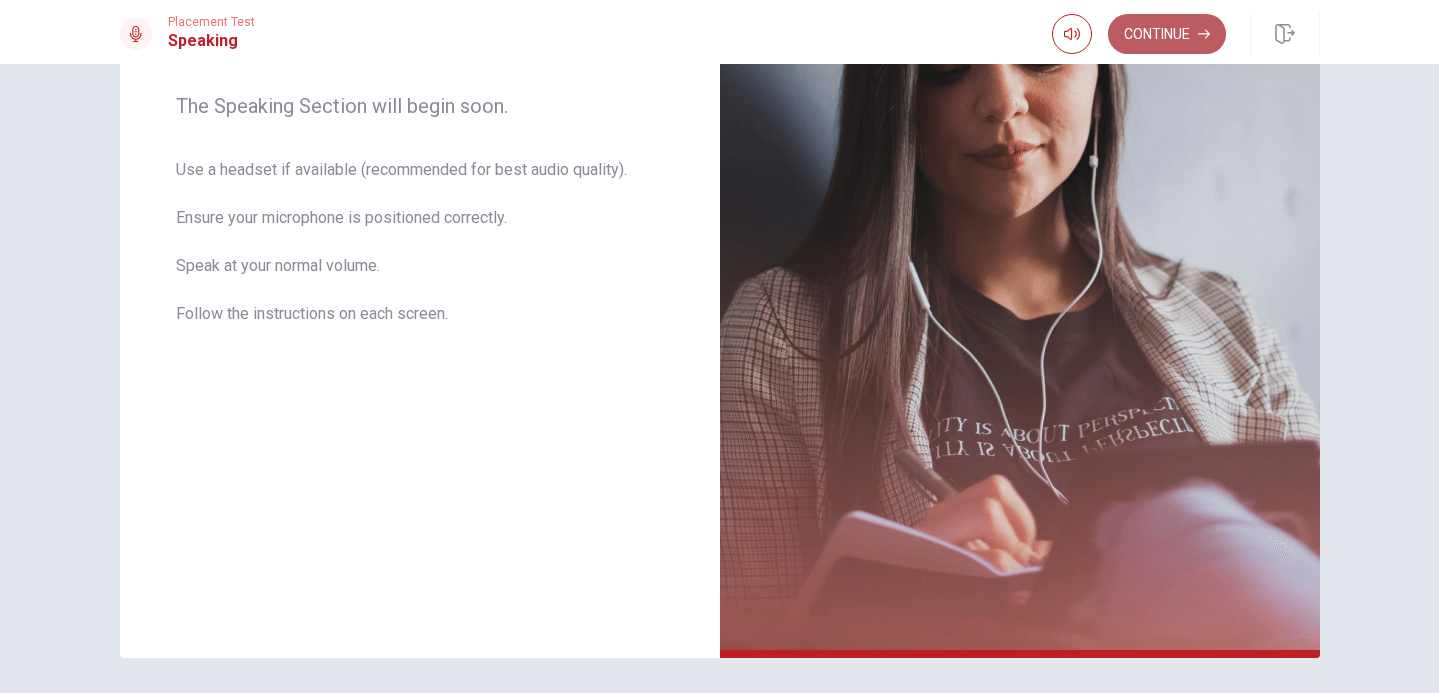 click on "Continue" at bounding box center [1167, 34] 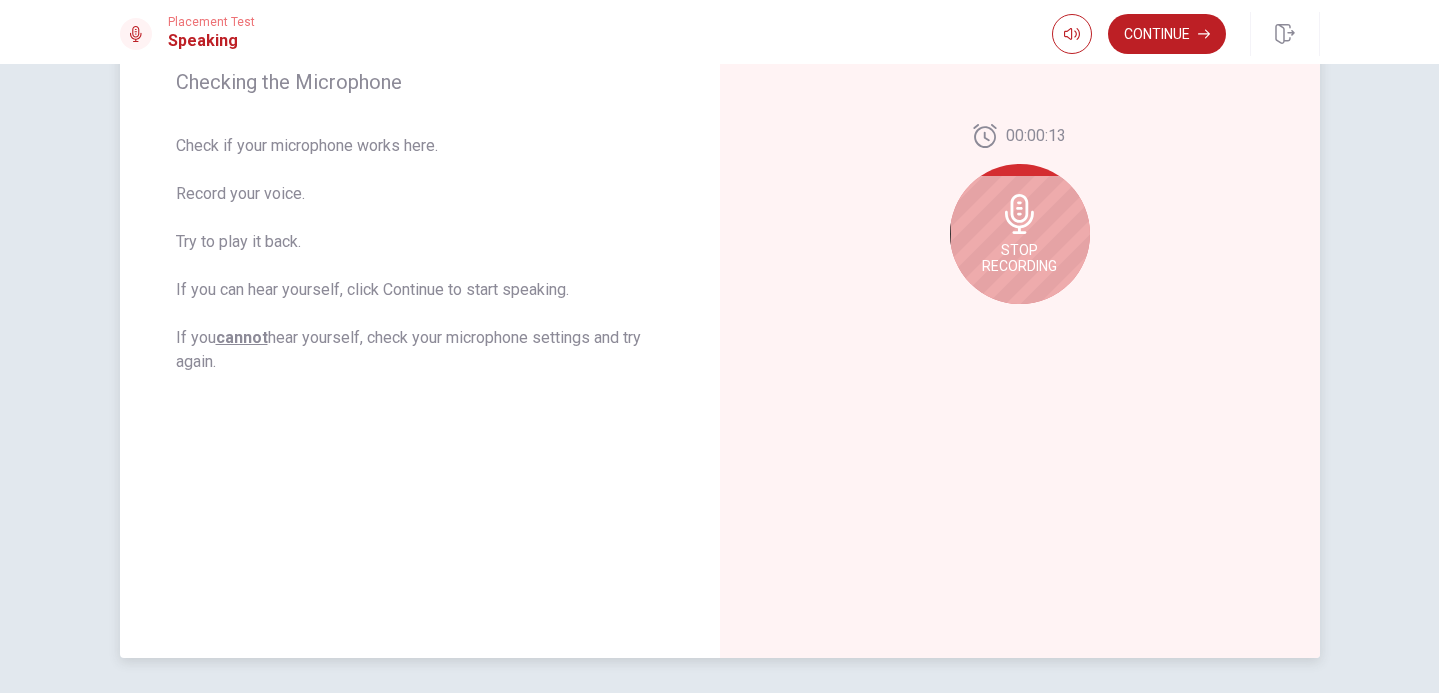 click on "Stop   Recording" at bounding box center (1020, 234) 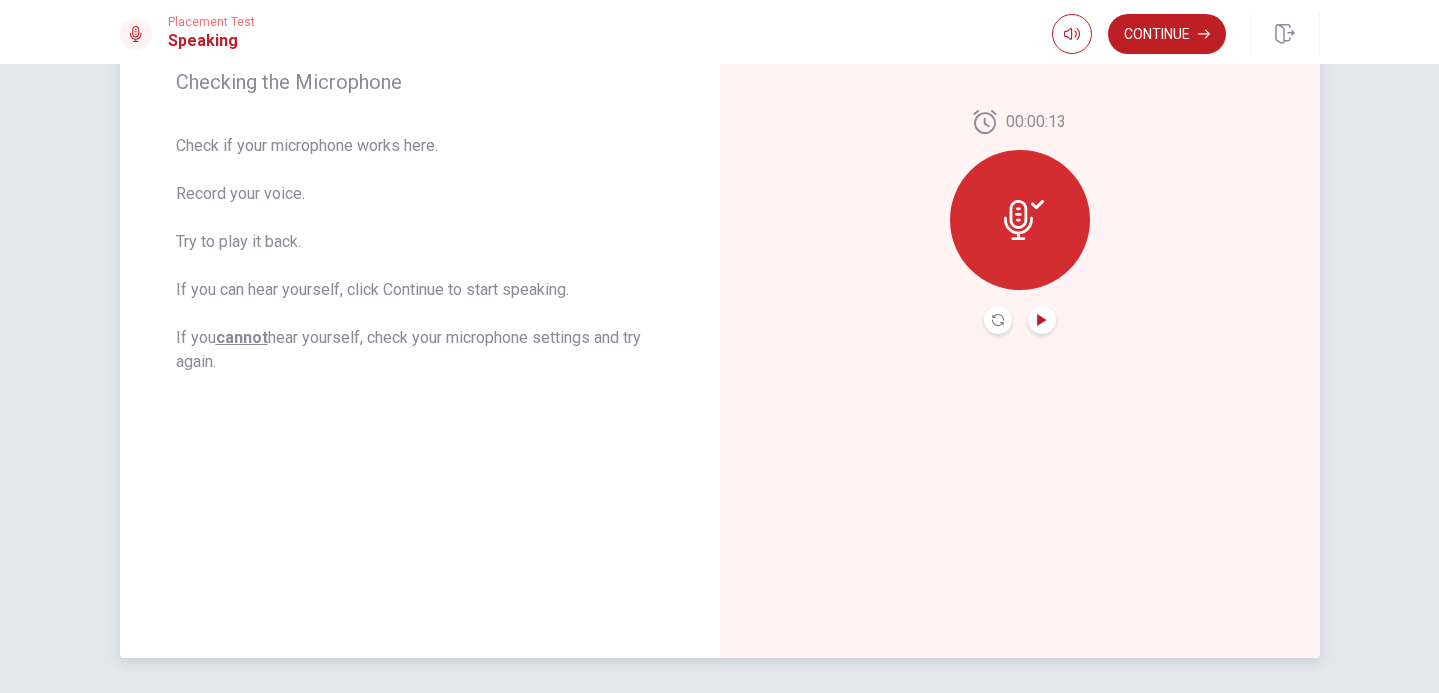 click 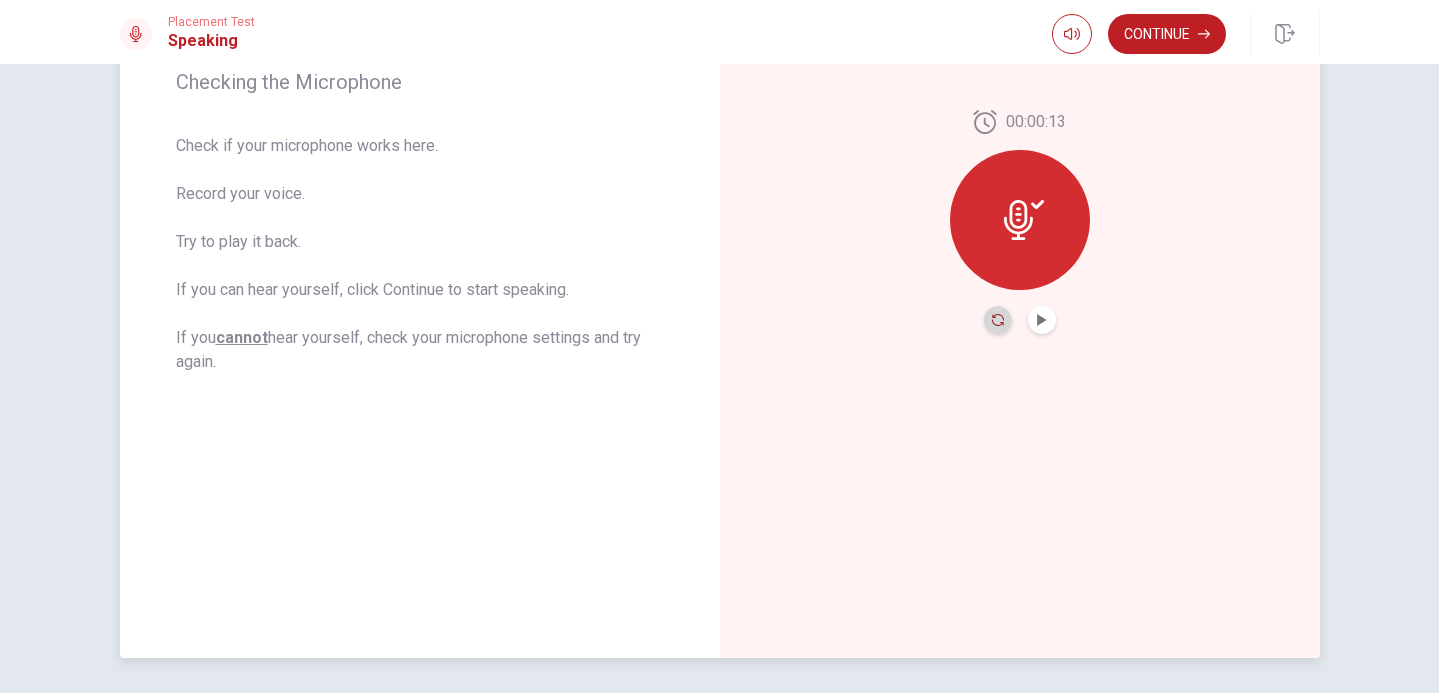 click 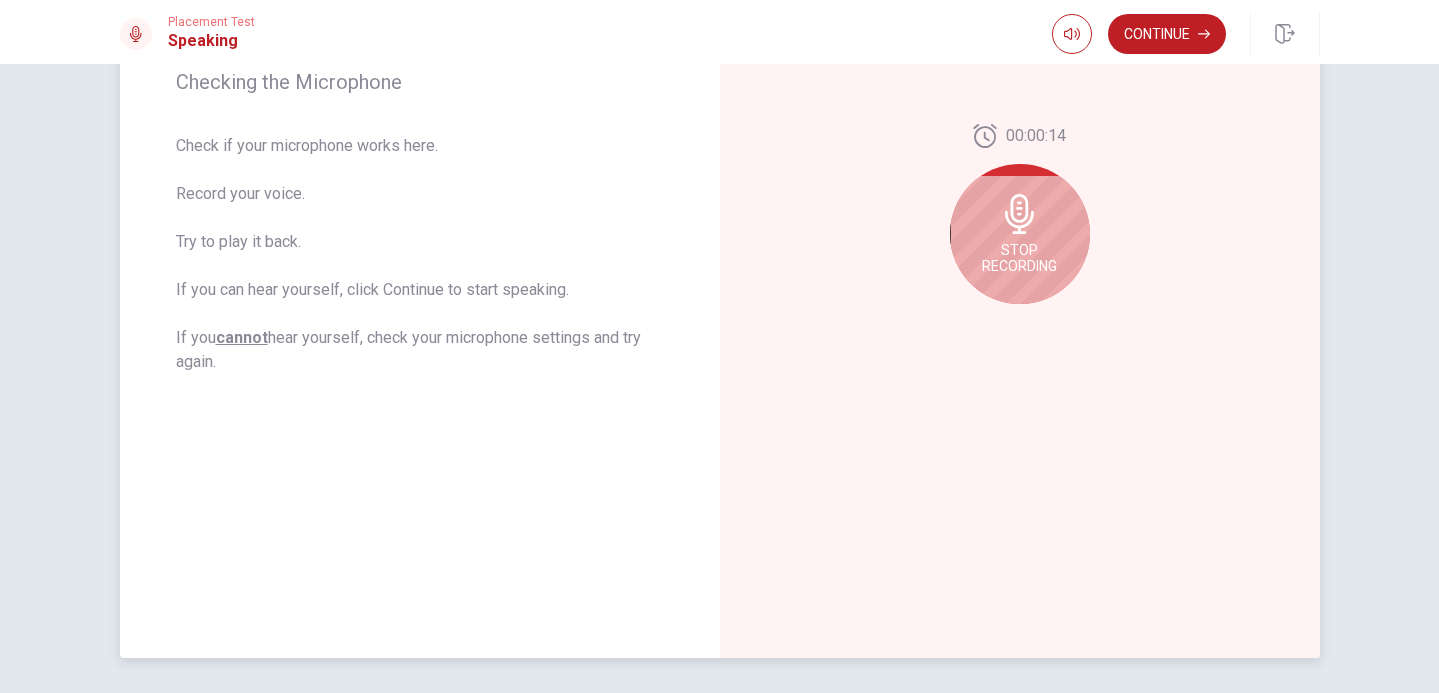 click 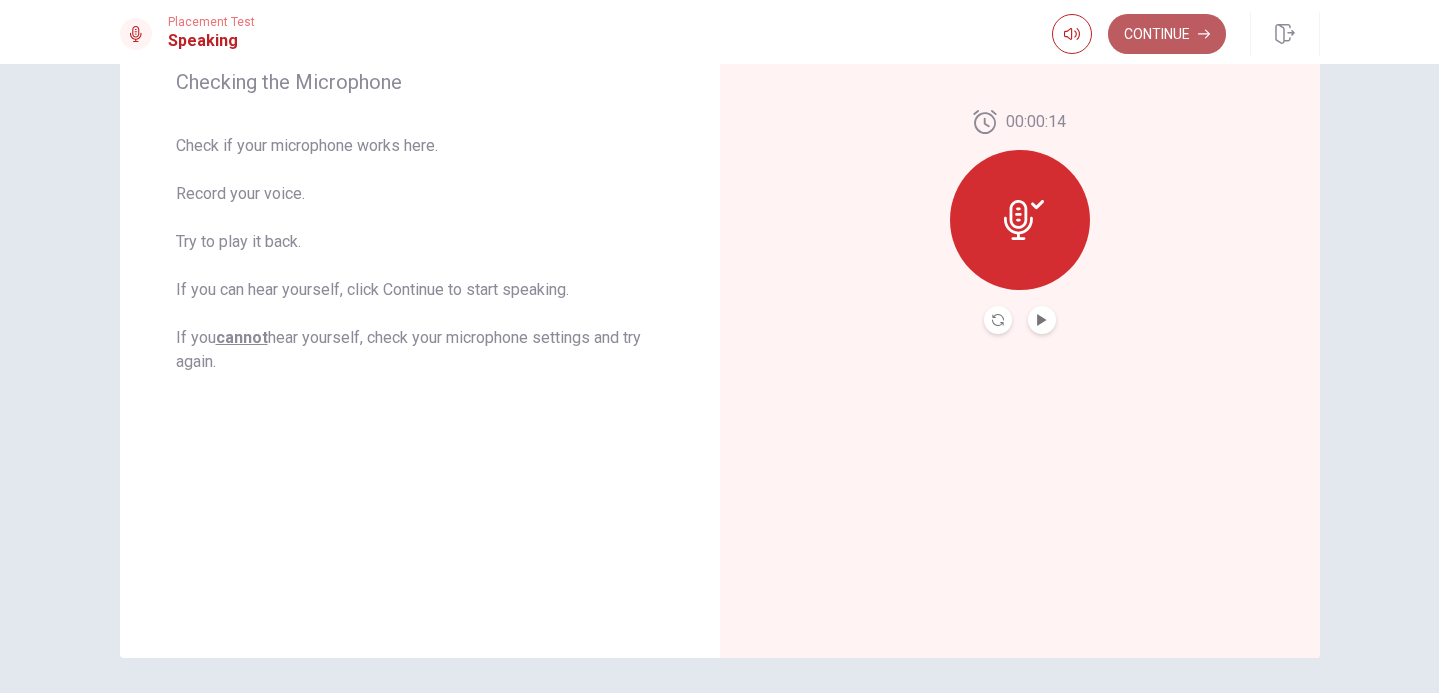 click on "Continue" at bounding box center [1167, 34] 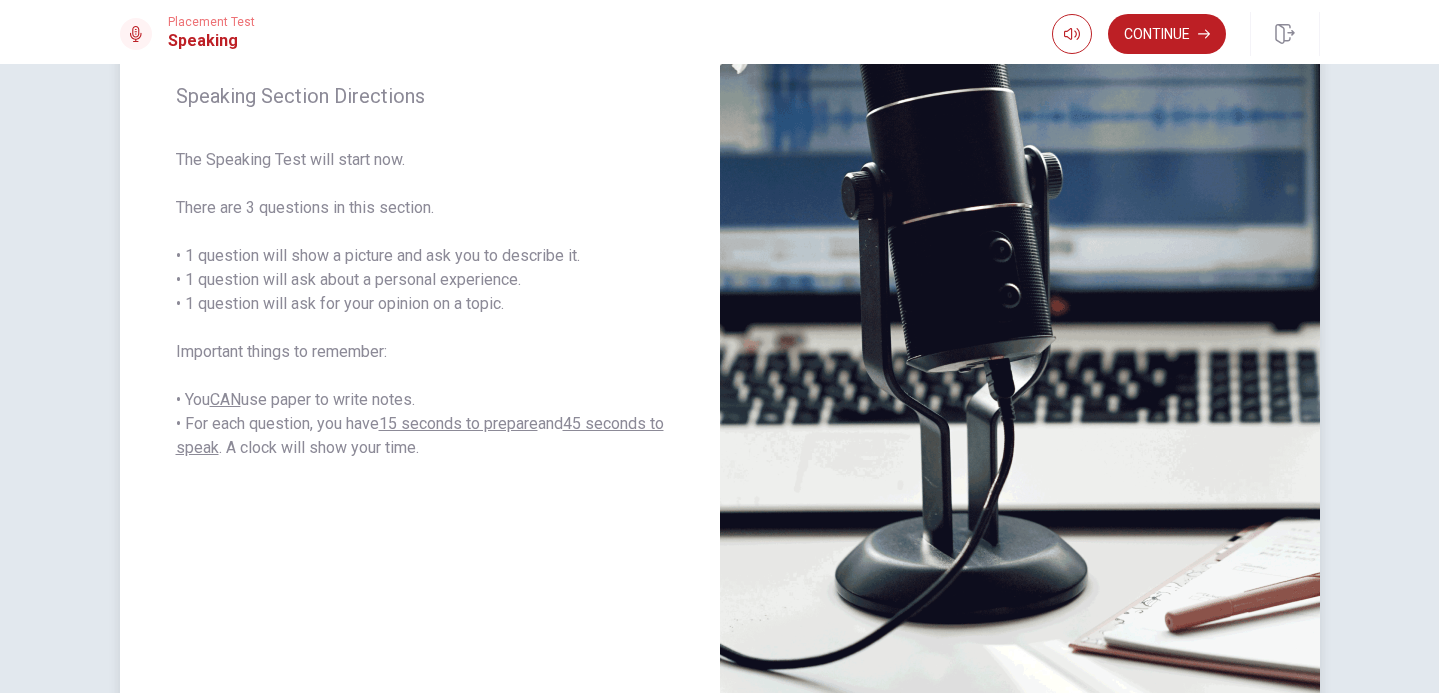 scroll, scrollTop: 359, scrollLeft: 0, axis: vertical 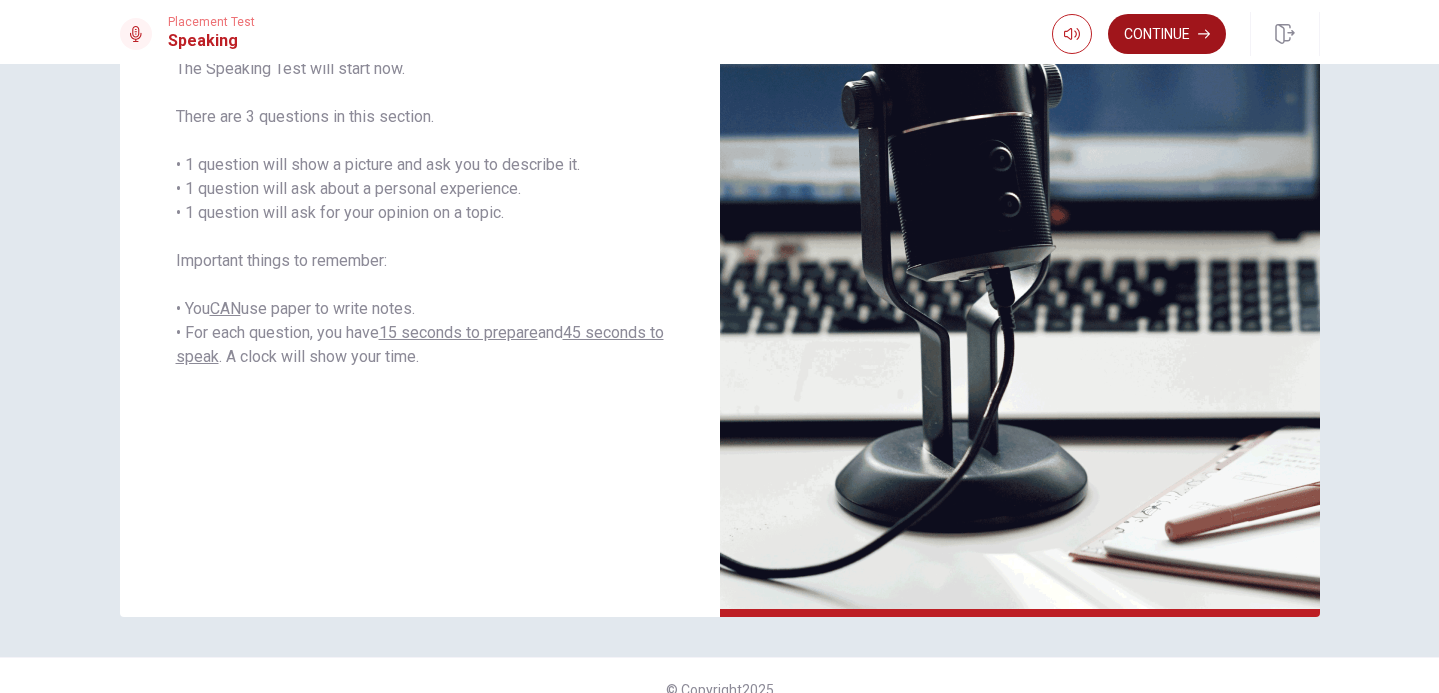click on "Continue" at bounding box center [1167, 34] 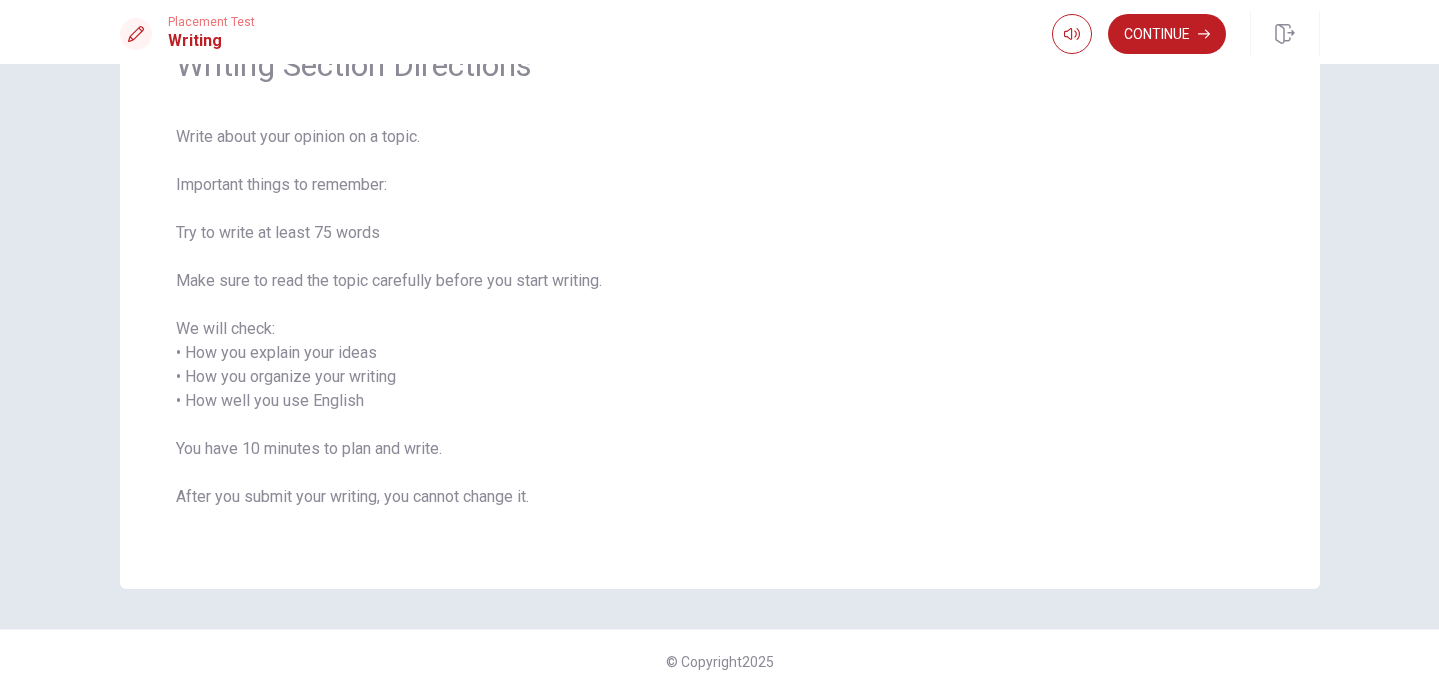 scroll, scrollTop: 112, scrollLeft: 0, axis: vertical 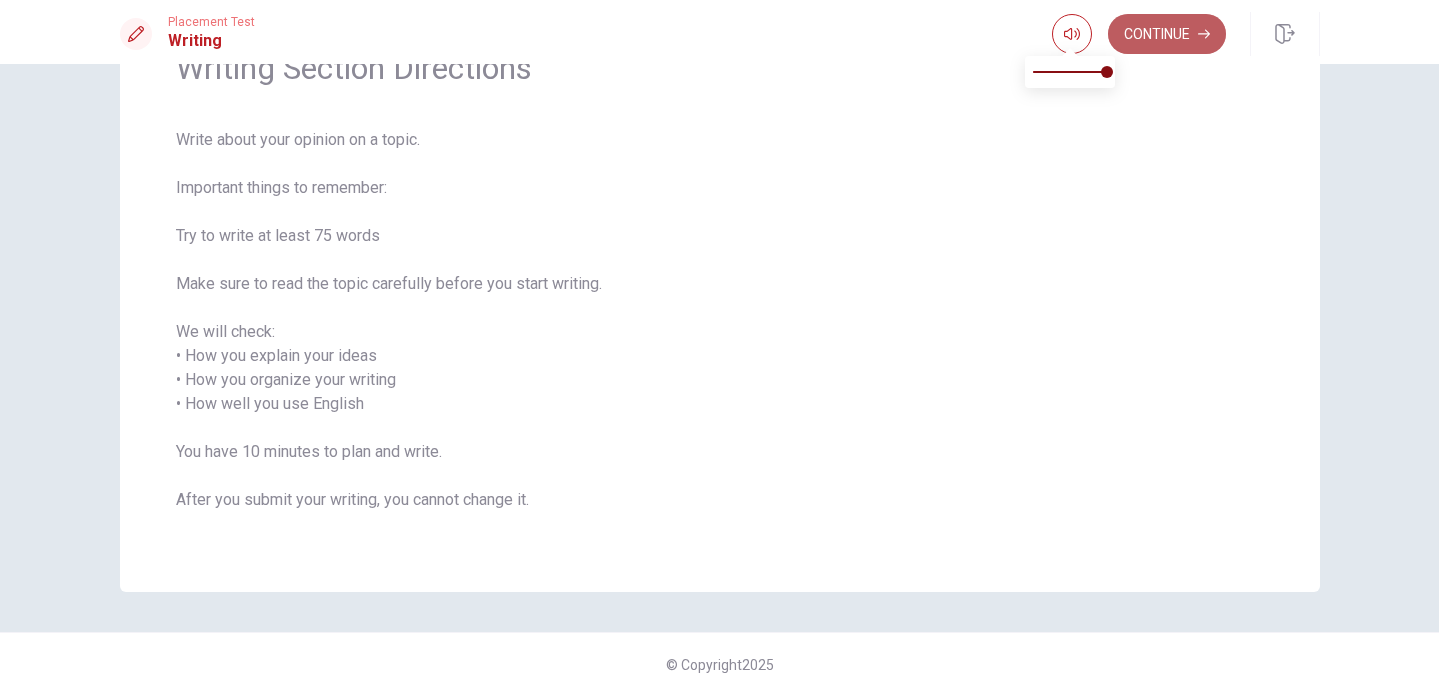 click on "Continue" at bounding box center [1167, 34] 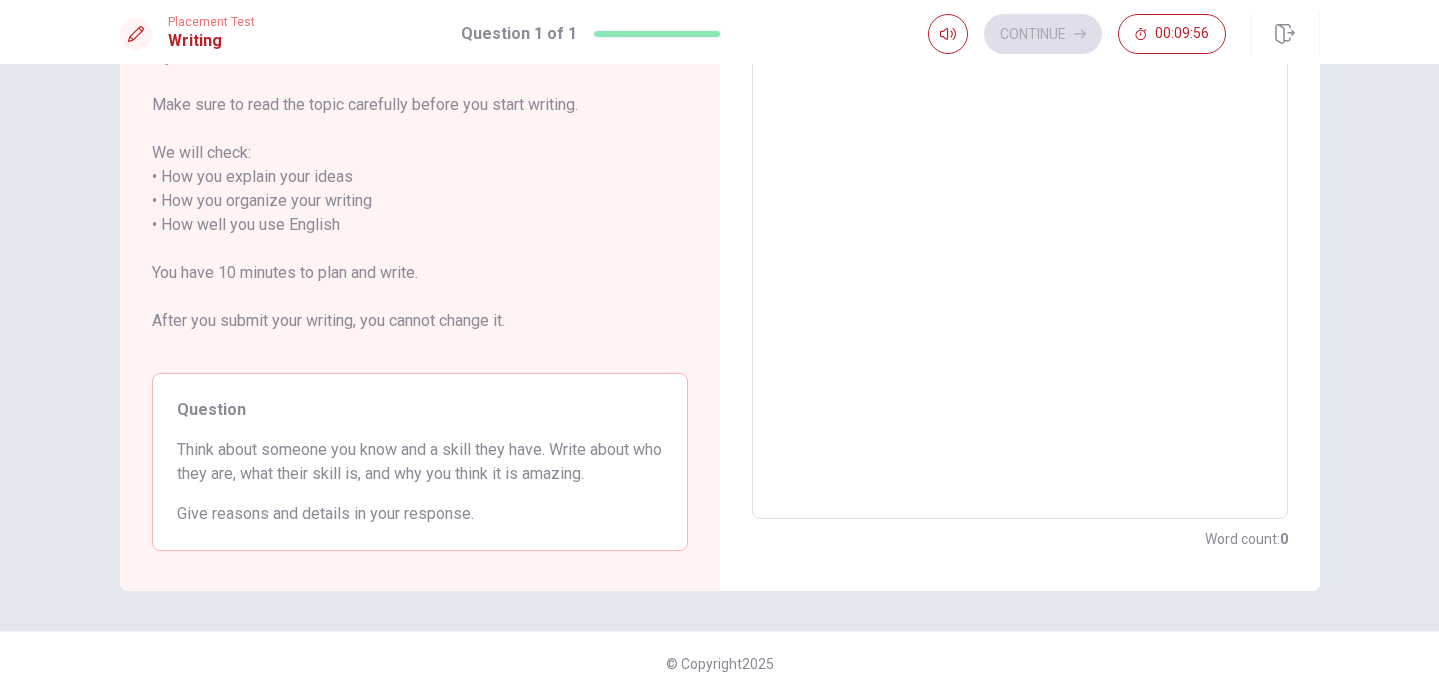 scroll, scrollTop: 245, scrollLeft: 0, axis: vertical 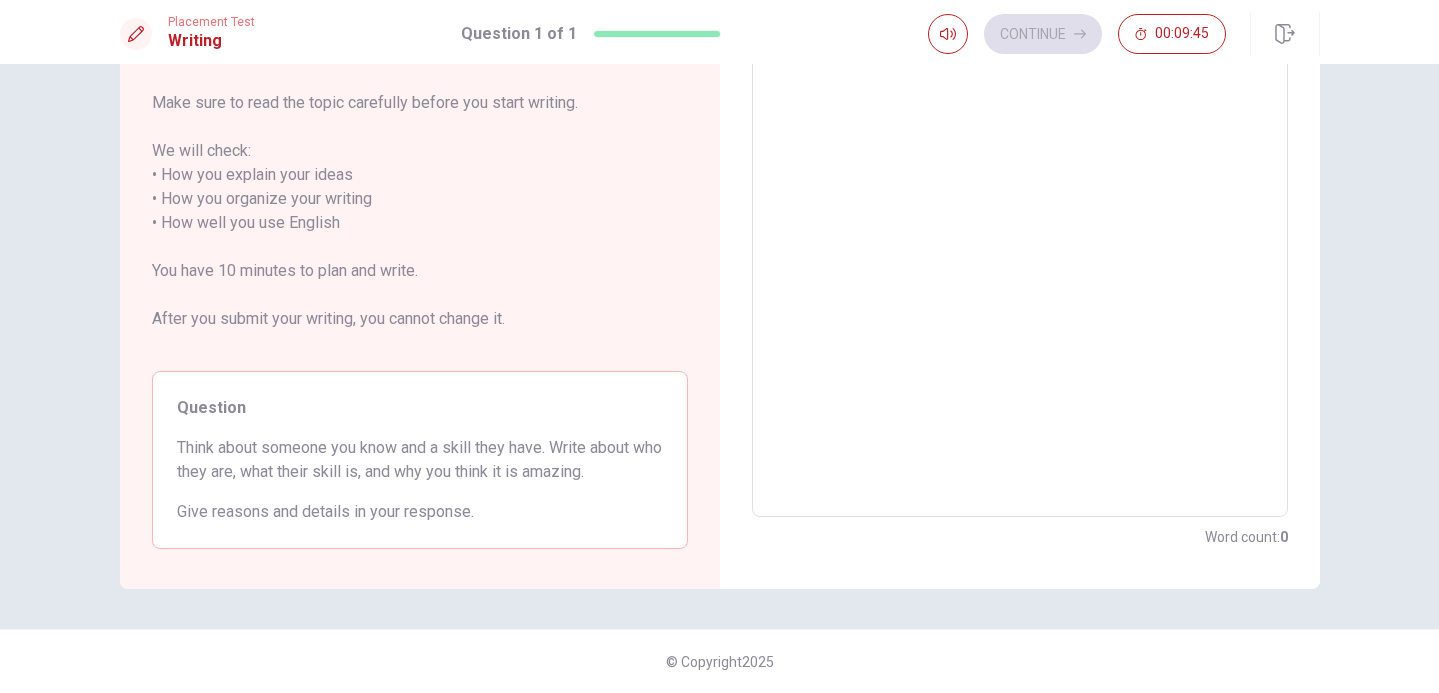 click at bounding box center [1020, 223] 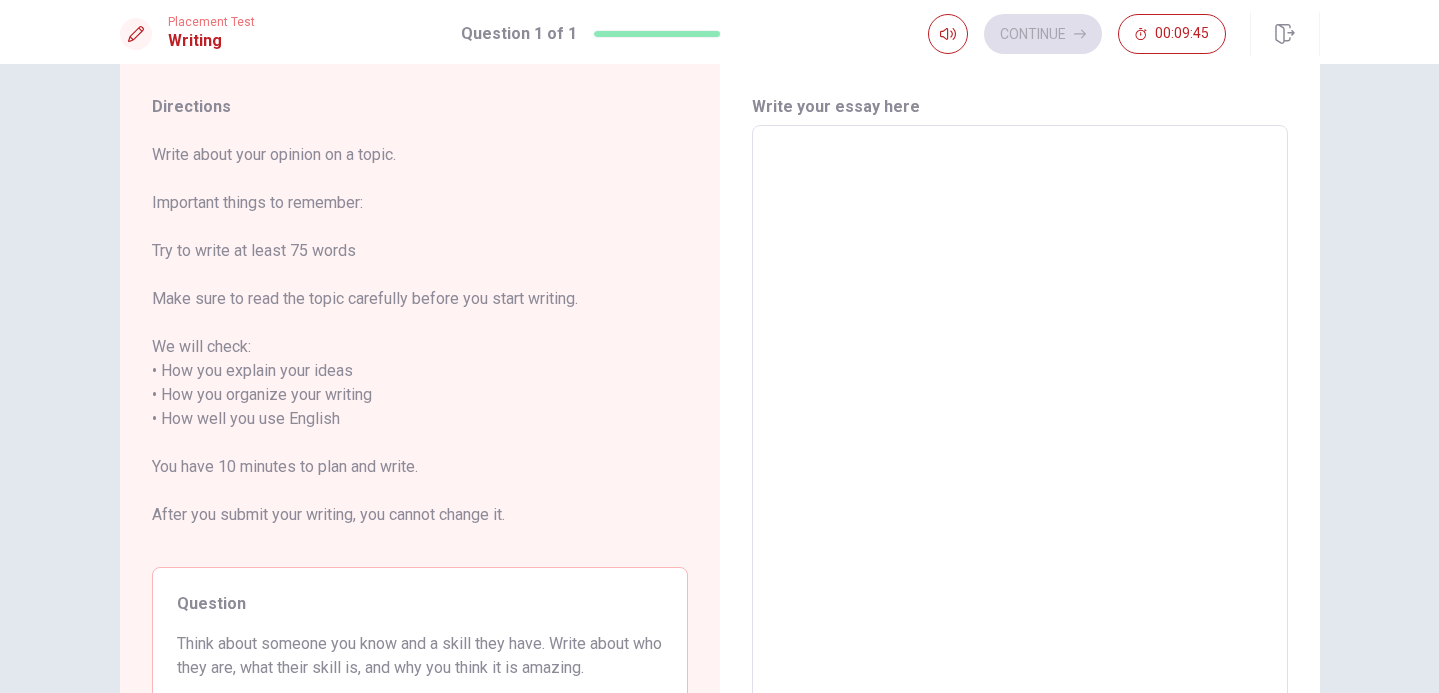 scroll, scrollTop: 0, scrollLeft: 0, axis: both 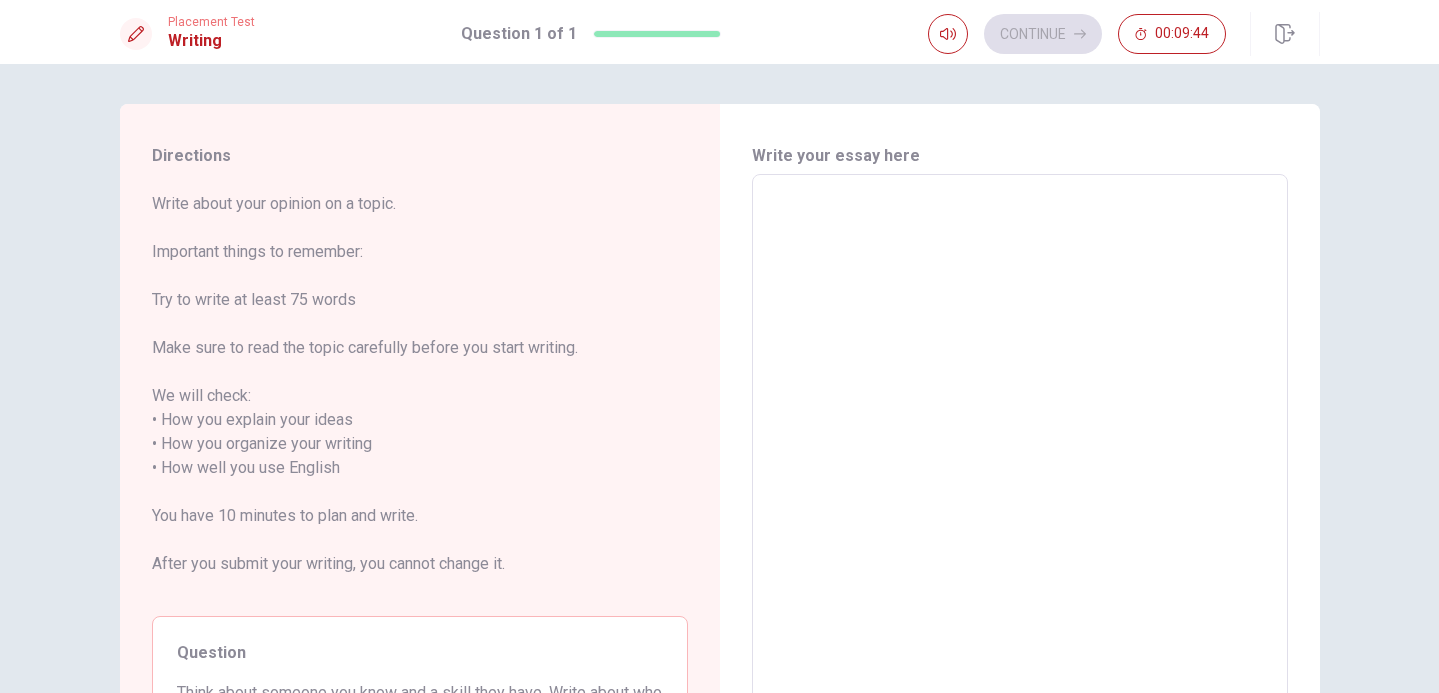 click at bounding box center (1020, 468) 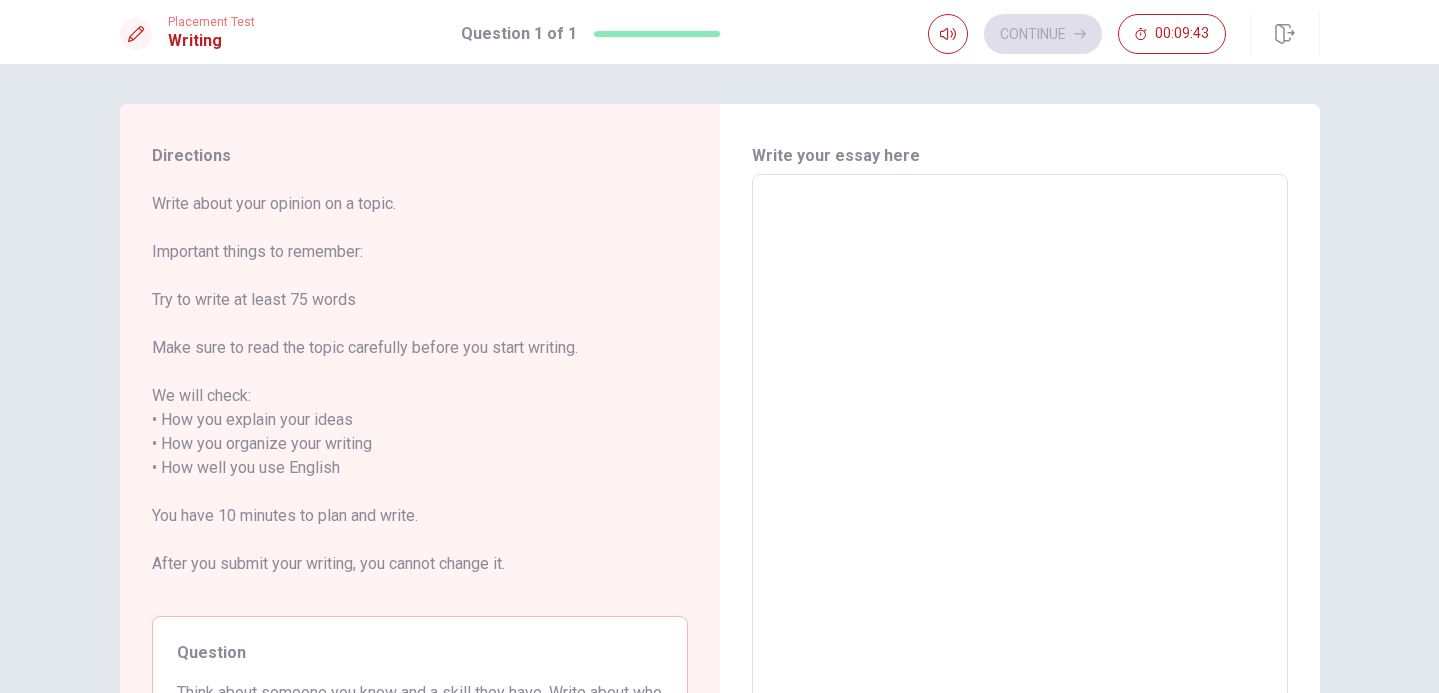 type on "i" 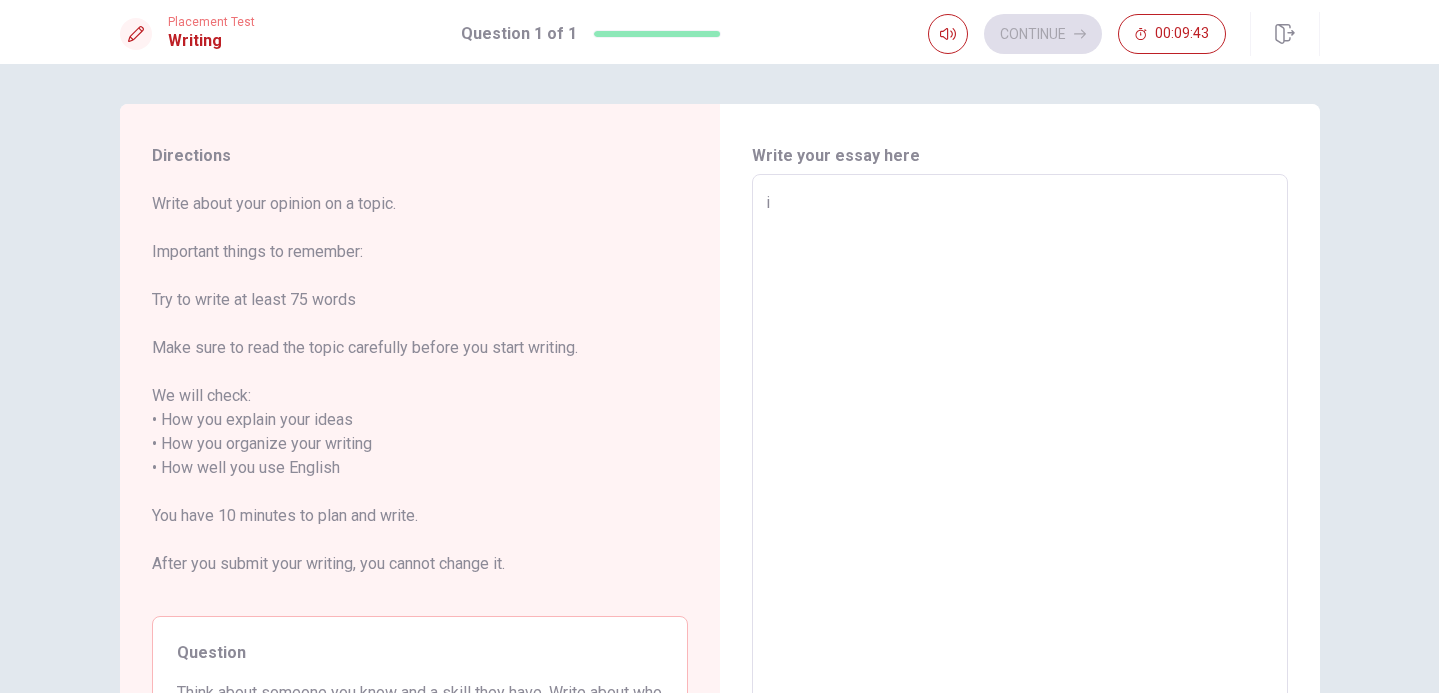 type on "x" 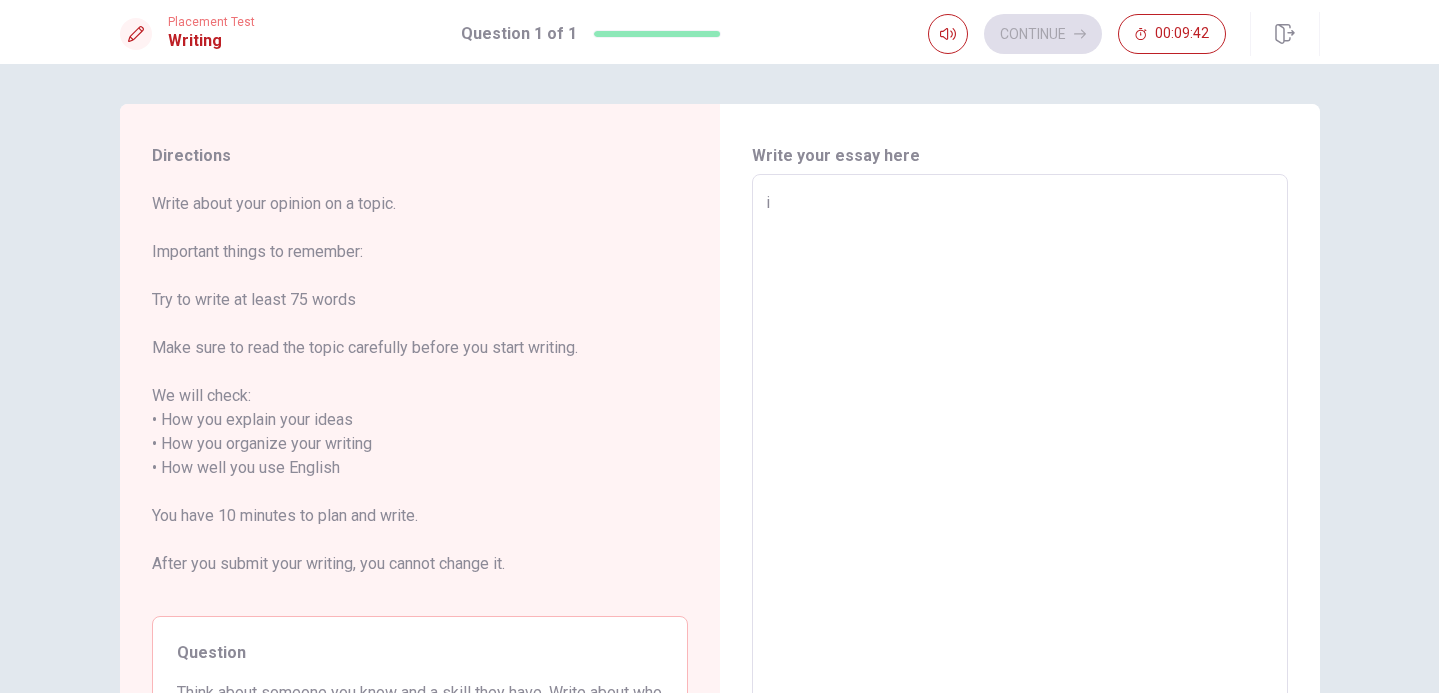 type on "i d" 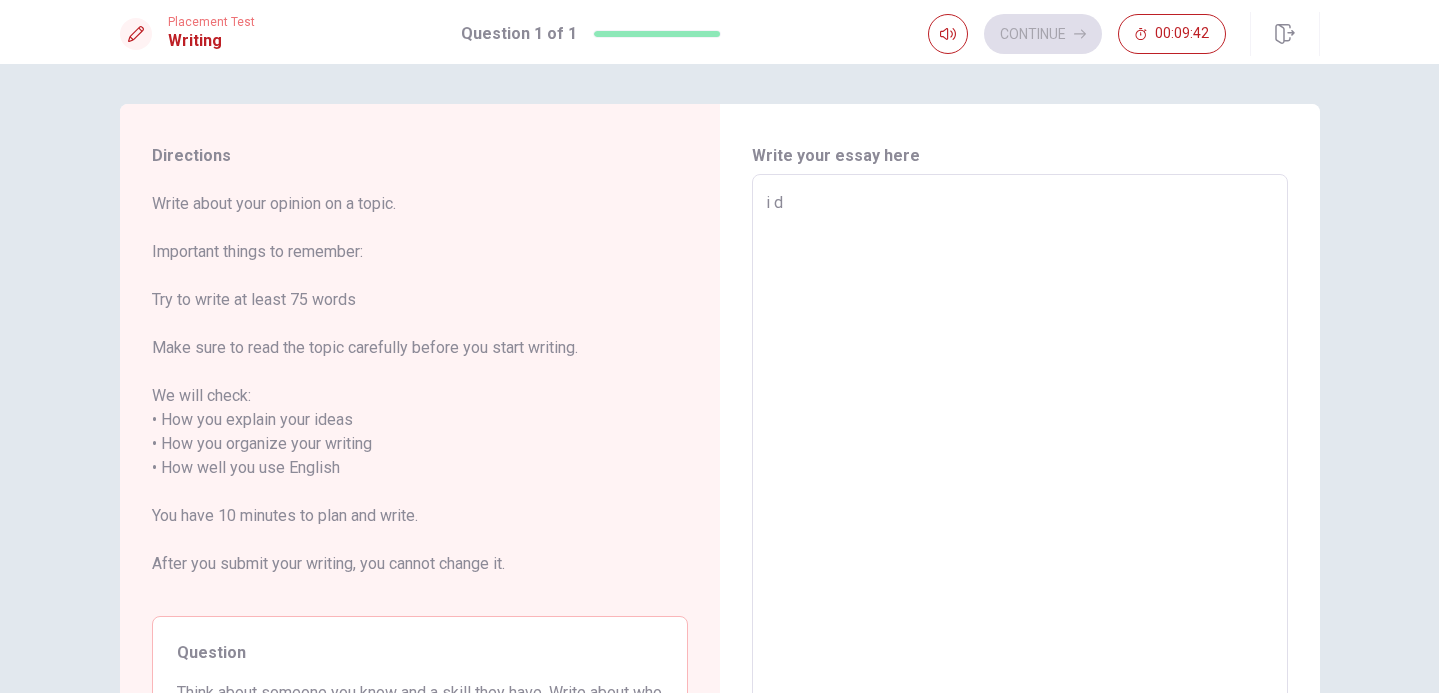 type on "x" 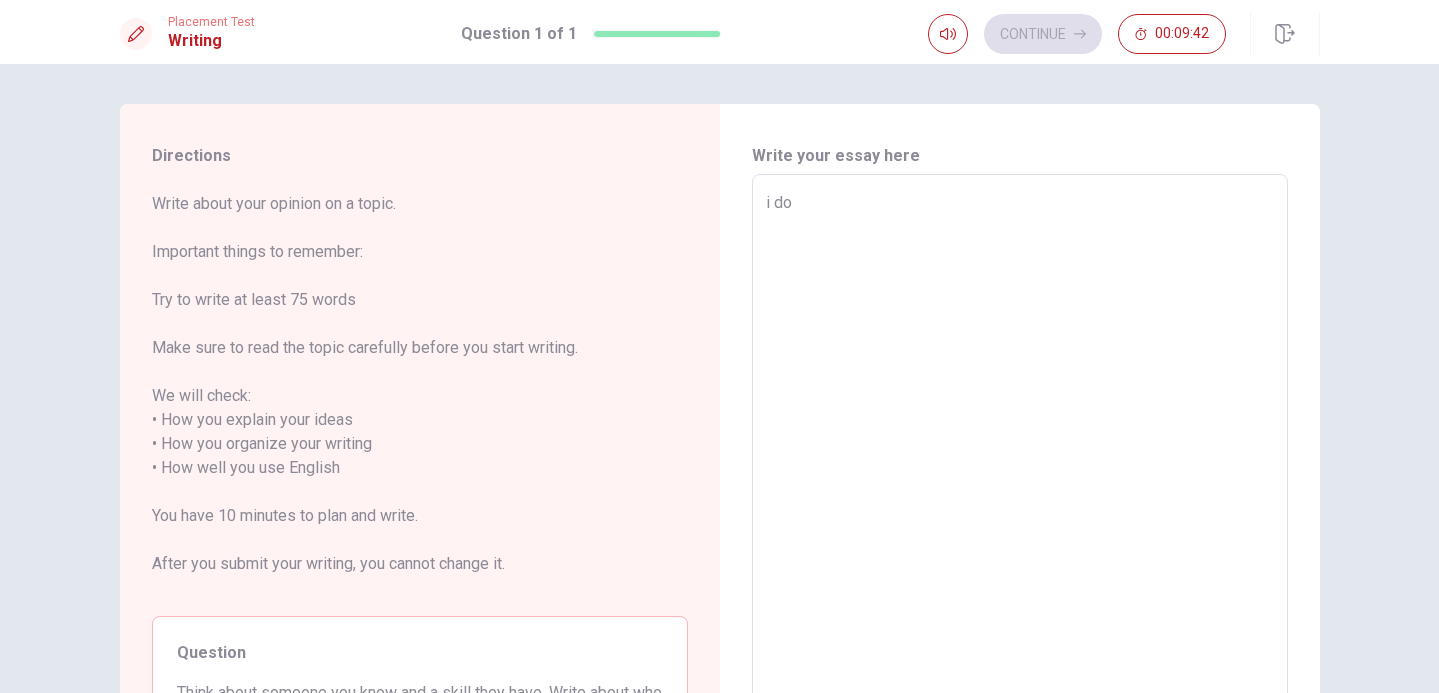 type on "x" 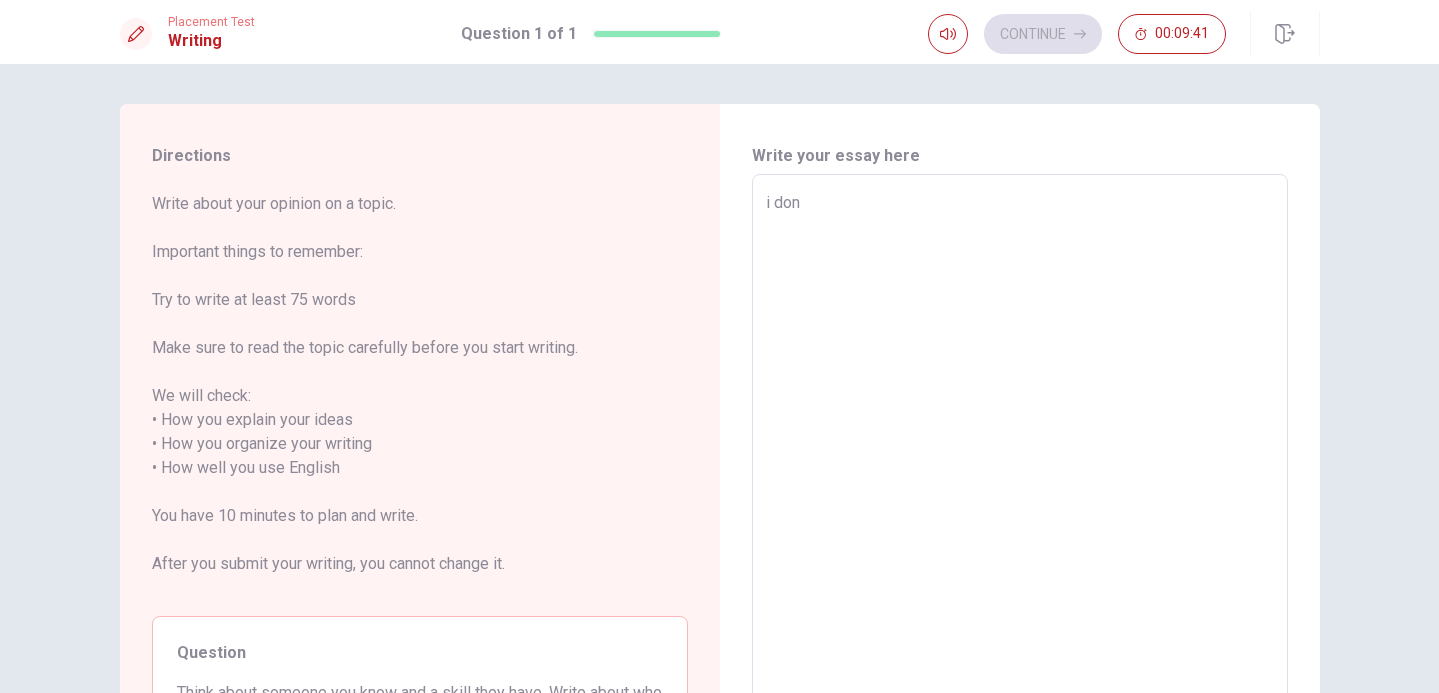 type on "x" 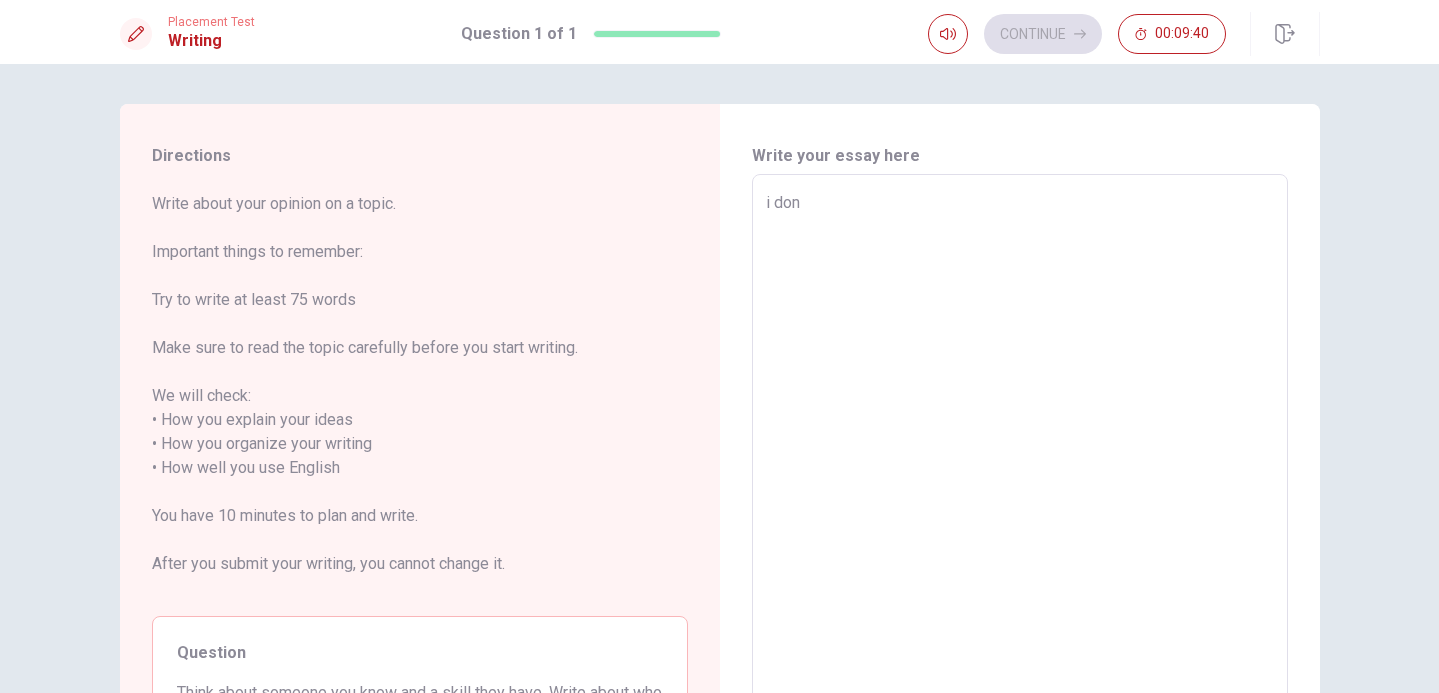 type on "i don'" 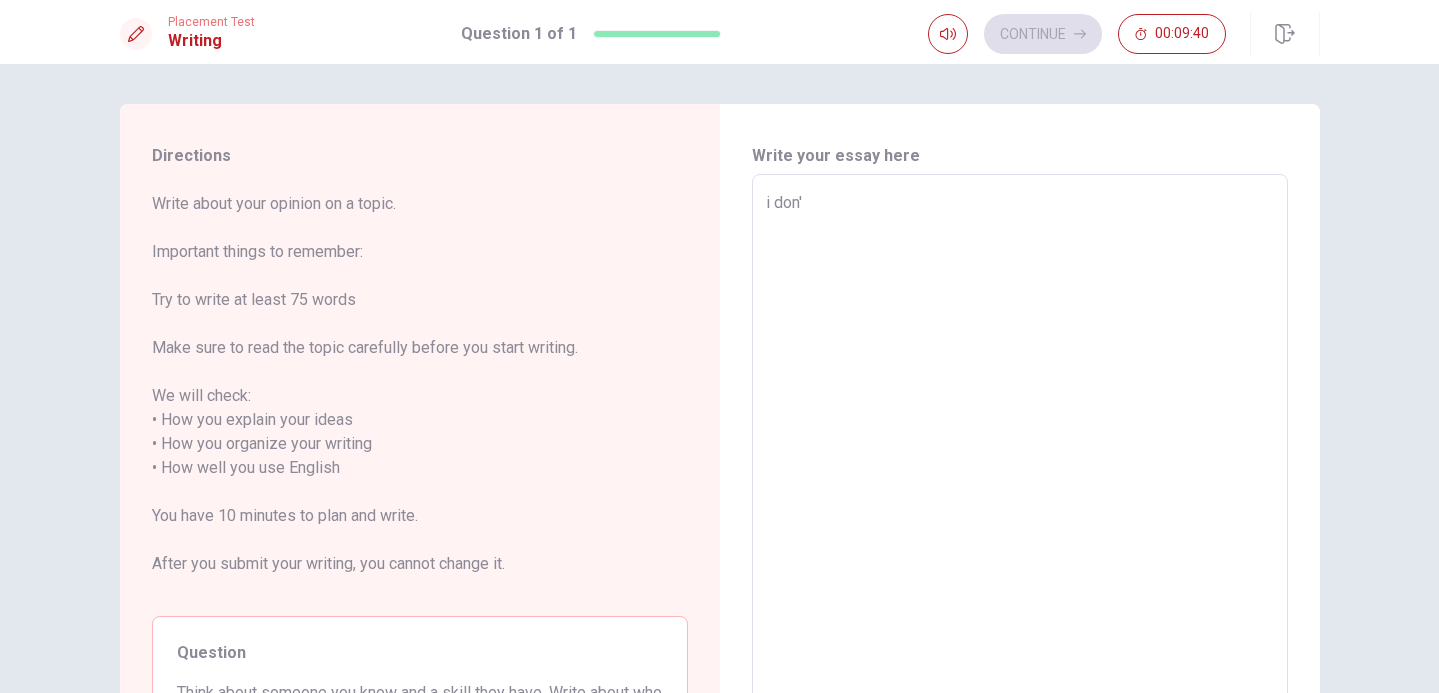type on "x" 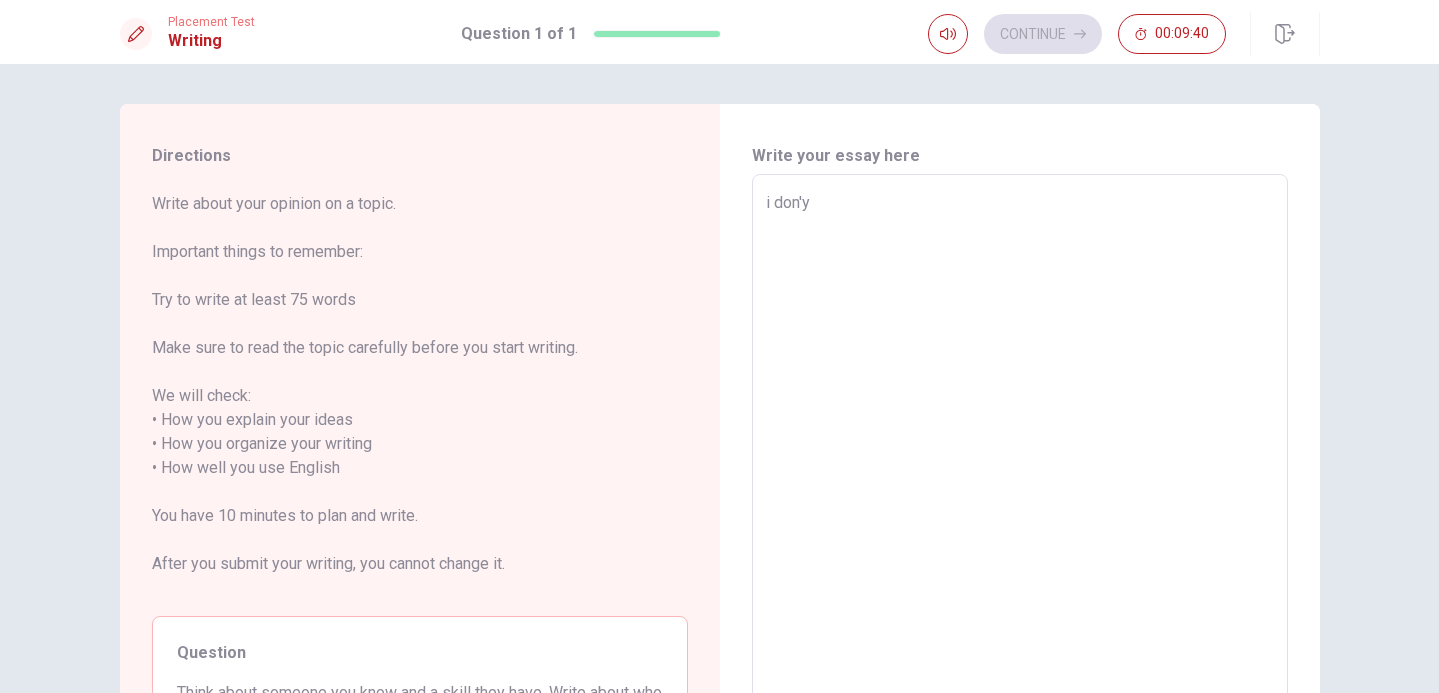 type on "x" 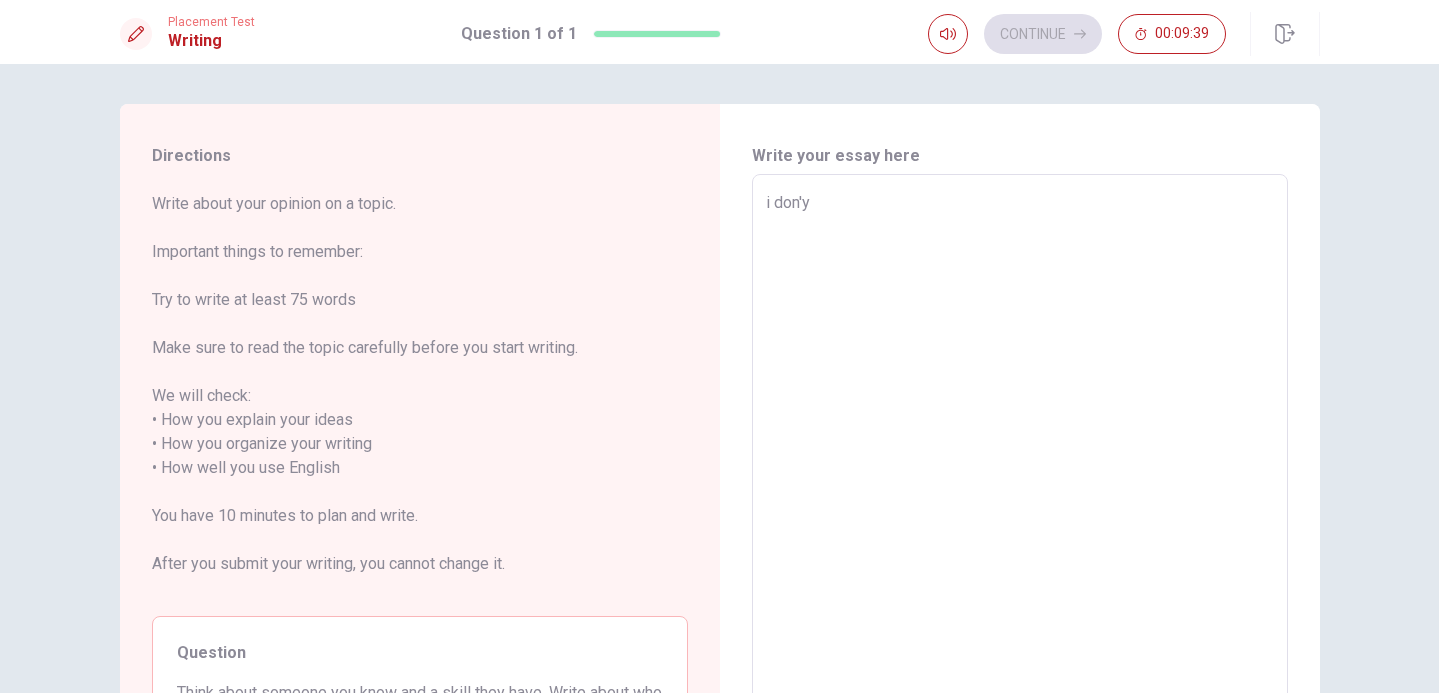 type on "i don'y u" 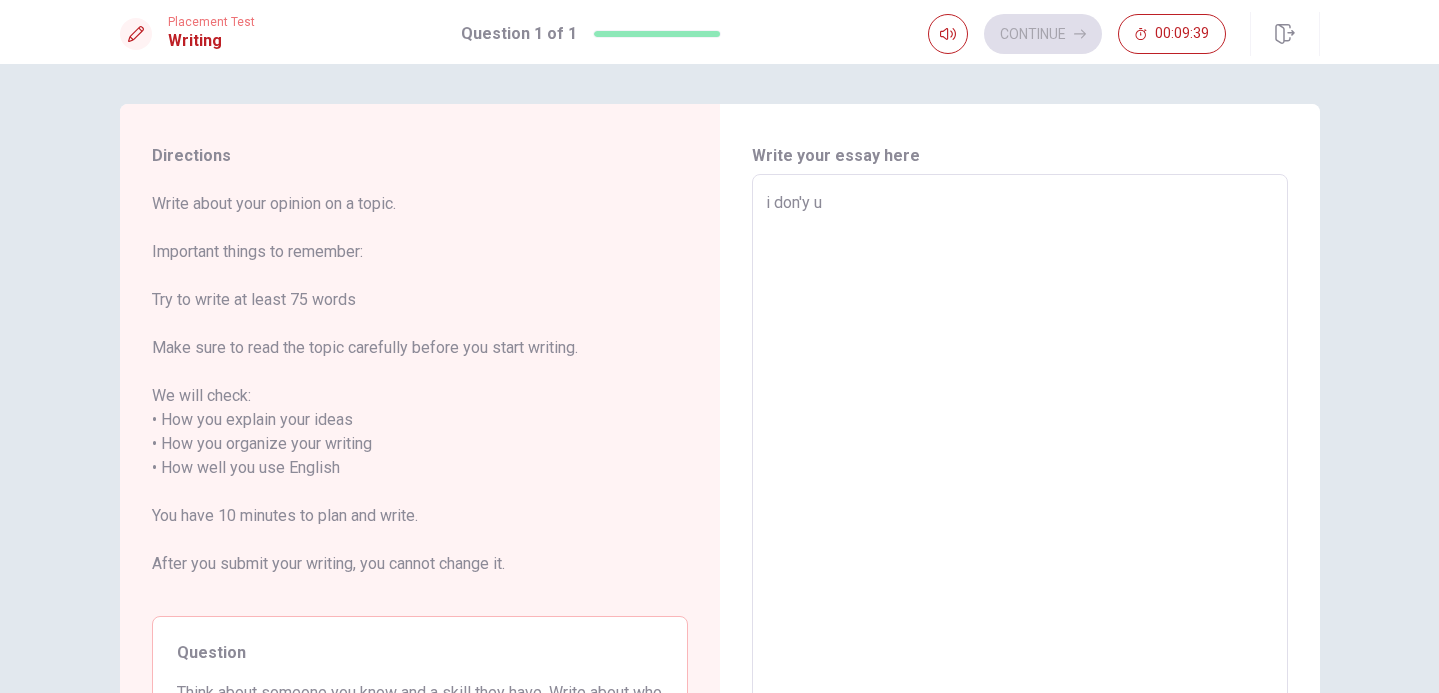 type on "x" 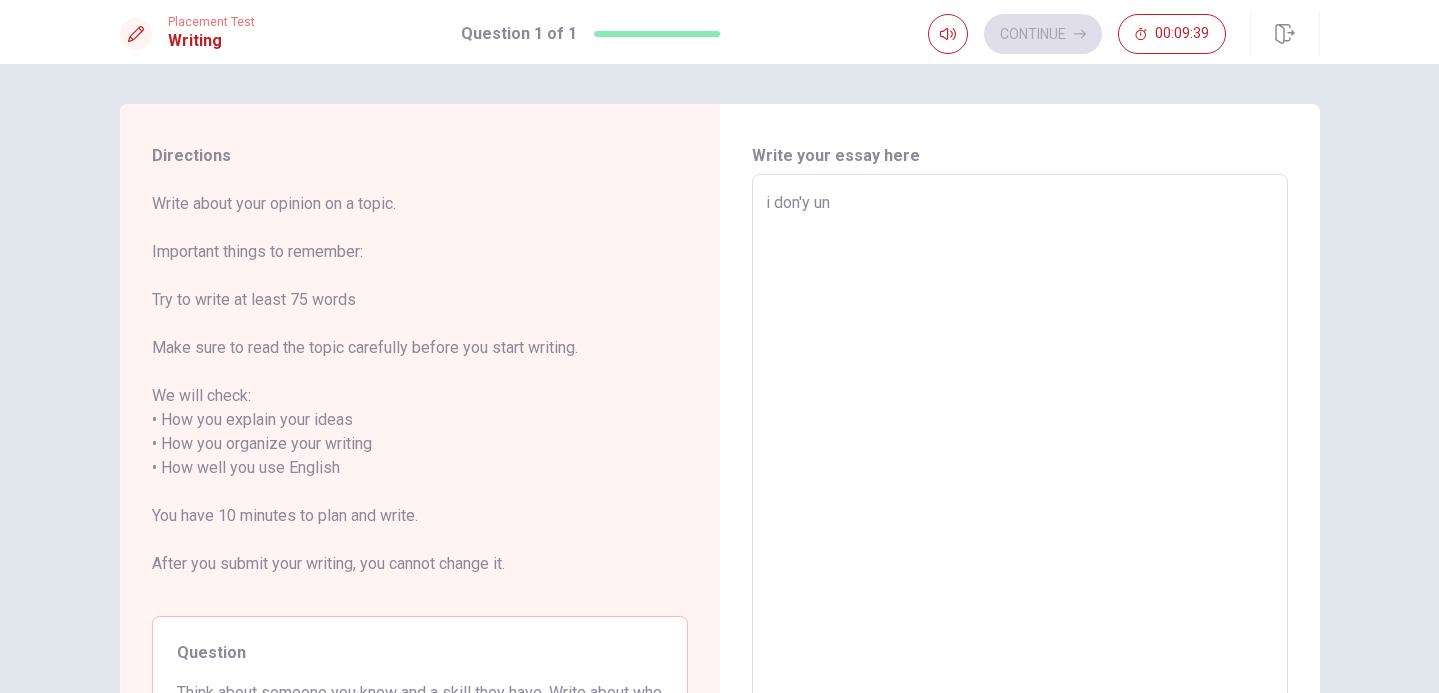 type on "x" 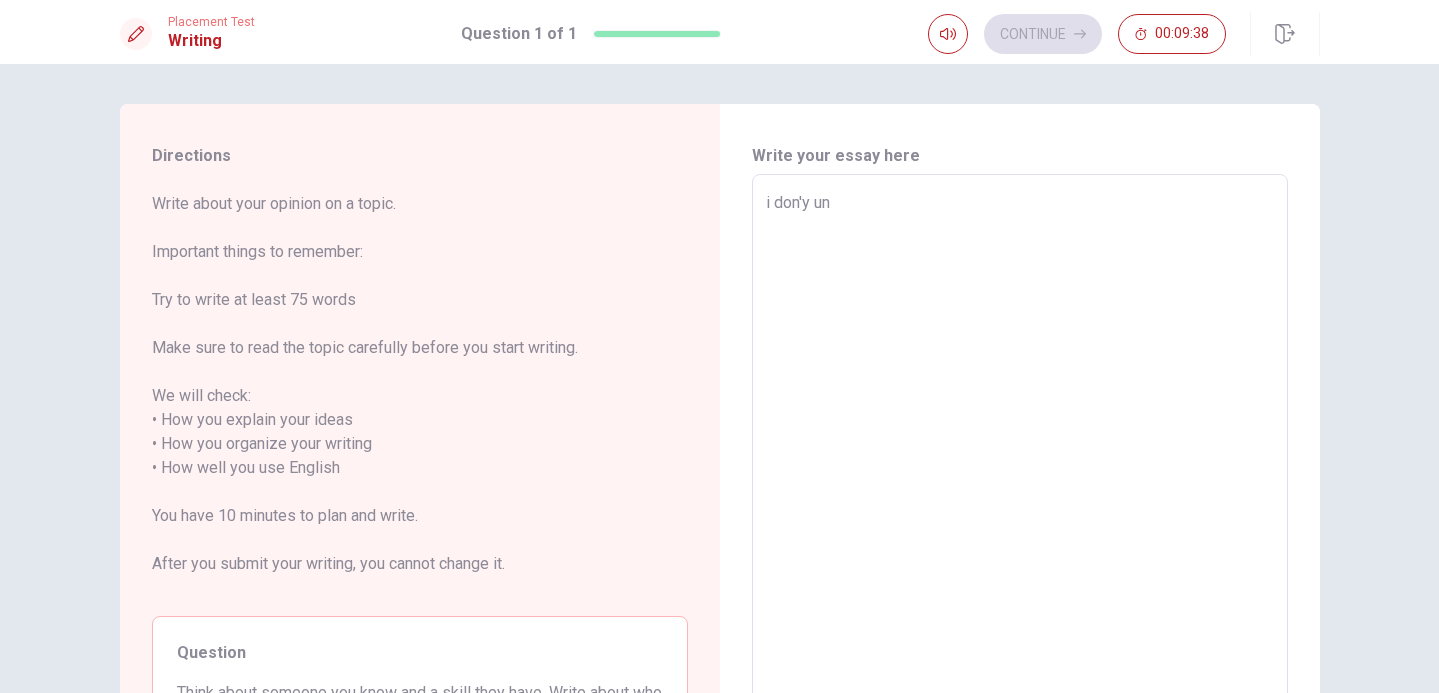type on "i don'y und" 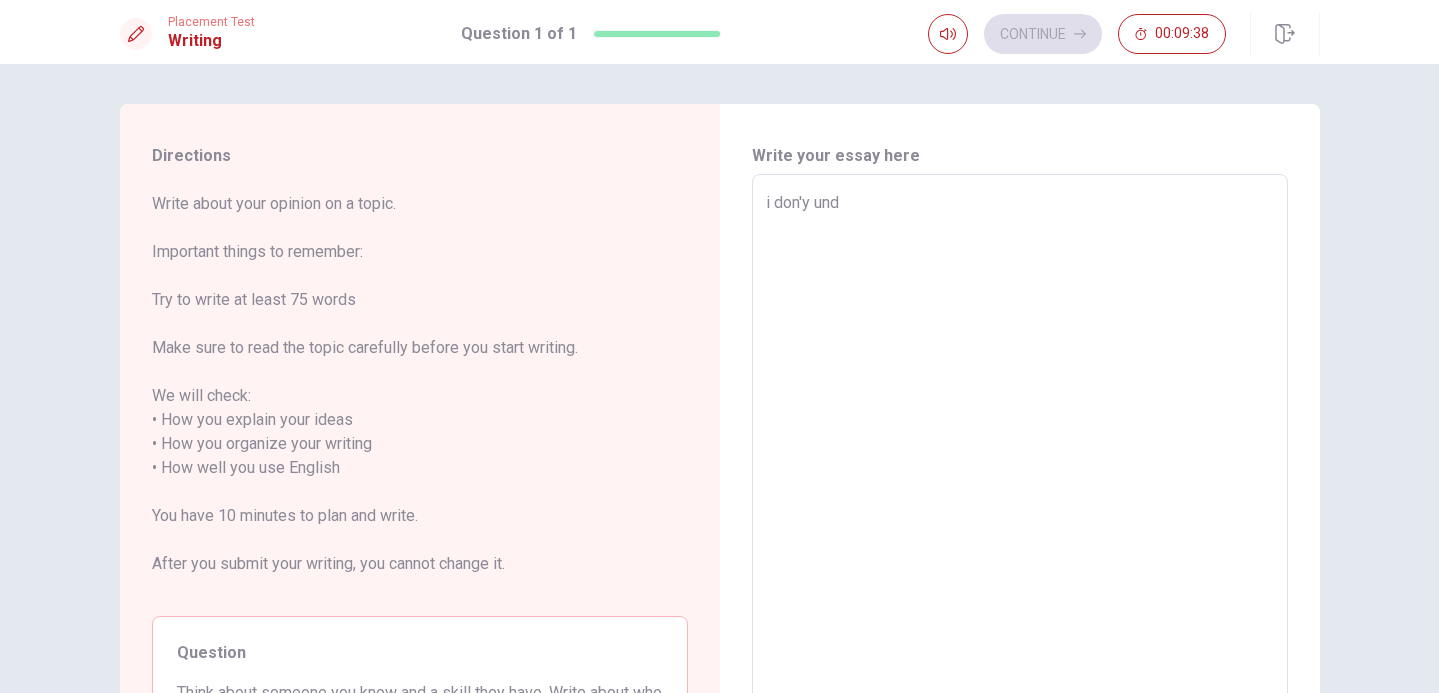 type on "x" 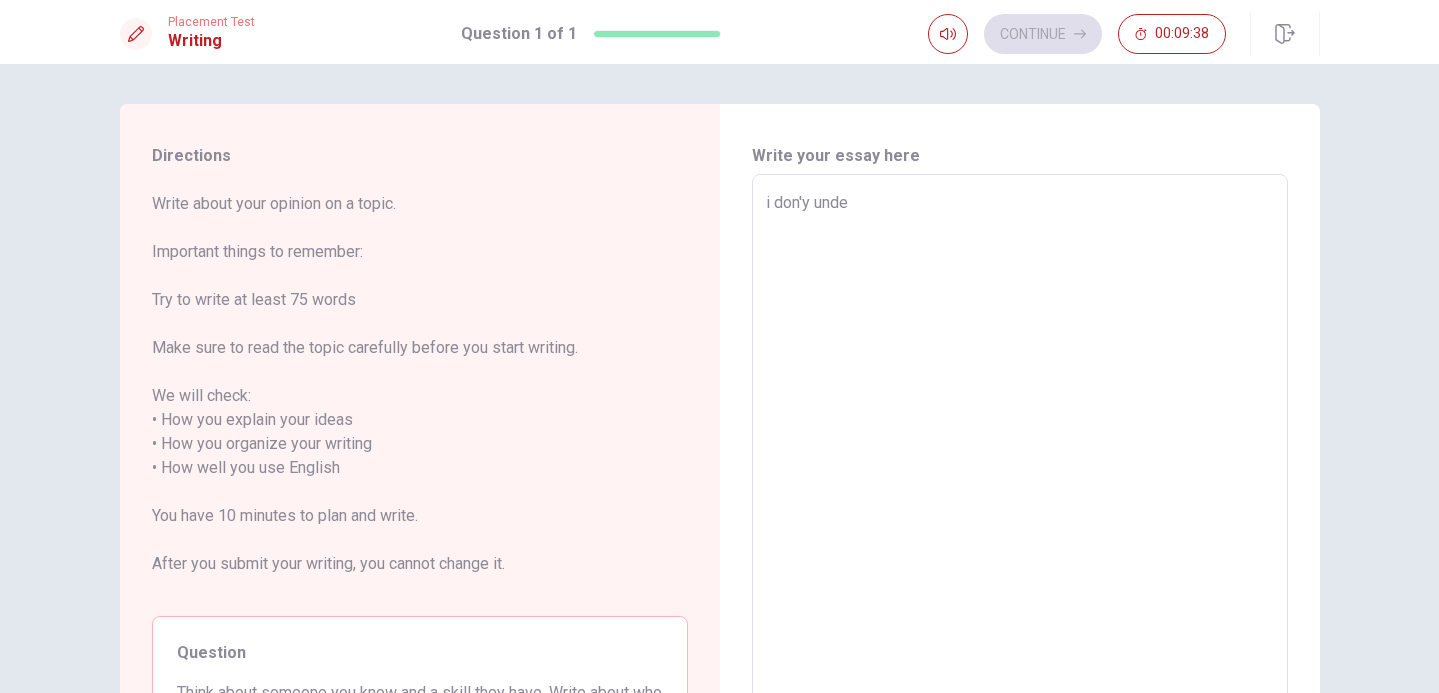 type on "x" 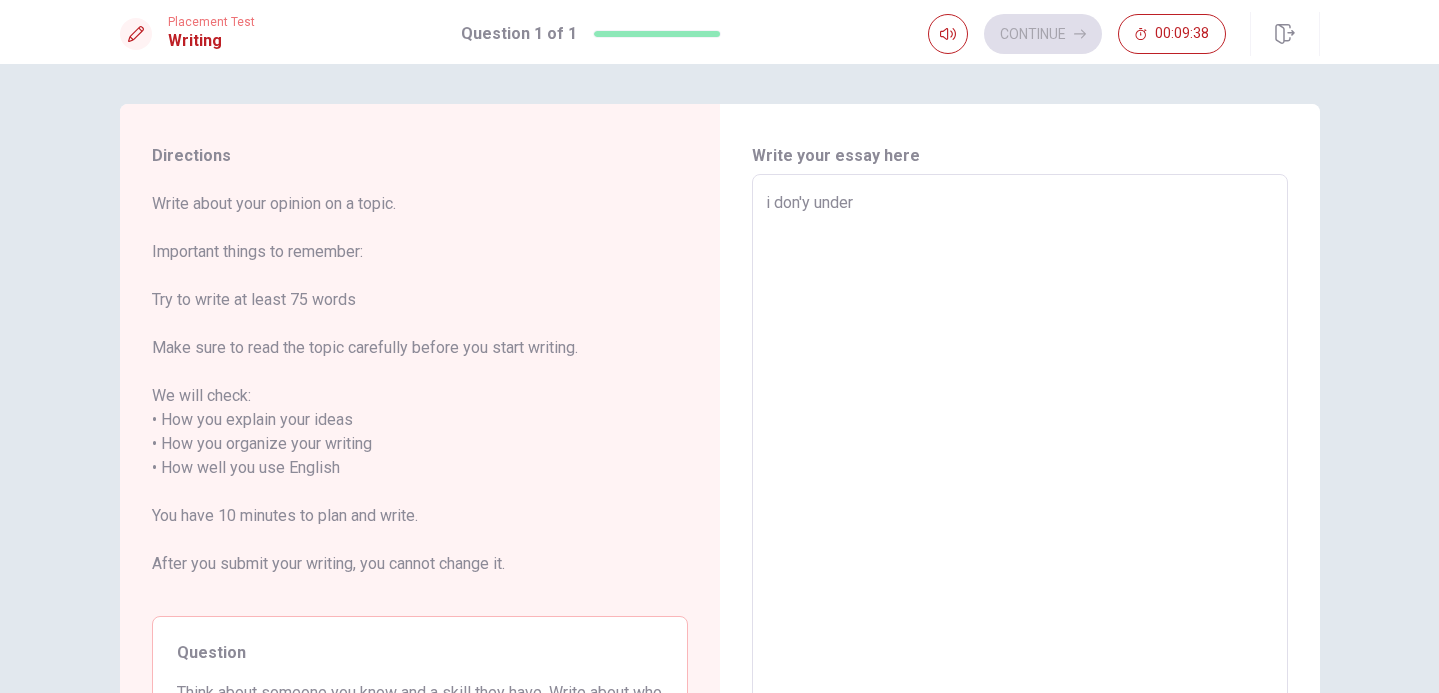 type on "x" 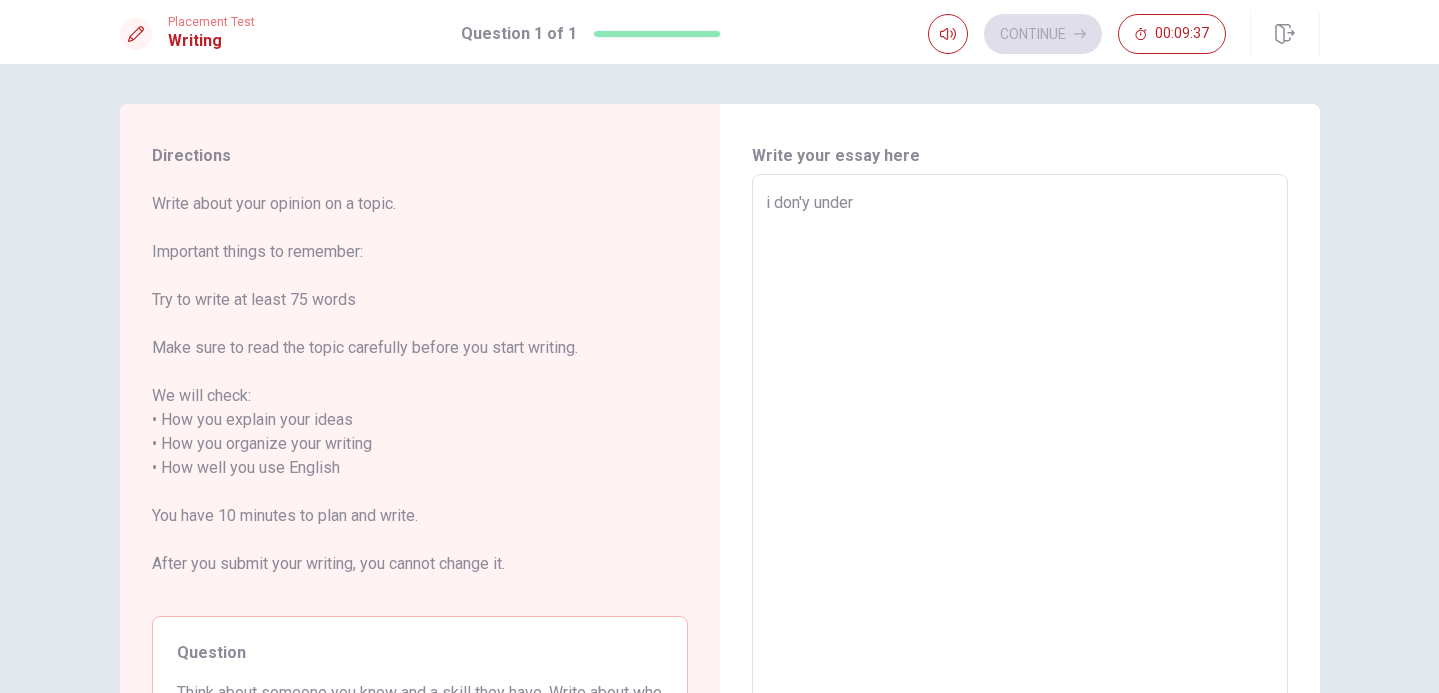 type on "i don'y unders" 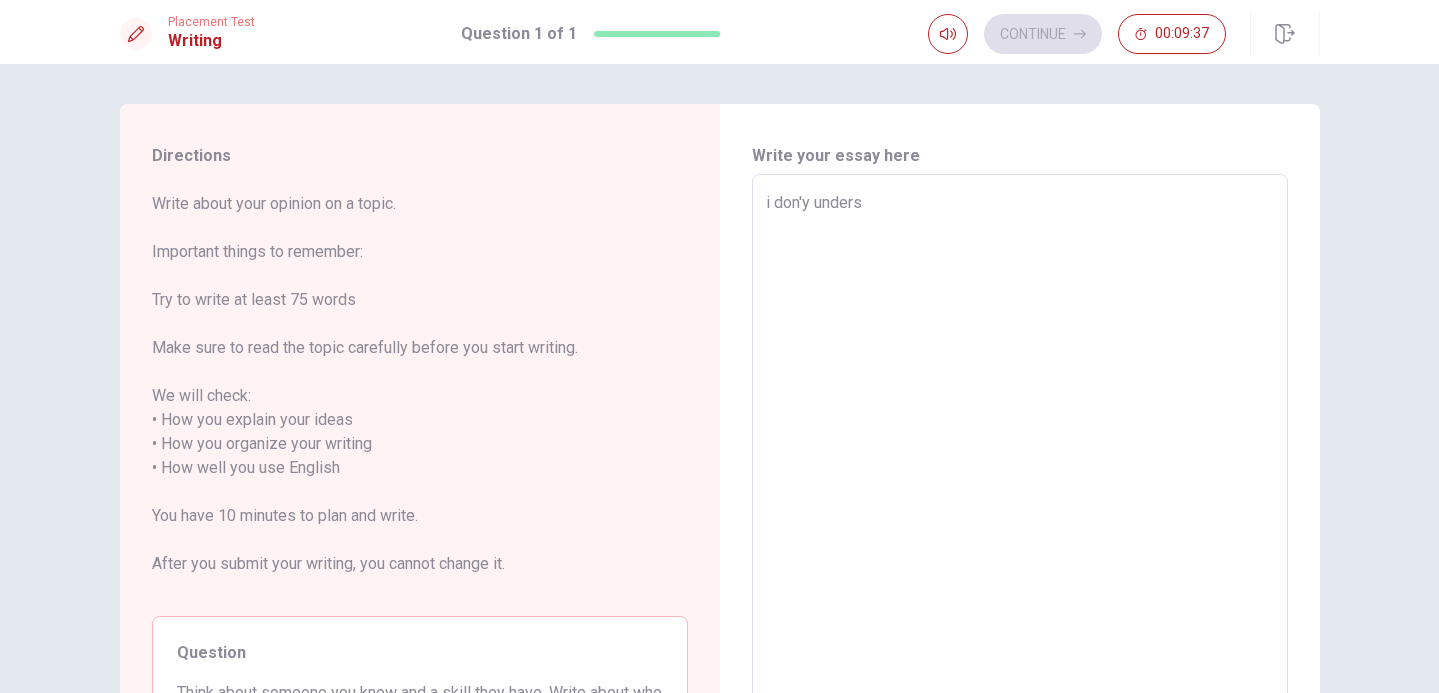 type on "x" 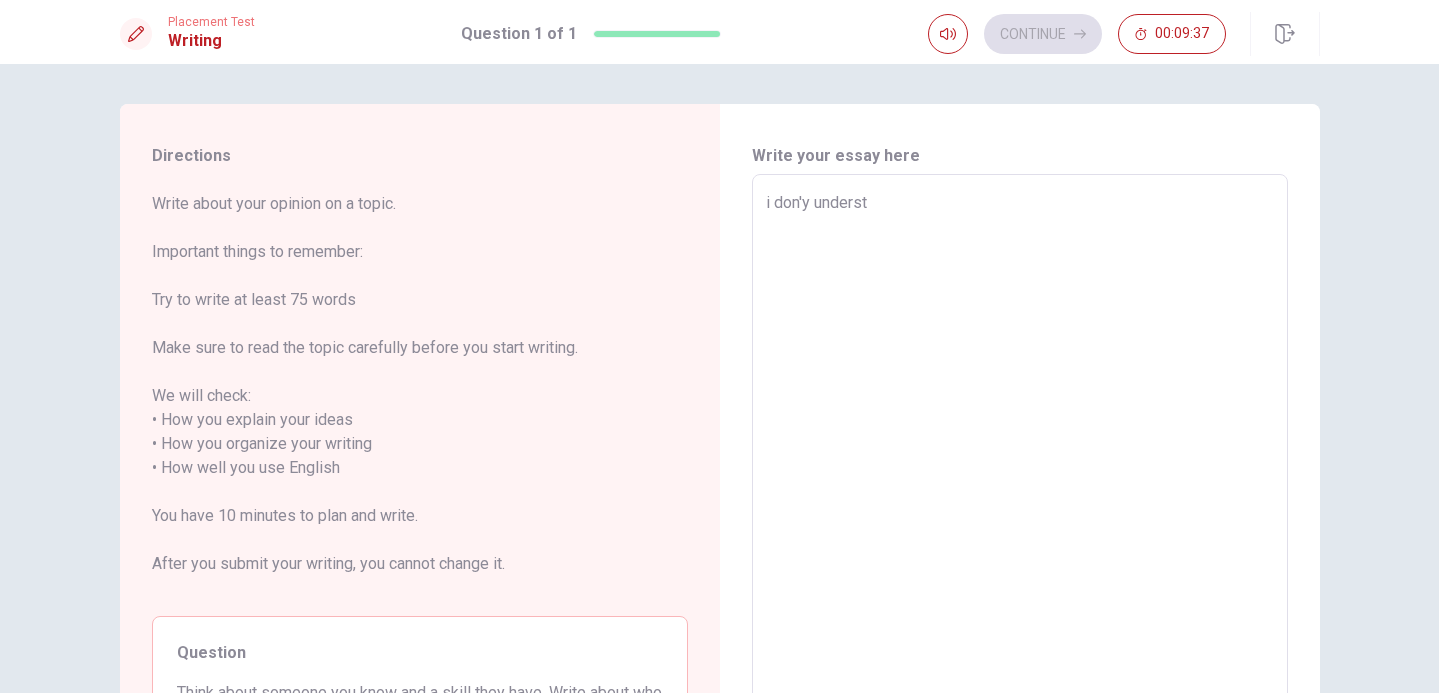 type on "x" 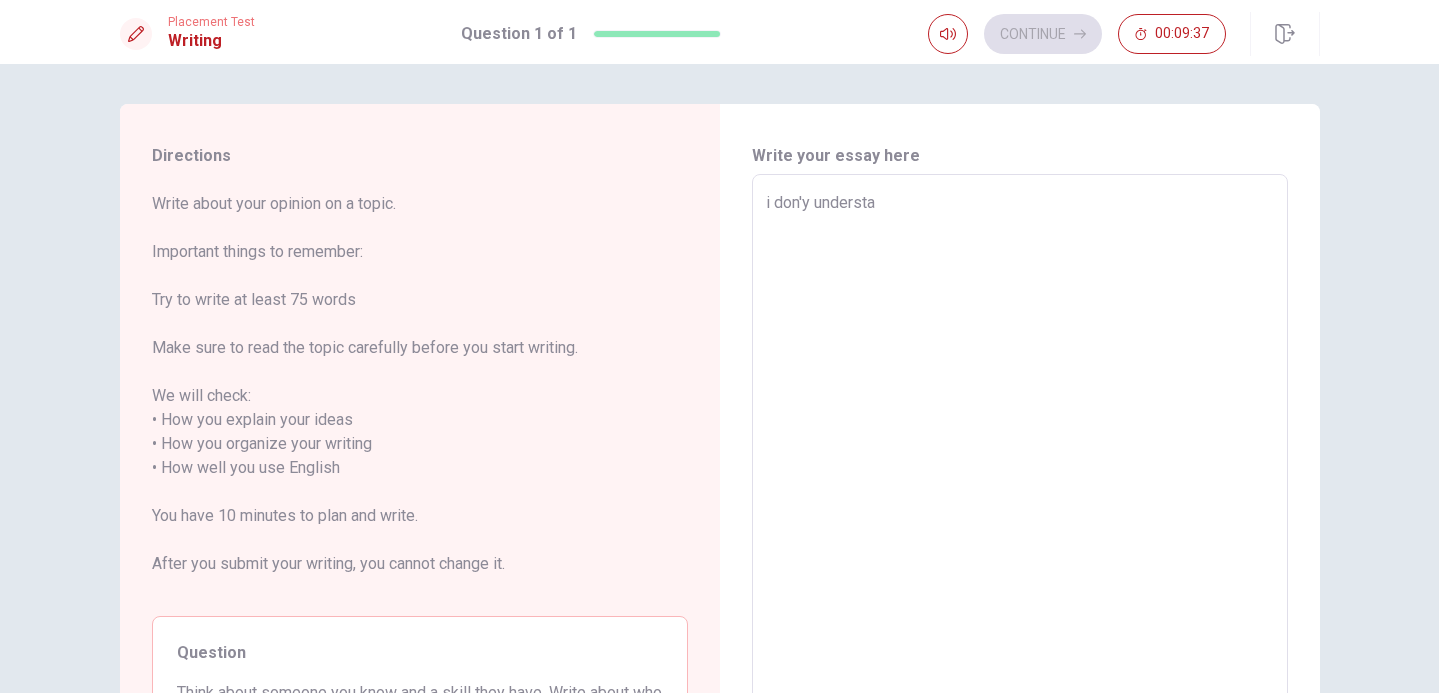 type on "x" 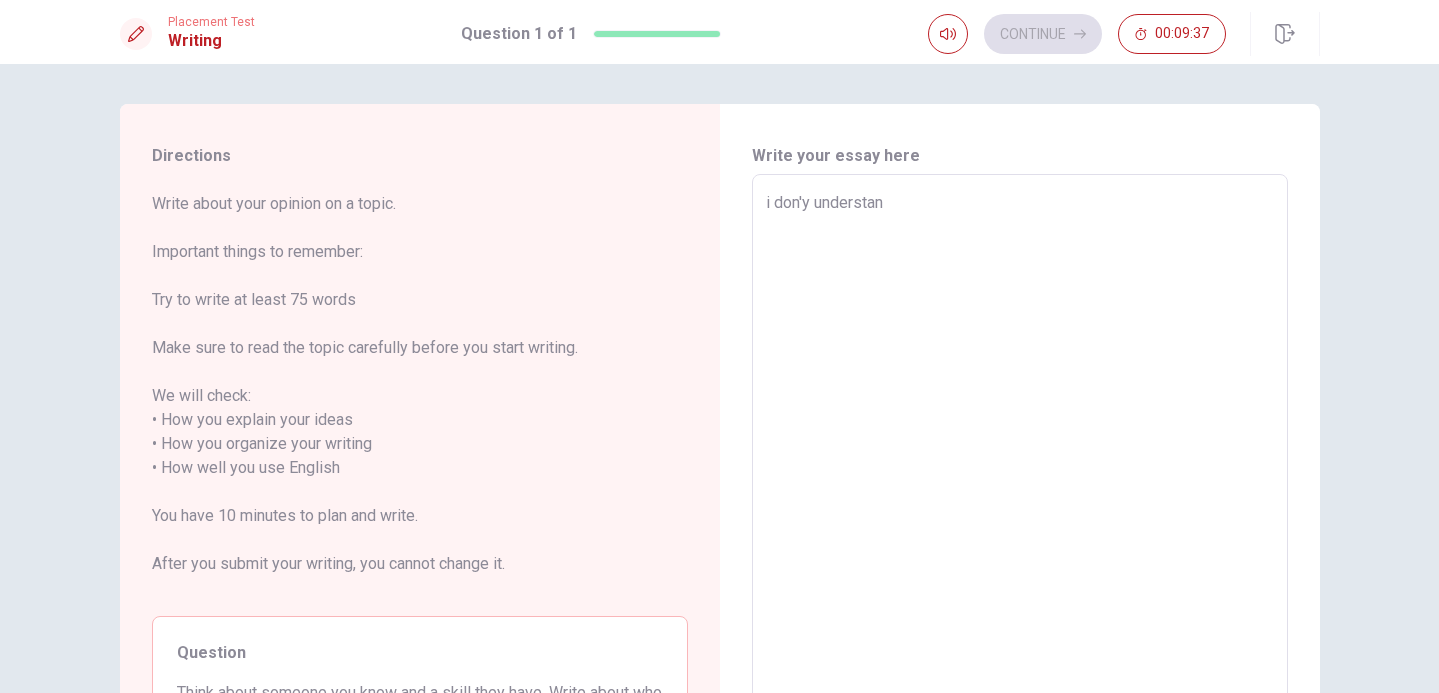 type on "x" 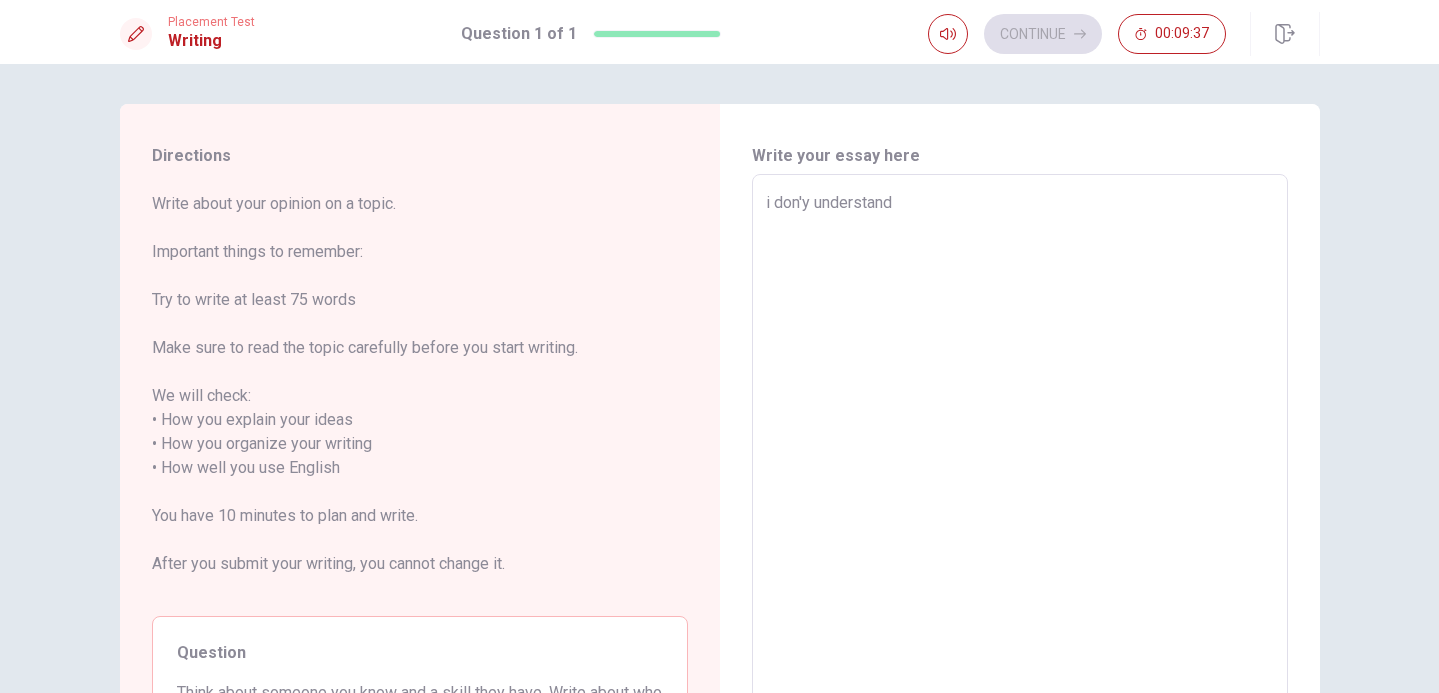 type on "x" 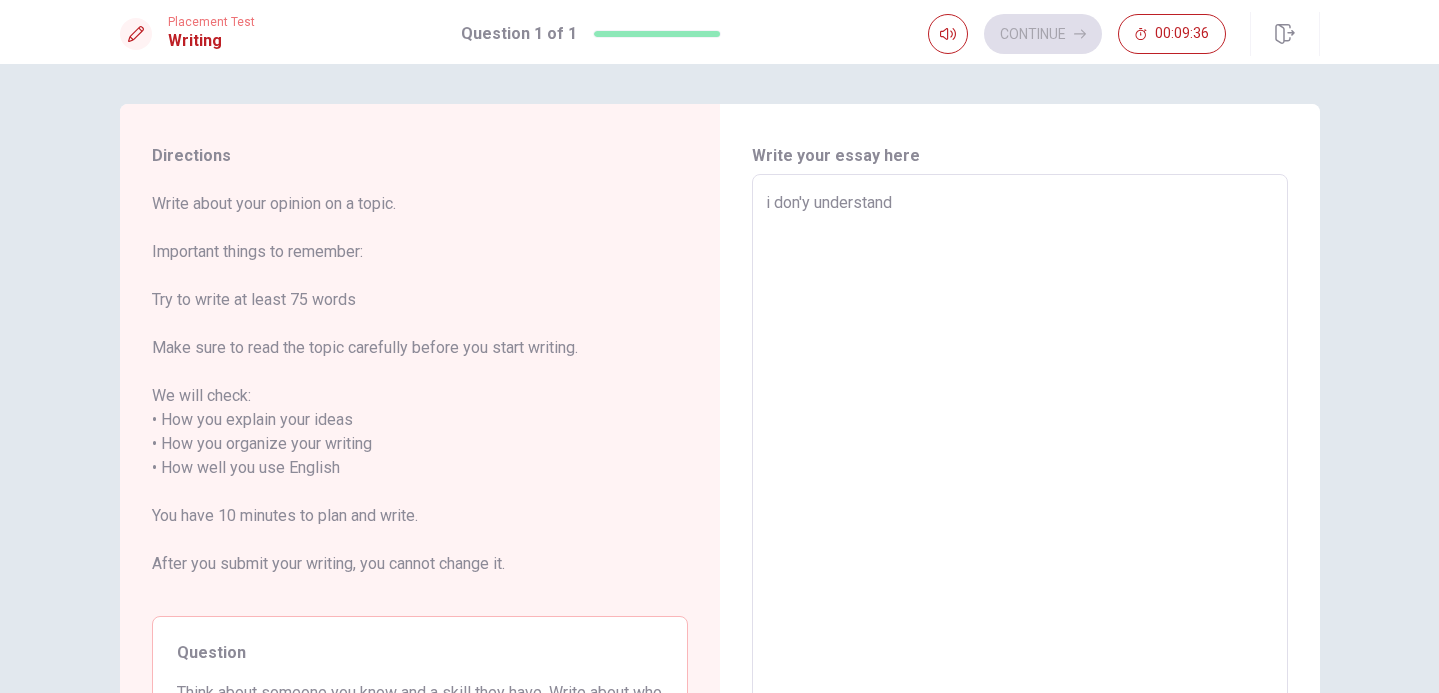 type on "x" 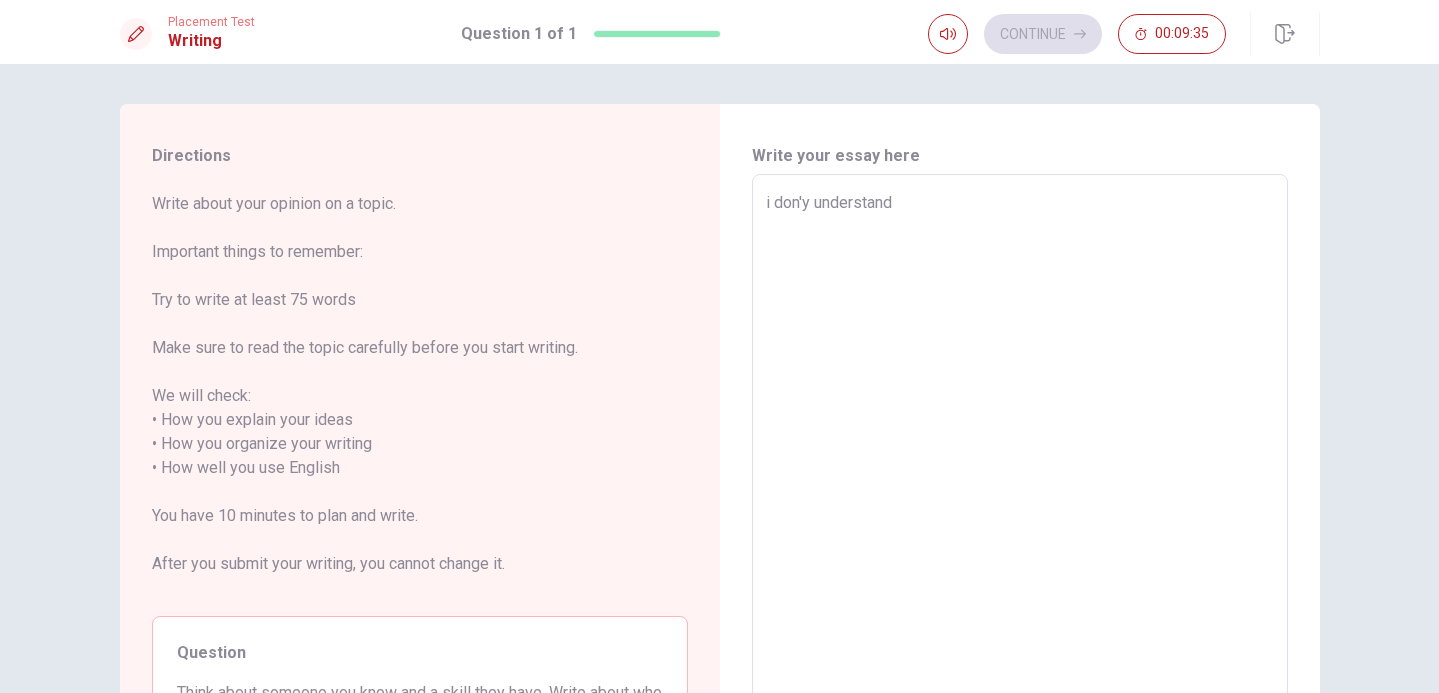 type on "i don'y understand t" 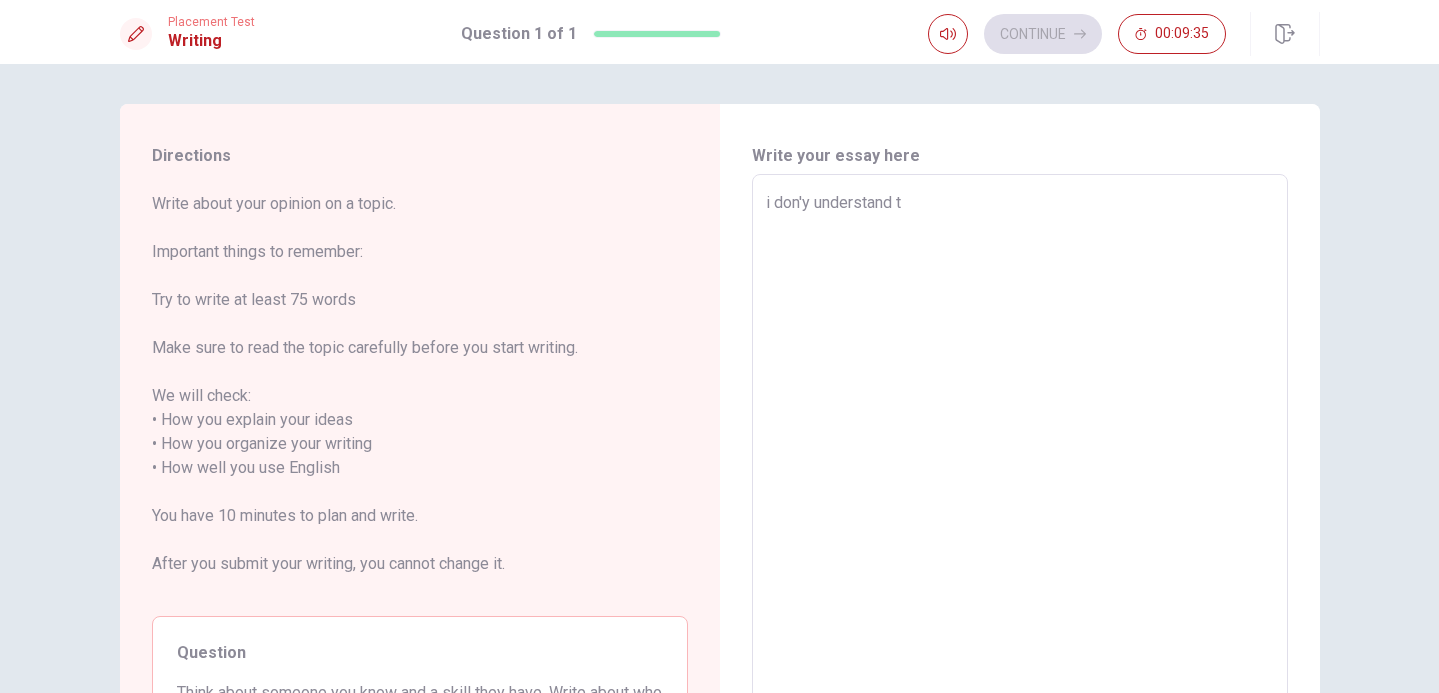 type on "x" 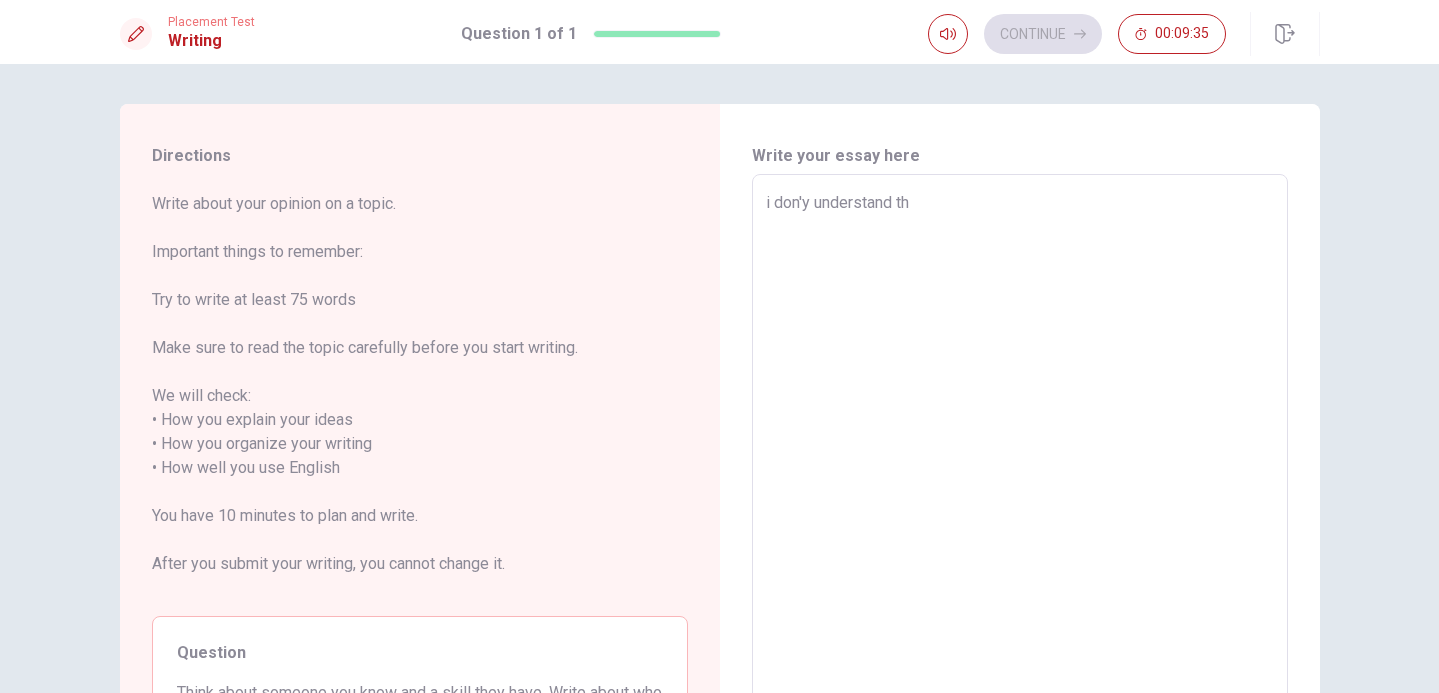 type on "x" 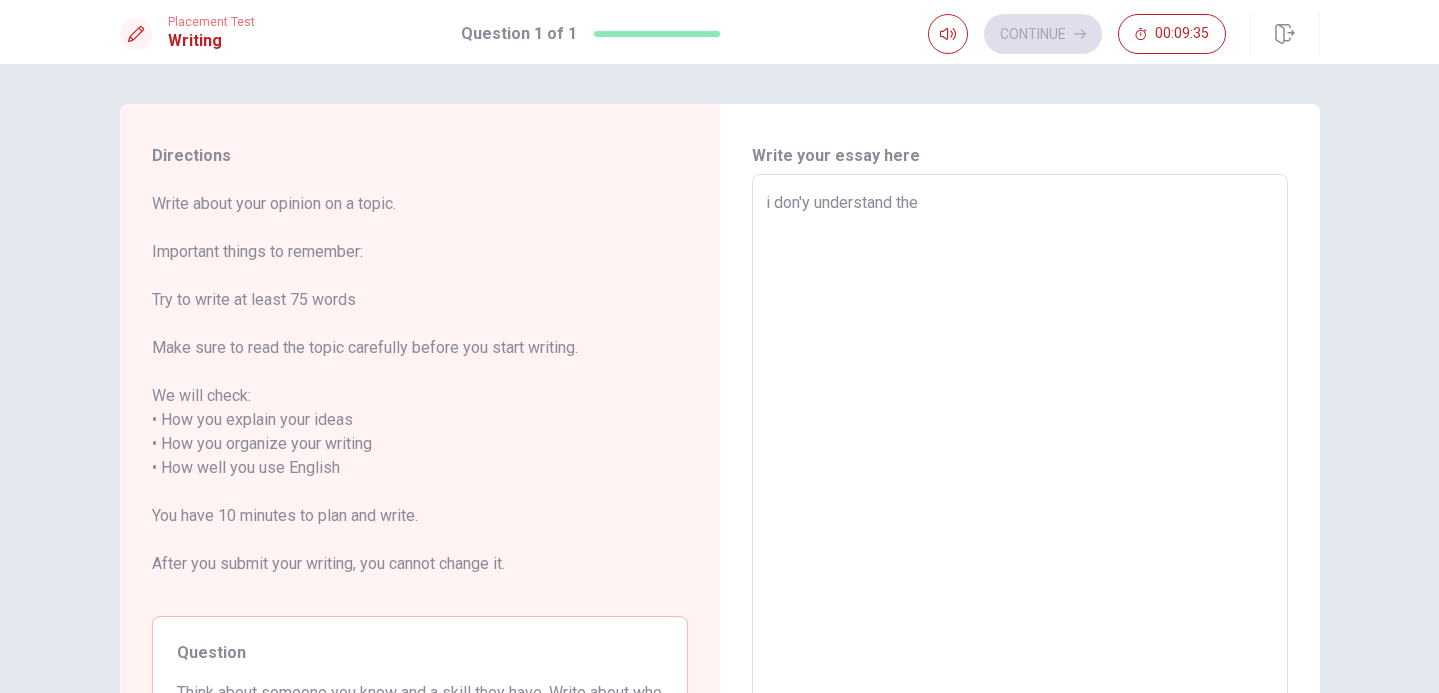 type on "x" 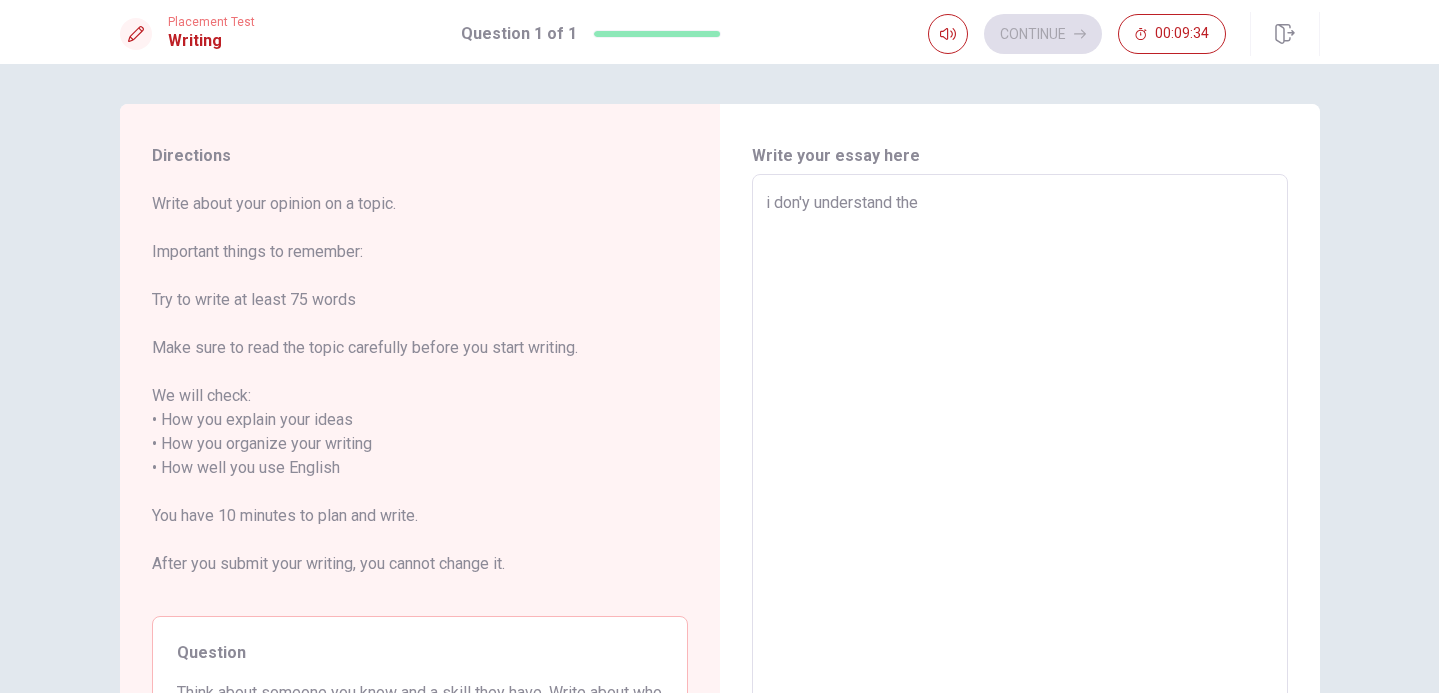 type on "i don'y understand the t" 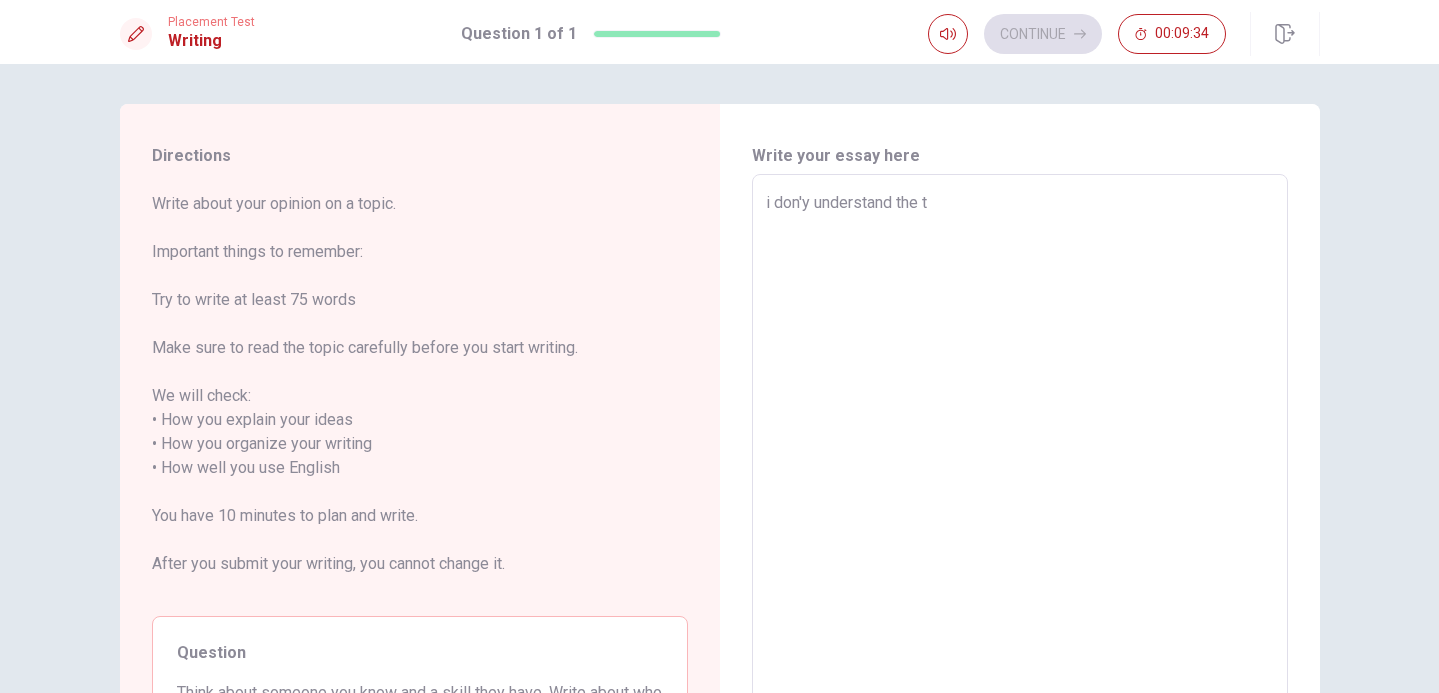 type on "x" 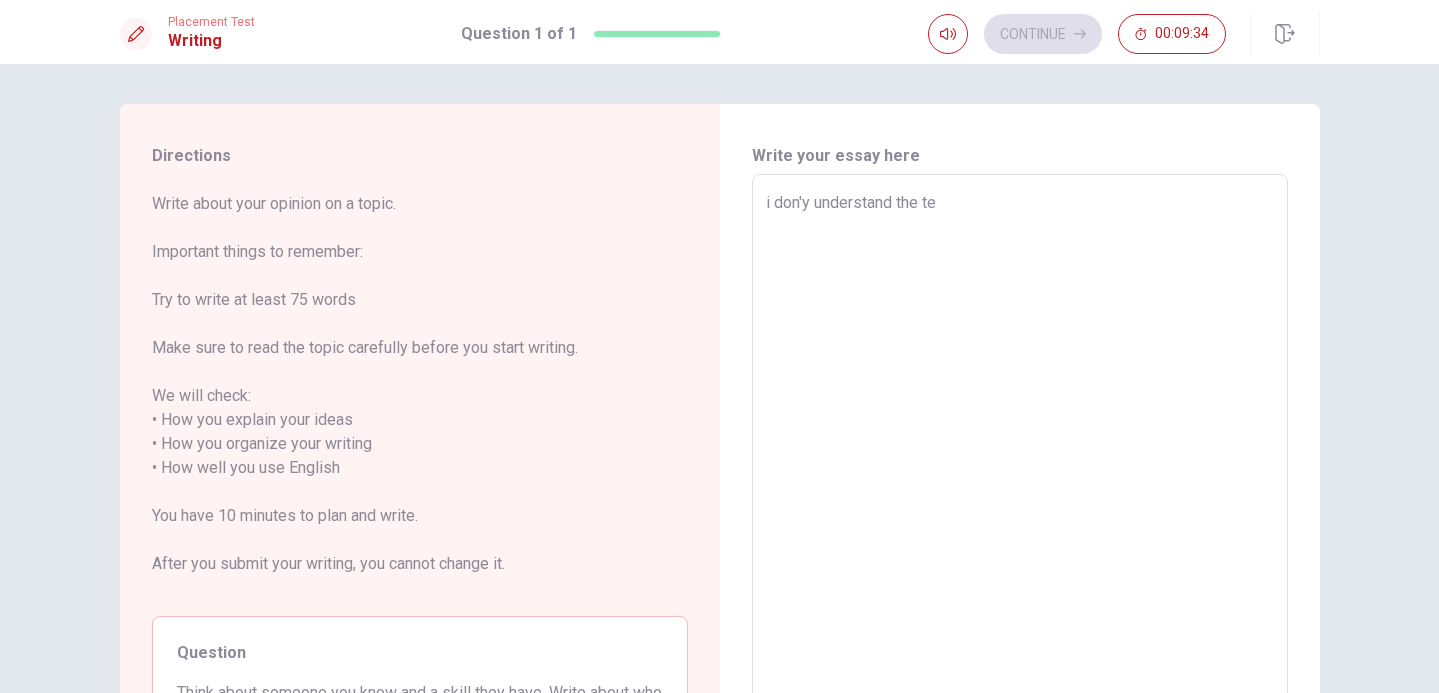 type on "x" 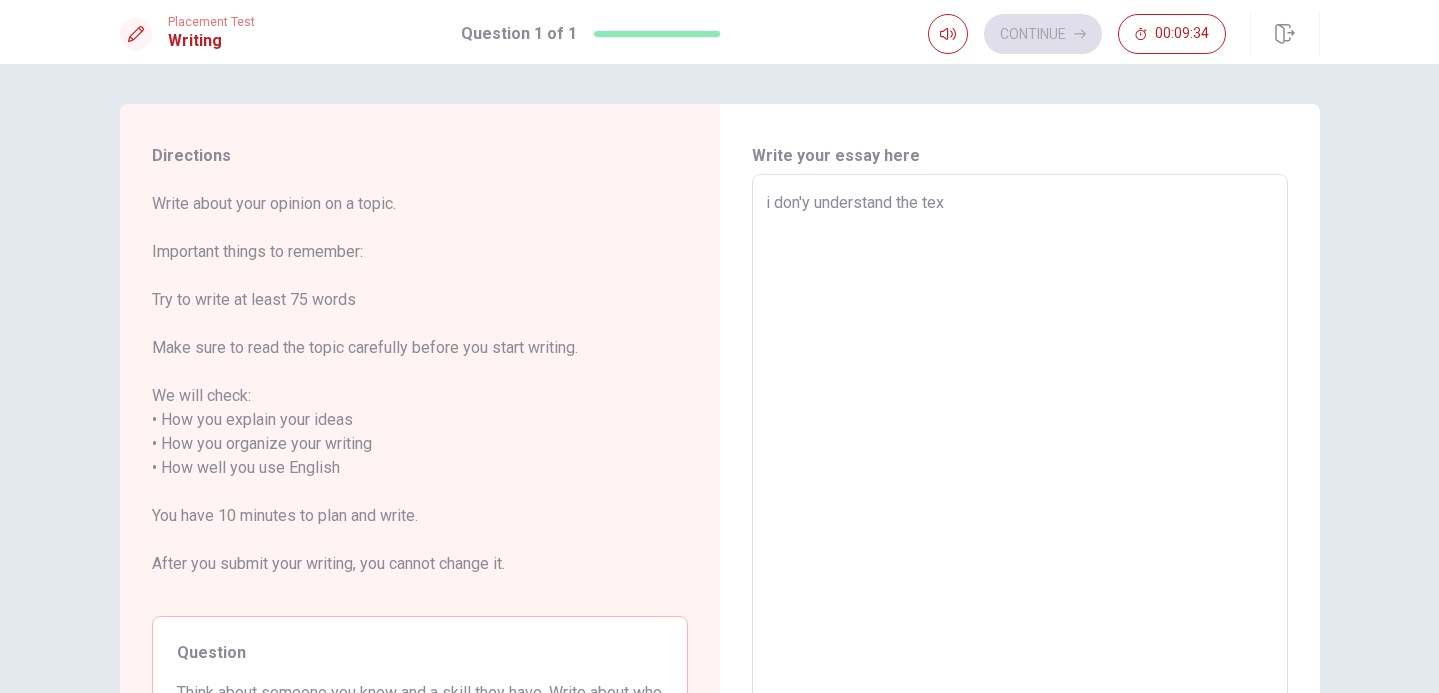 type on "x" 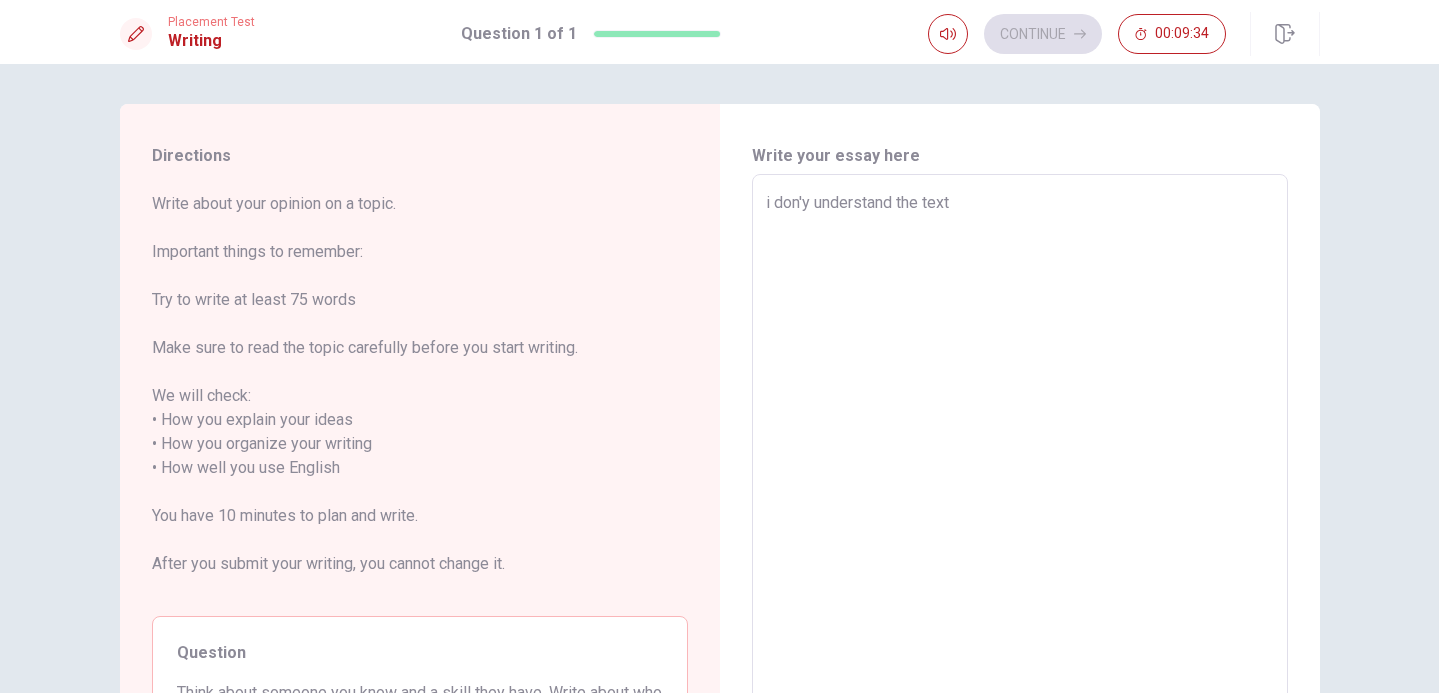 type on "x" 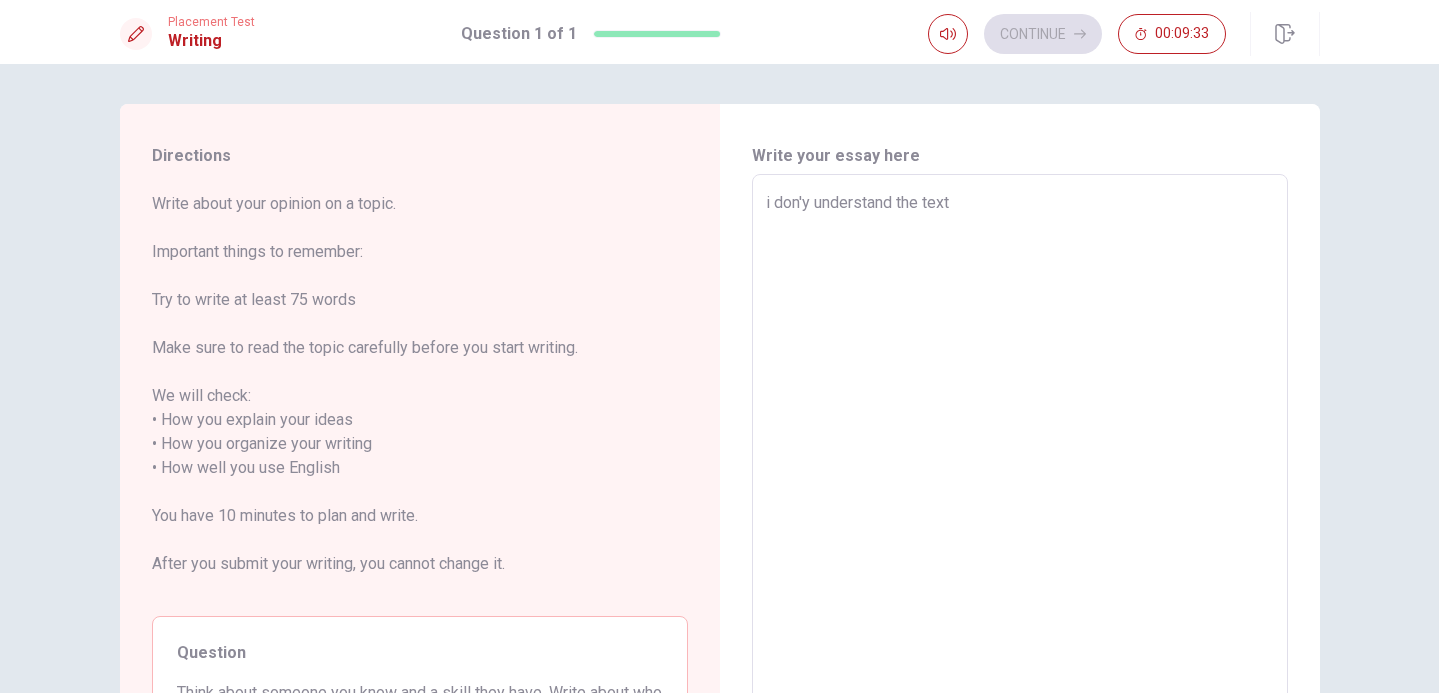 type on "i don'y understand the text" 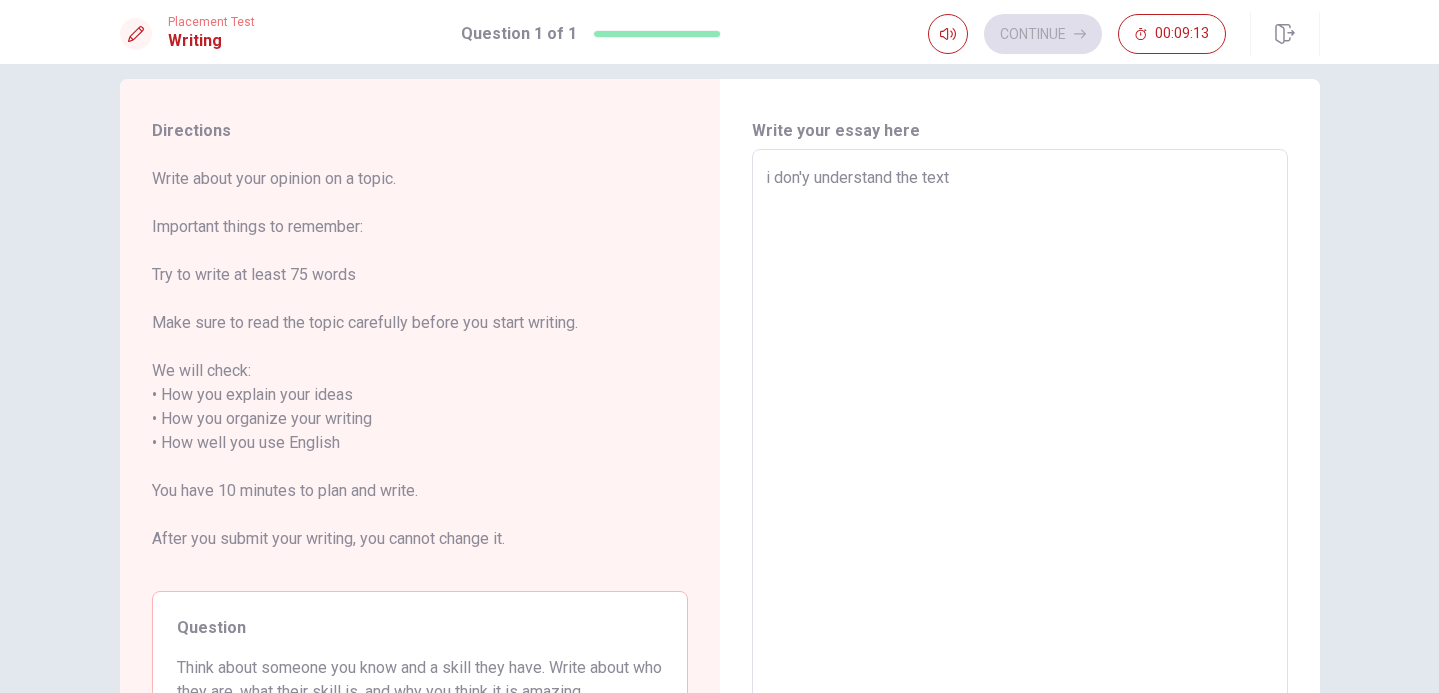 scroll, scrollTop: 0, scrollLeft: 0, axis: both 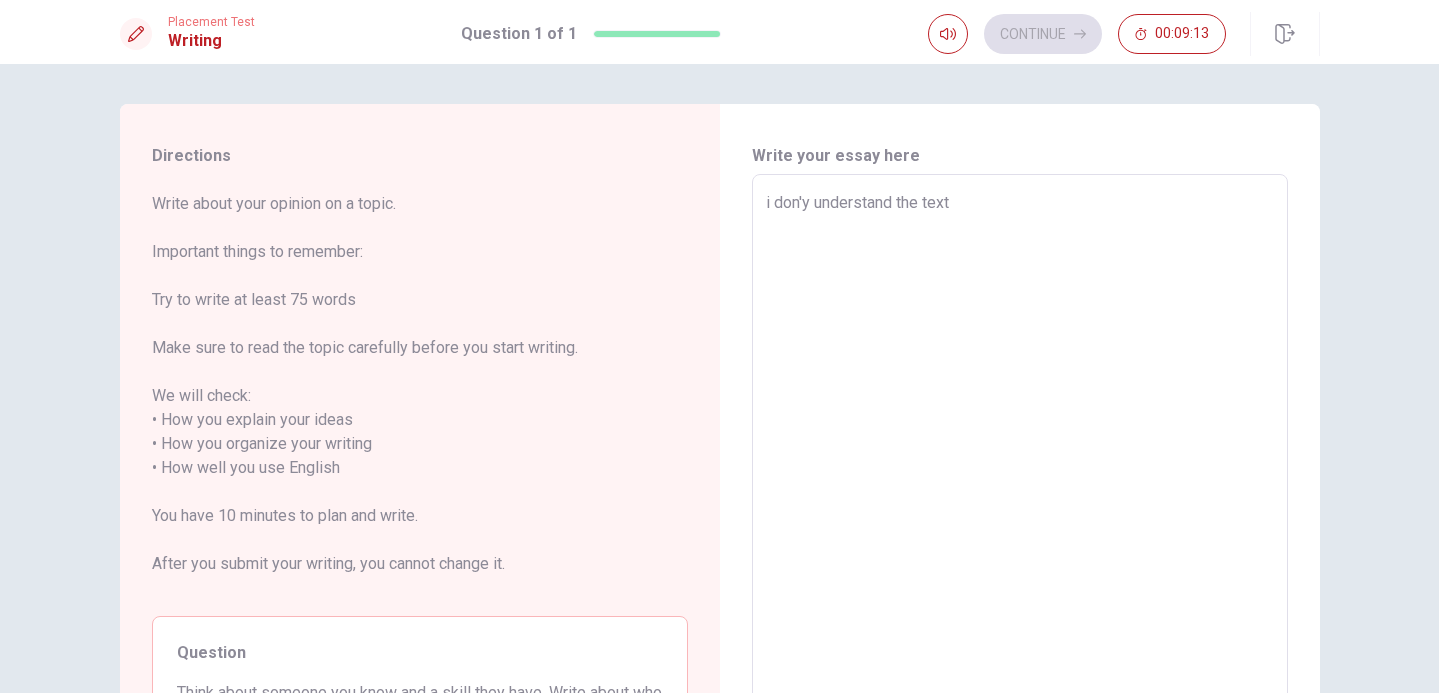 type on "x" 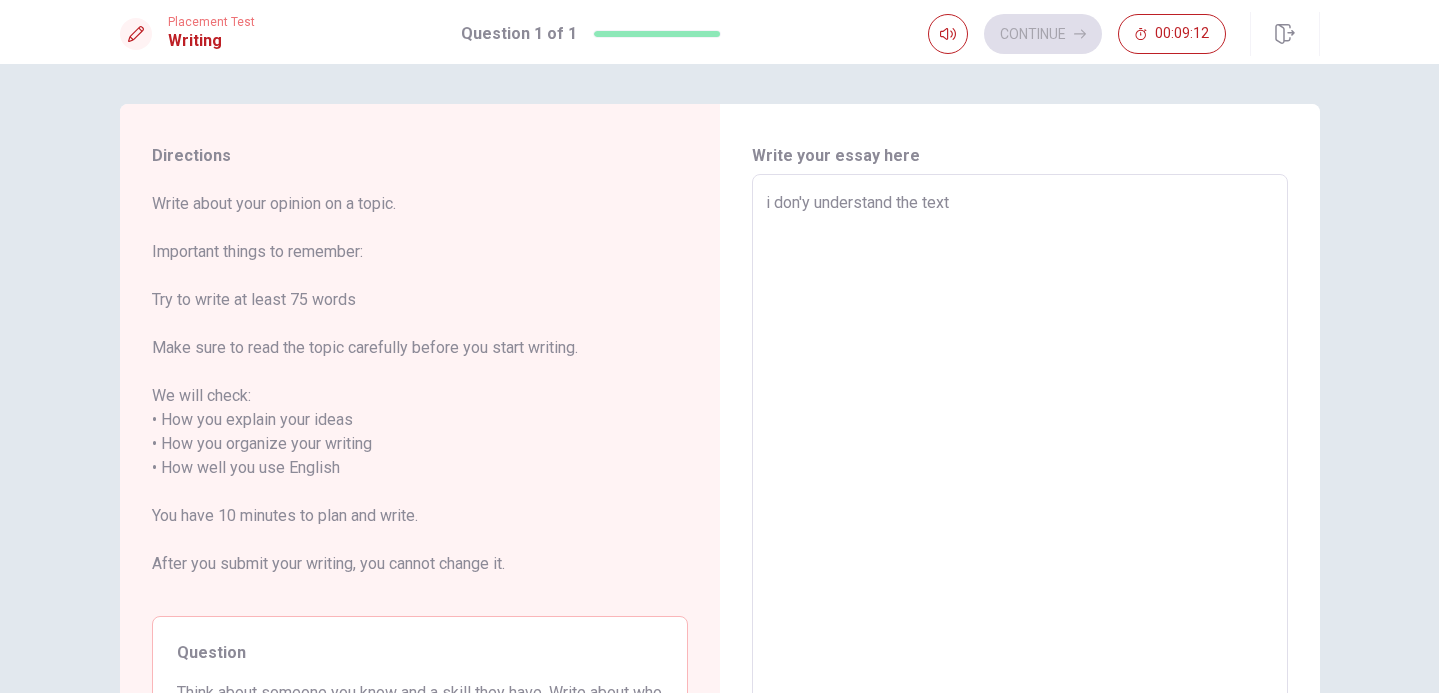 type on "i don'y understand the text b" 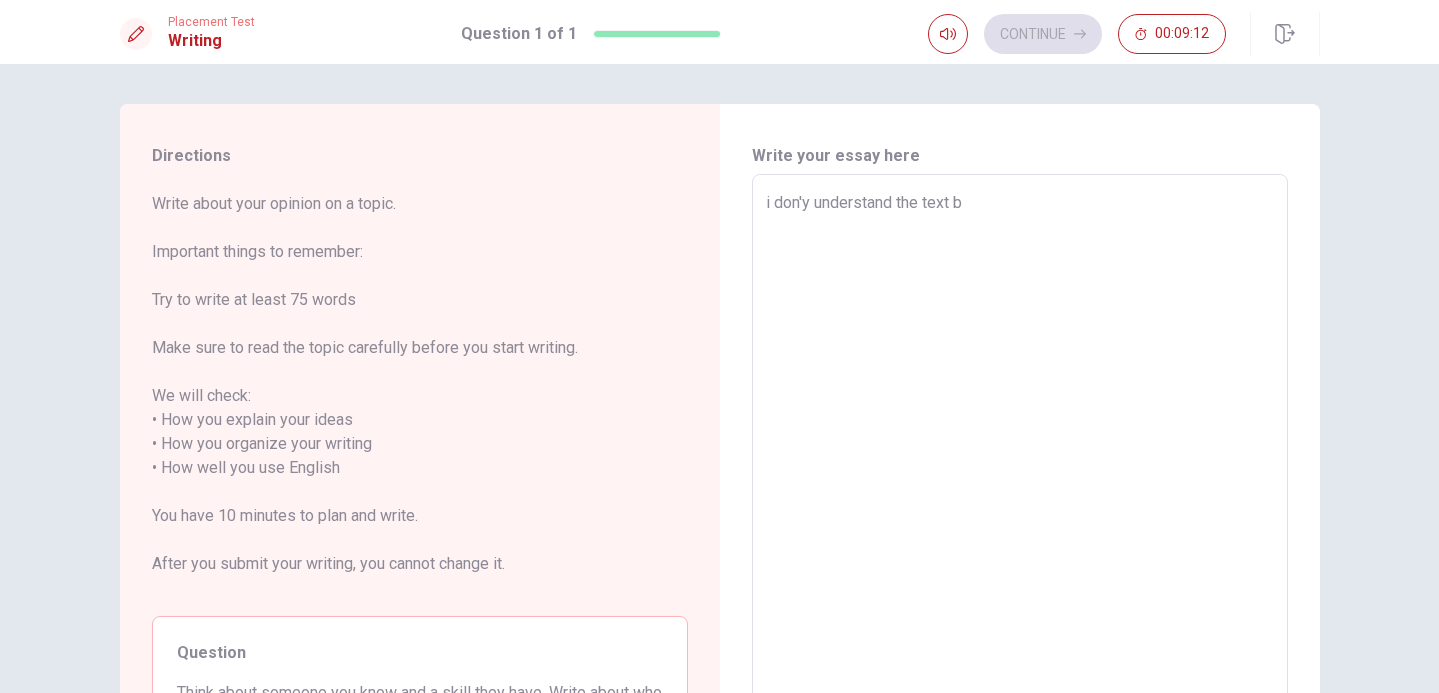type on "x" 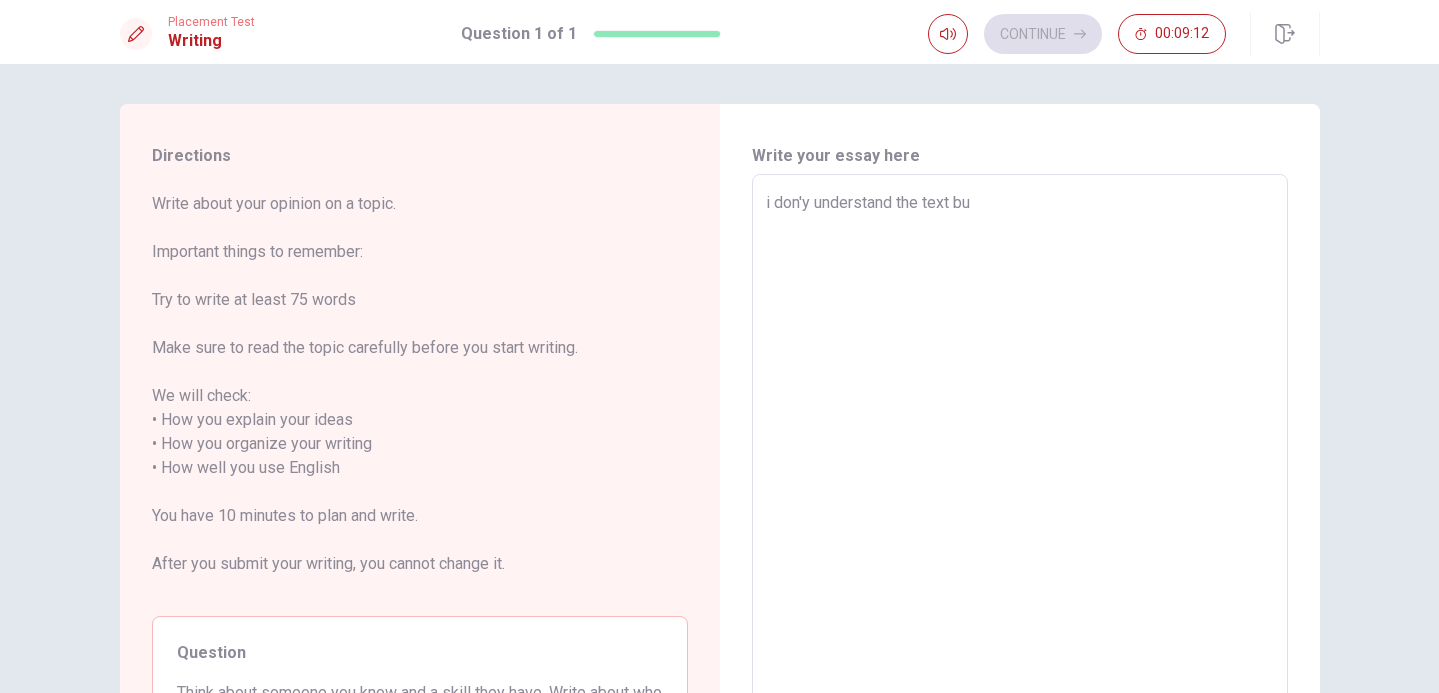 type on "x" 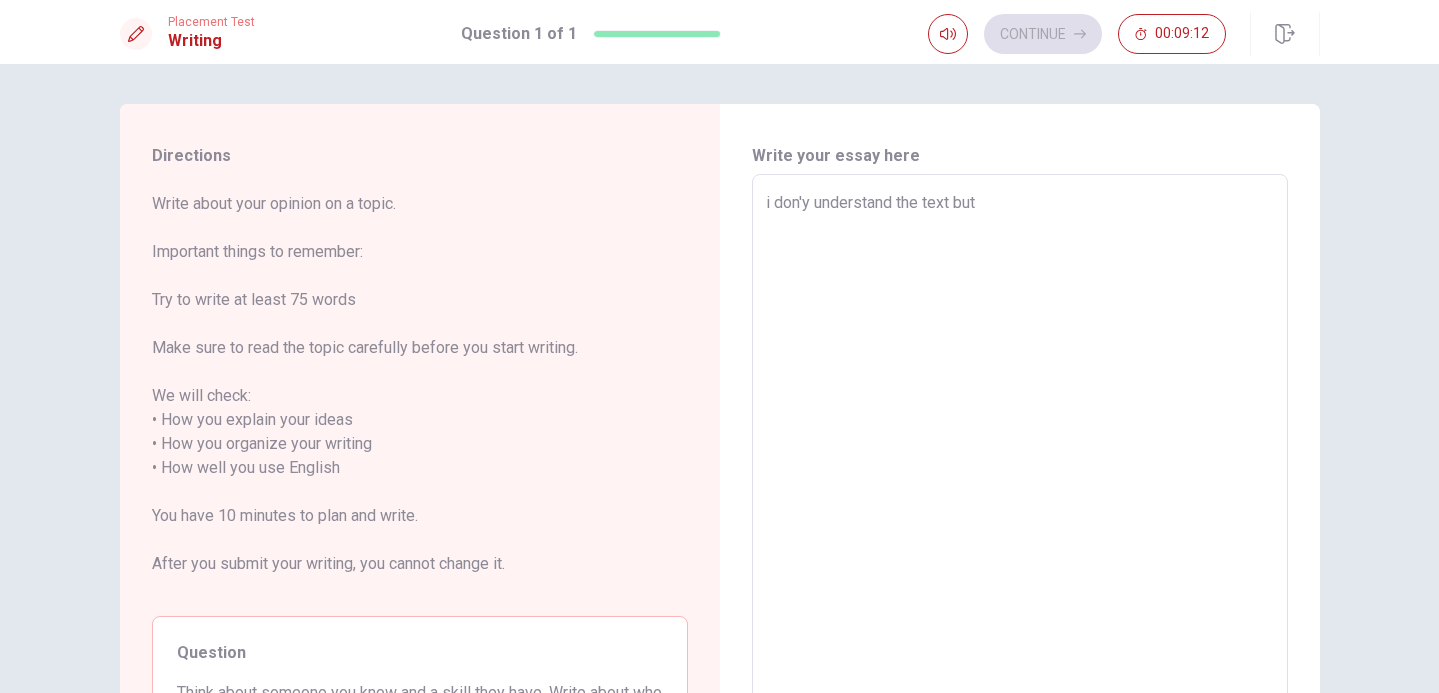 type on "x" 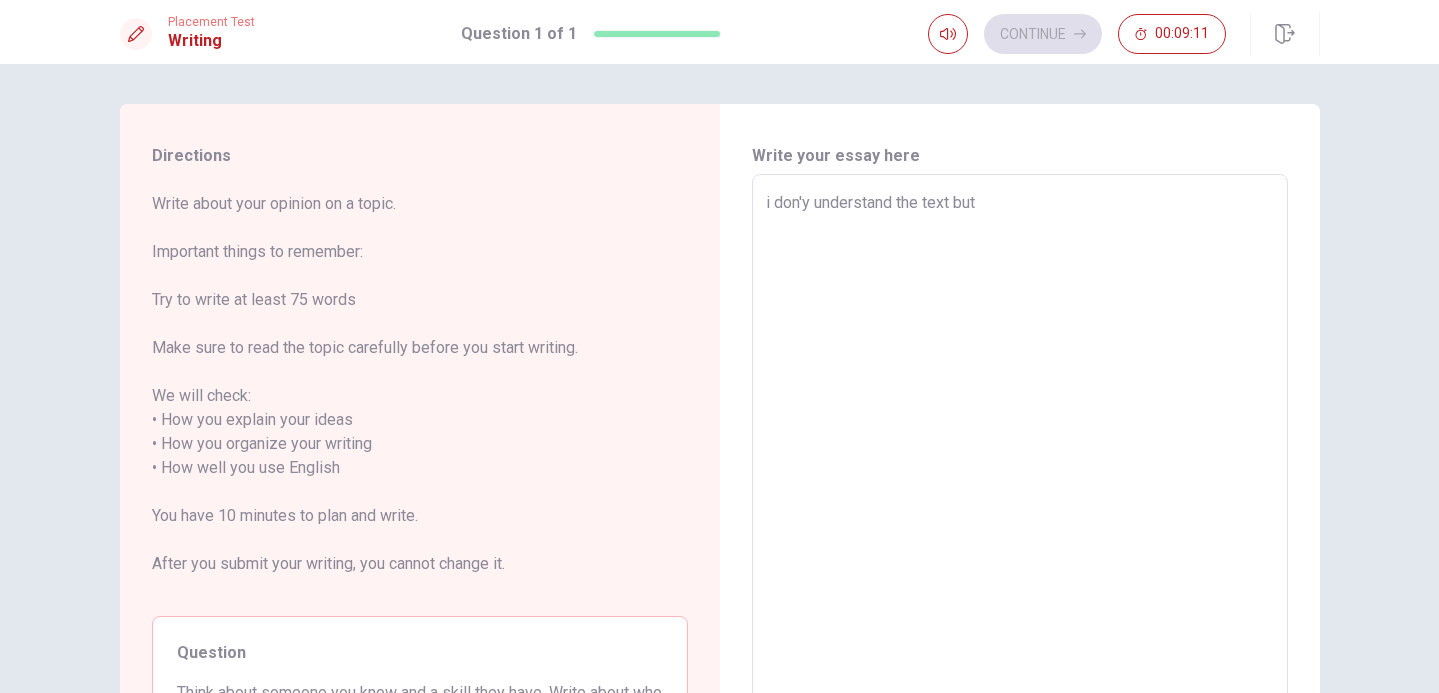 type on "i don'y understand the text but," 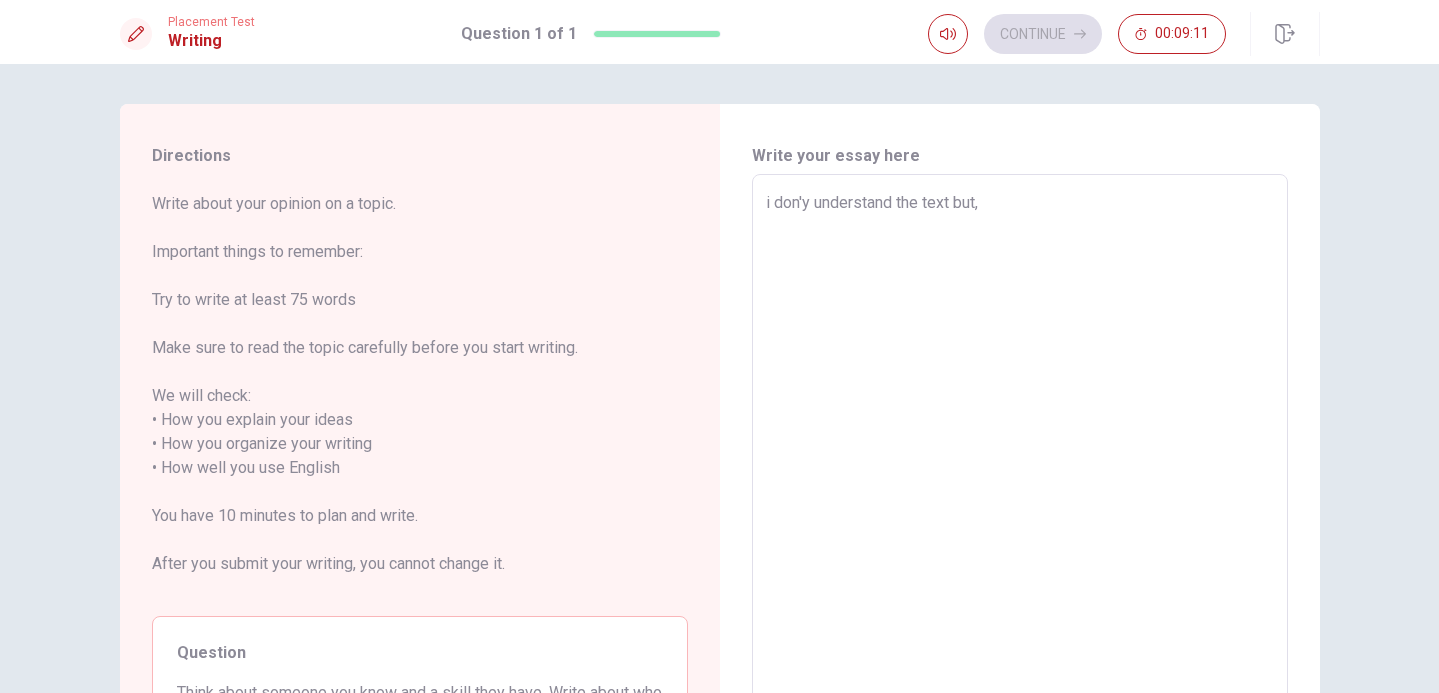 type on "x" 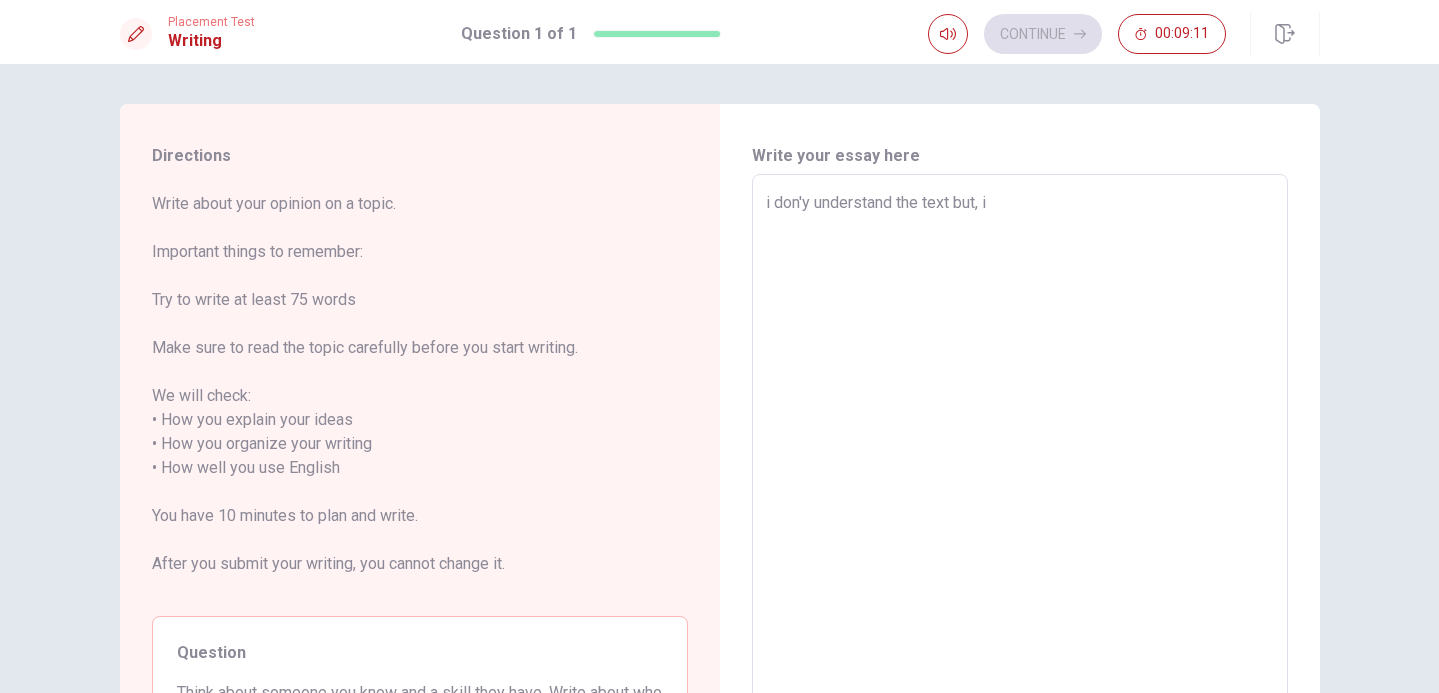 type on "x" 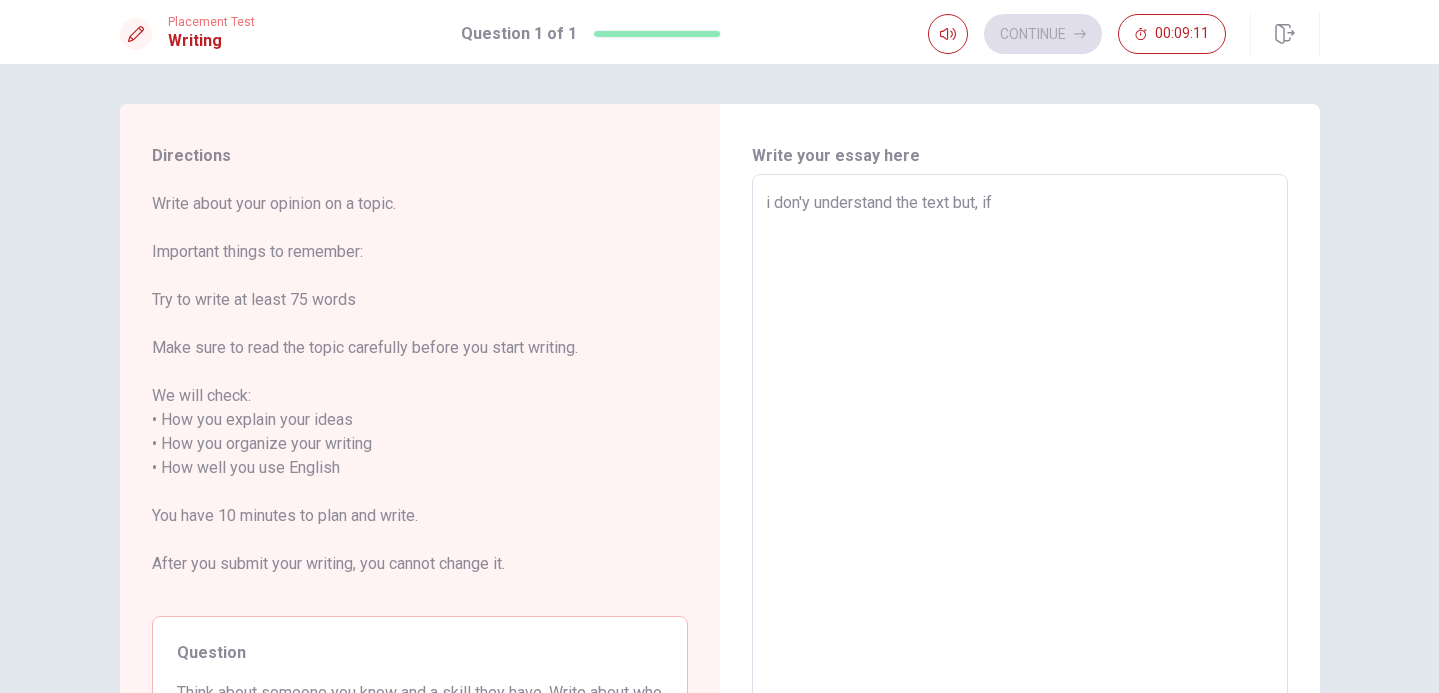 type on "x" 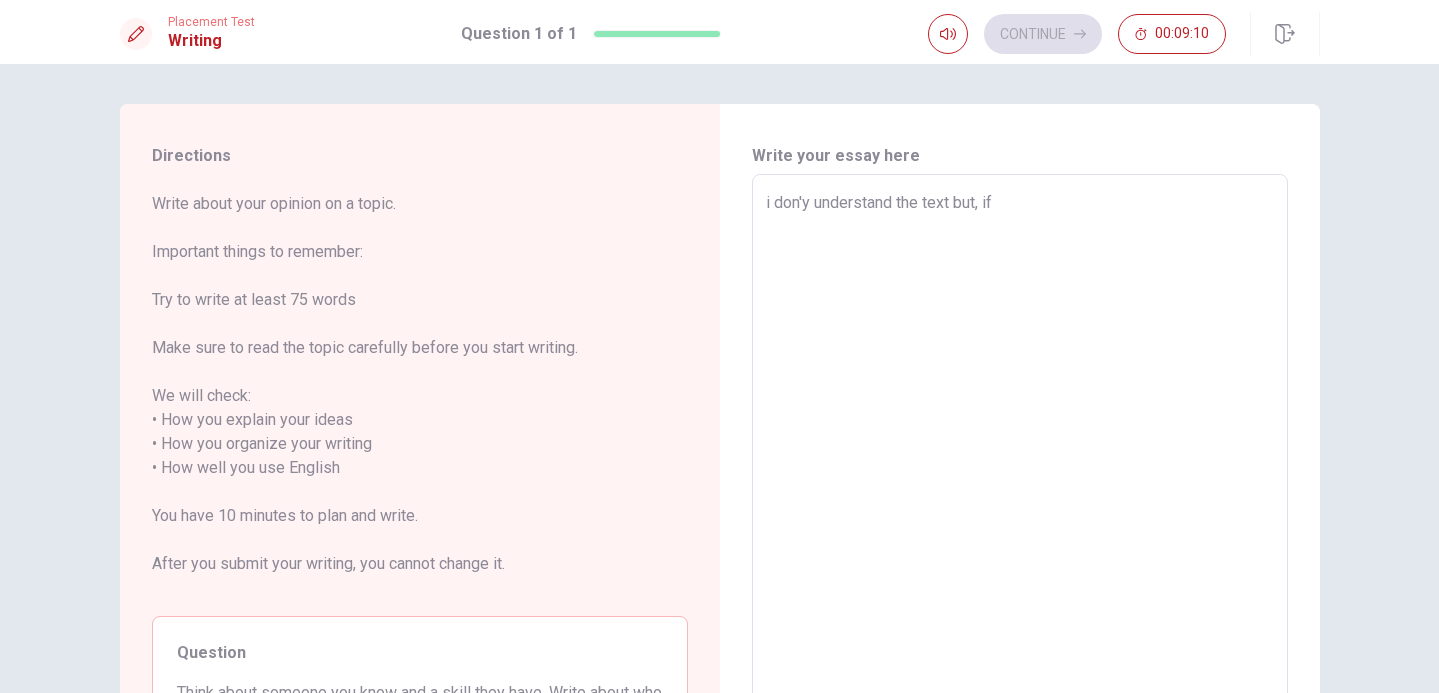 type on "x" 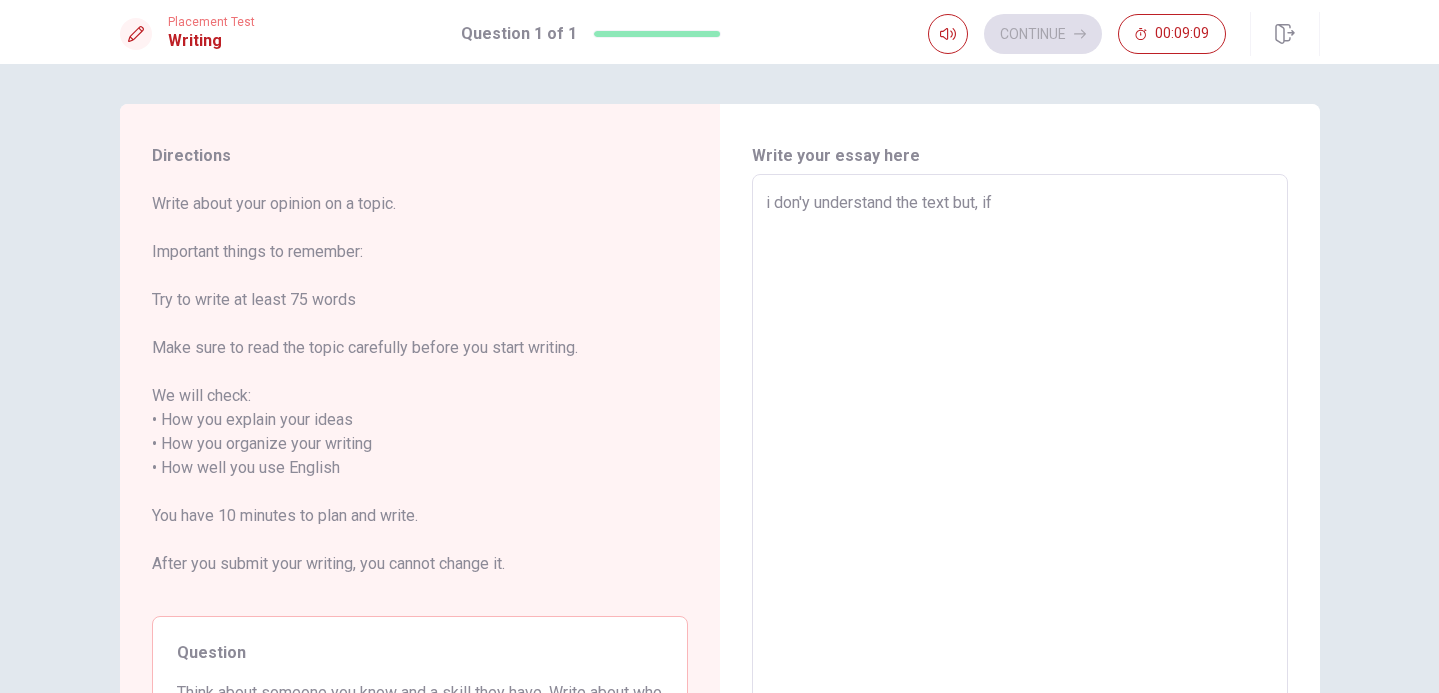 type on "i don'y understand the text but, if t" 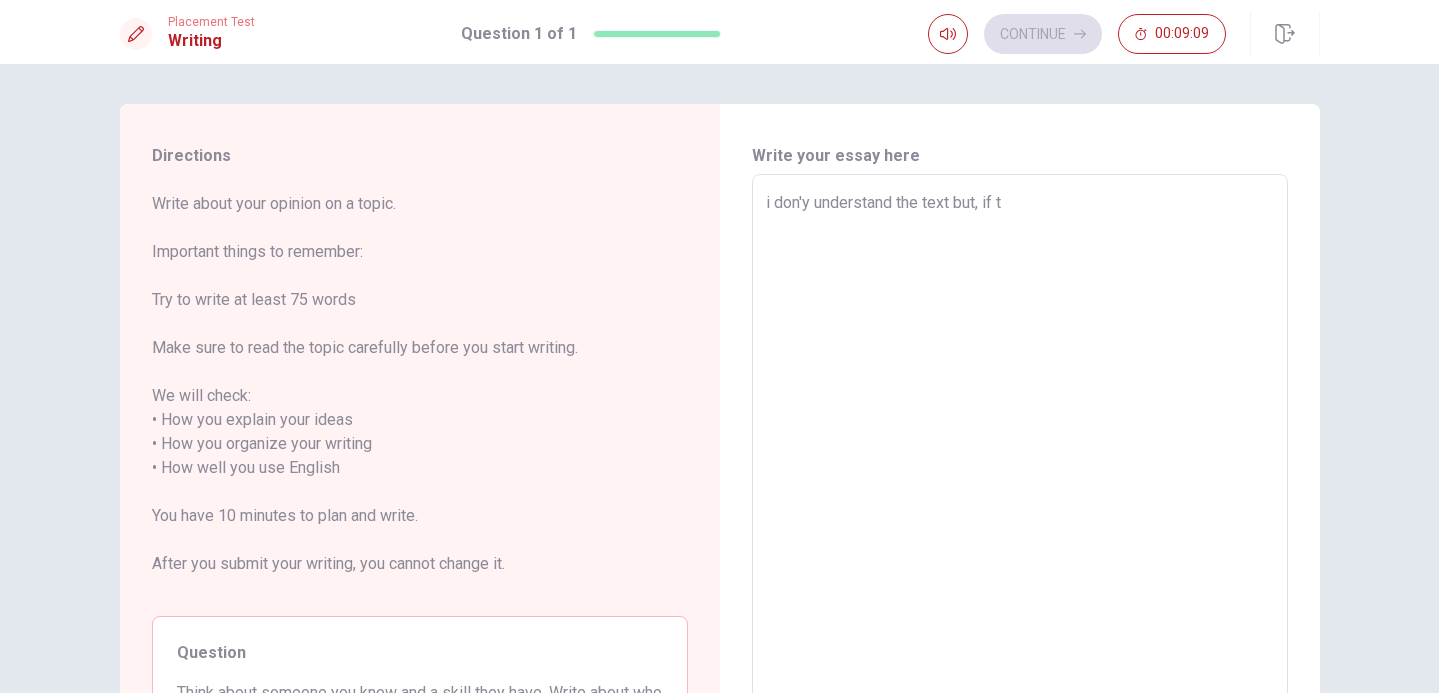 type on "x" 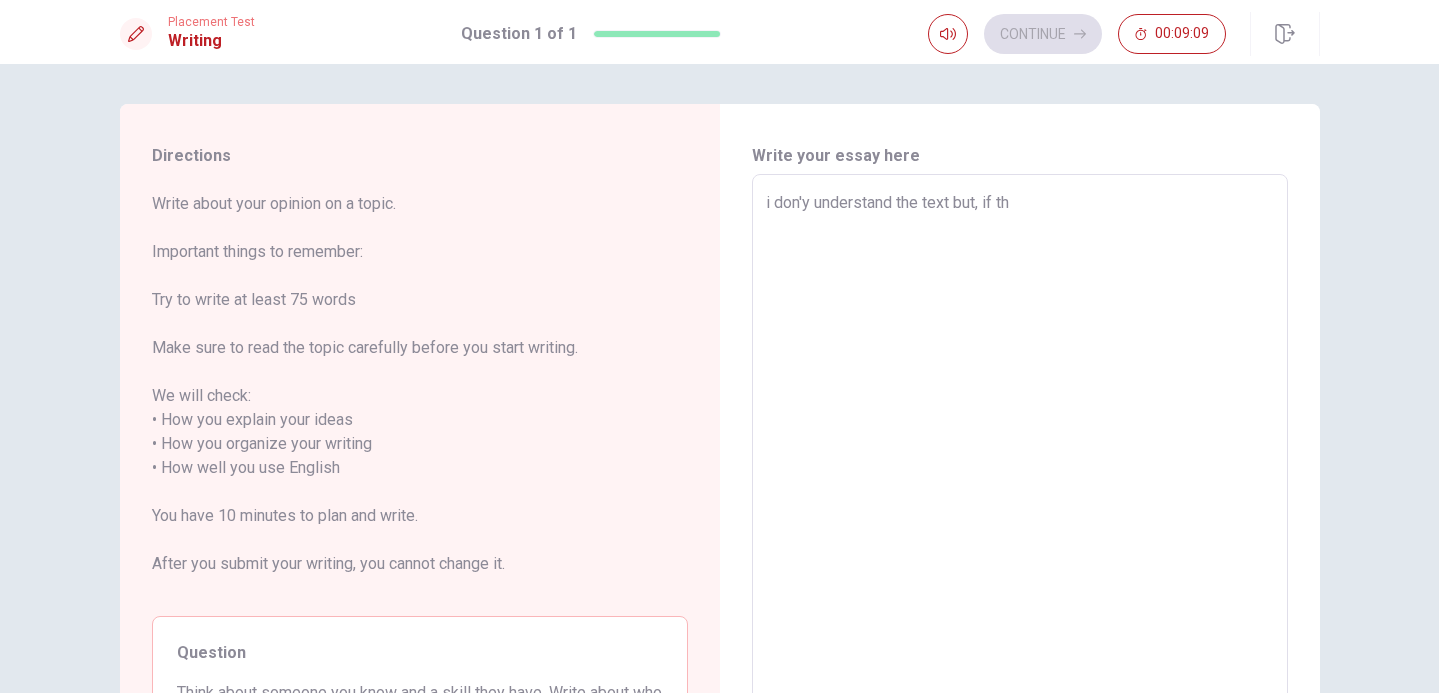 type on "x" 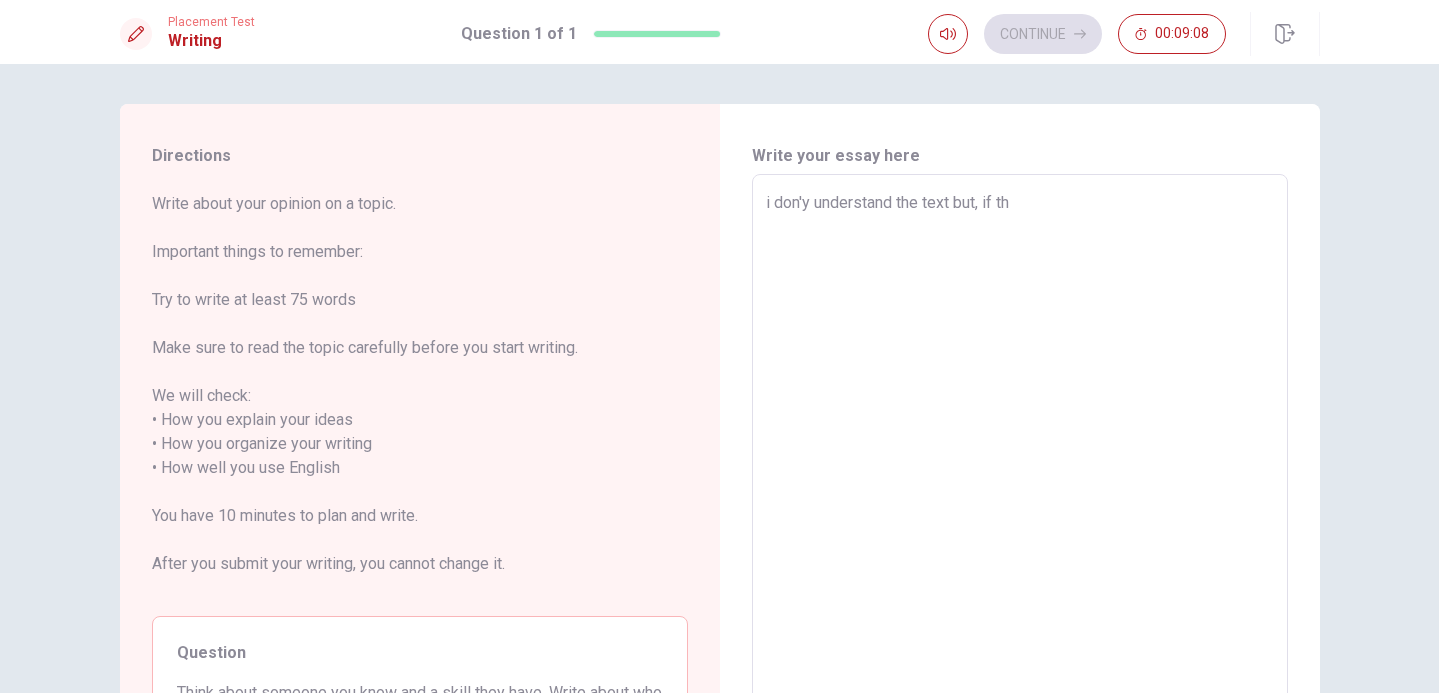 type on "i don'y understand the text but, if the" 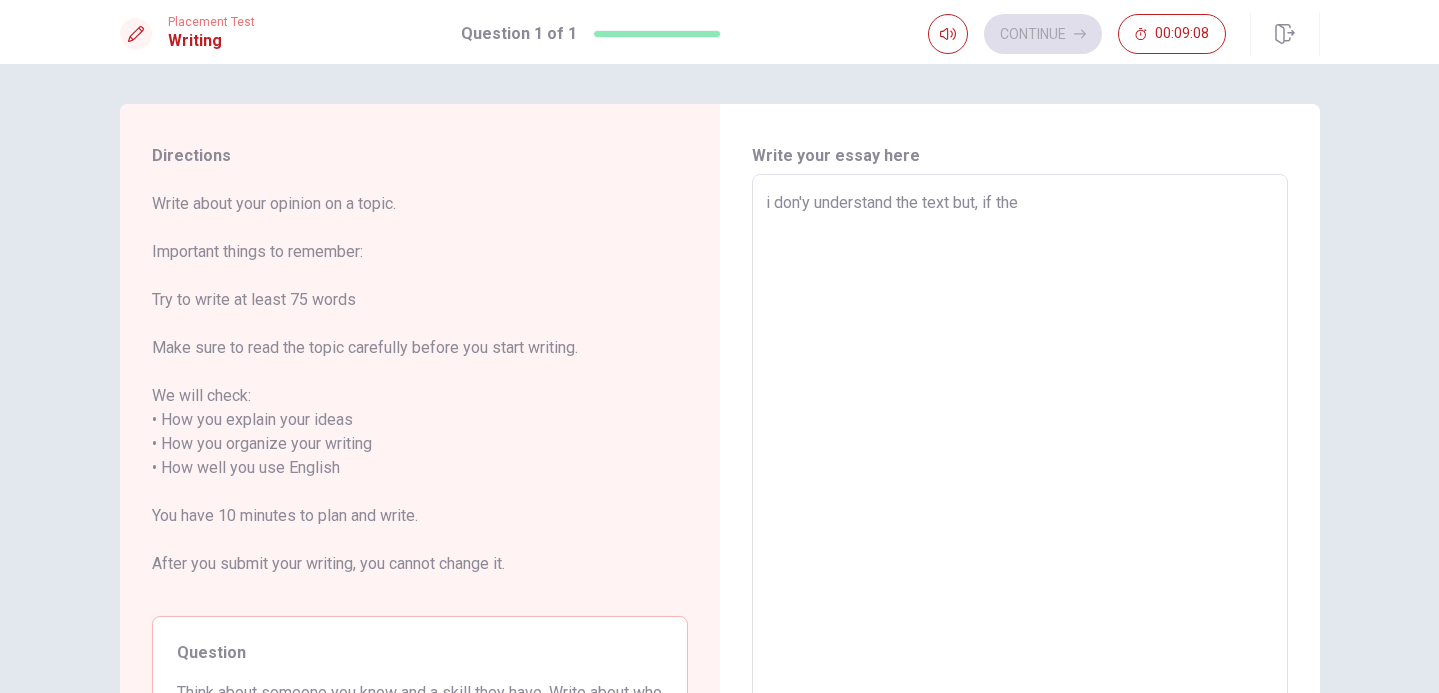 type on "x" 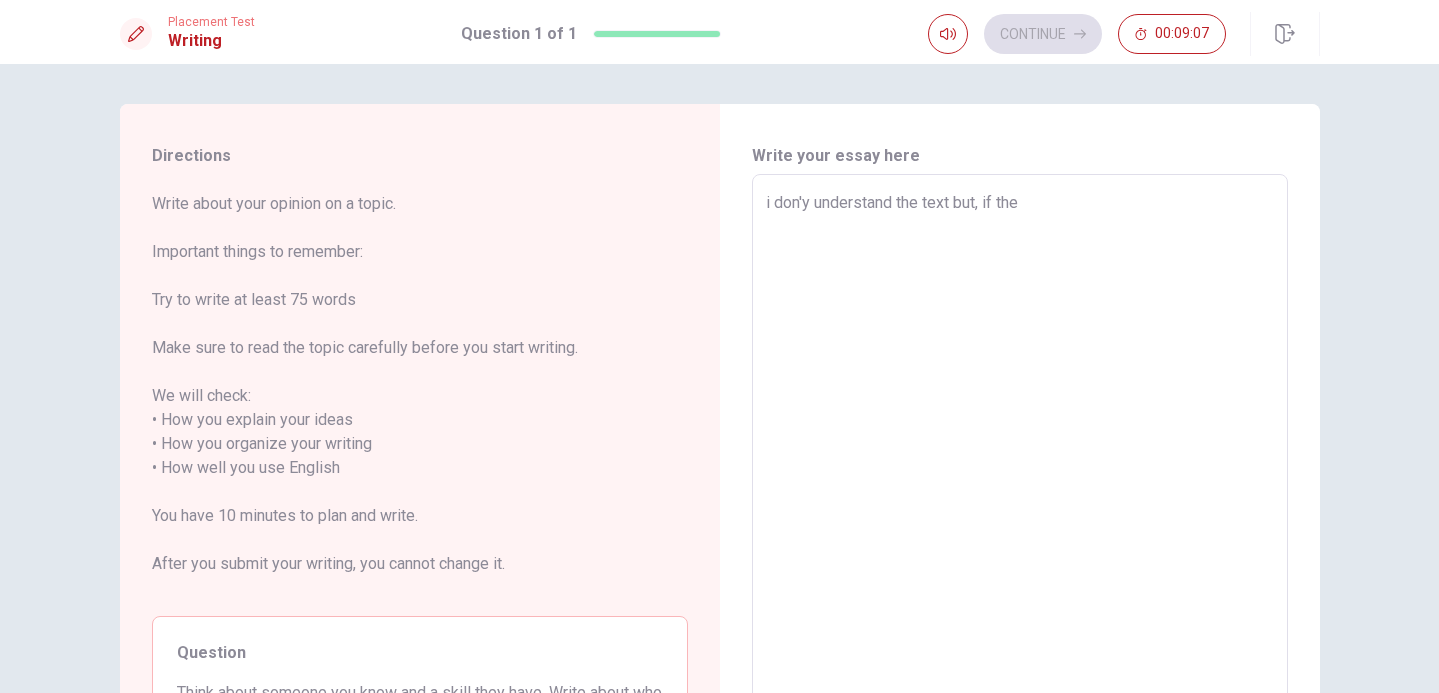 type on "i don'y understand the text but, if the t" 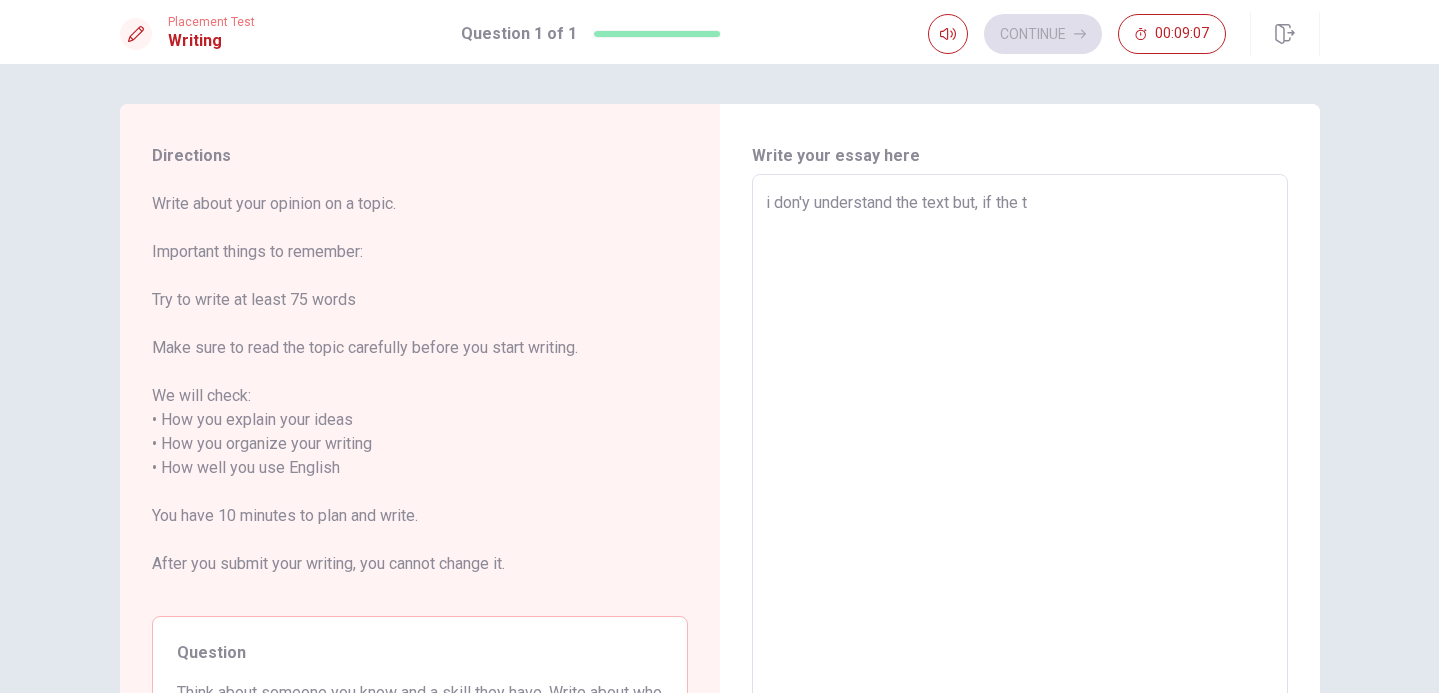 type on "x" 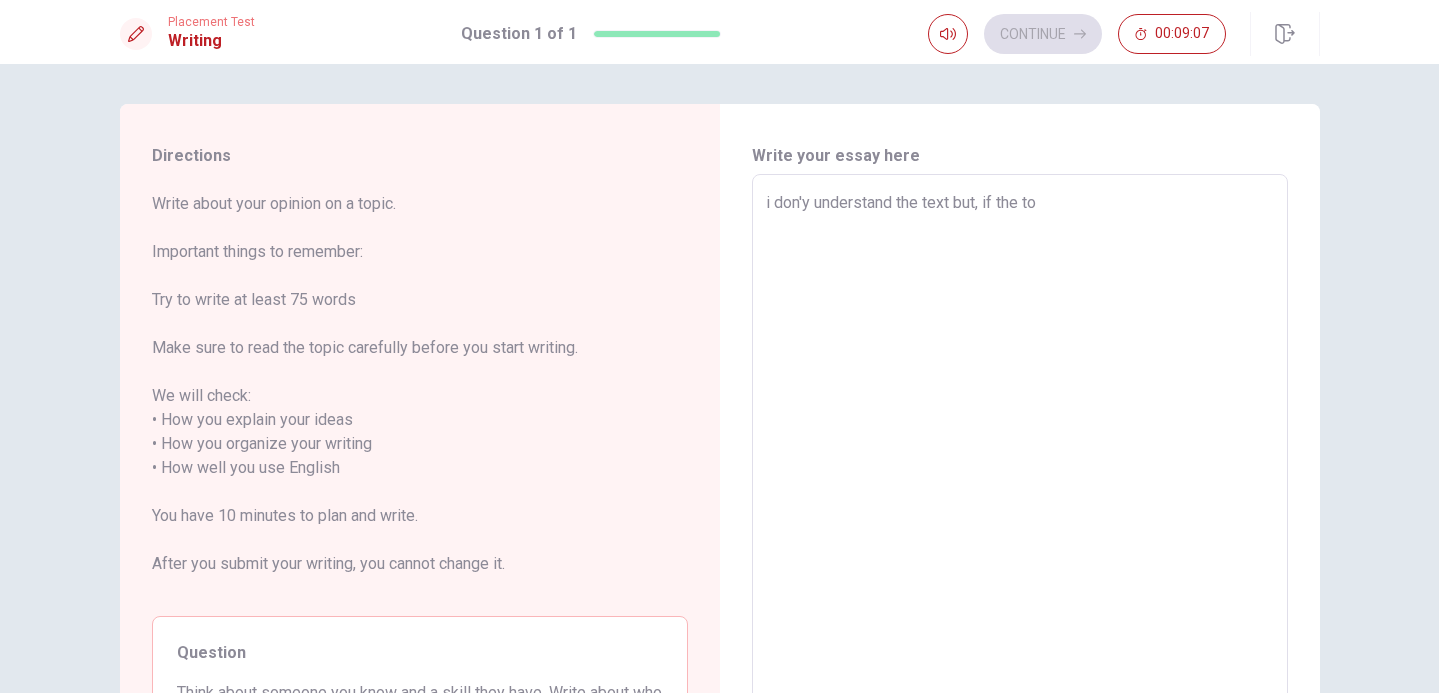 type on "x" 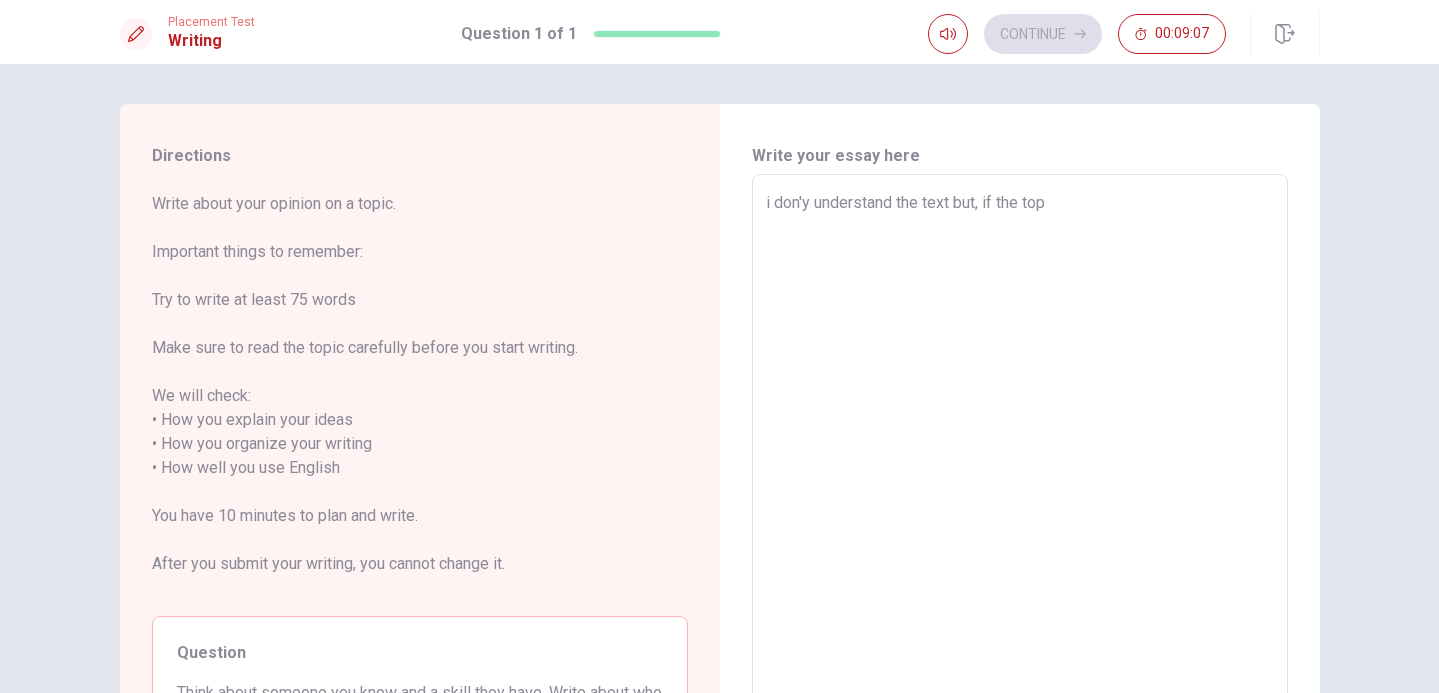 type on "x" 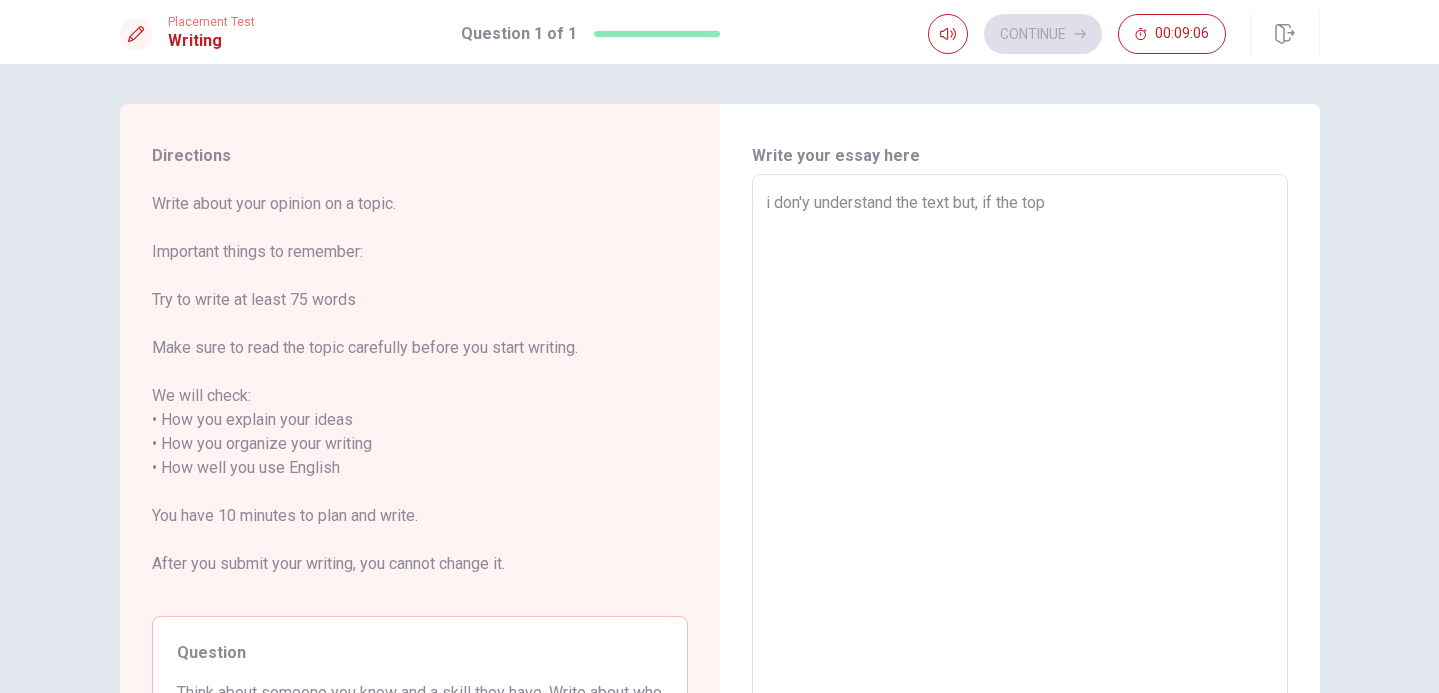 type on "i don'y understand the text but, if the topi" 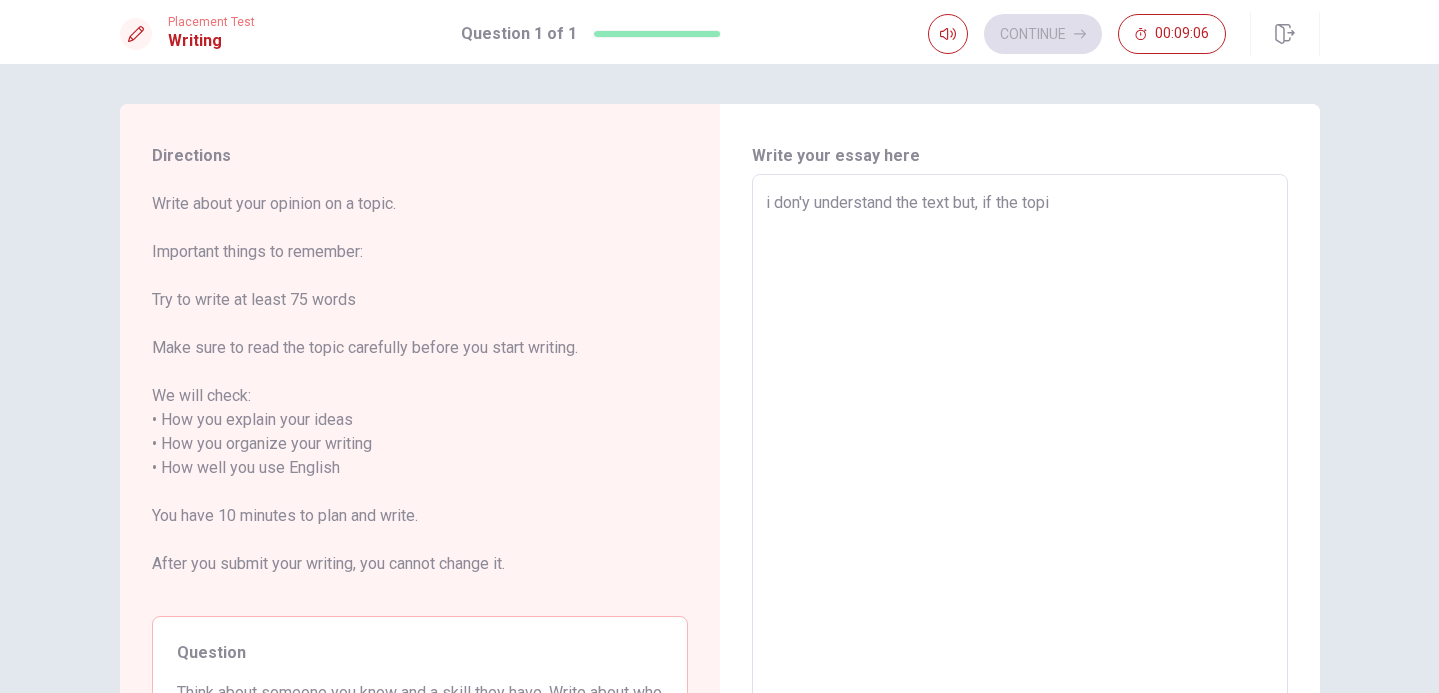 type on "x" 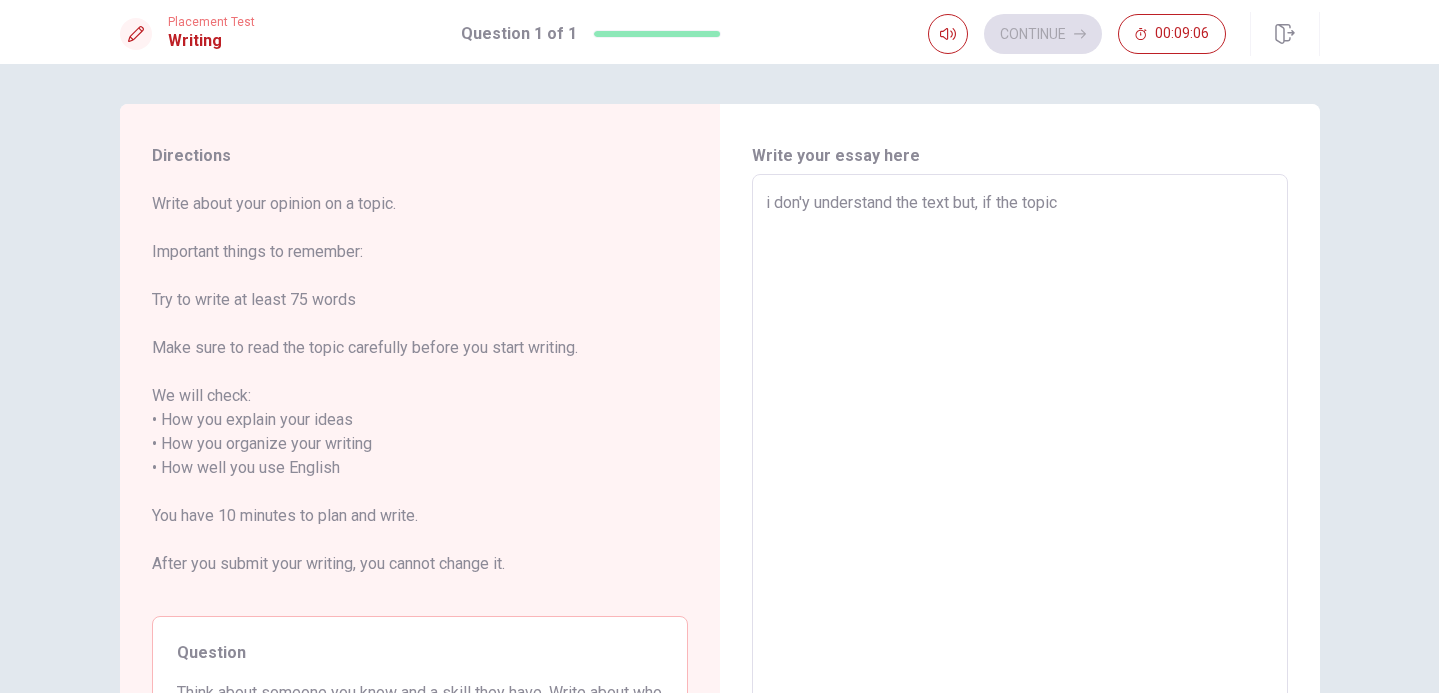 type on "x" 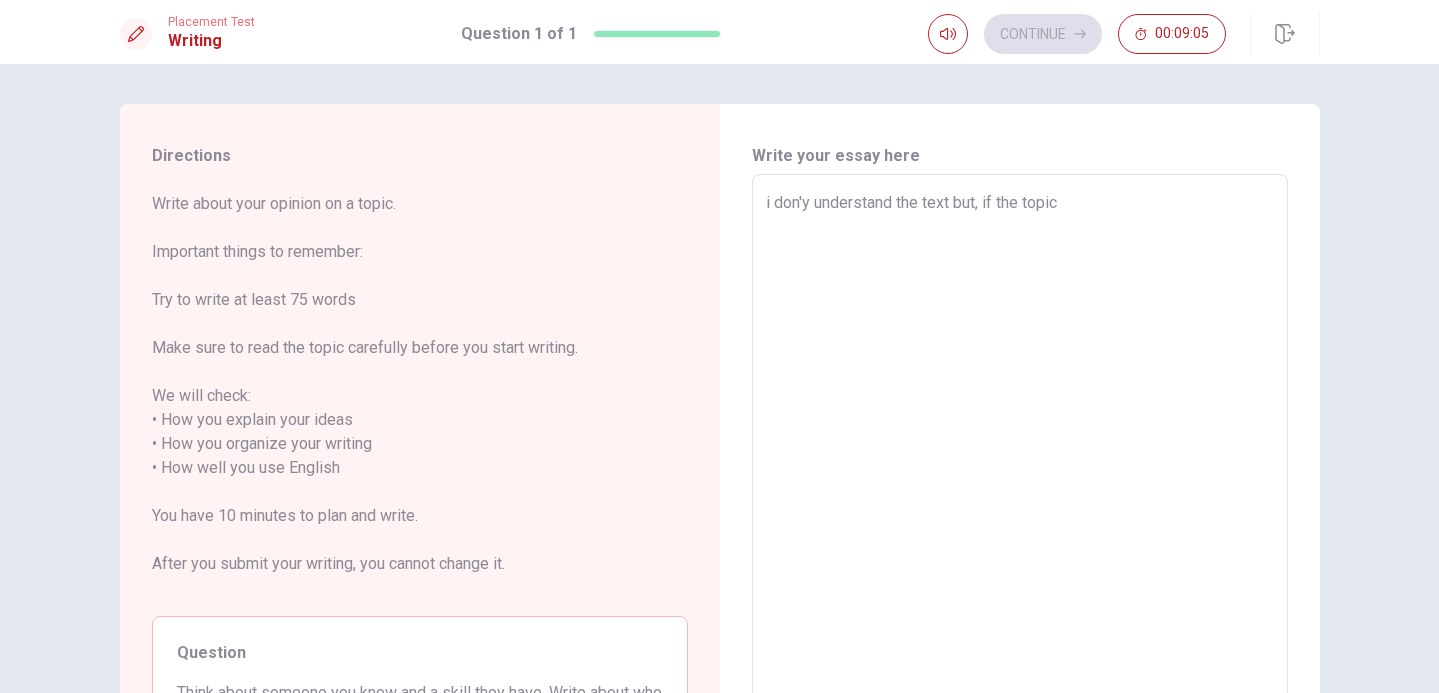 type on "i don'y understand the text but, if the topic" 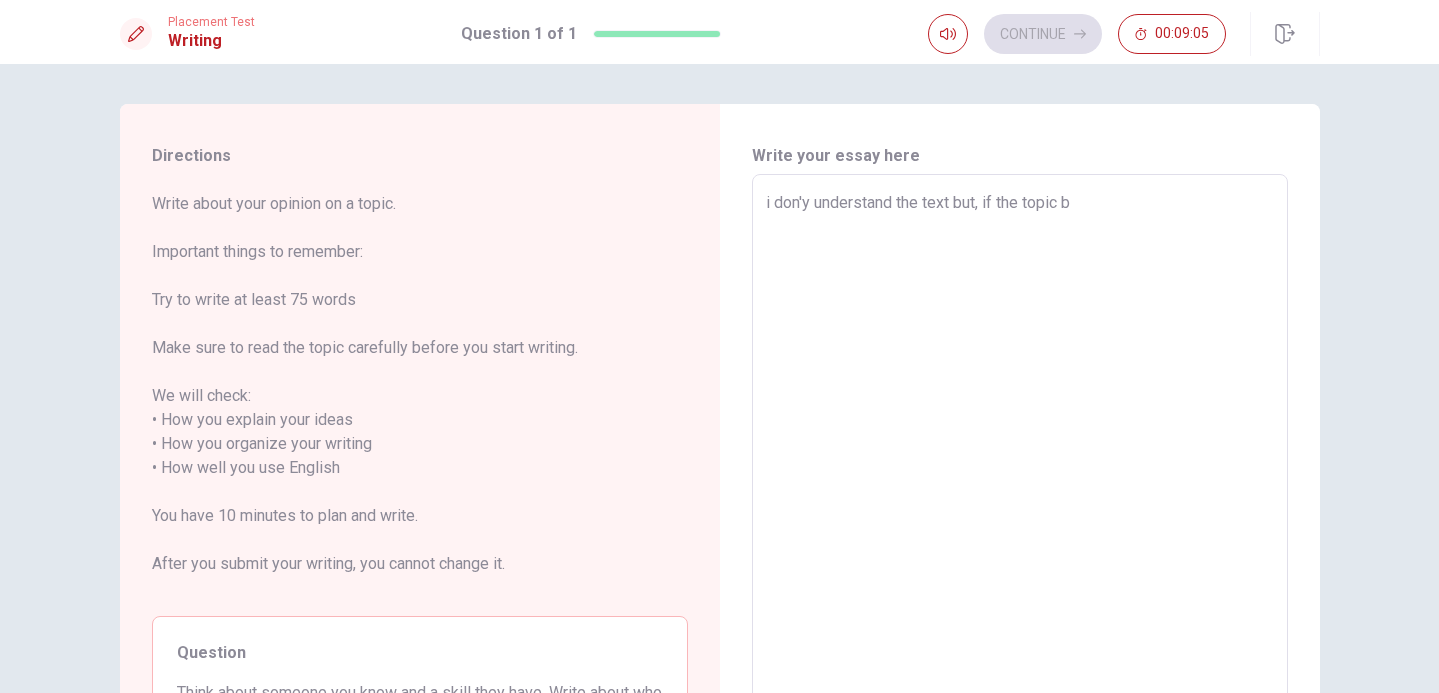 type on "x" 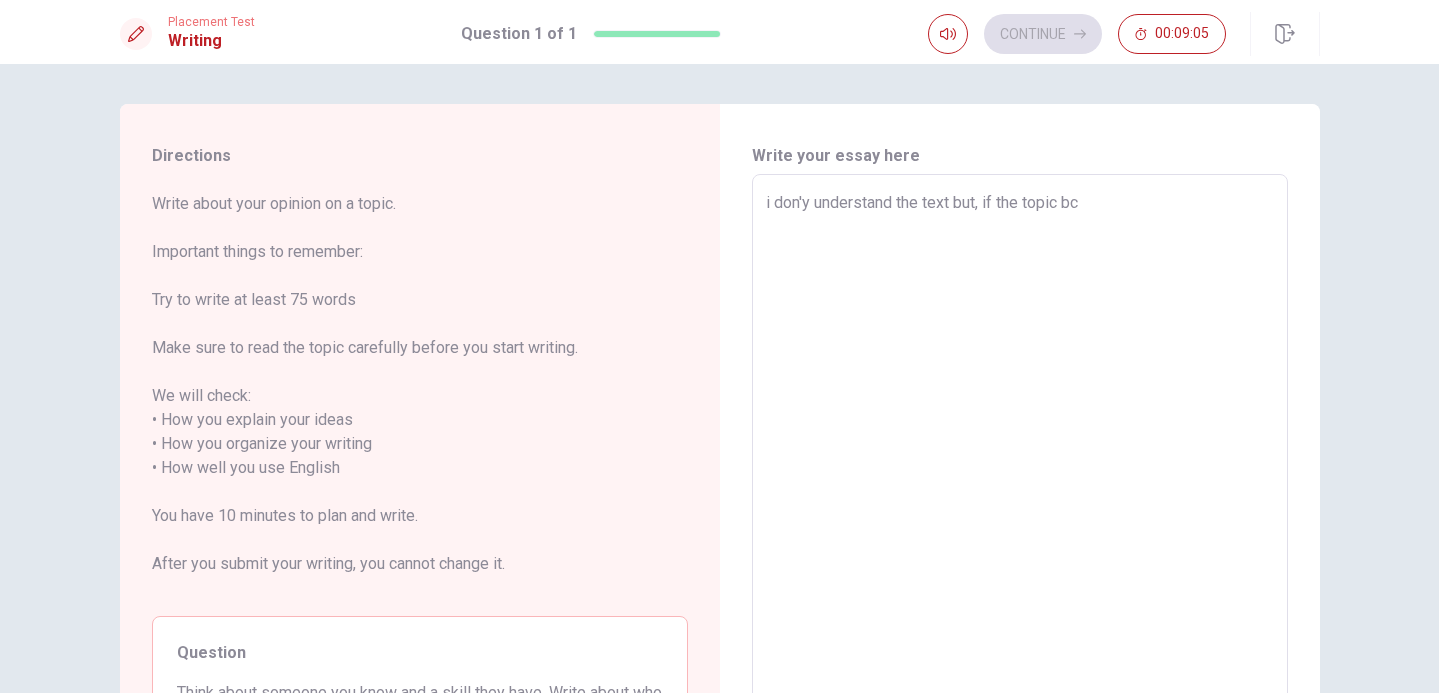 type on "x" 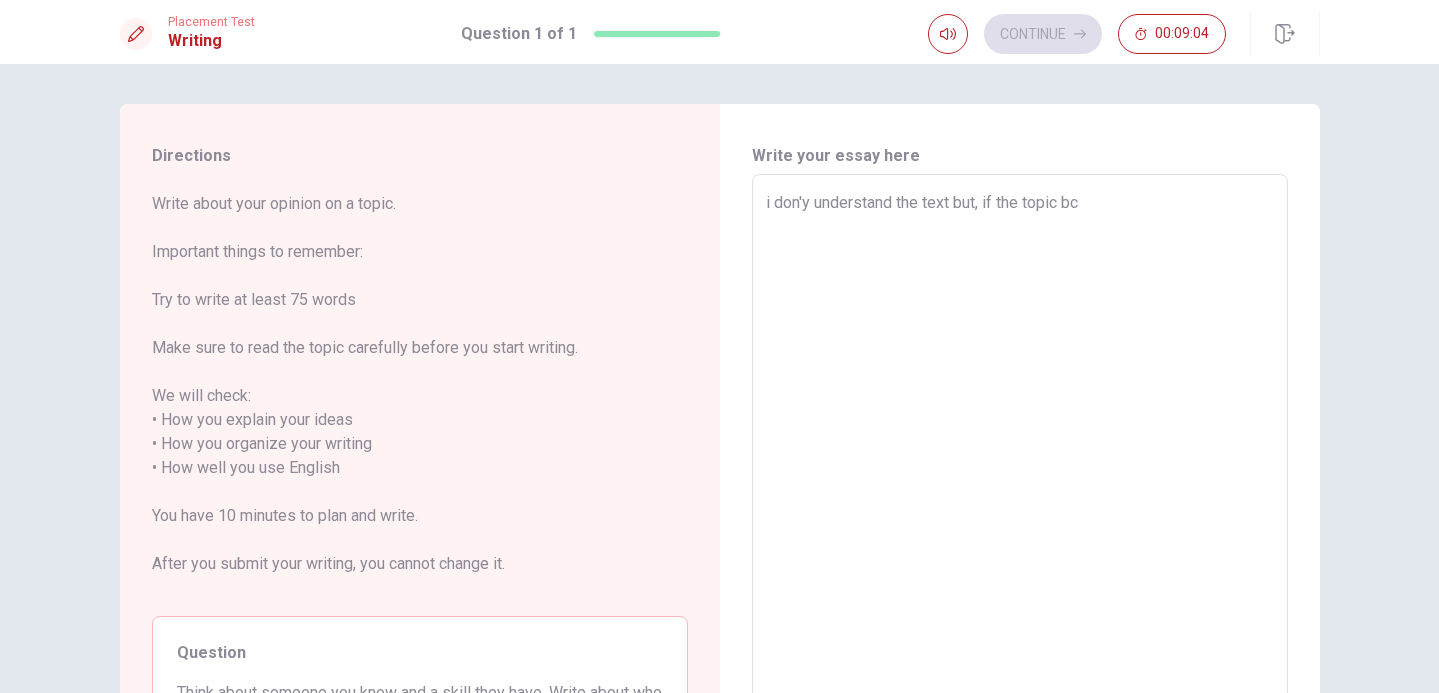type on "i don'y understand the text but, if the topic b" 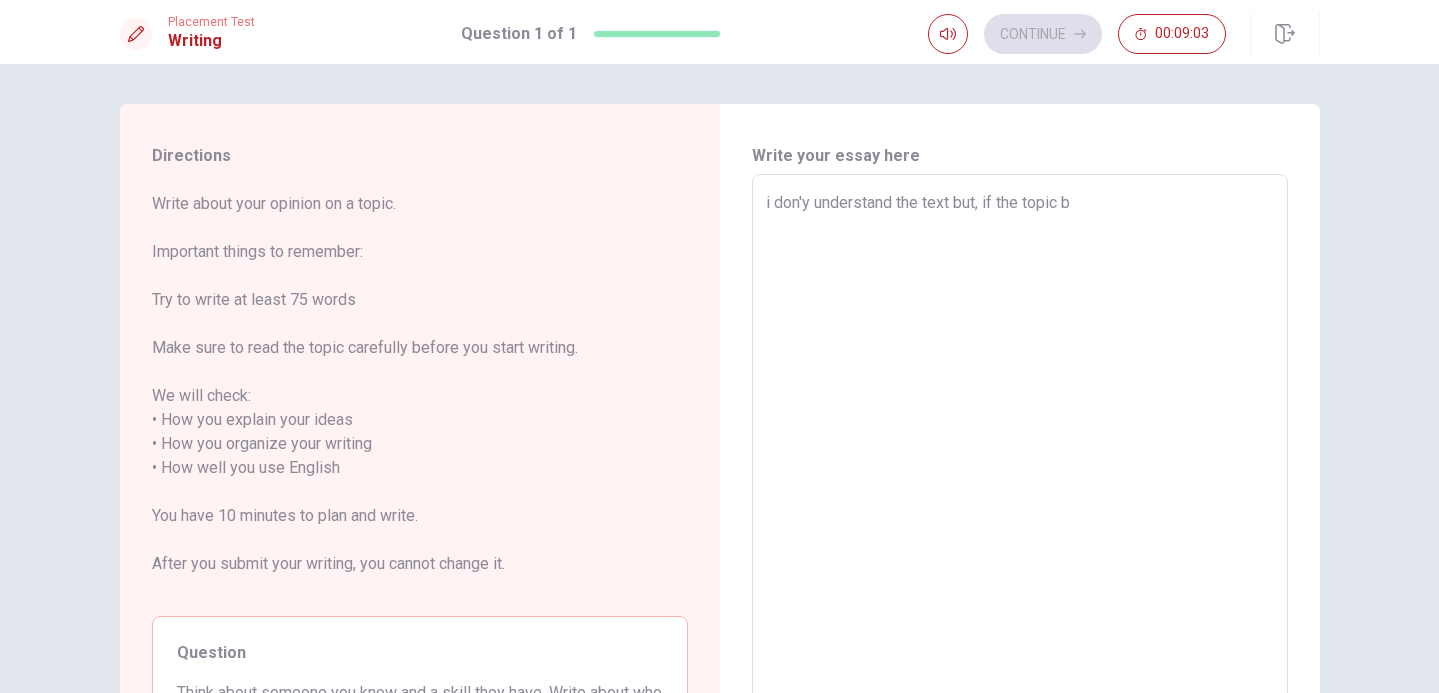 type on "x" 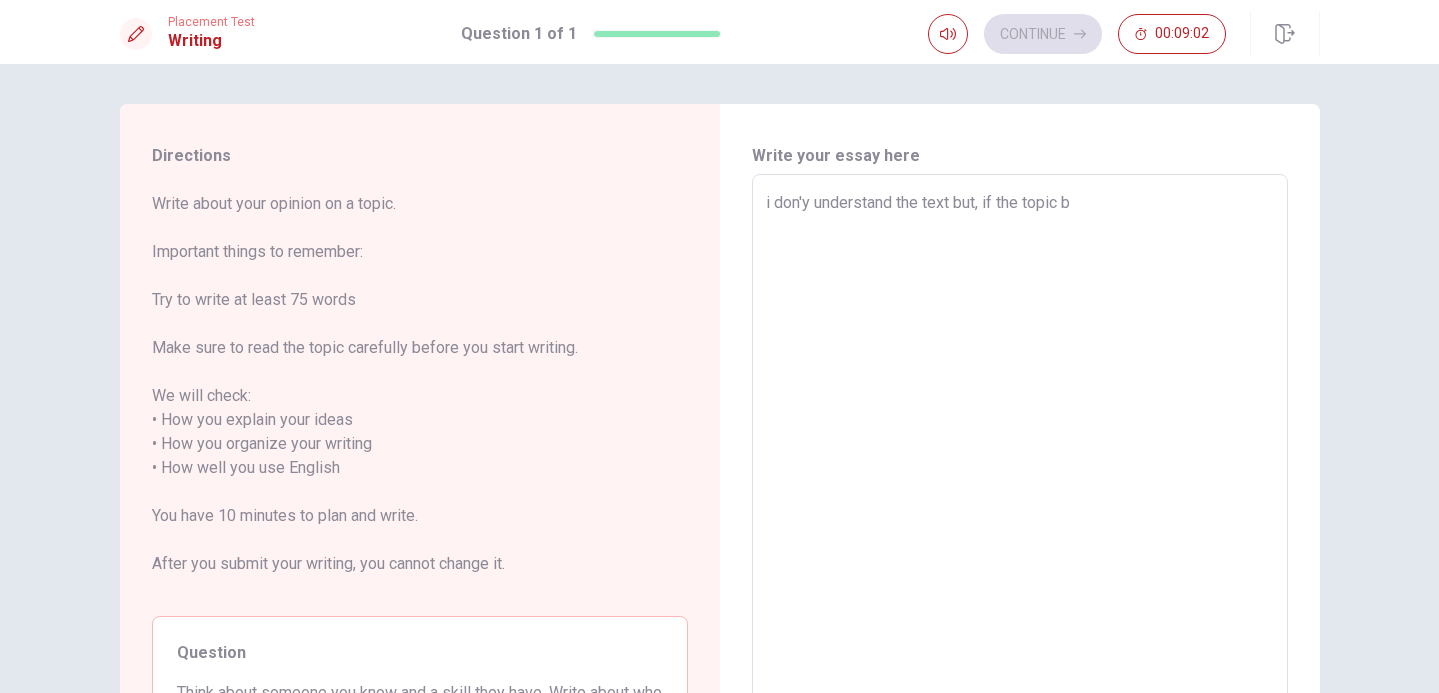 type on "i don'y understand the text but, if the topic" 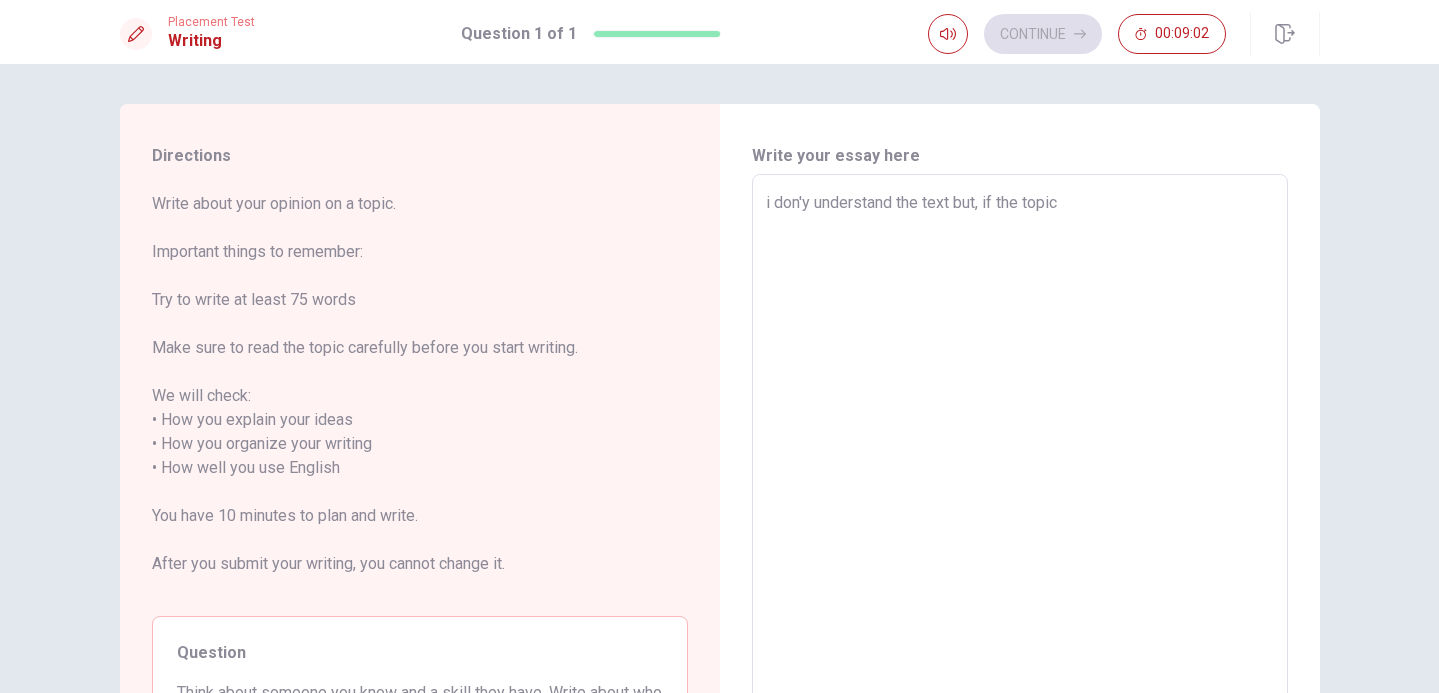 type on "x" 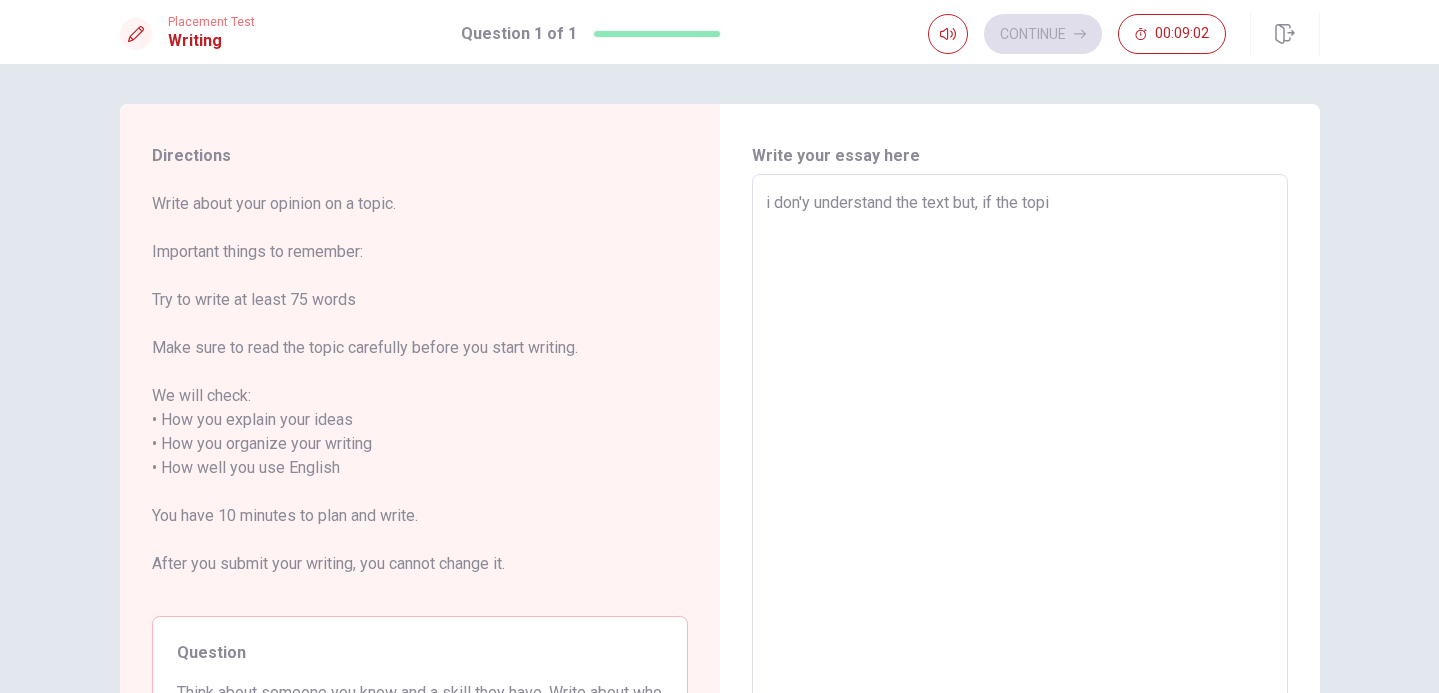 type on "x" 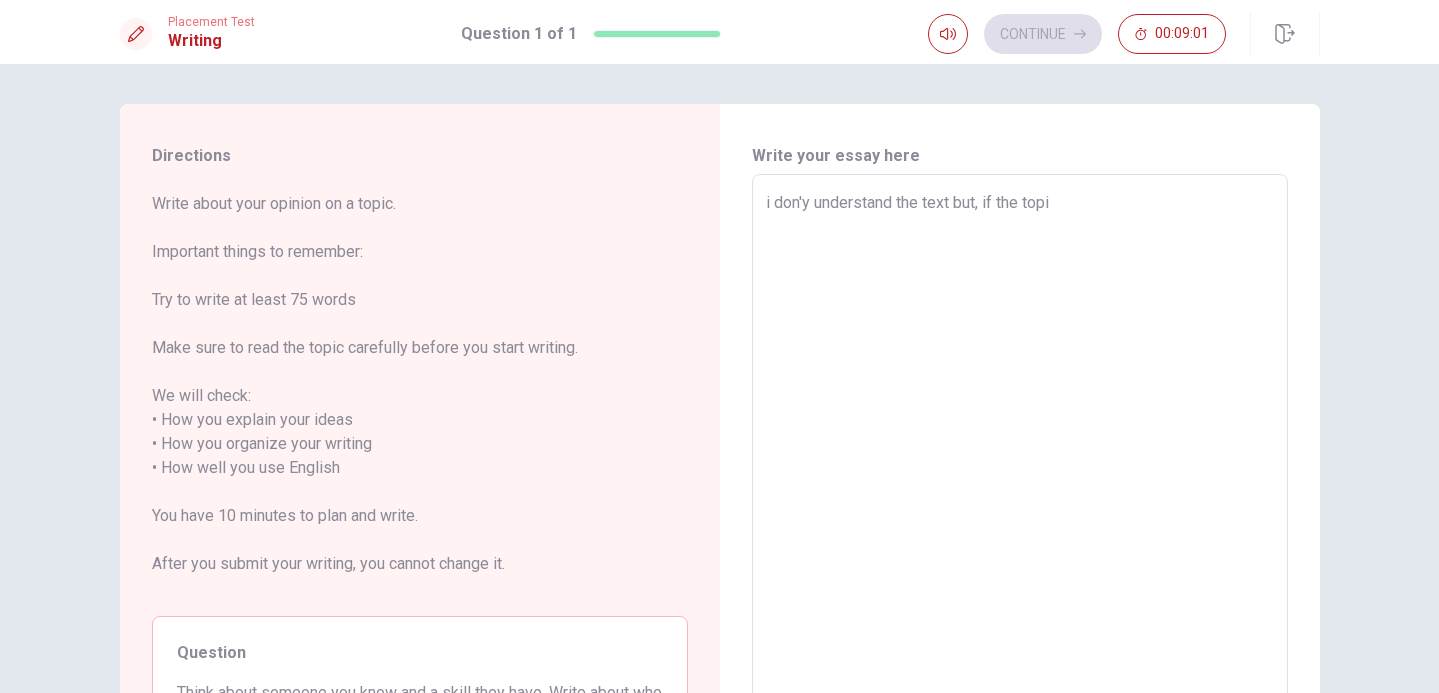 type on "i don'y understand the text but, if the top" 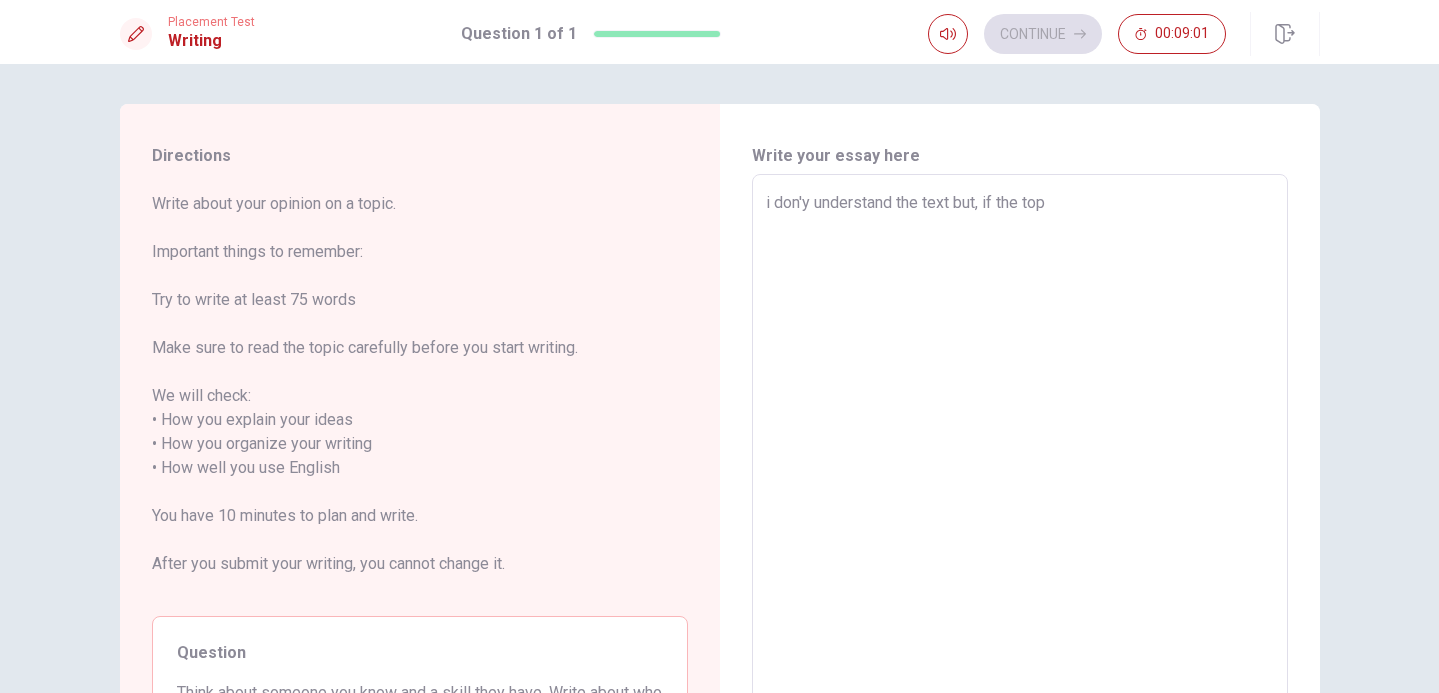type on "x" 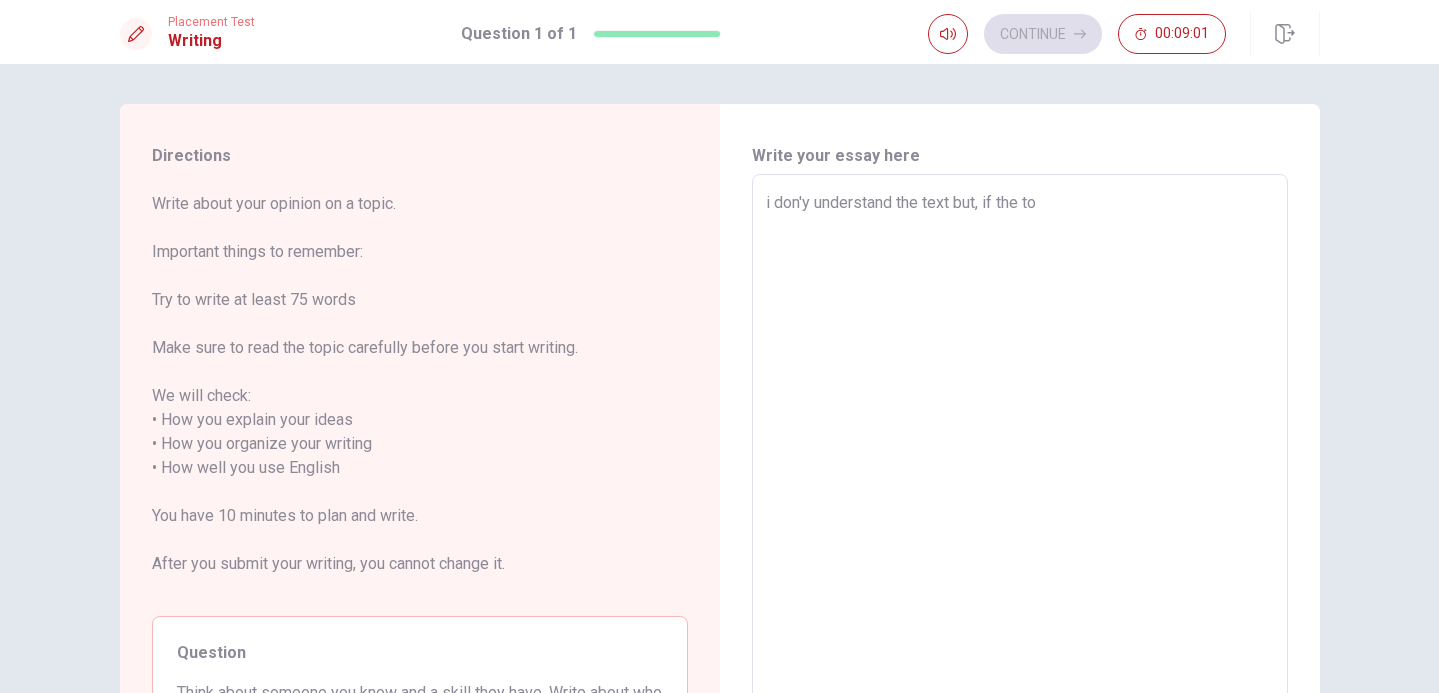 type on "i don'y understand the text but, if the t" 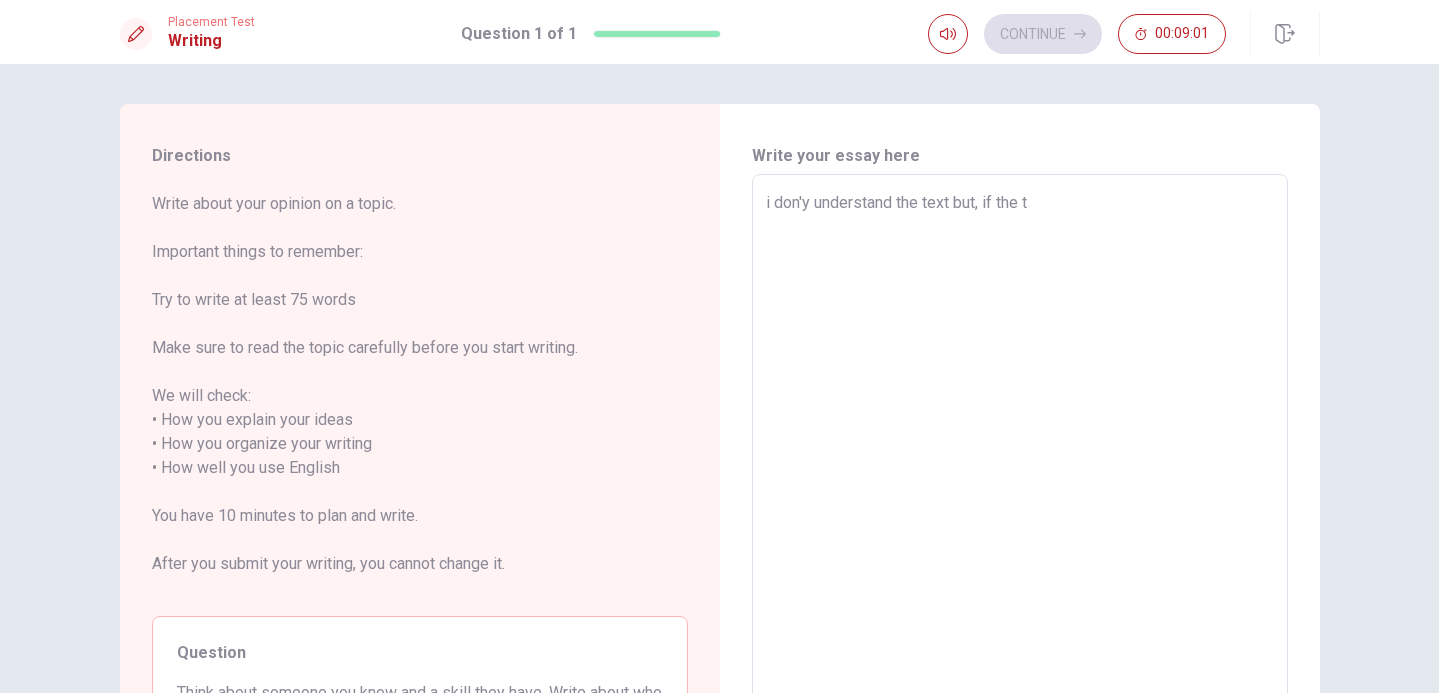 type on "x" 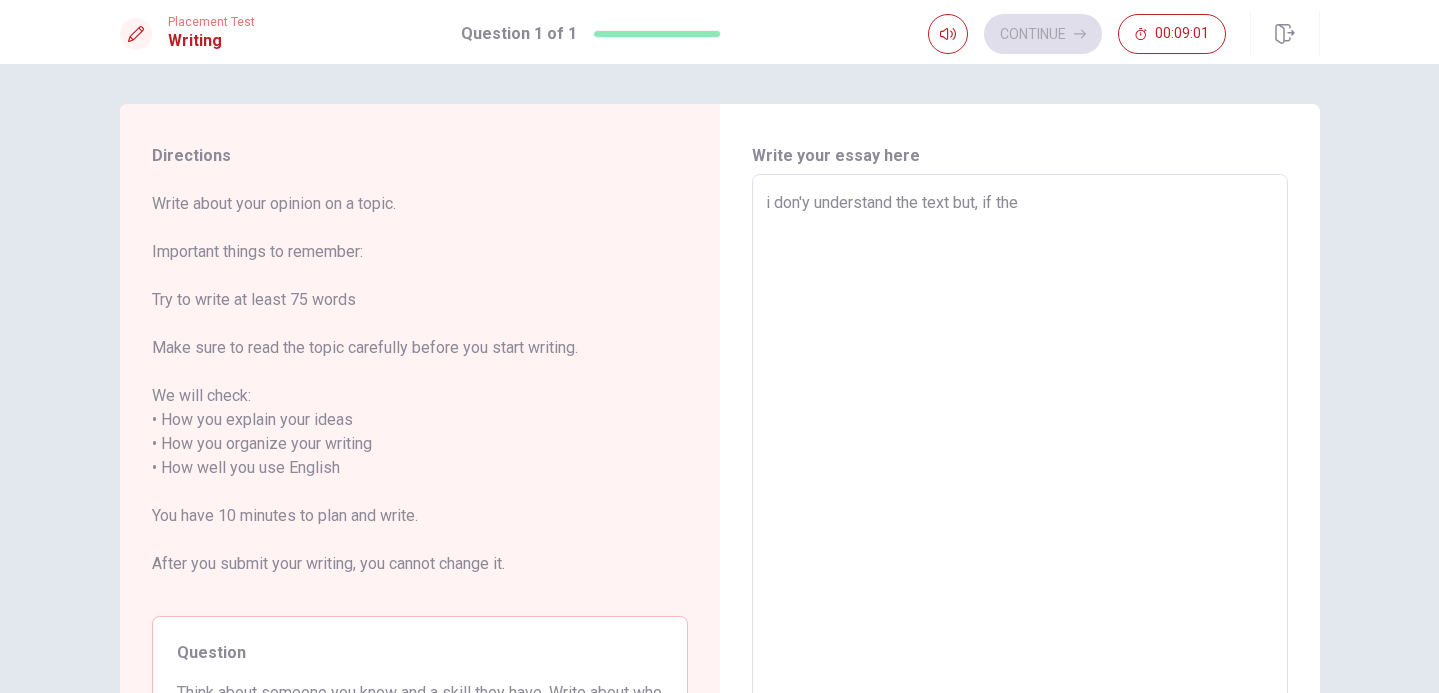 type on "x" 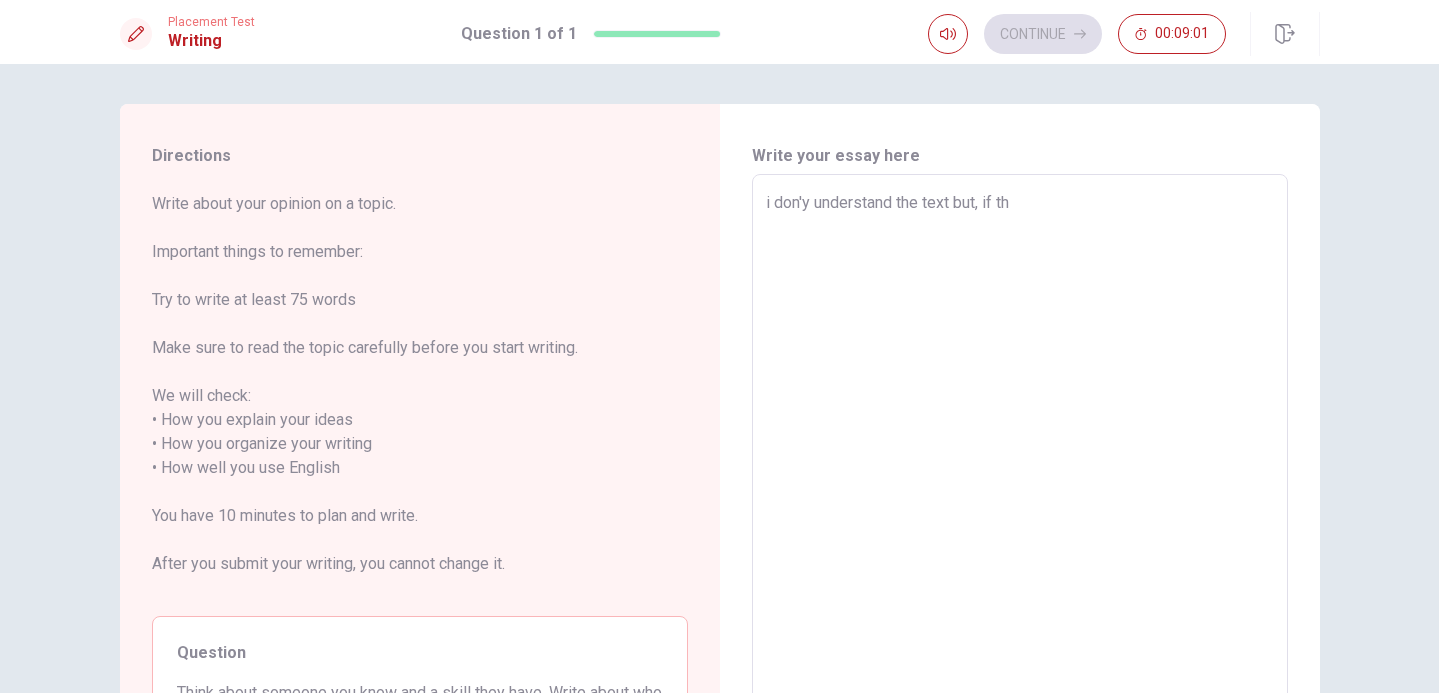 type on "x" 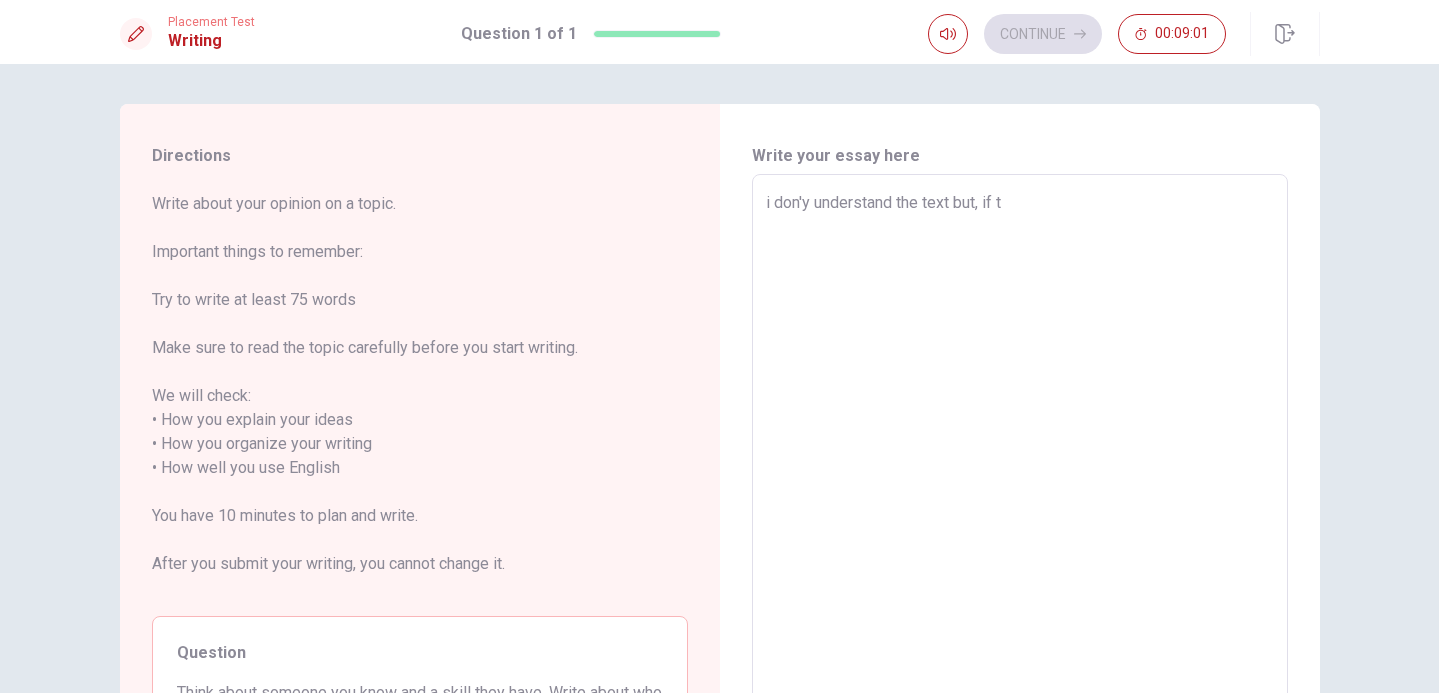 type on "x" 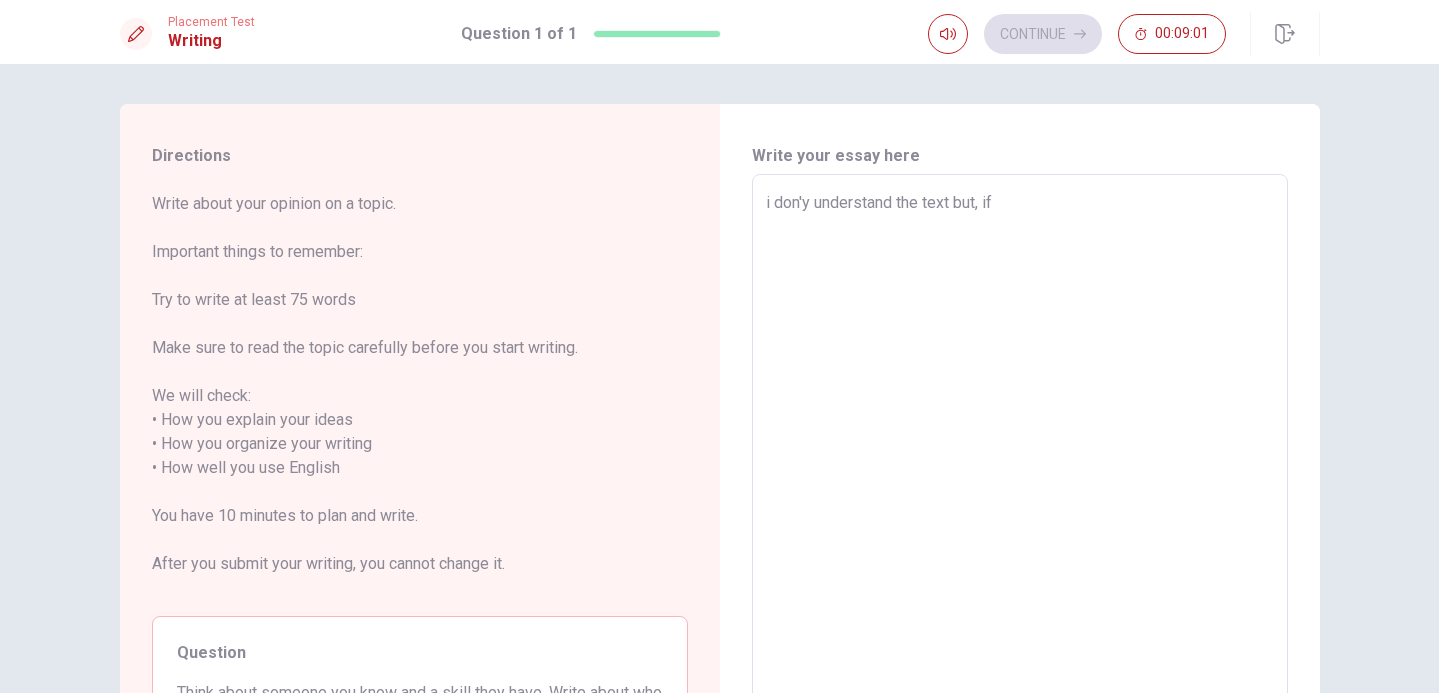 type on "x" 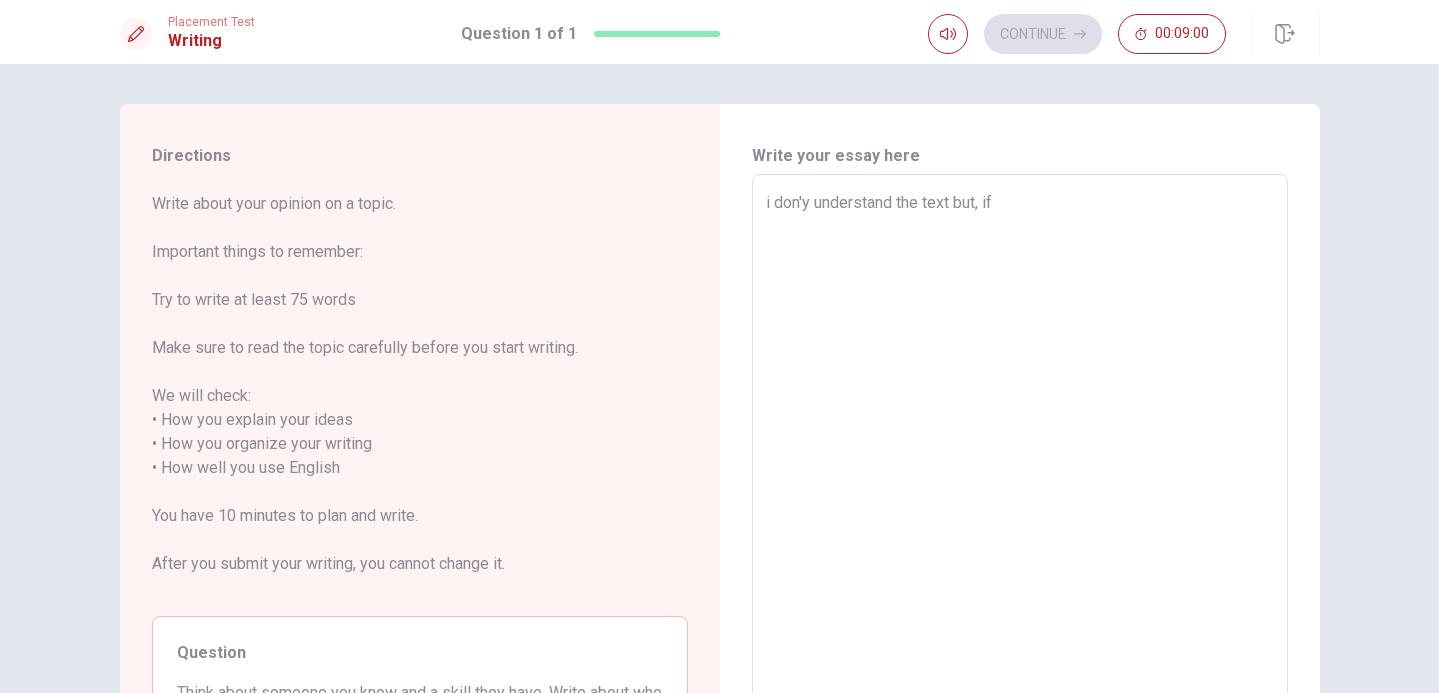 type on "i don'y understand the text but, if i" 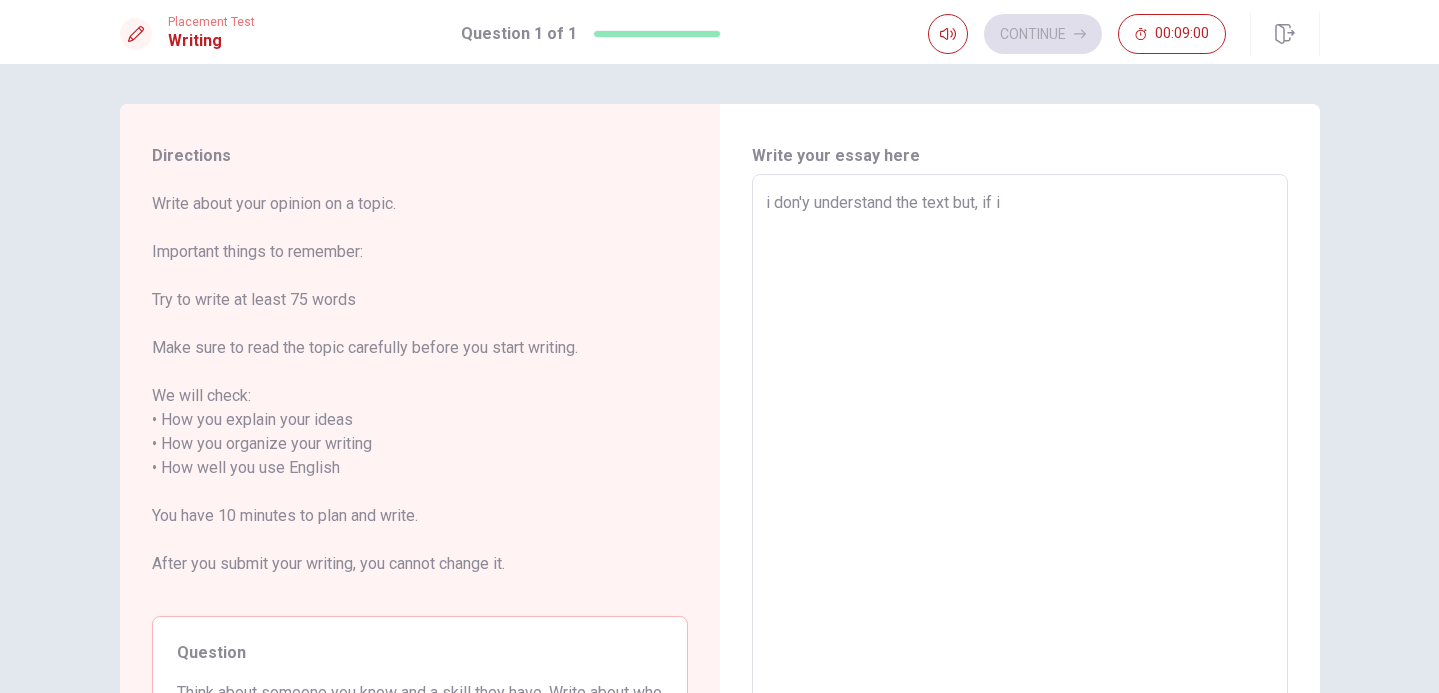 type on "x" 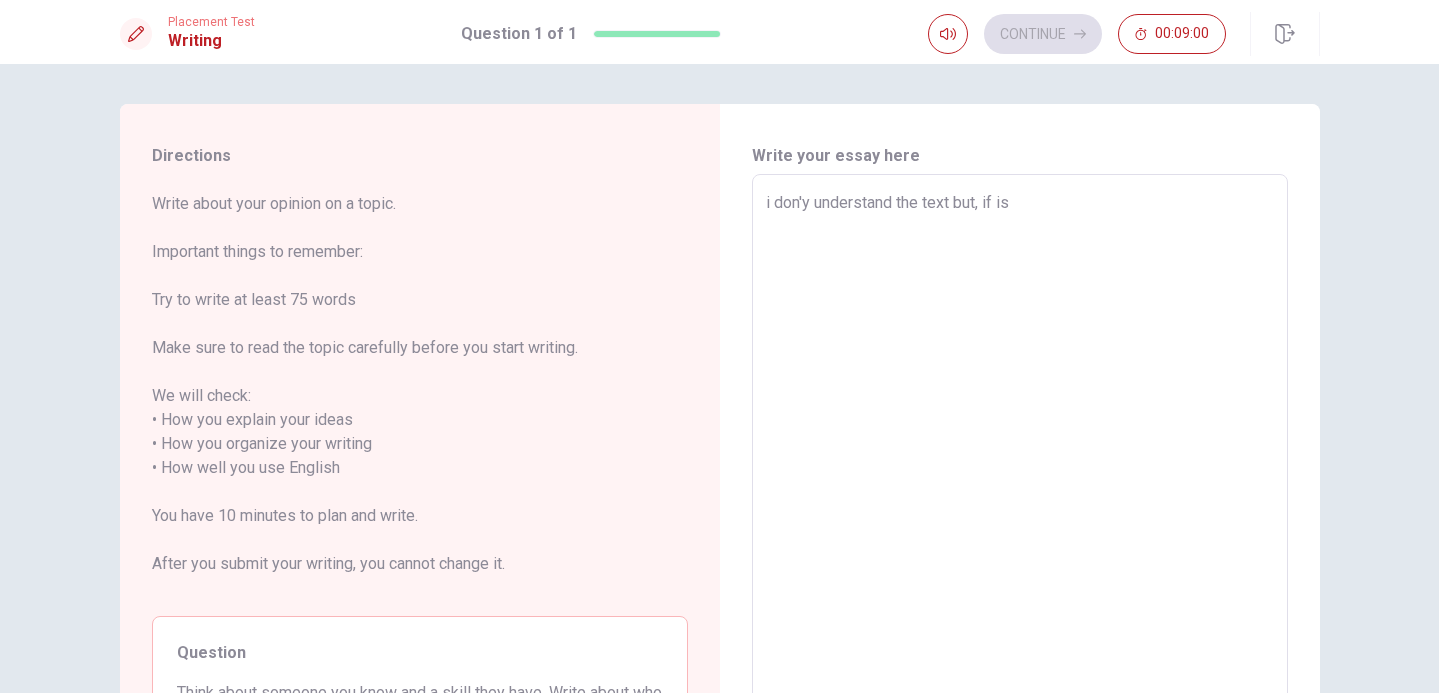 type on "x" 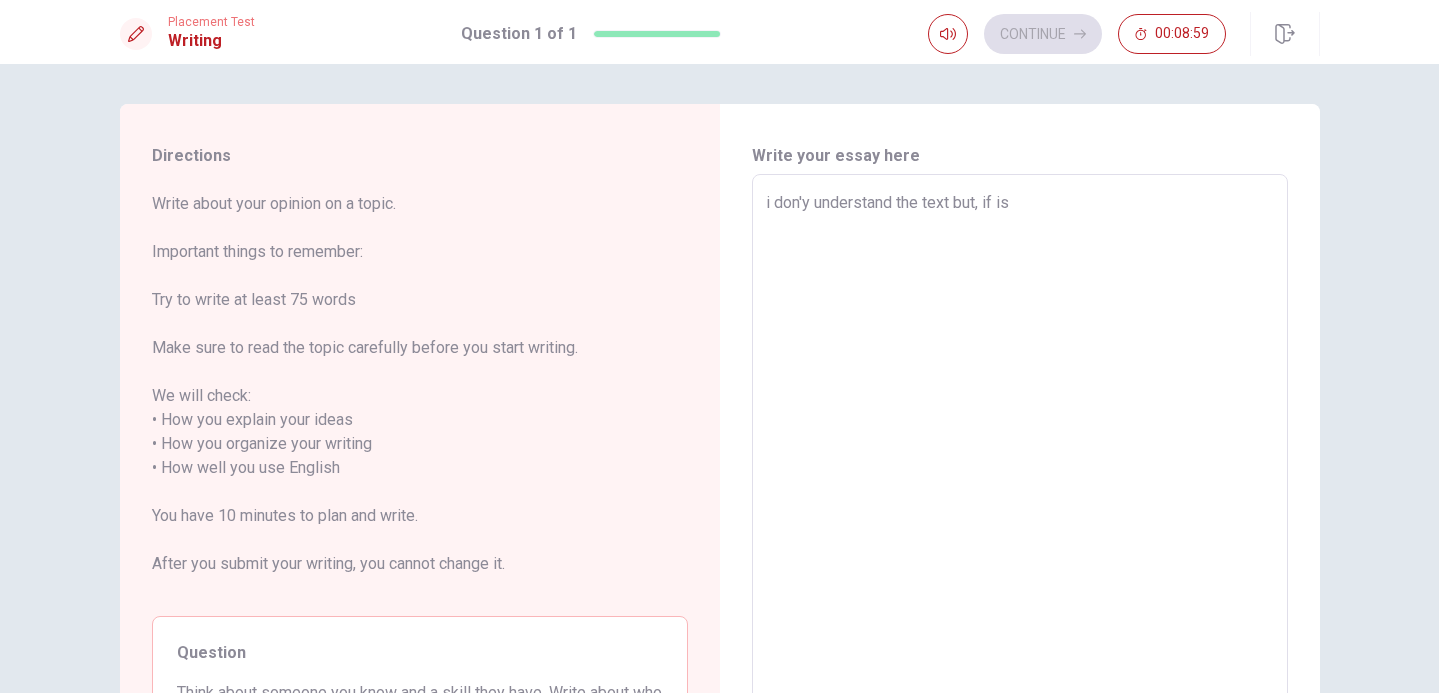type on "x" 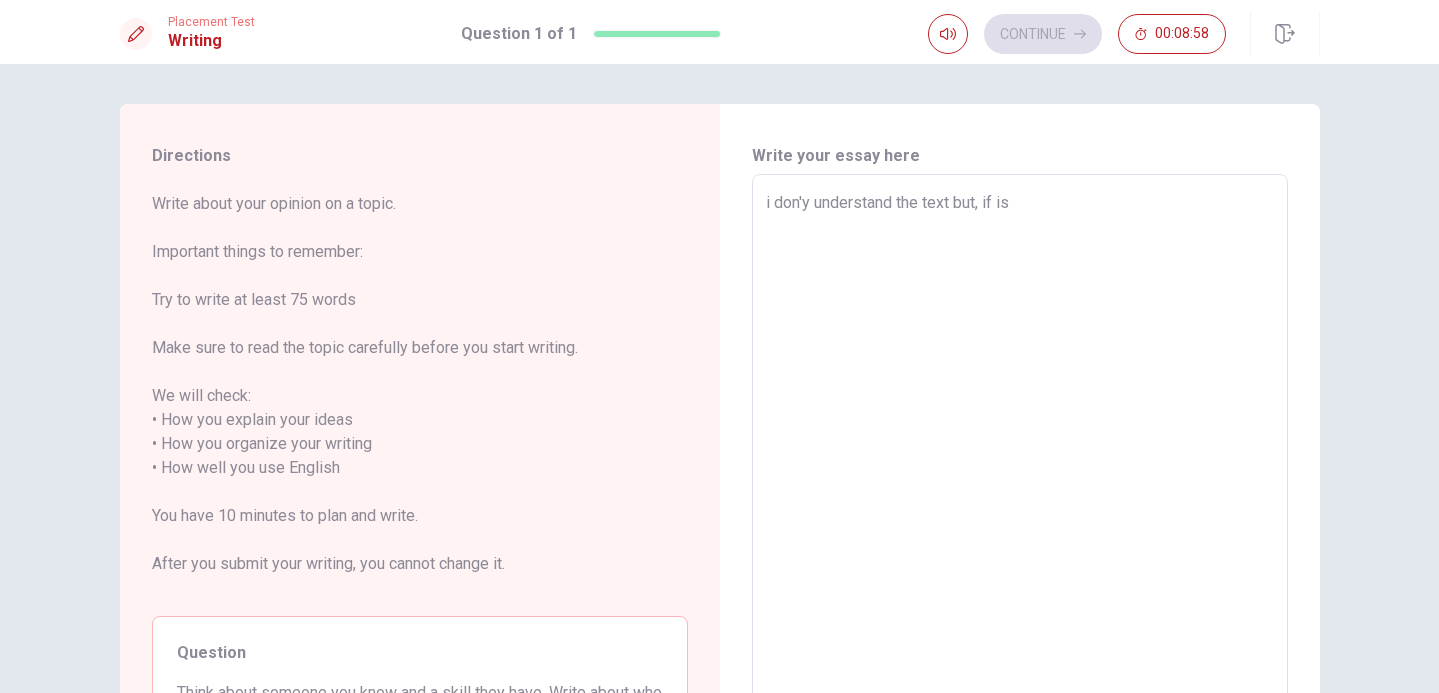 type on "i don'y understand the text but, if is t" 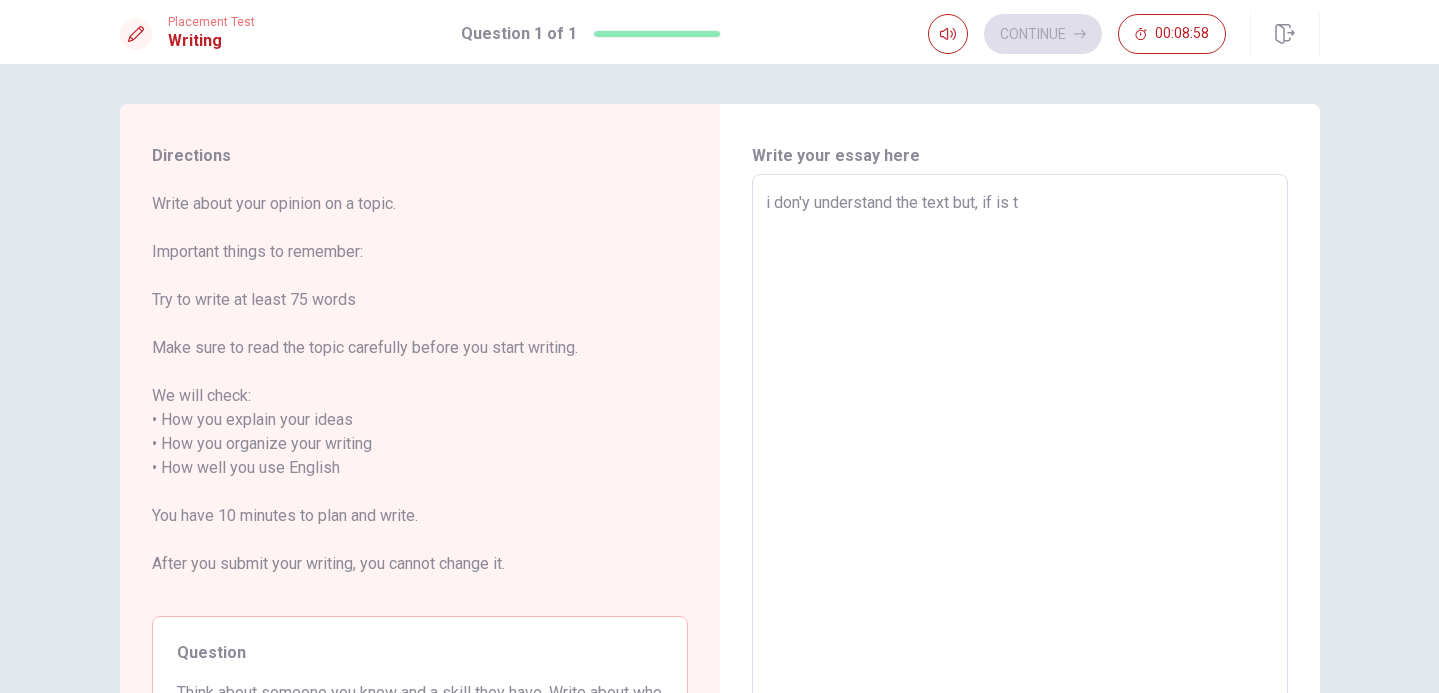 type on "x" 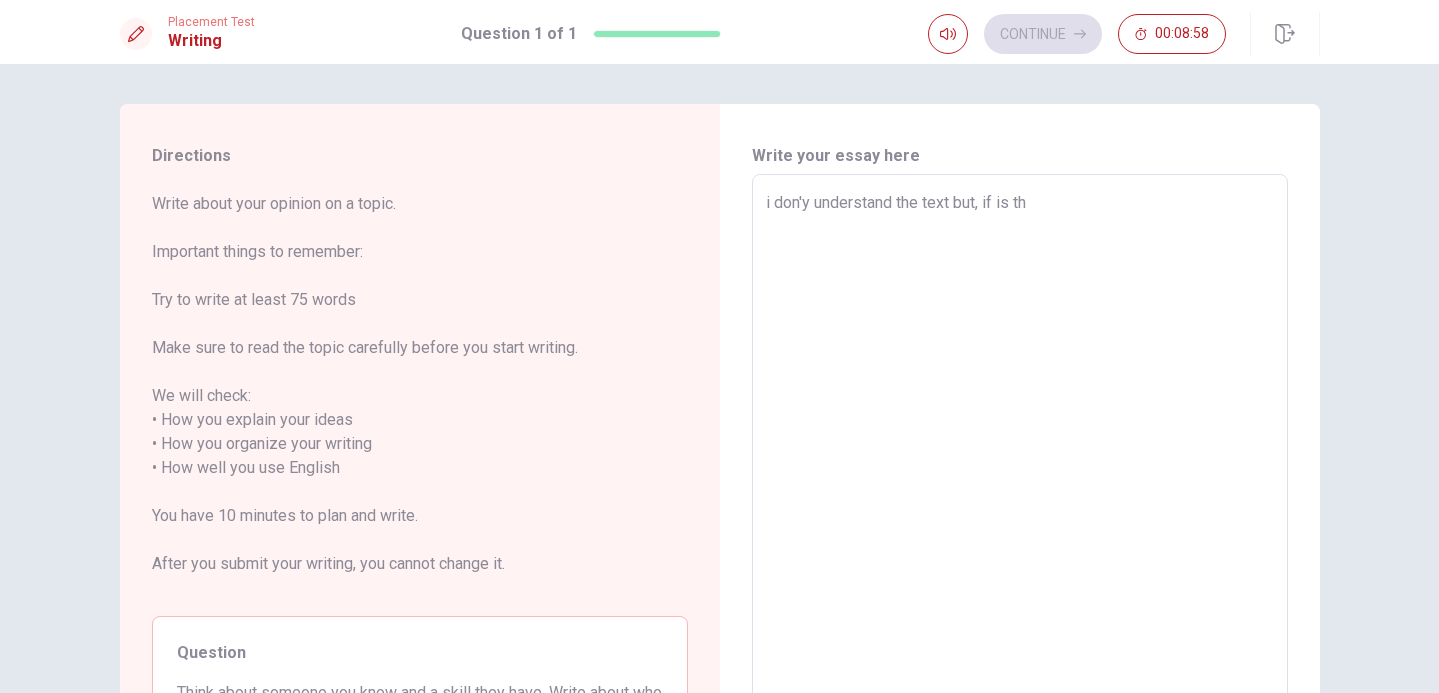 type on "x" 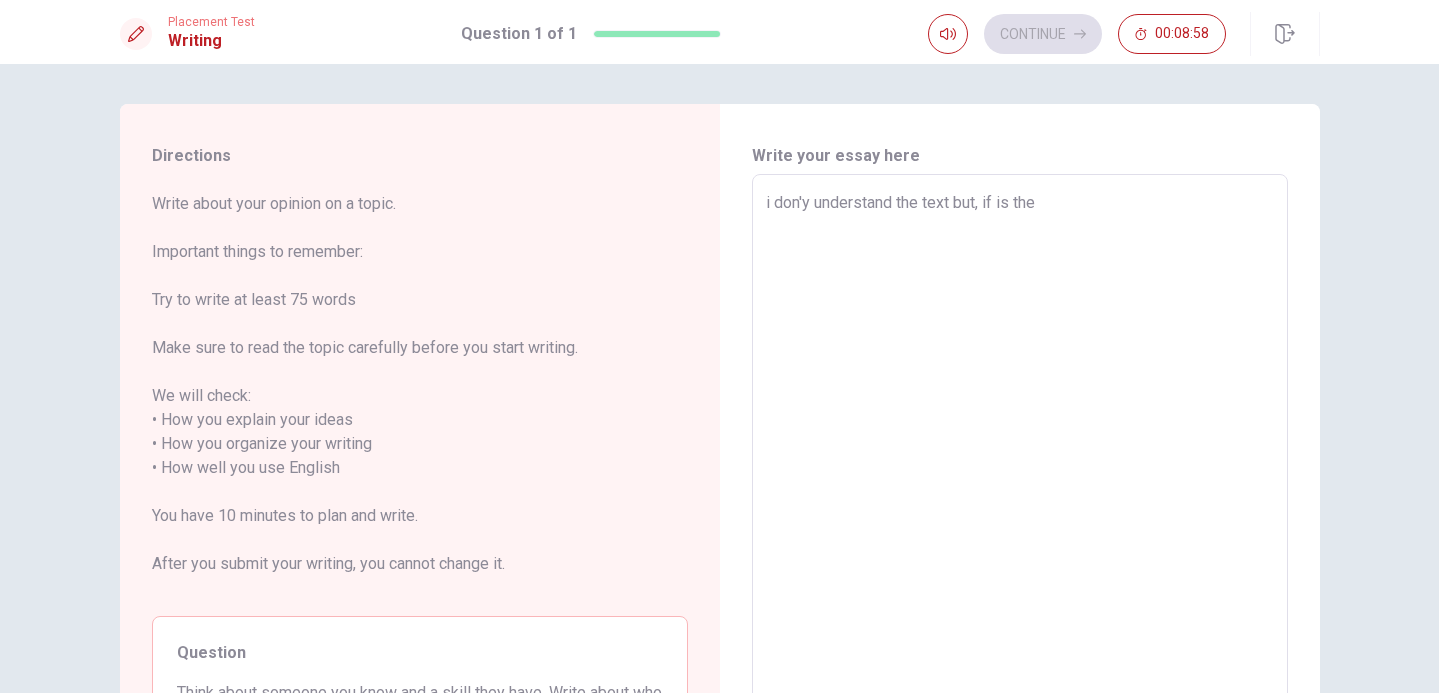 type on "x" 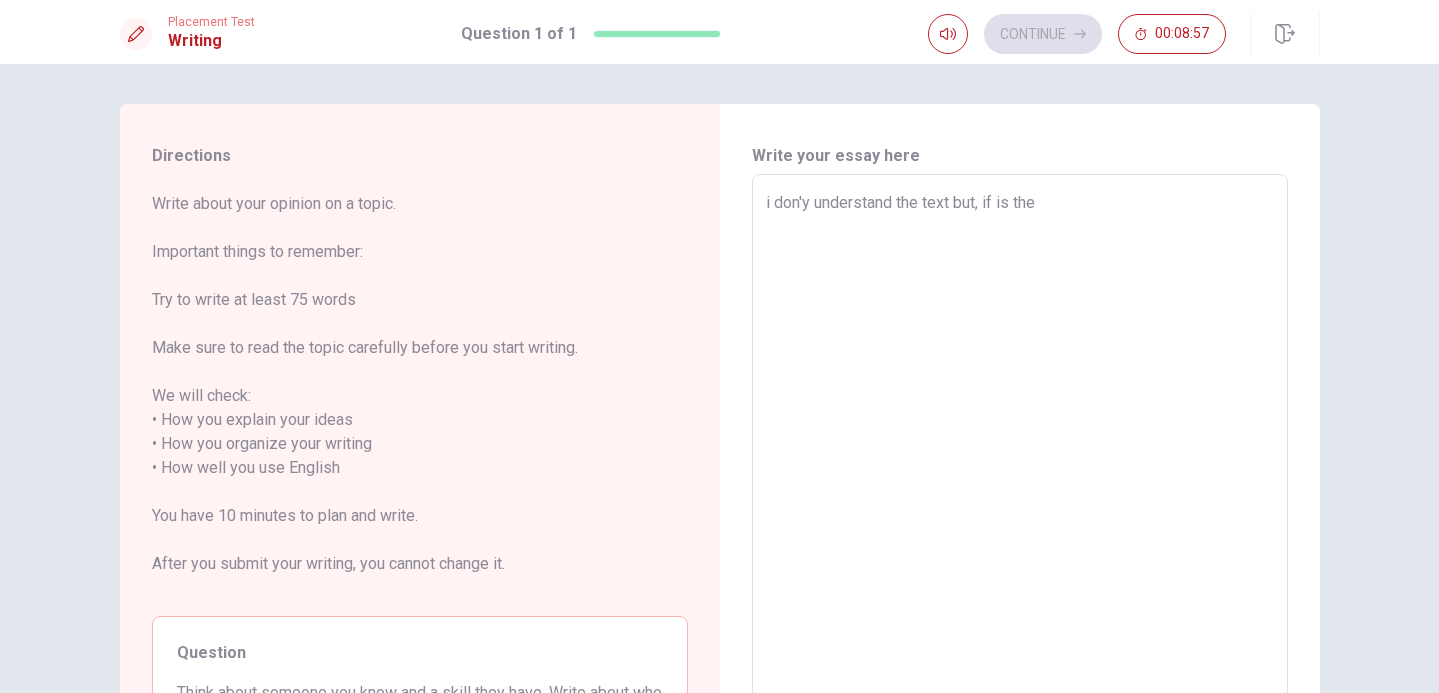 type on "i don'y understand the text but, if is the b" 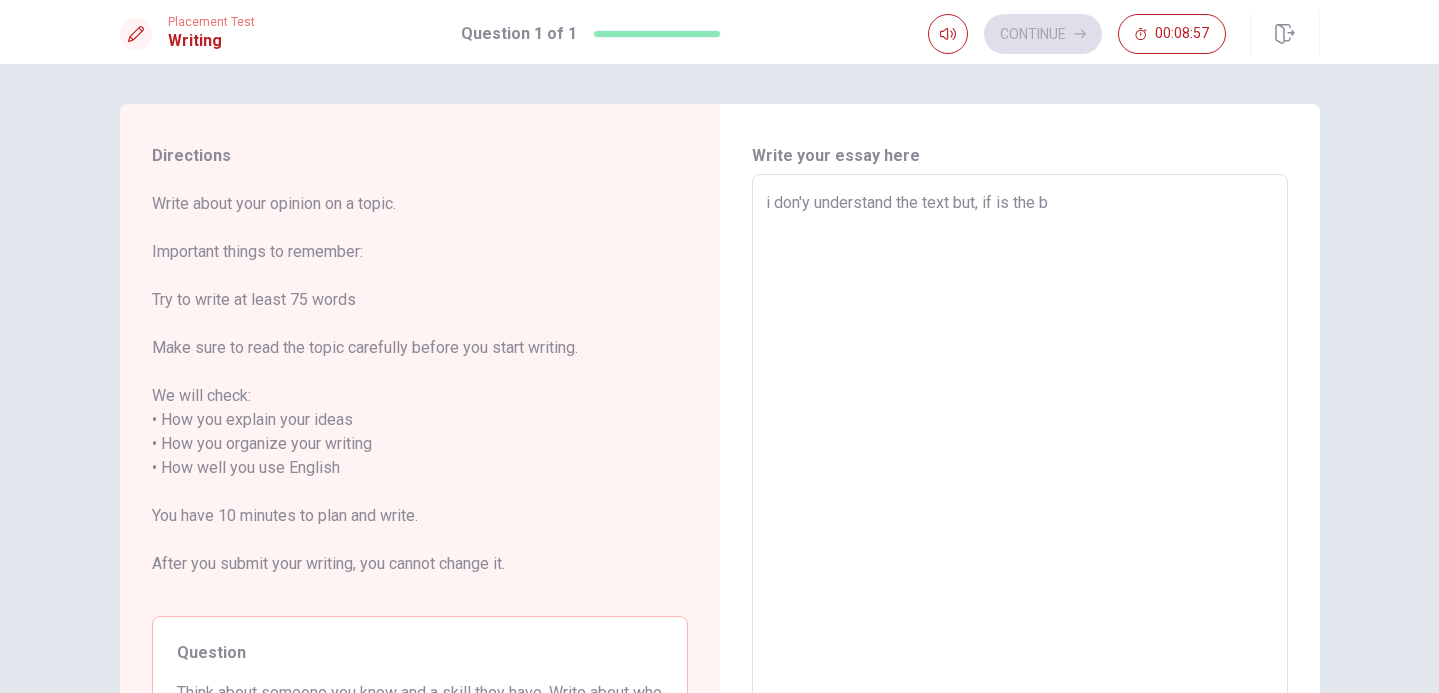 type on "x" 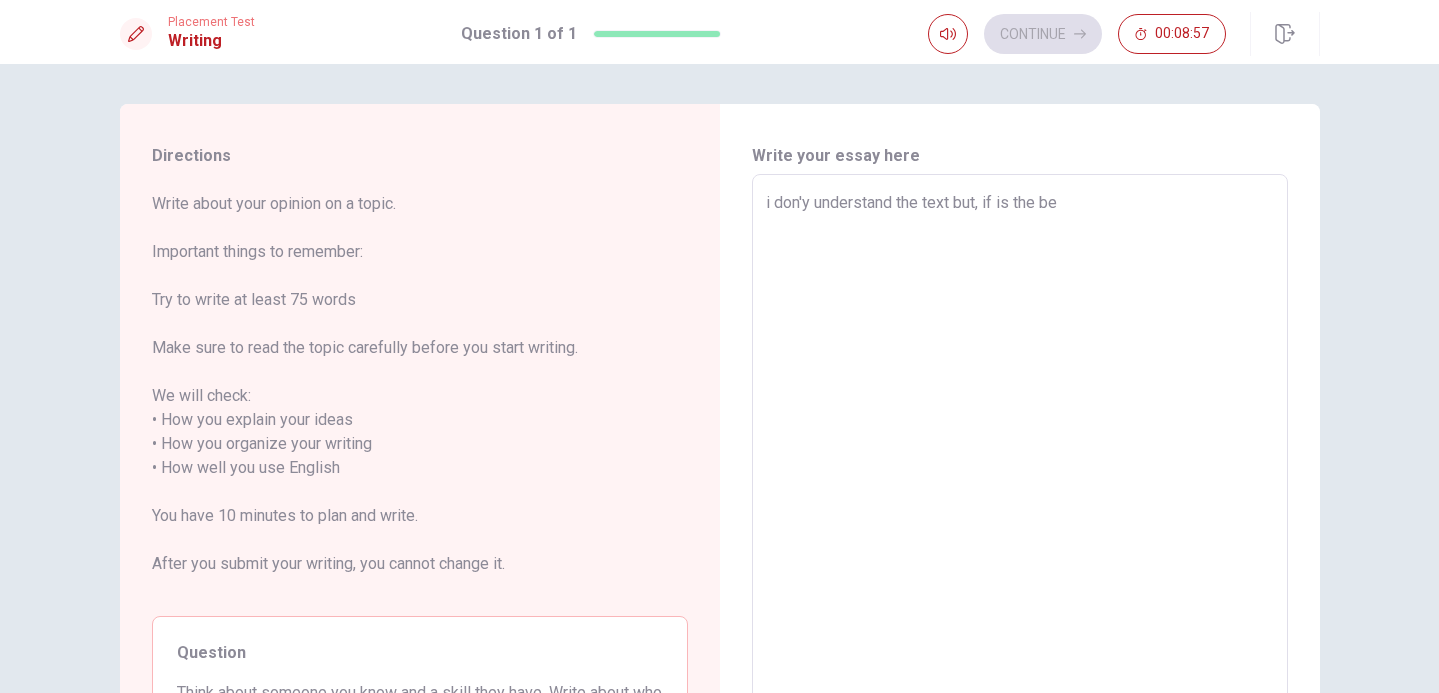 type on "x" 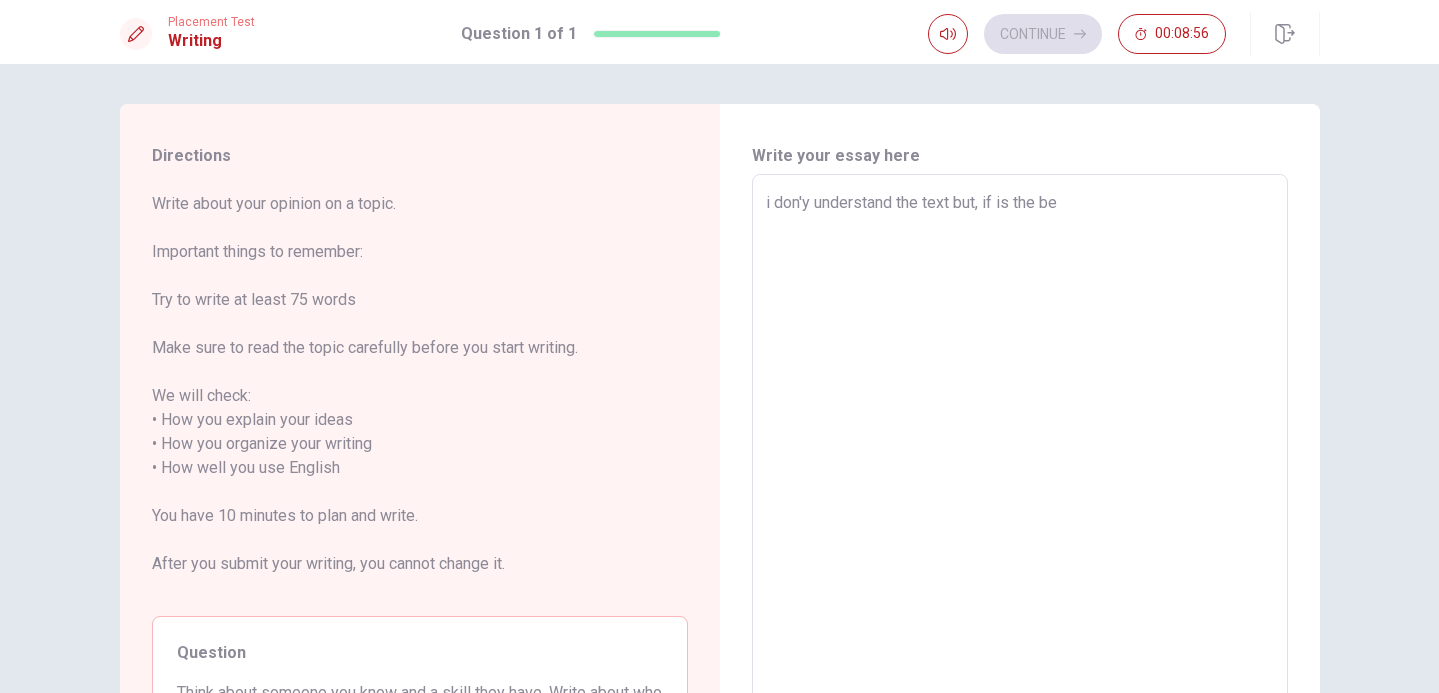 type on "i don'y understand the text but, if is the bef" 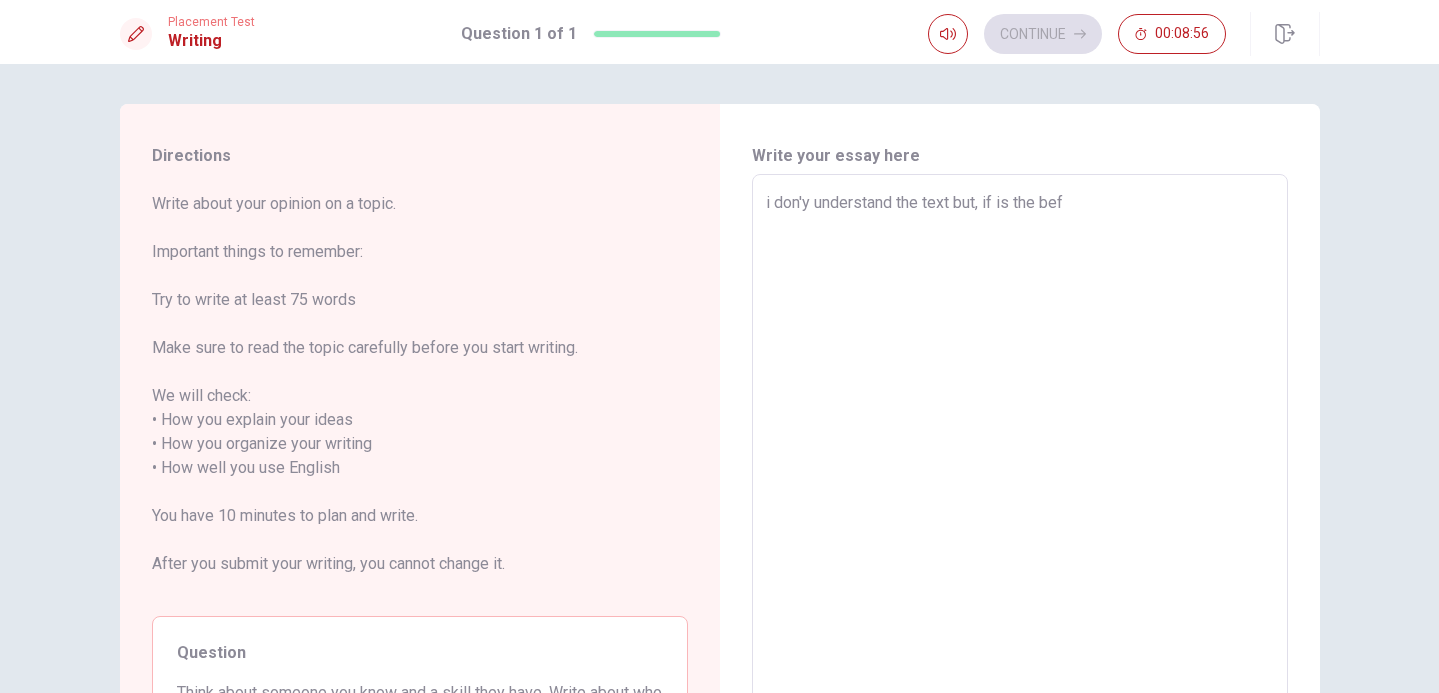 type on "x" 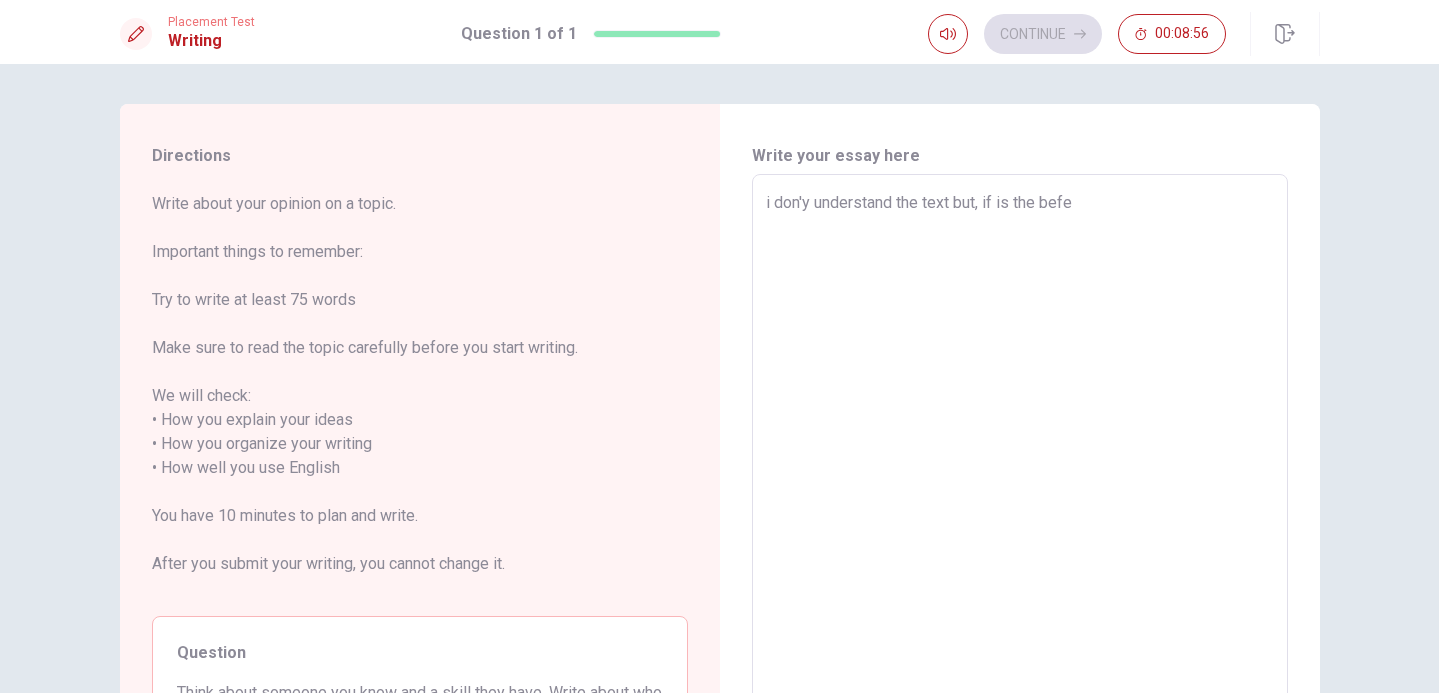 type on "x" 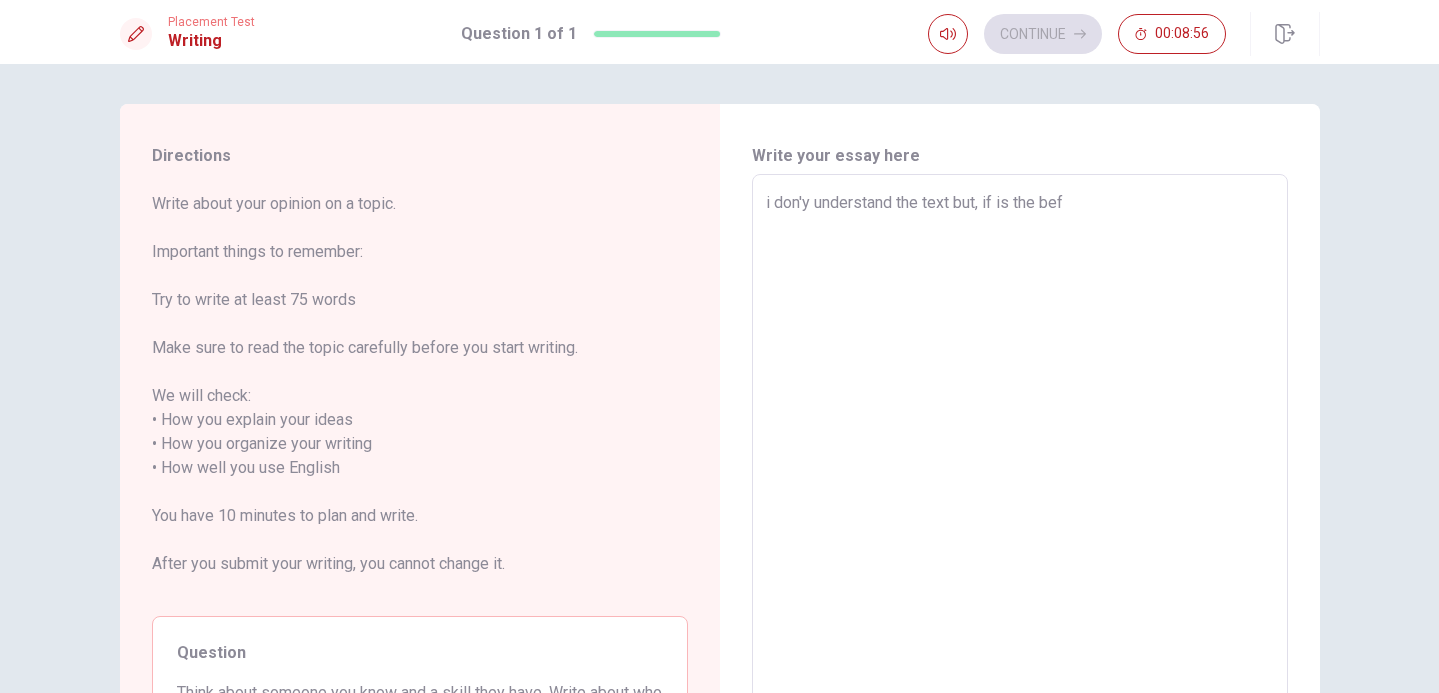 type on "x" 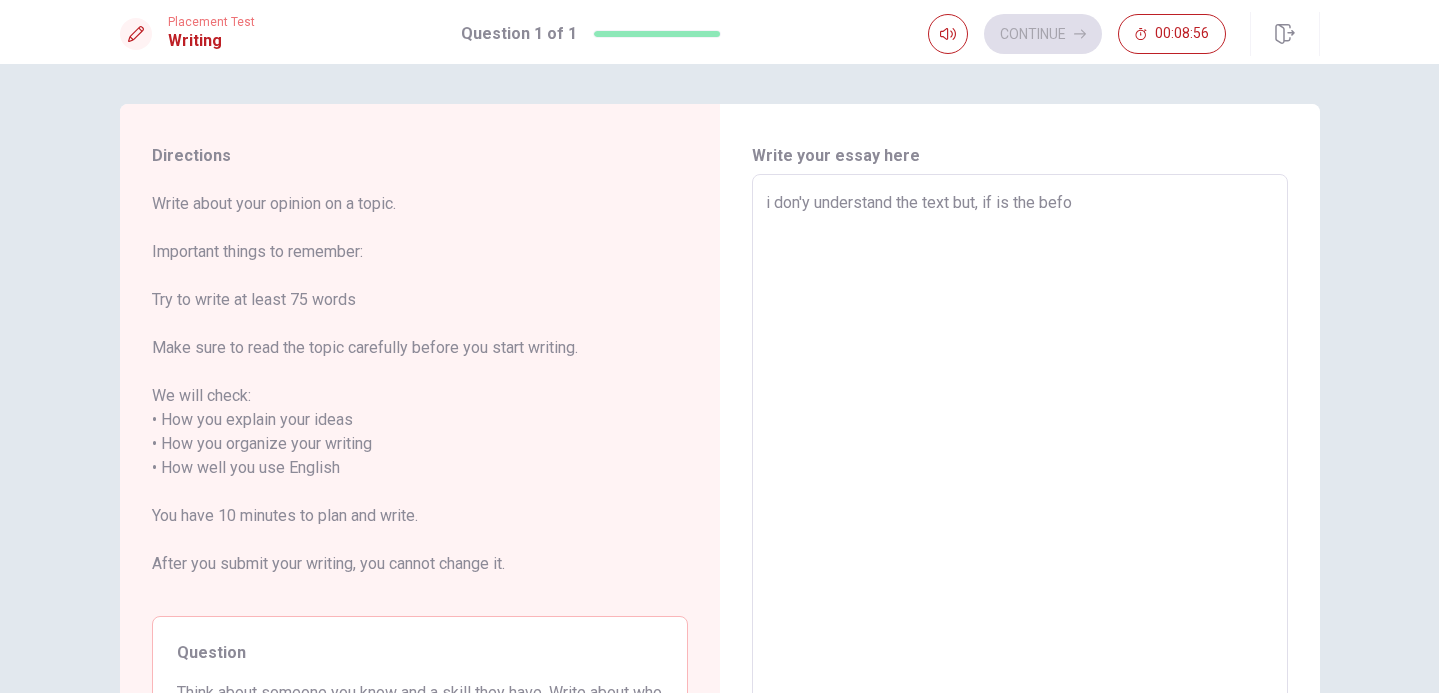type on "x" 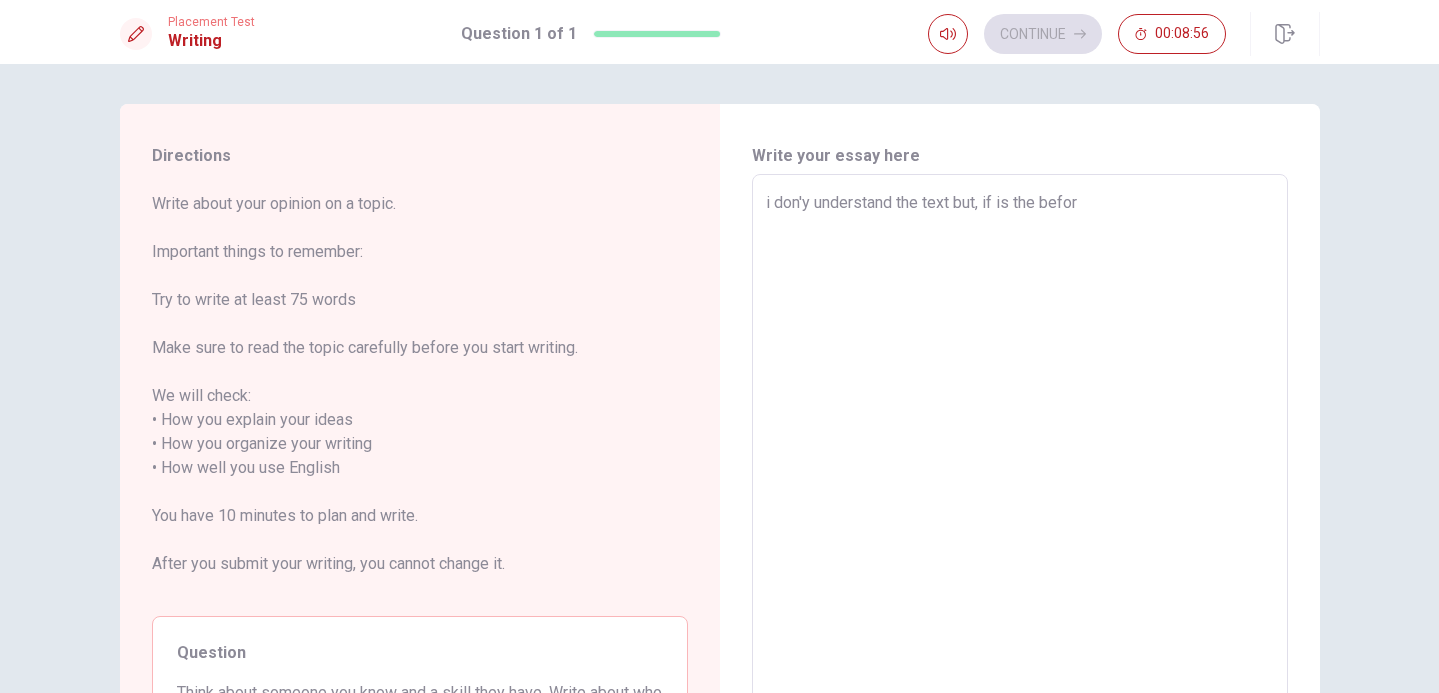type on "x" 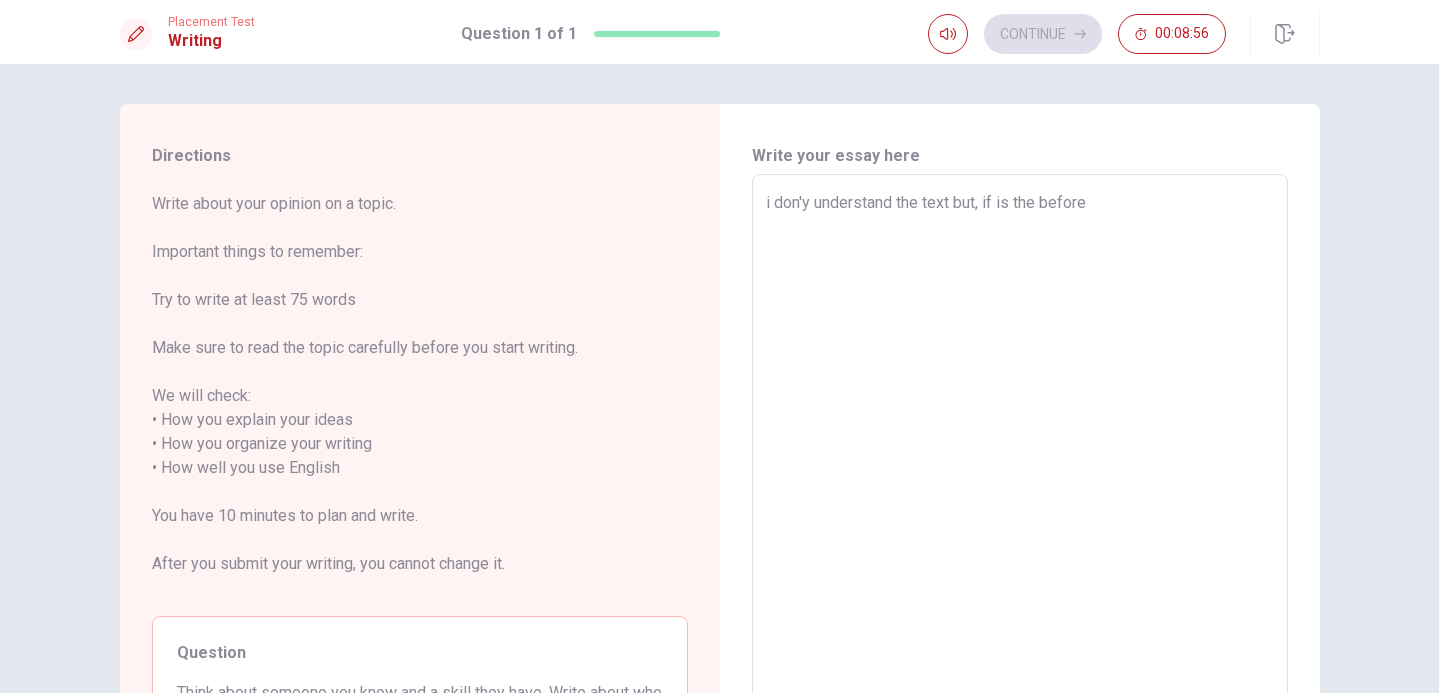 type on "x" 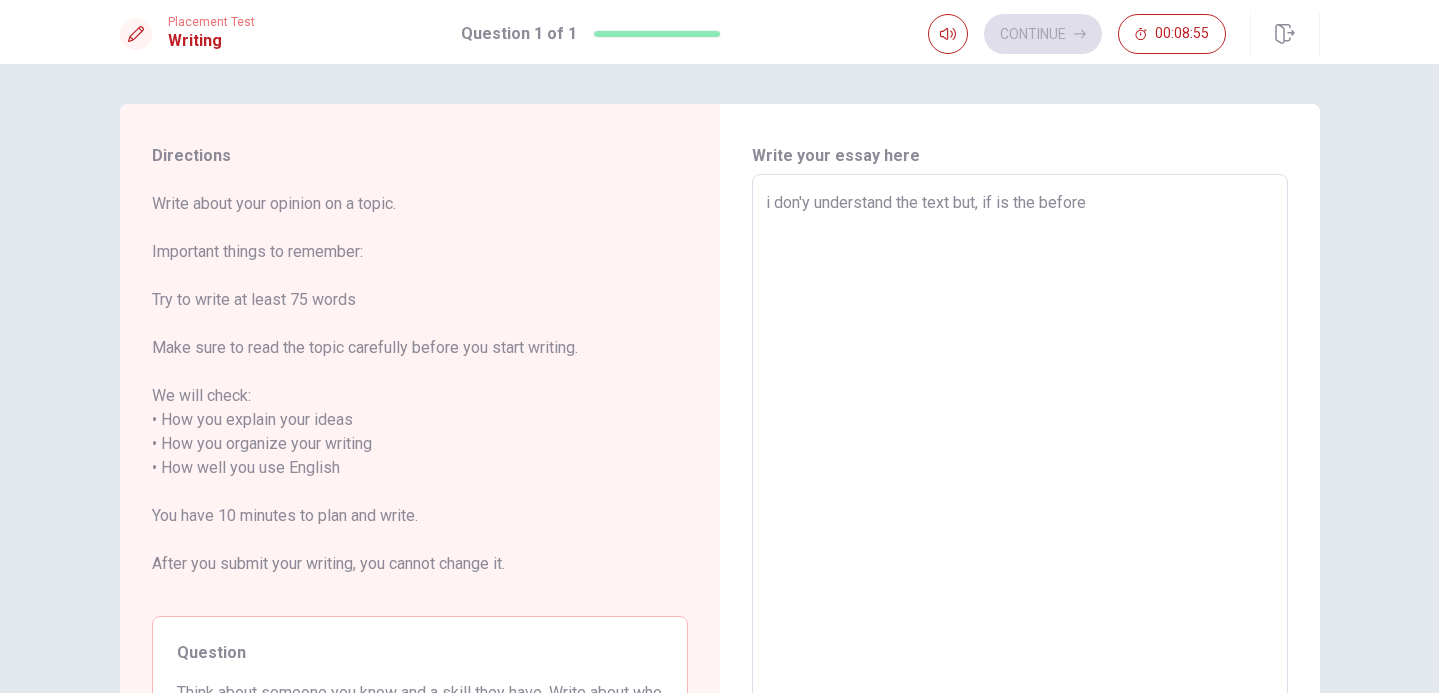type on "i don'y understand the text but, if is the before" 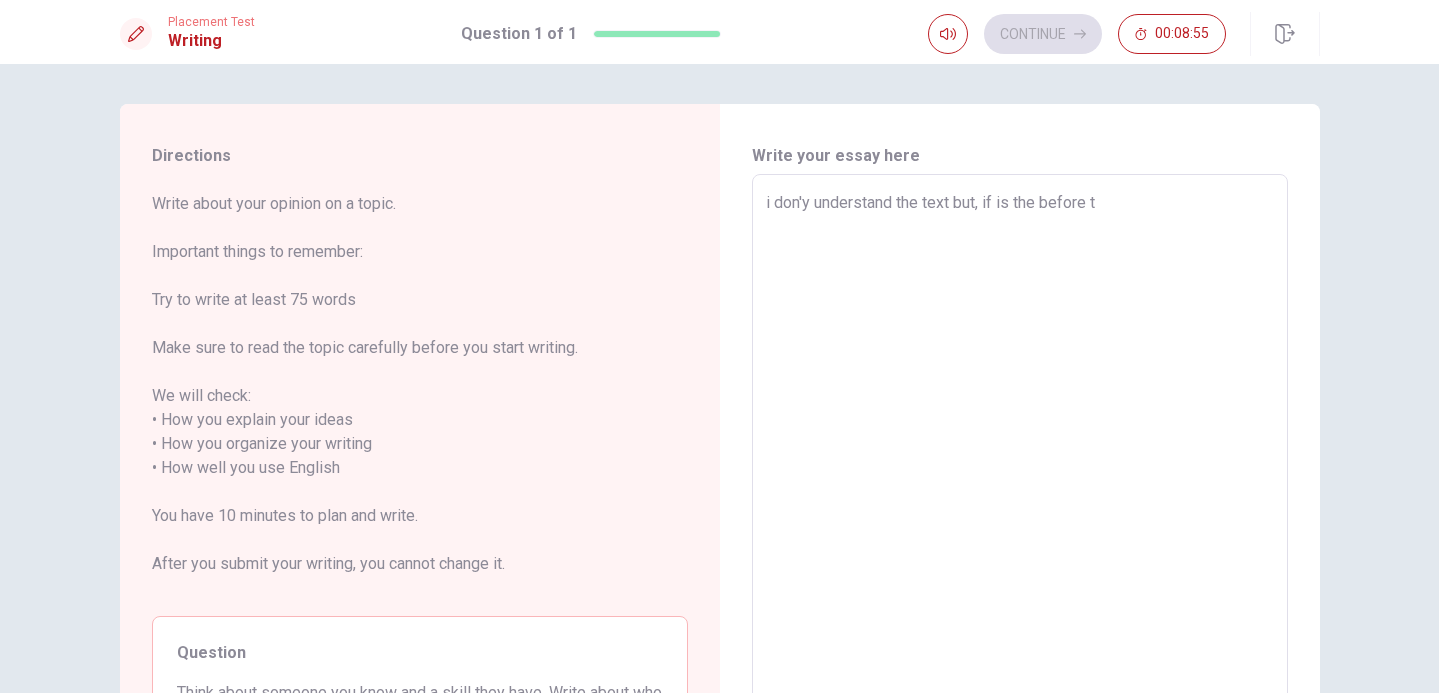 type on "x" 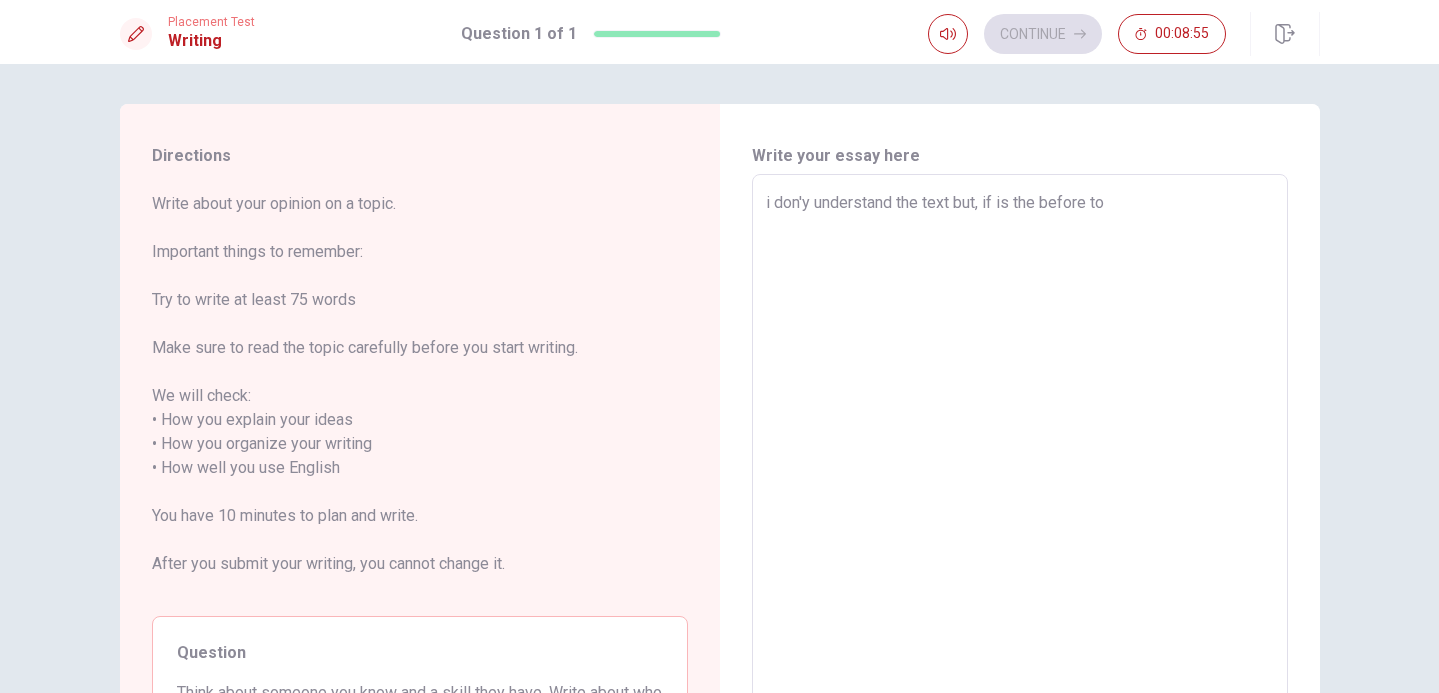 type on "x" 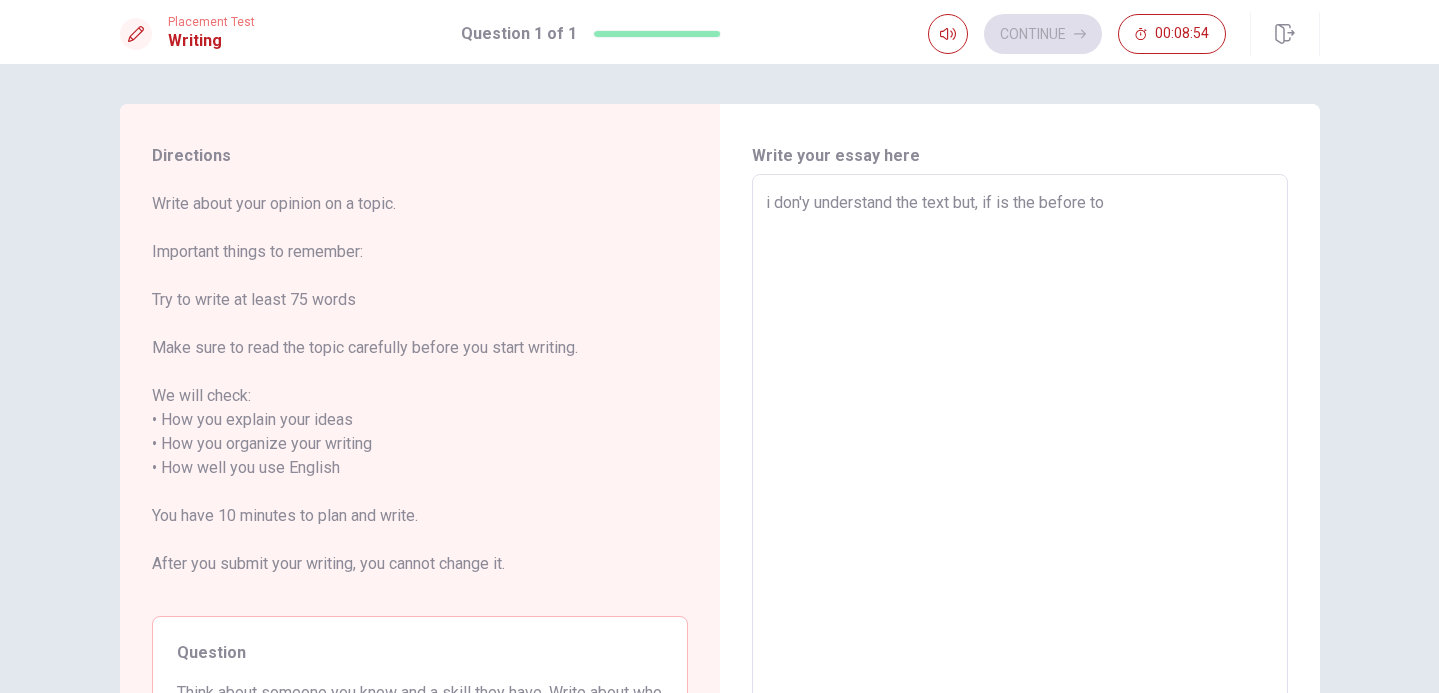 type on "i don'y understand the text but, if is the before top" 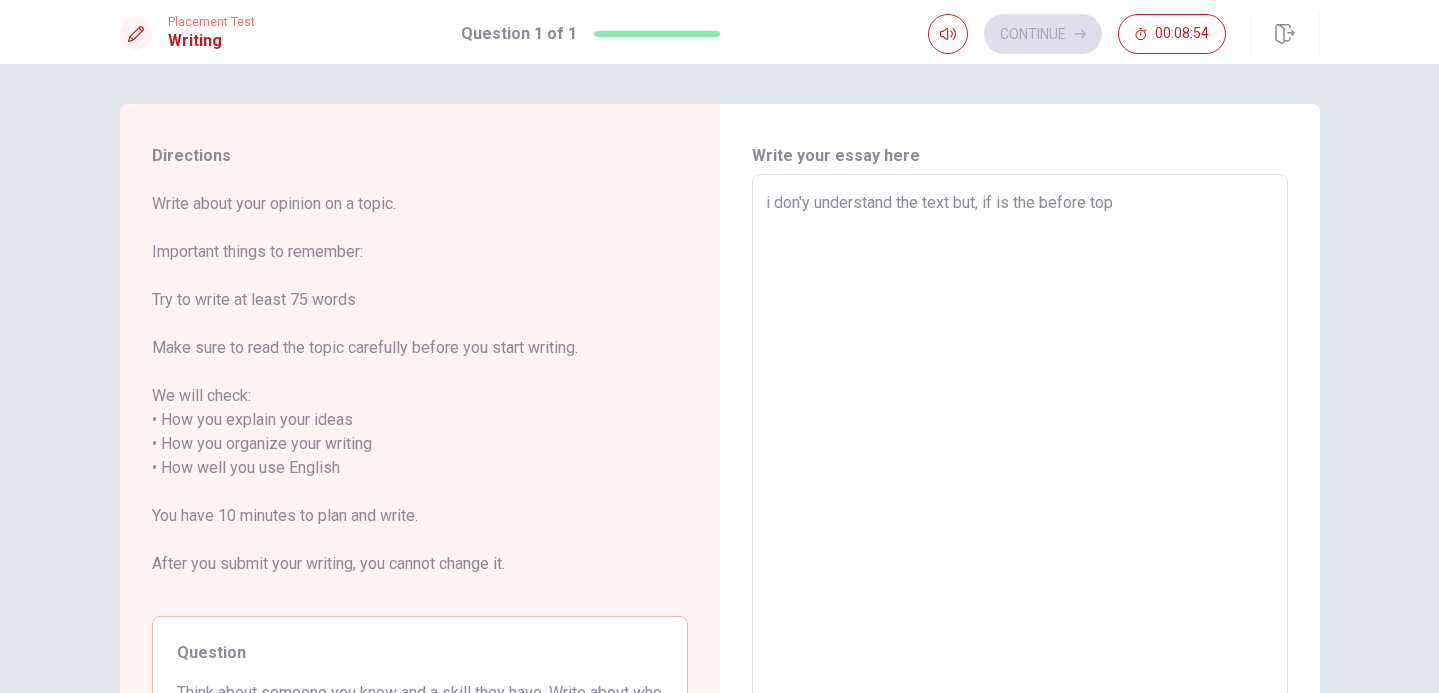 type on "x" 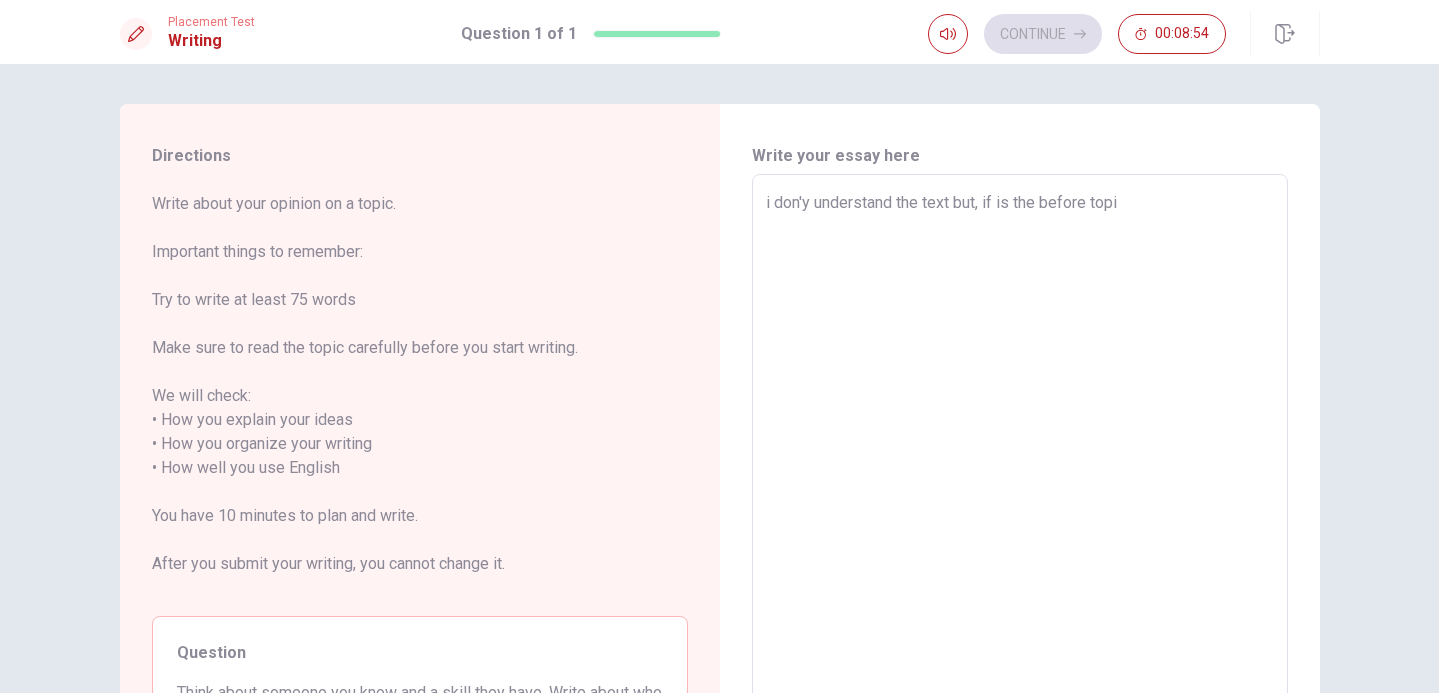 type on "x" 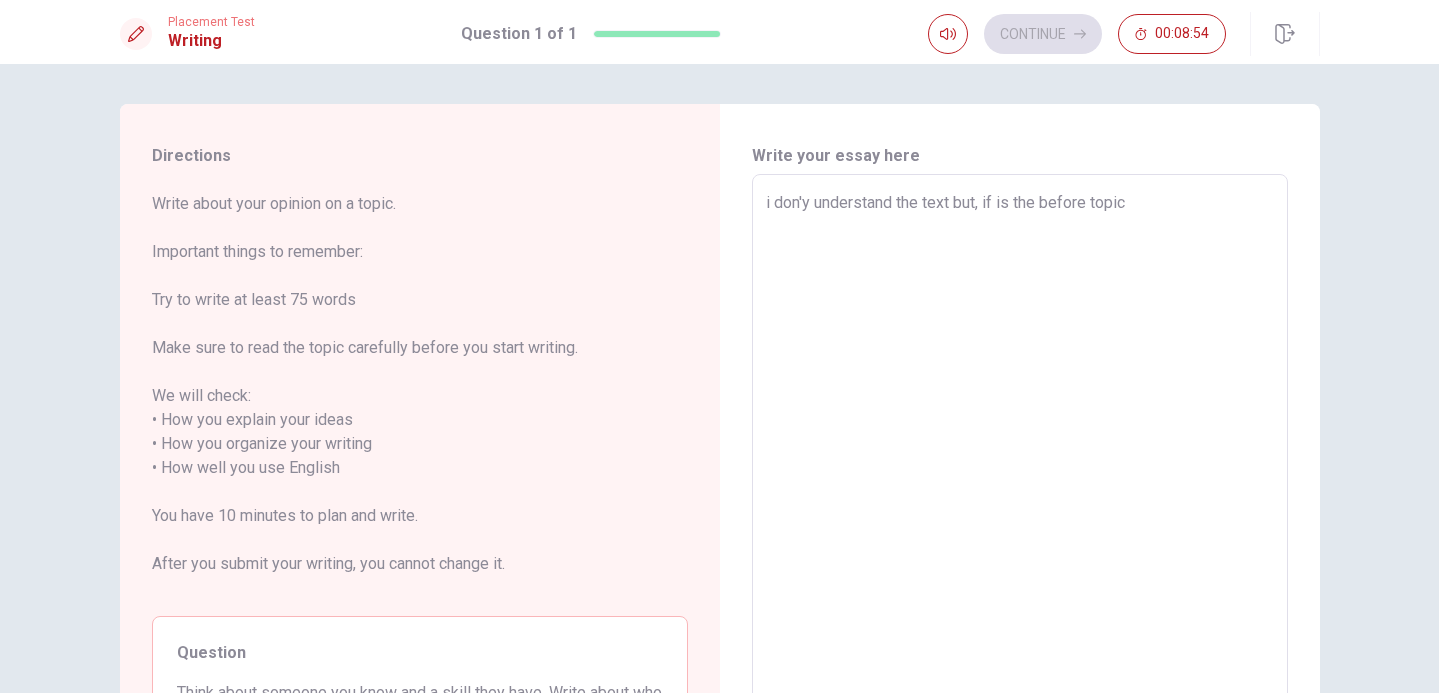type on "x" 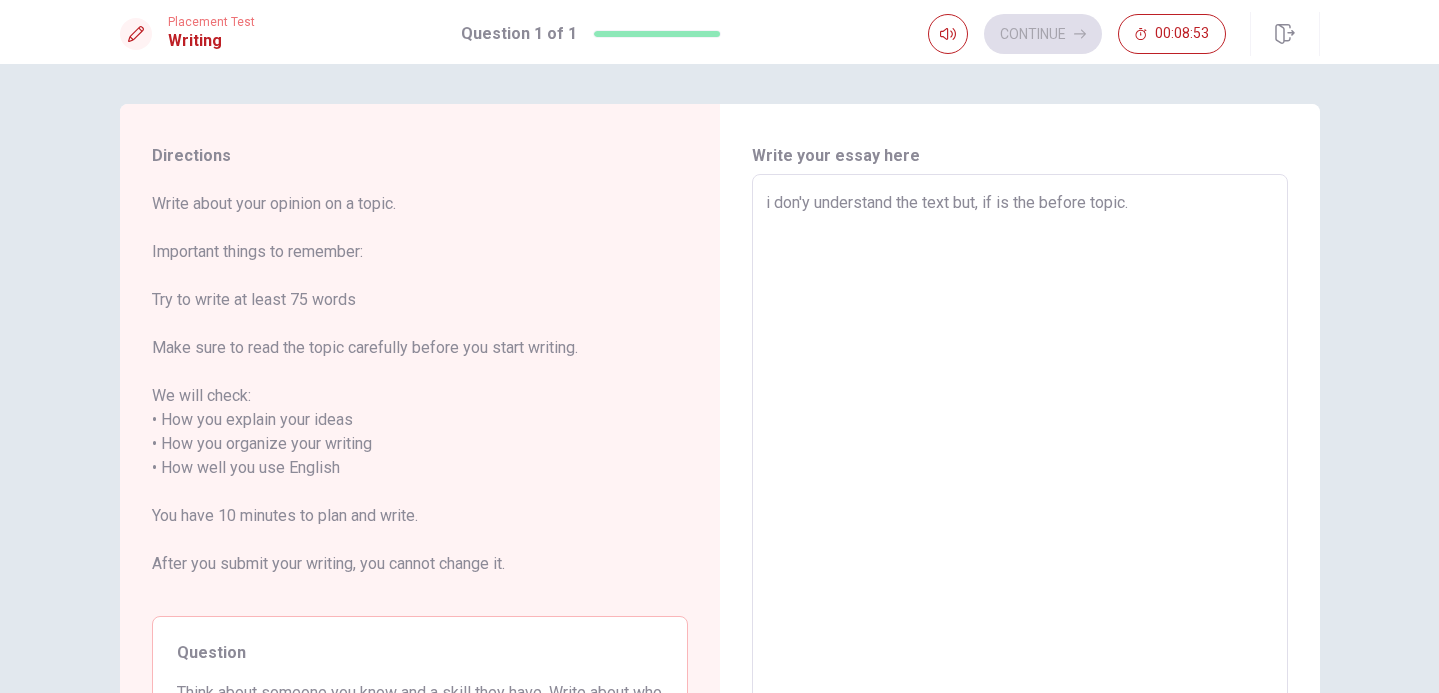 type on "x" 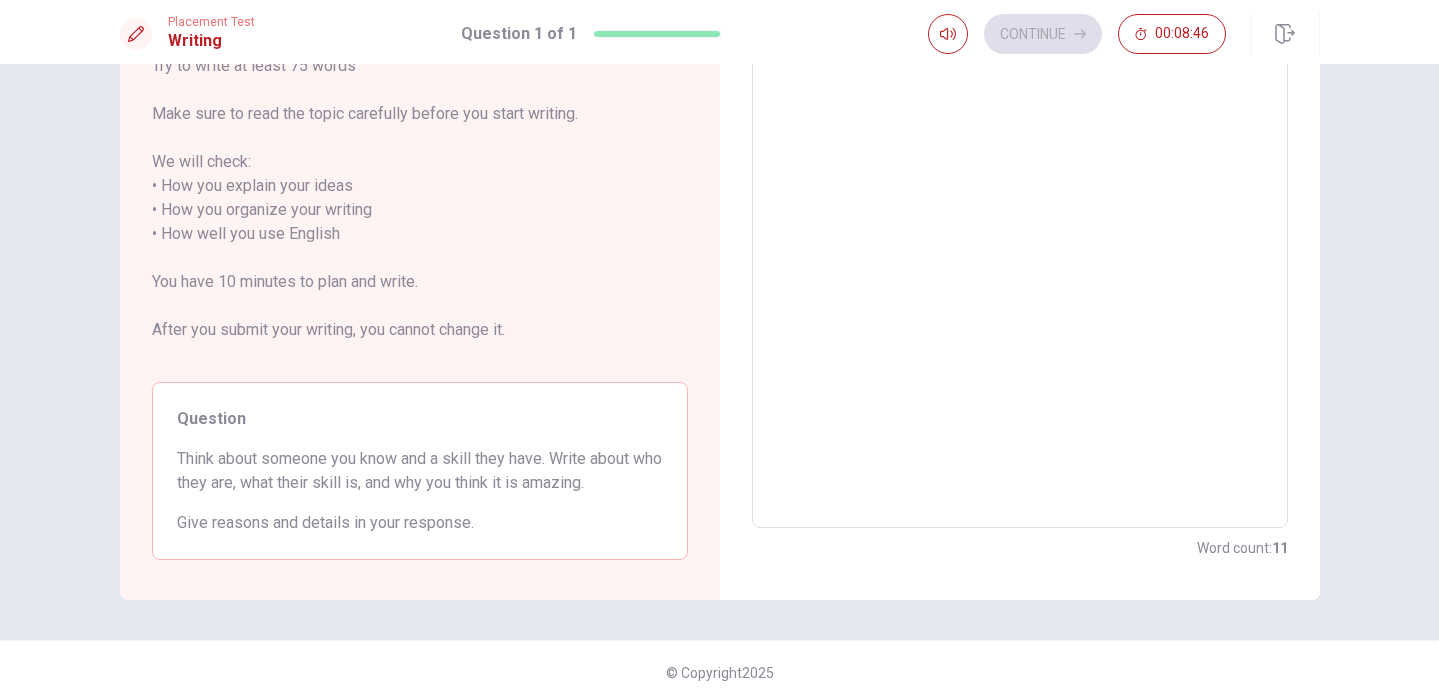scroll, scrollTop: 235, scrollLeft: 0, axis: vertical 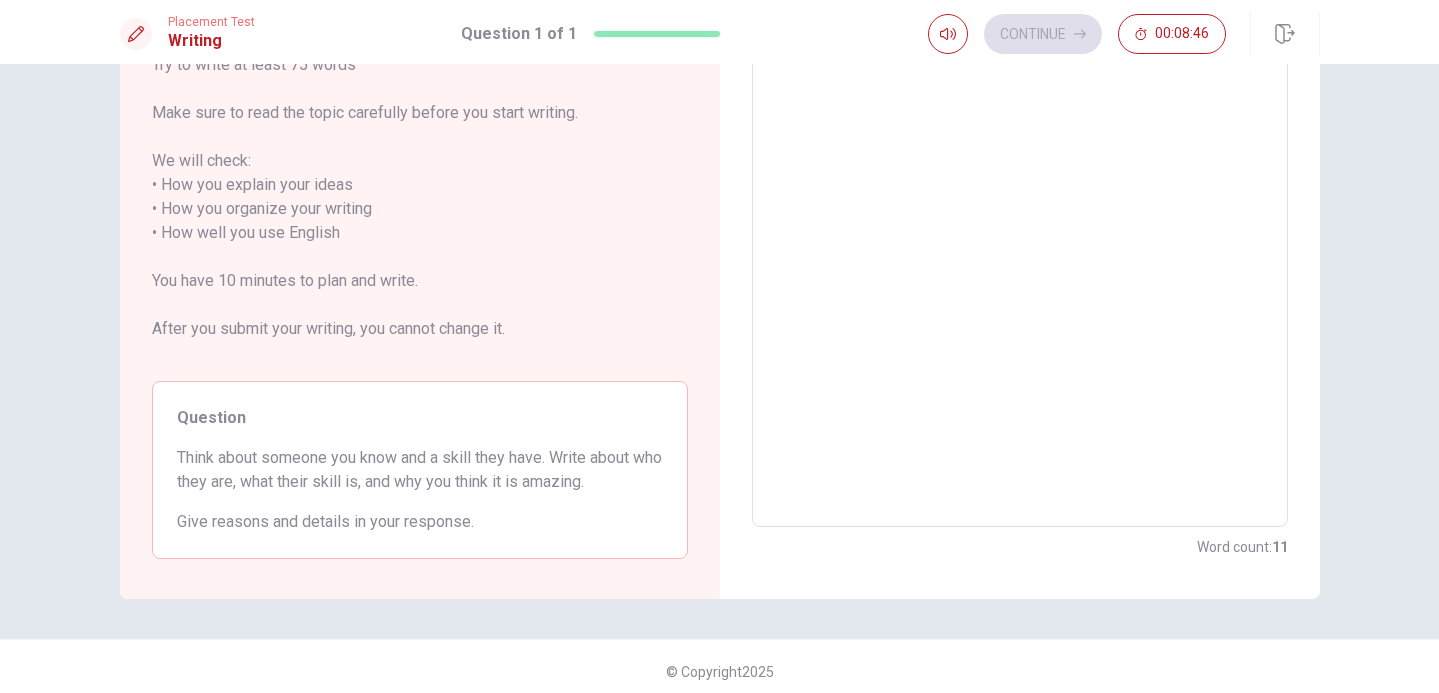 type on "x" 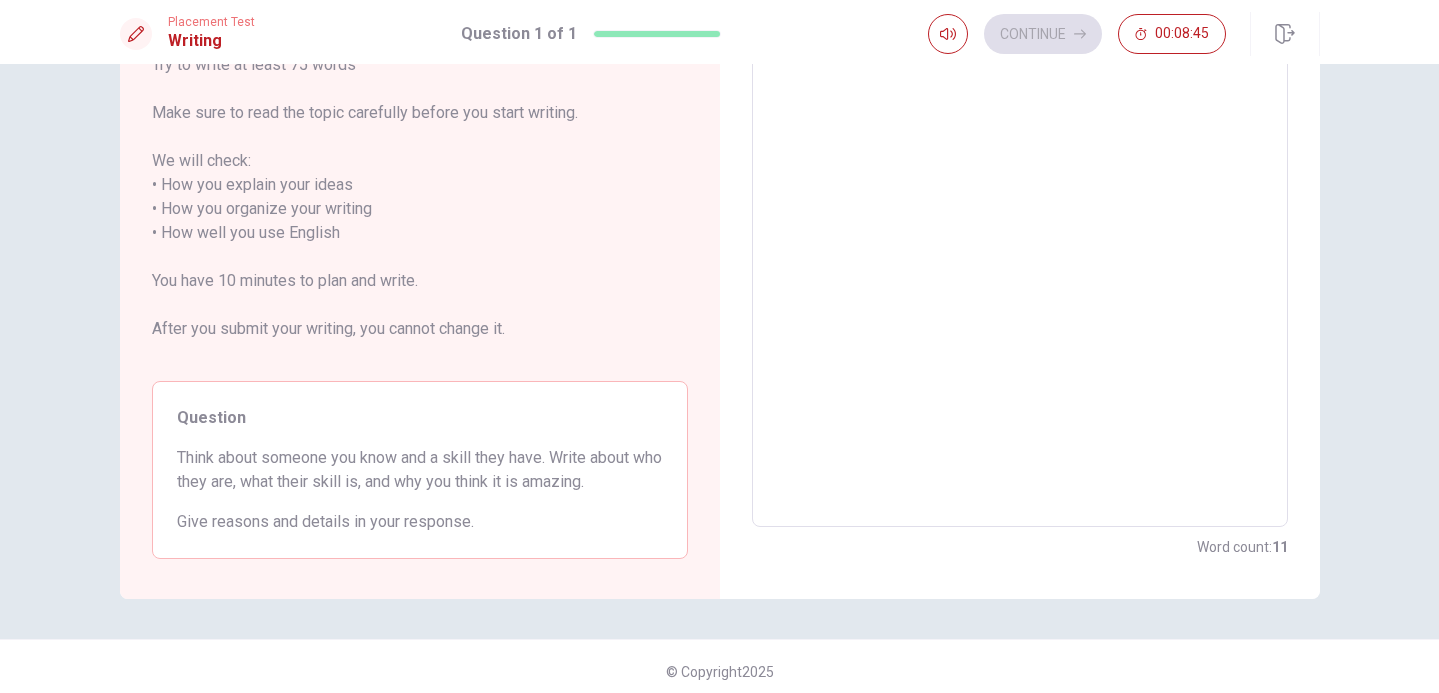 type on "i don'y understand the text but, if is the before topic.
I" 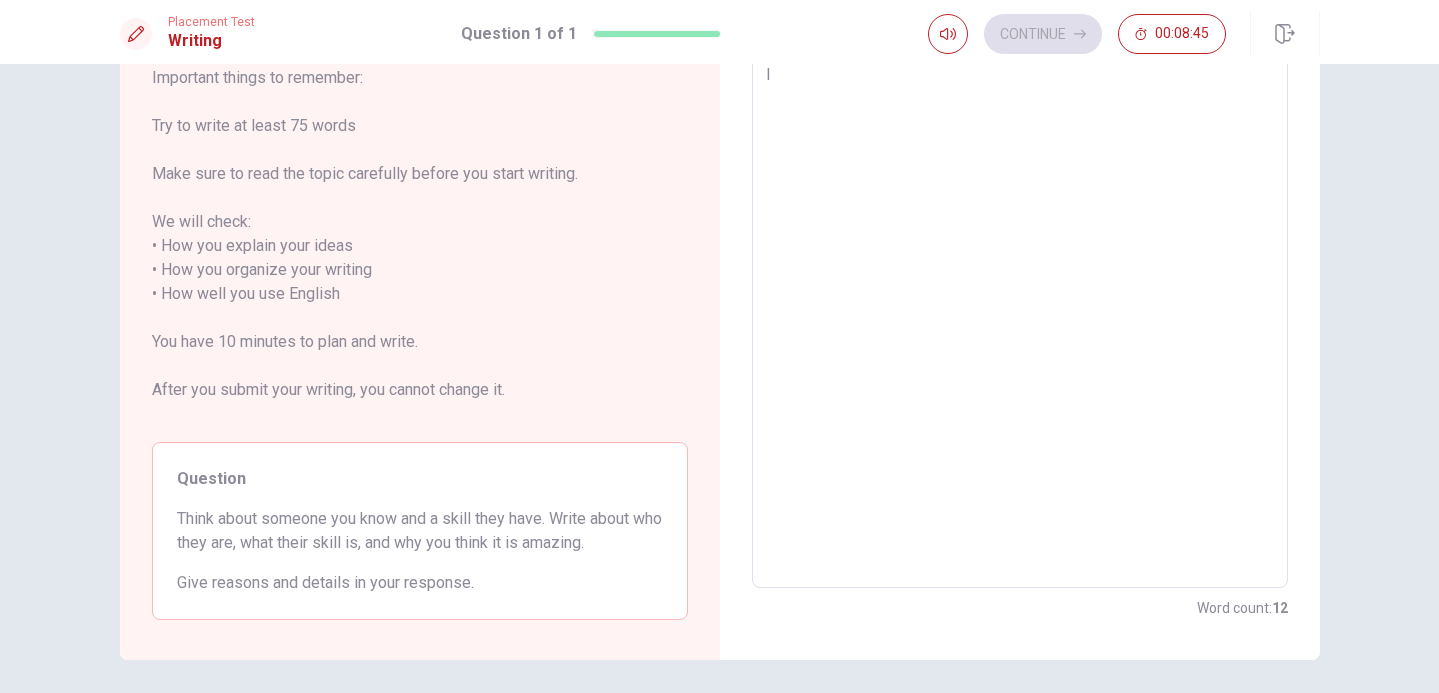 type on "i don'y understand the text but, if is the before topic.
I" 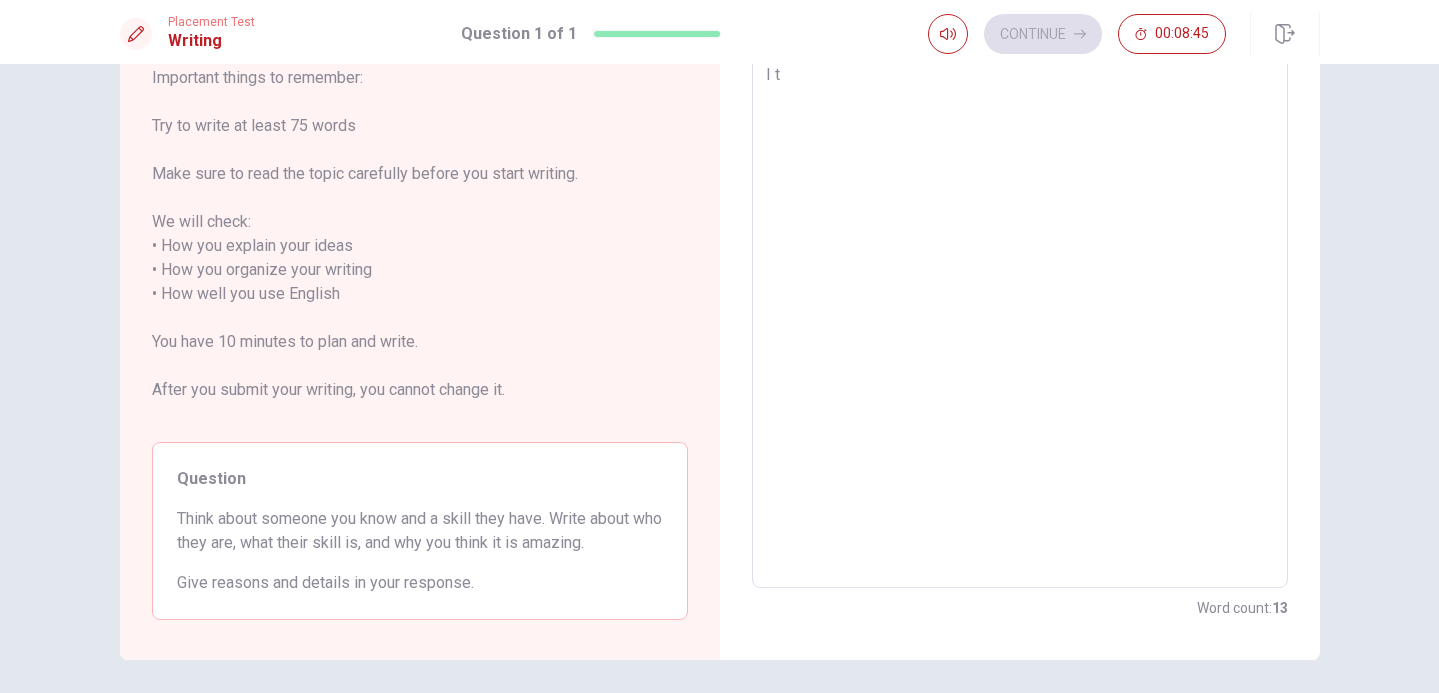 type on "x" 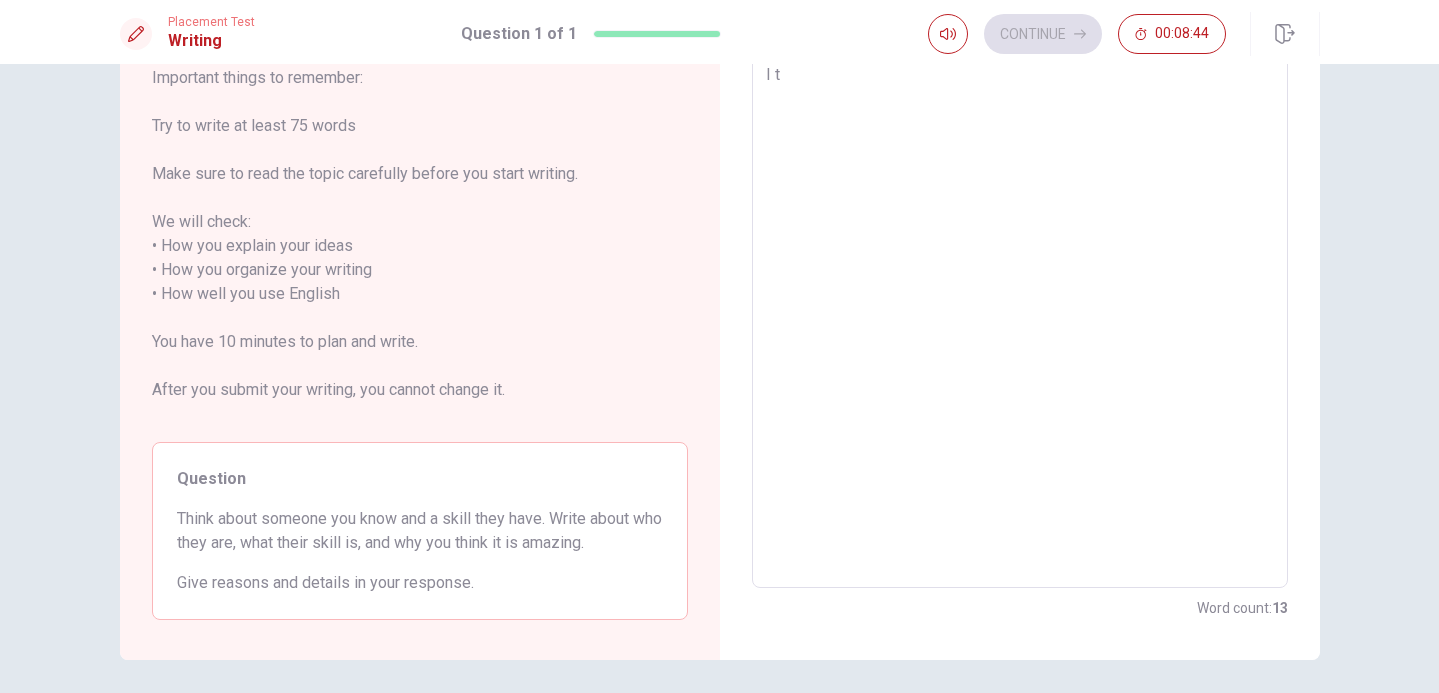 type on "i don'y understand the text but, if is the before topic.
I th" 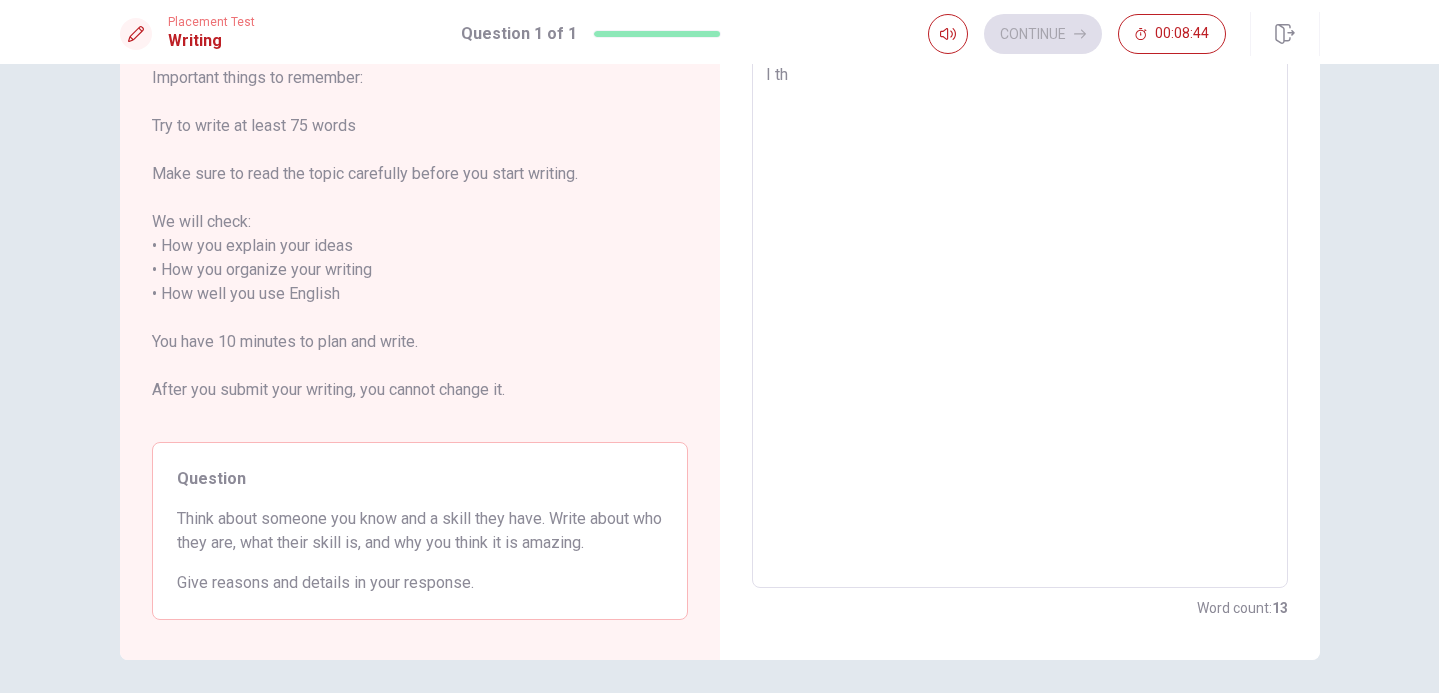 type on "x" 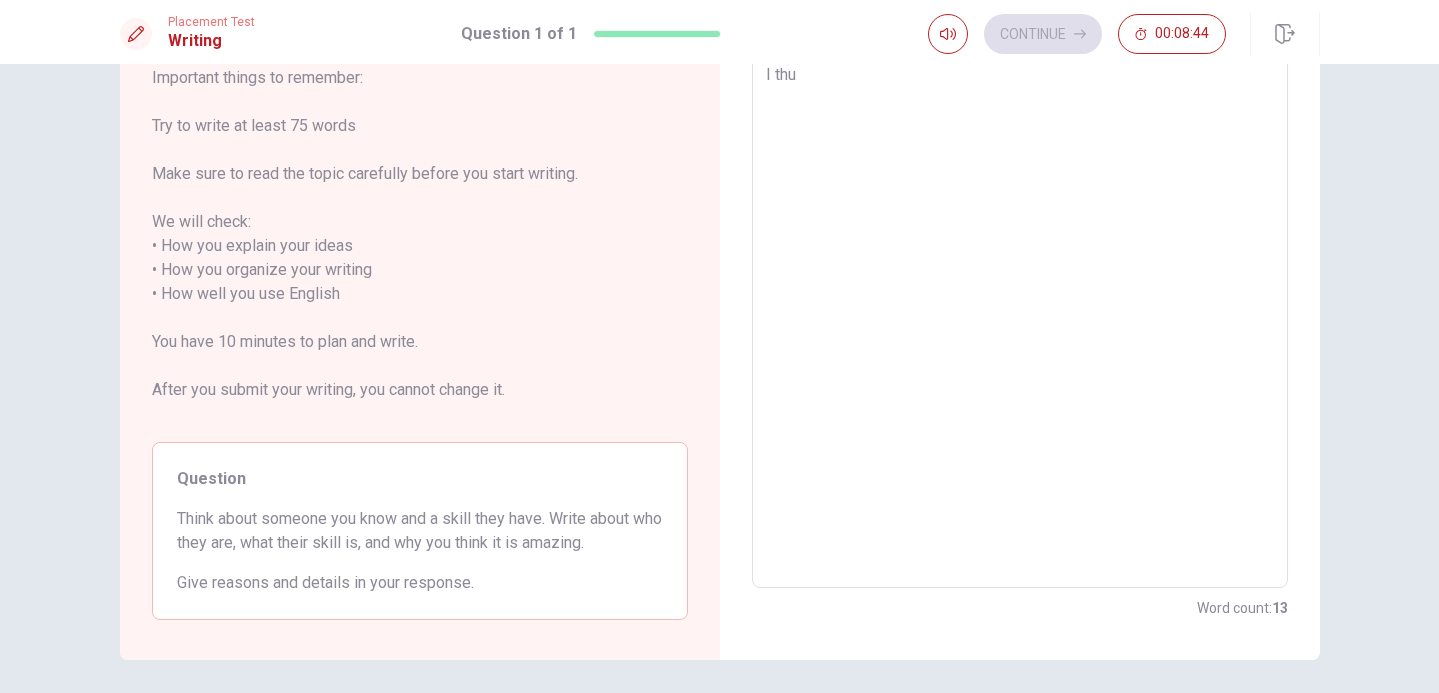 type on "x" 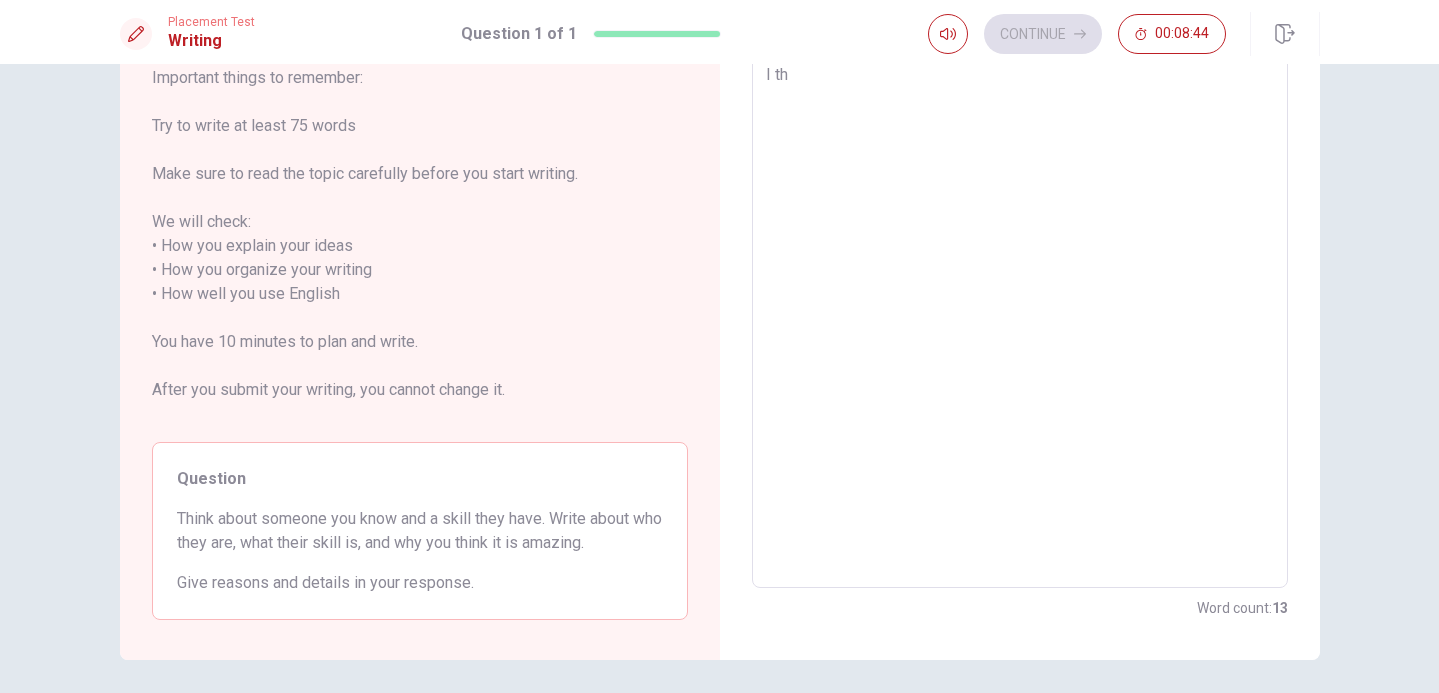 type on "x" 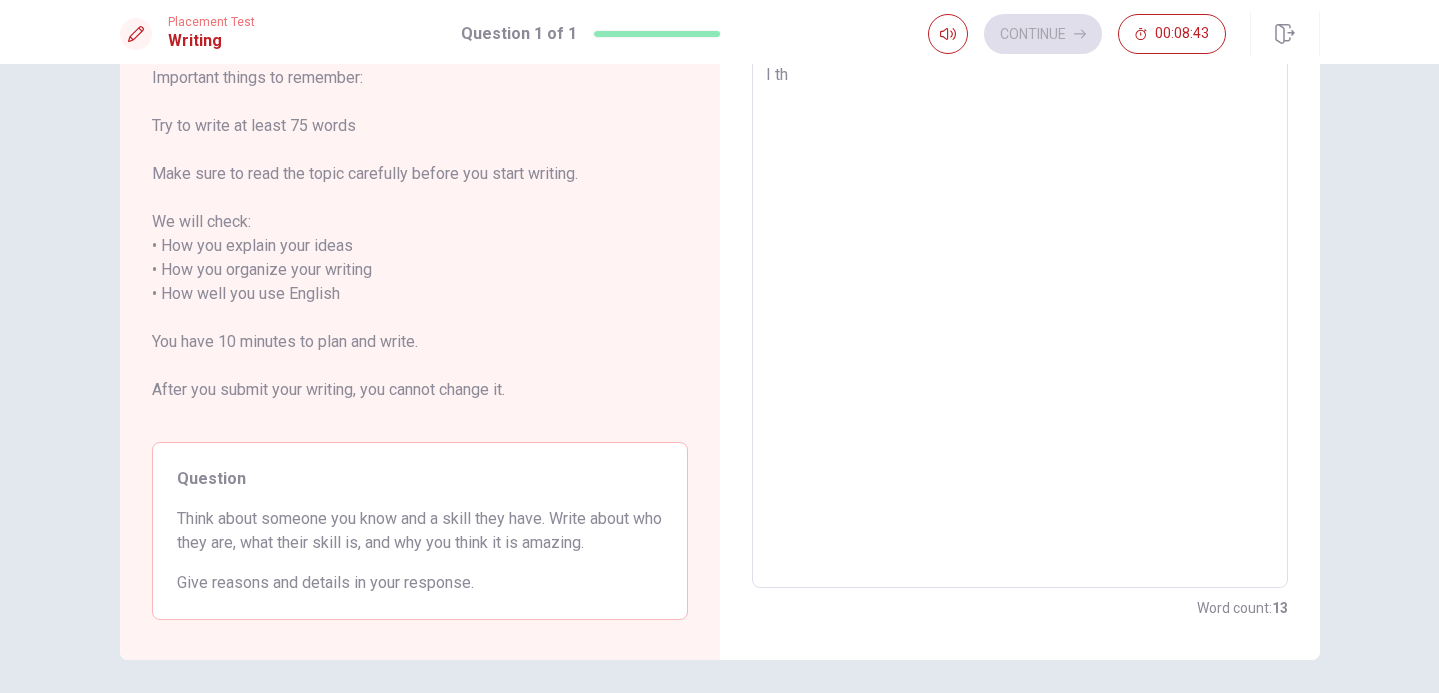 type on "i don'y understand the text but, if is the before topic.
I thi" 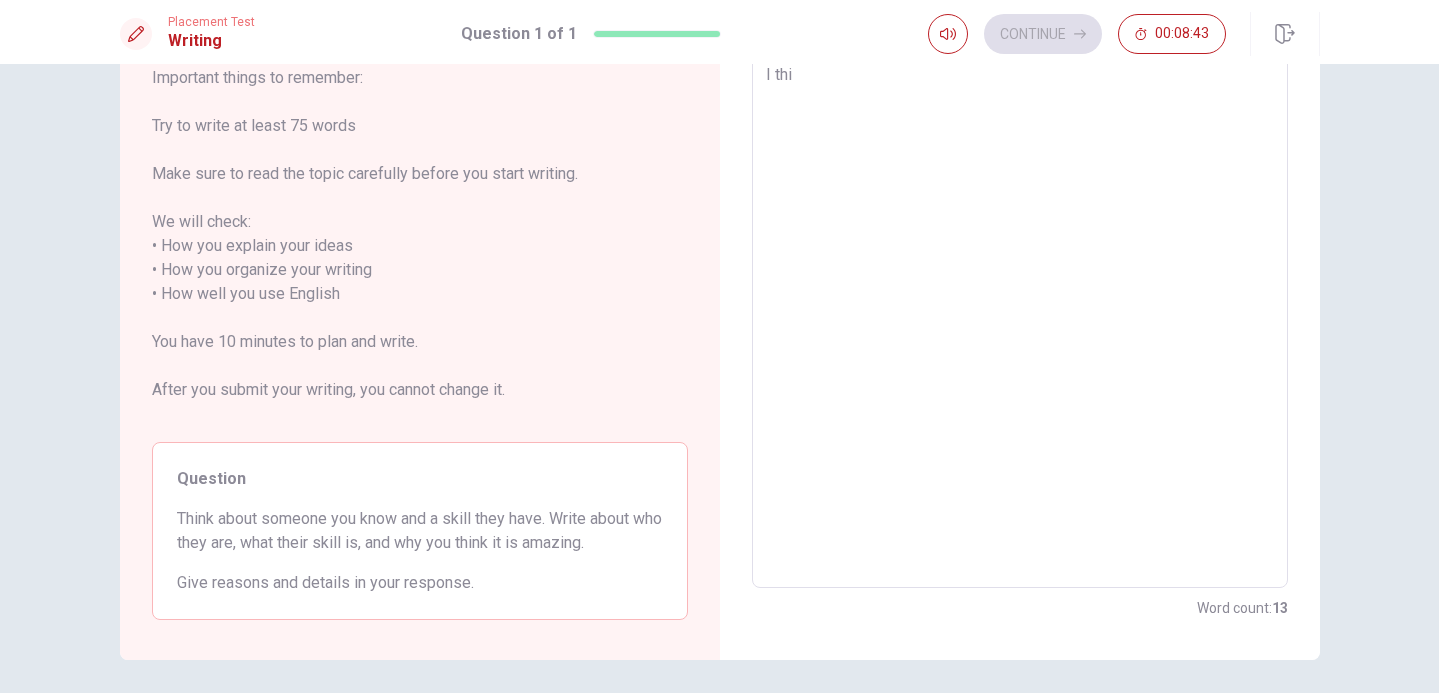 type on "x" 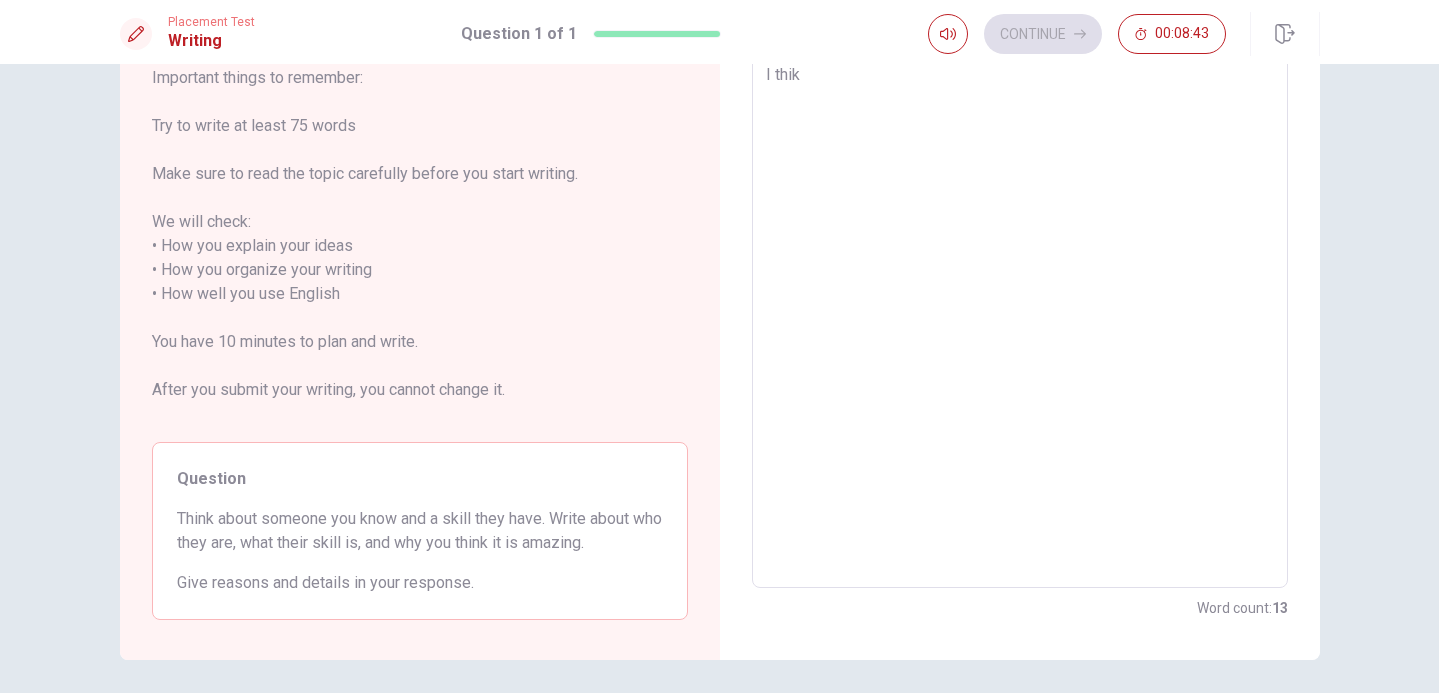 type on "x" 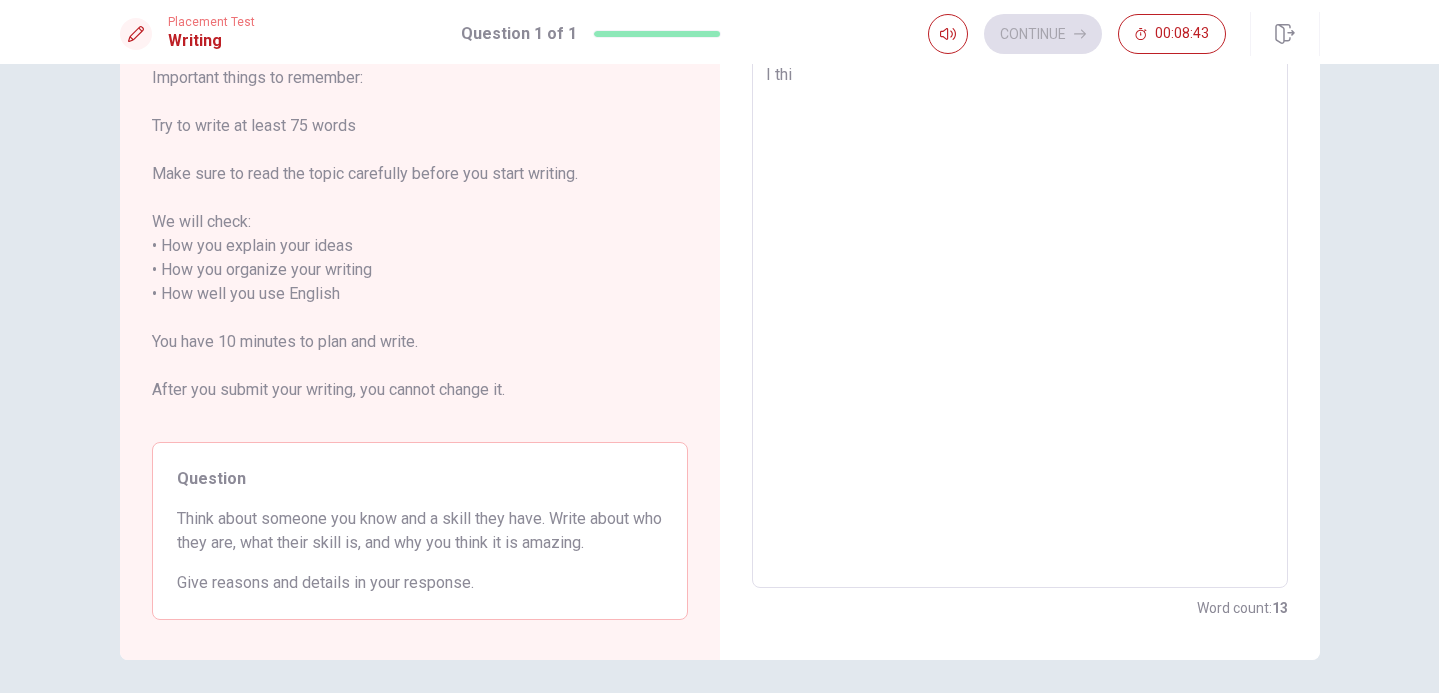 type on "x" 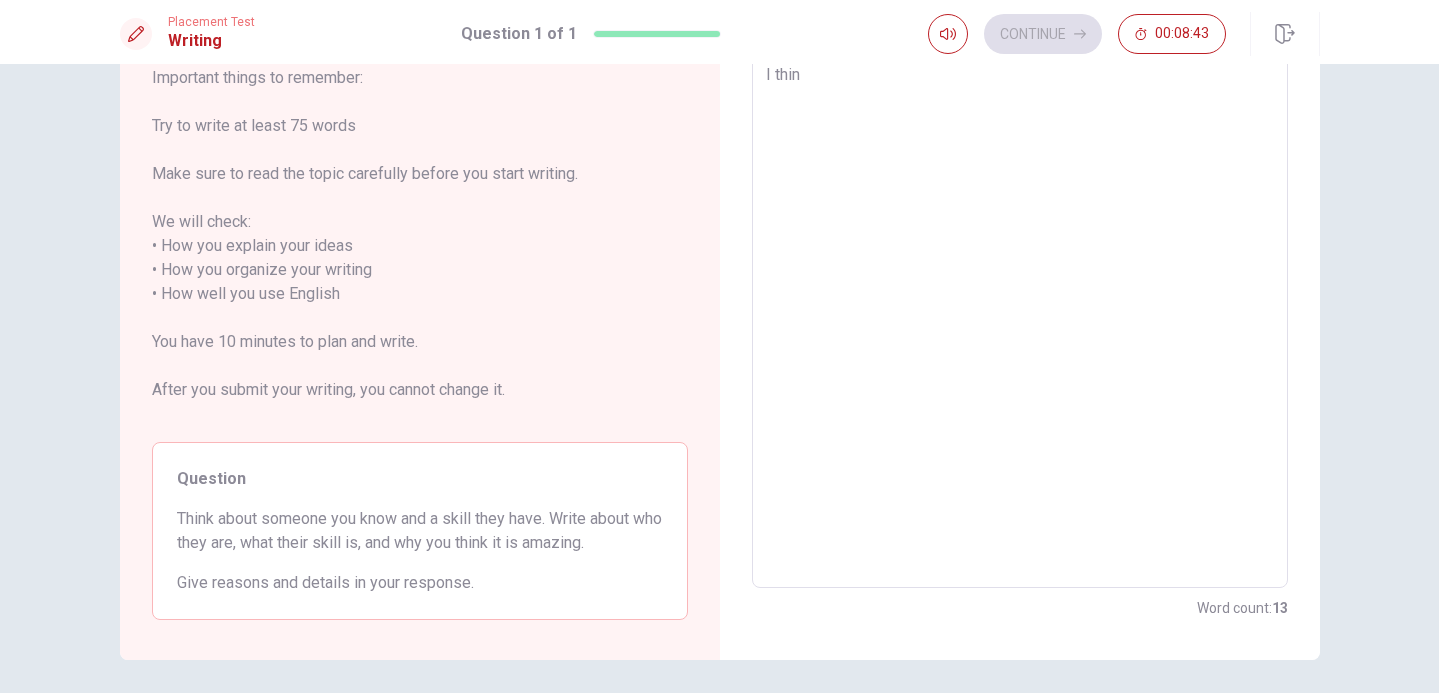 type on "x" 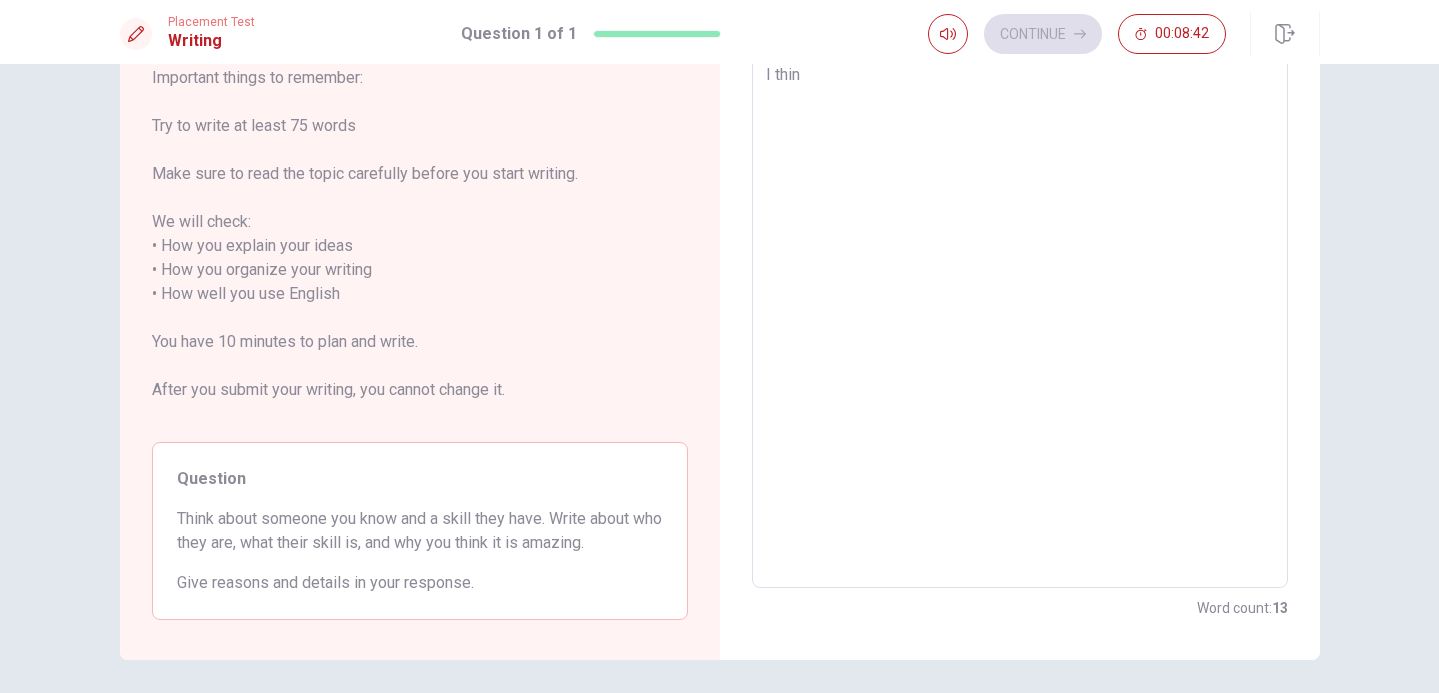 type on "i don'y understand the text but, if is the before topic.
I think" 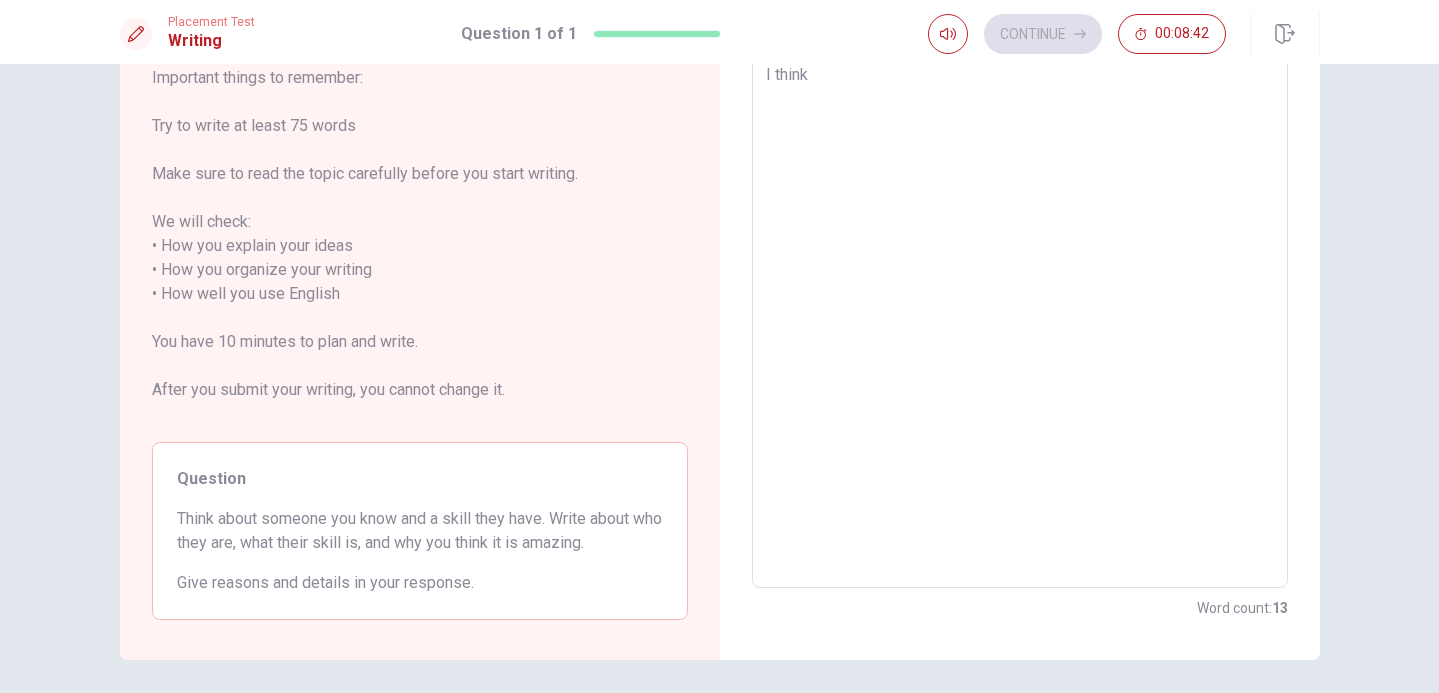 type on "x" 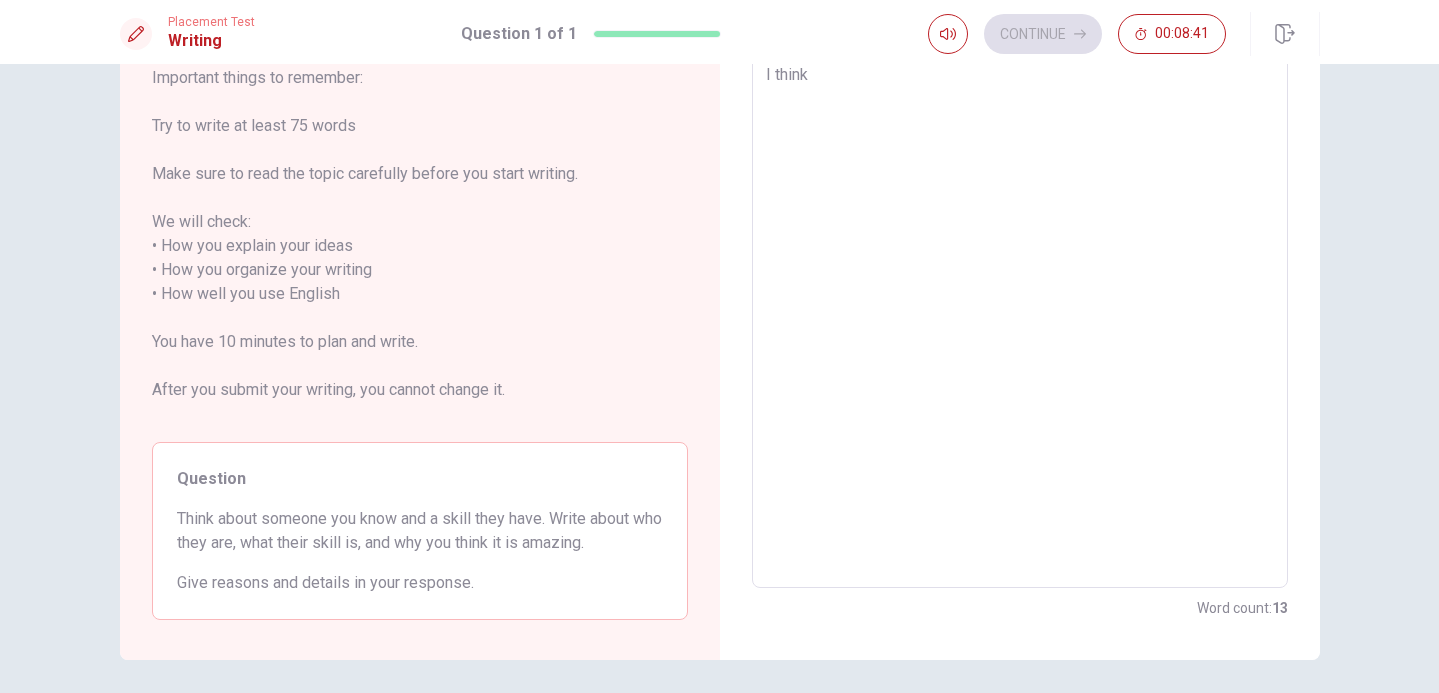 type on "i don'y understand the text but, if is the before topic.
I think" 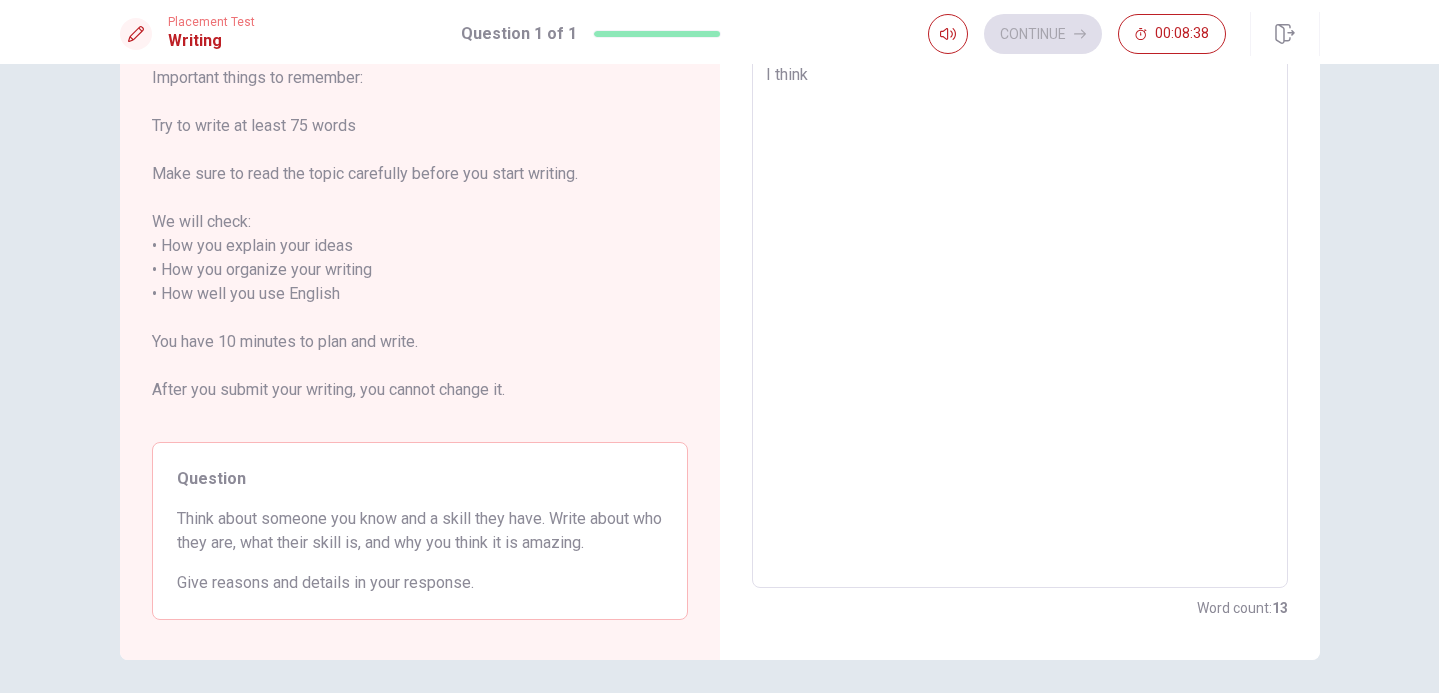 type on "x" 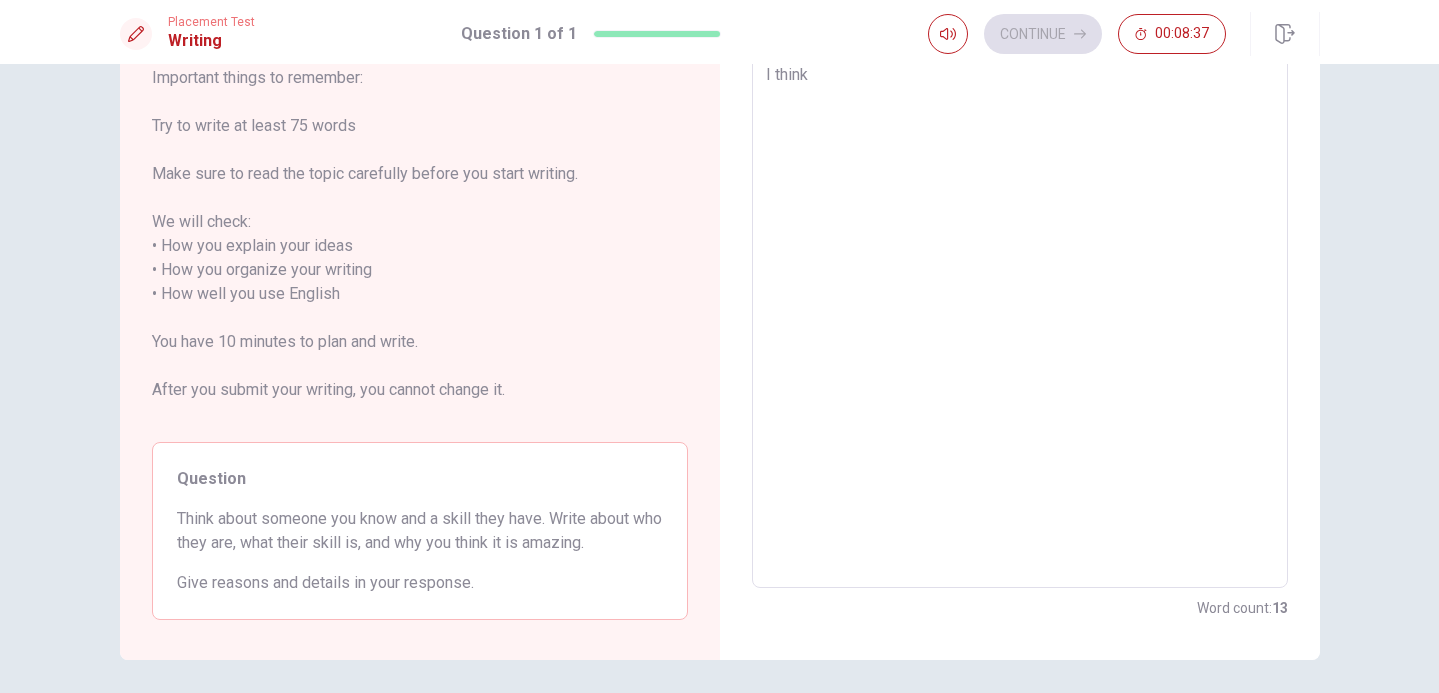 type on "i don'y understand the text but, if is the before topic.
I think t" 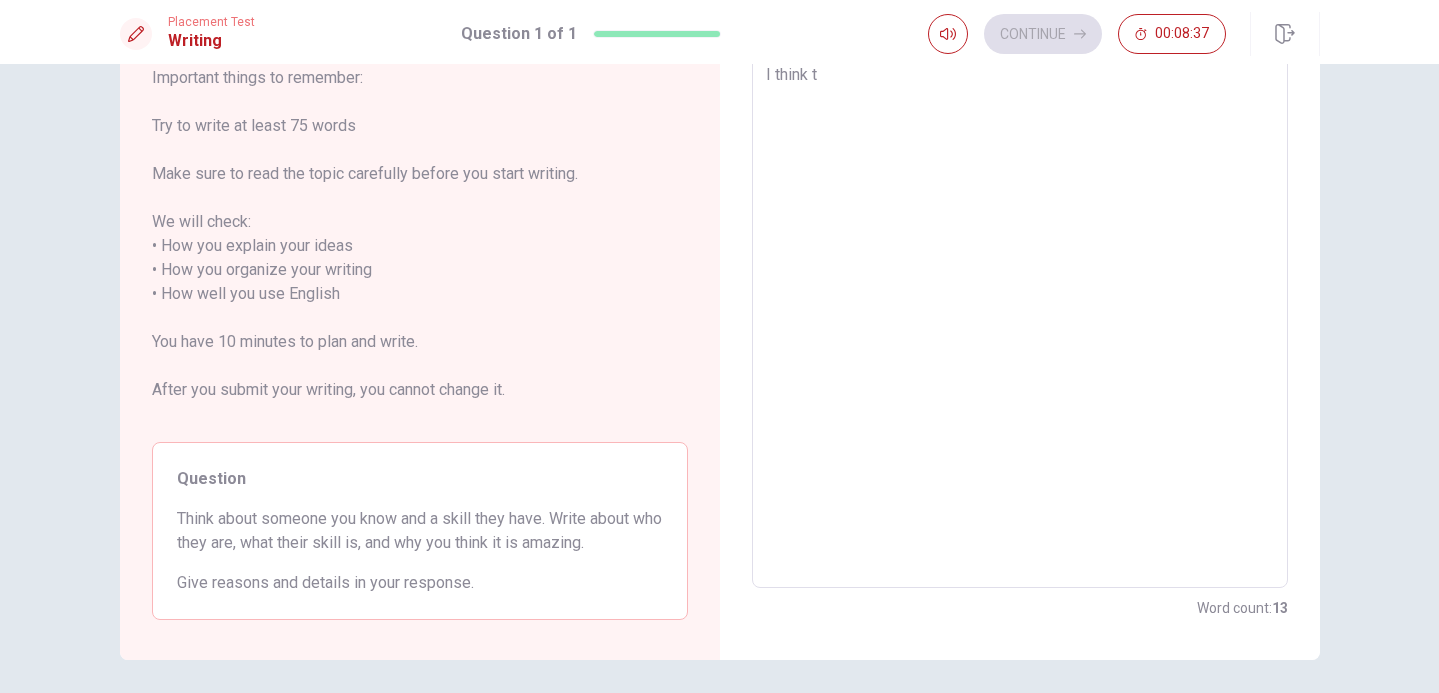type on "x" 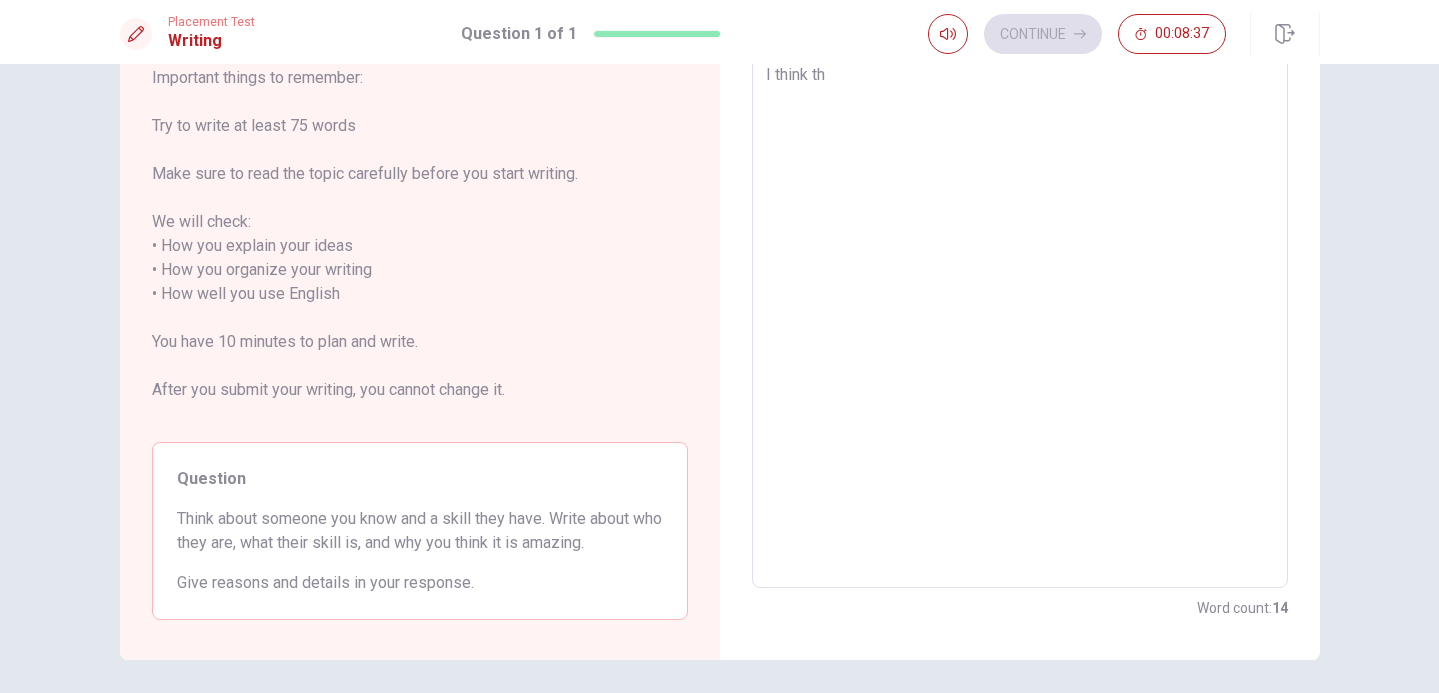 type on "i don'y understand the text but, if is the before topic.
I think tha" 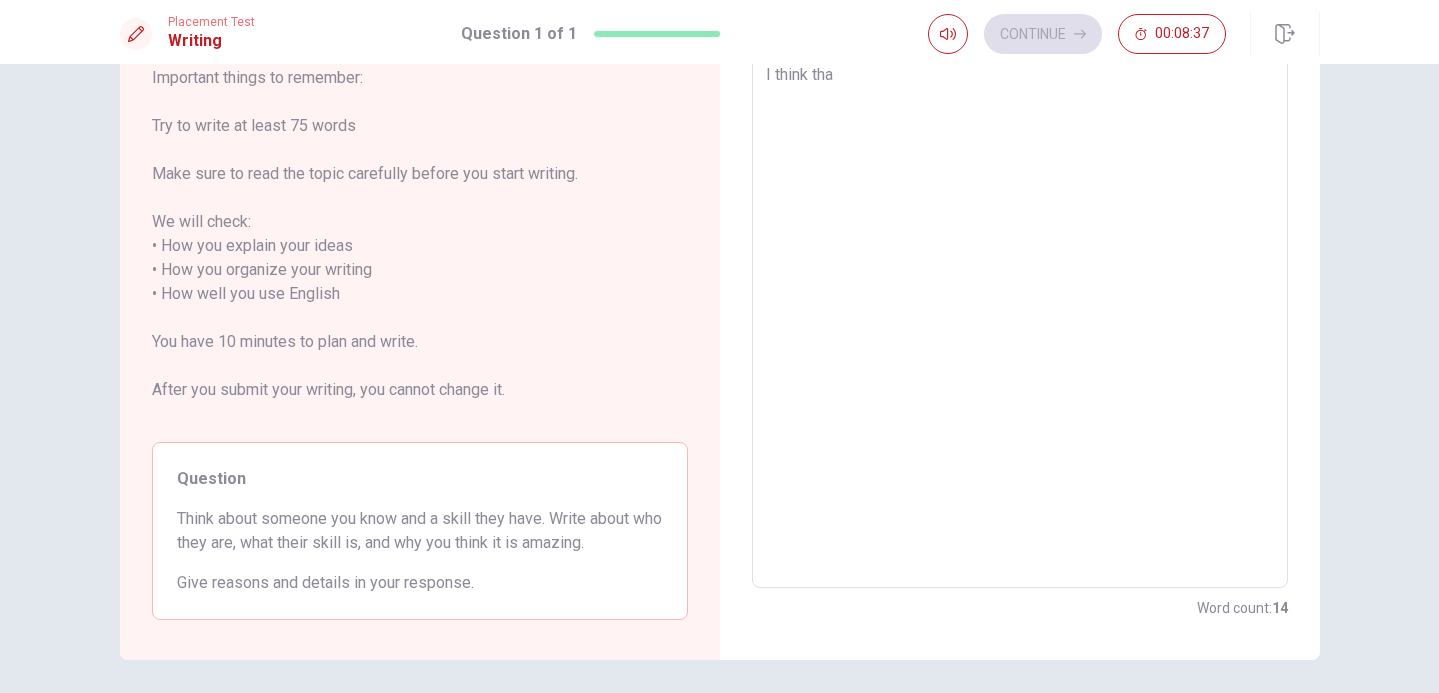 type 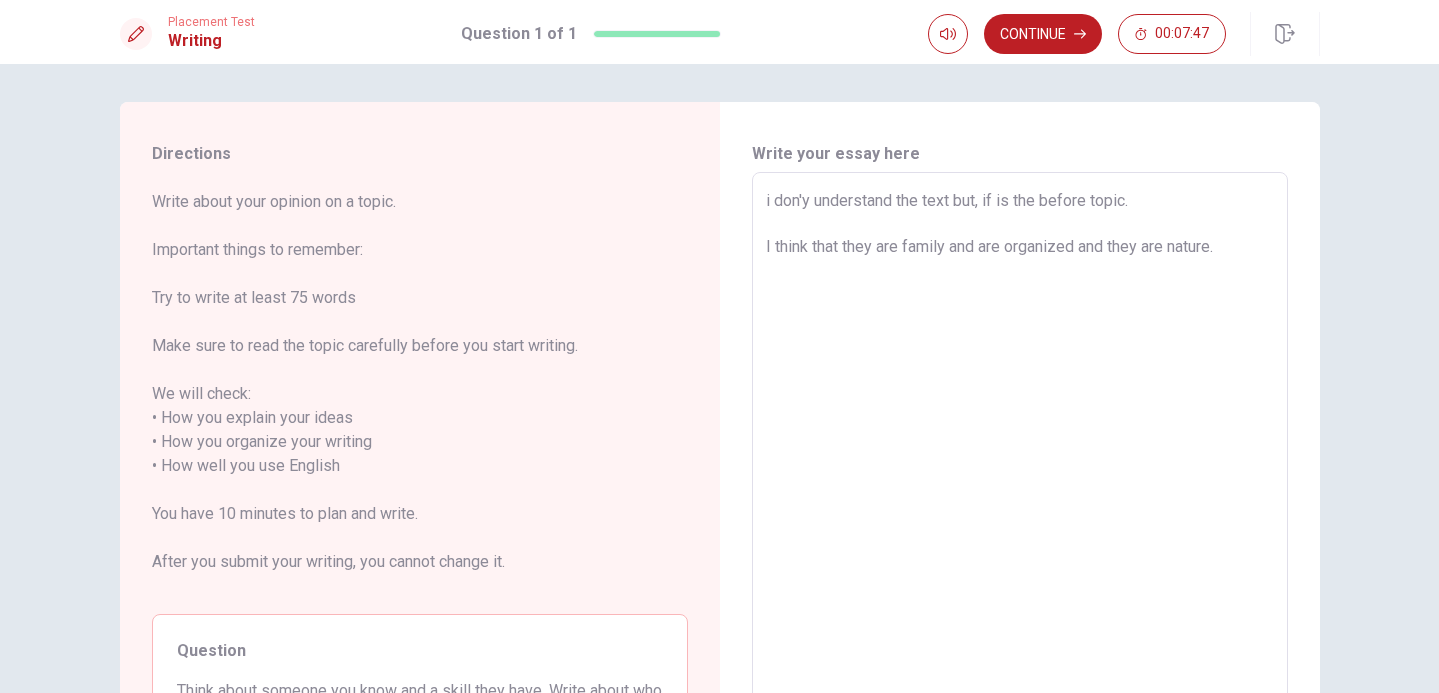 scroll, scrollTop: 0, scrollLeft: 0, axis: both 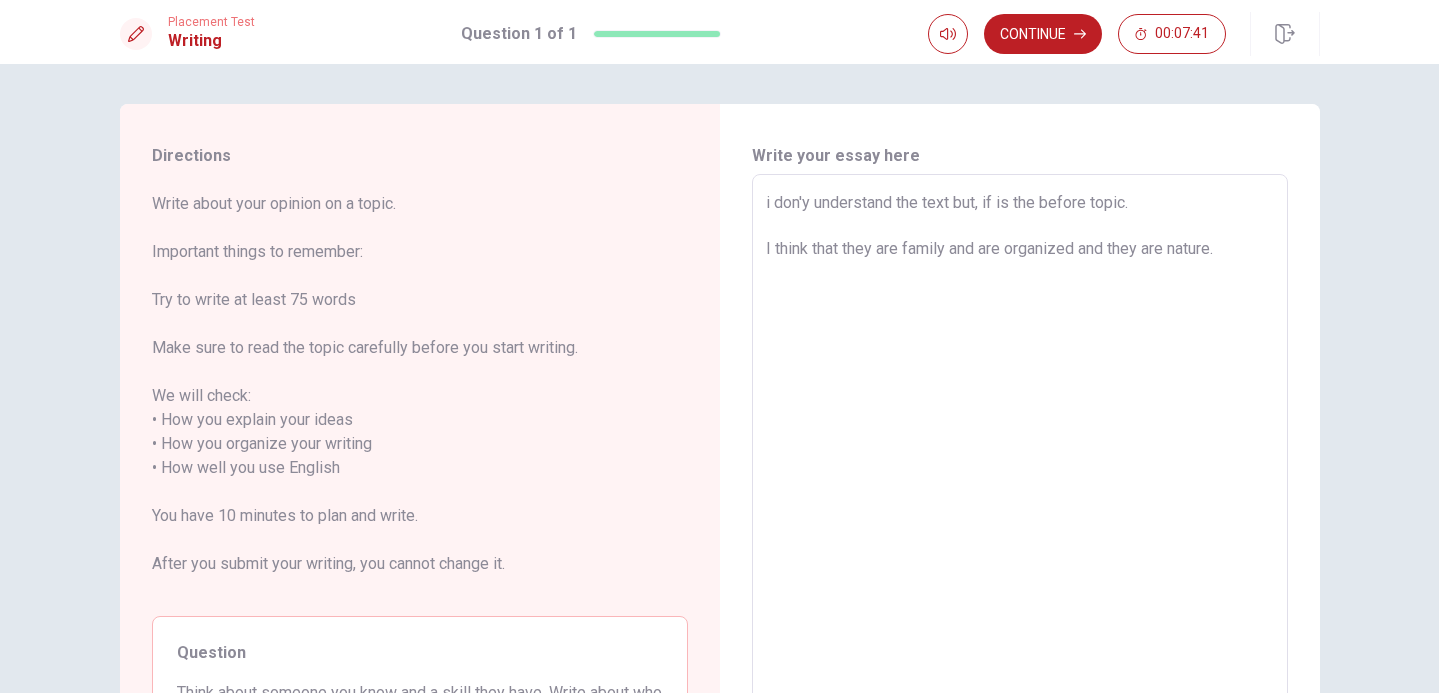 click on "i don'y understand the text but, if is the before topic.
I think that they are family and are organized and they are nature." at bounding box center [1020, 468] 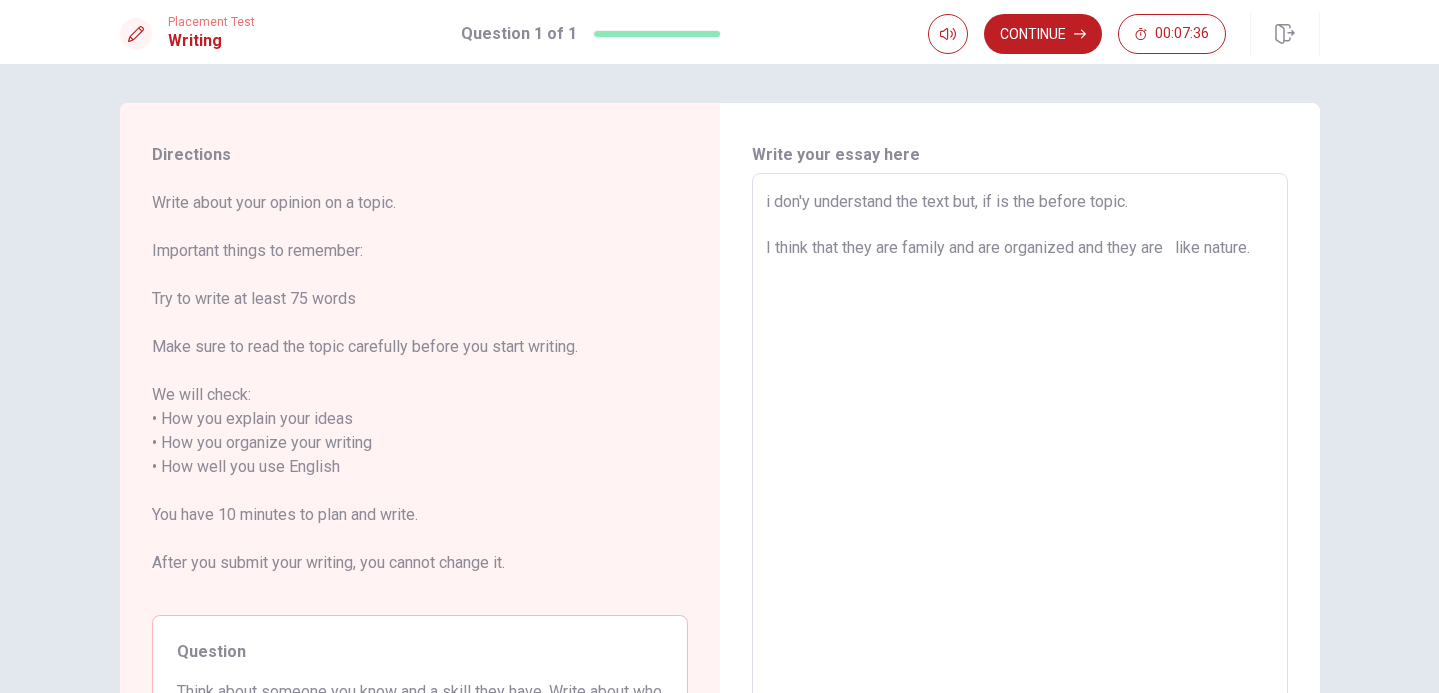 scroll, scrollTop: 0, scrollLeft: 0, axis: both 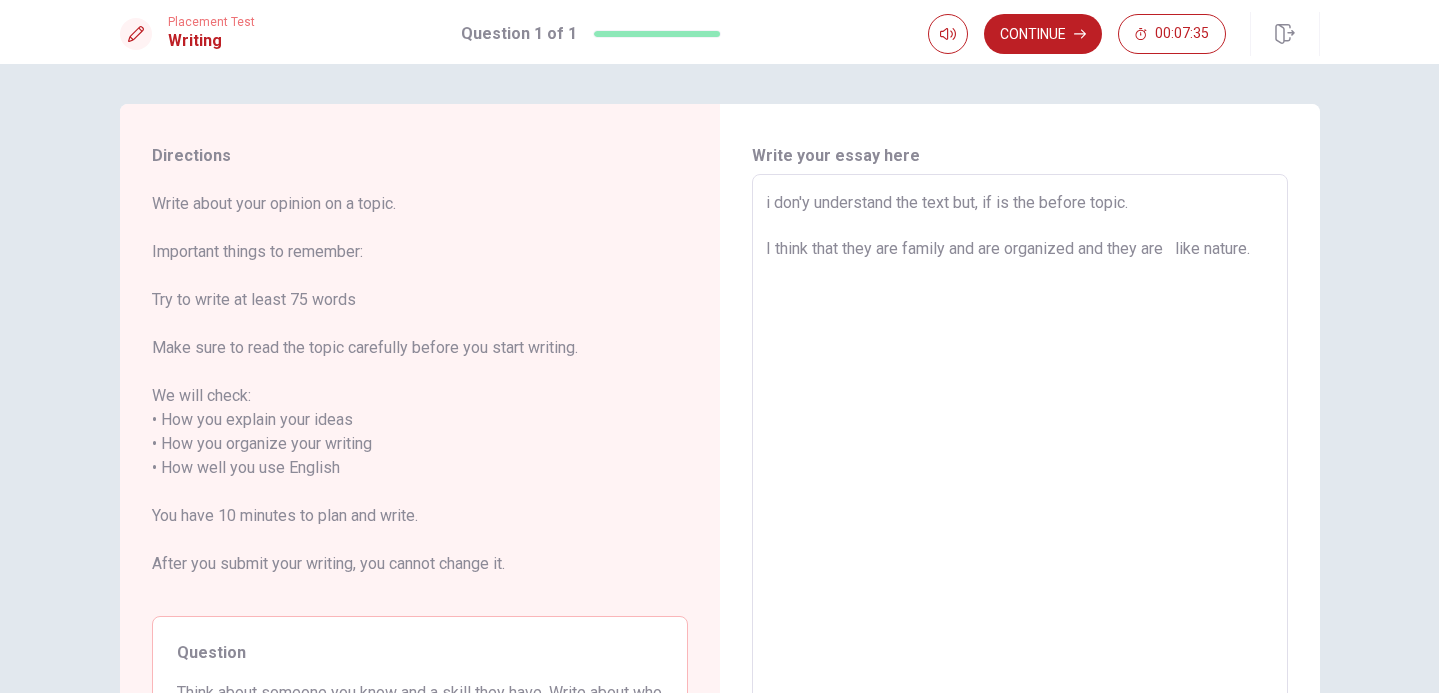 click on "i don'y understand the text but, if is the before topic.
I think that they are family and are organized and they are   like nature." at bounding box center [1020, 468] 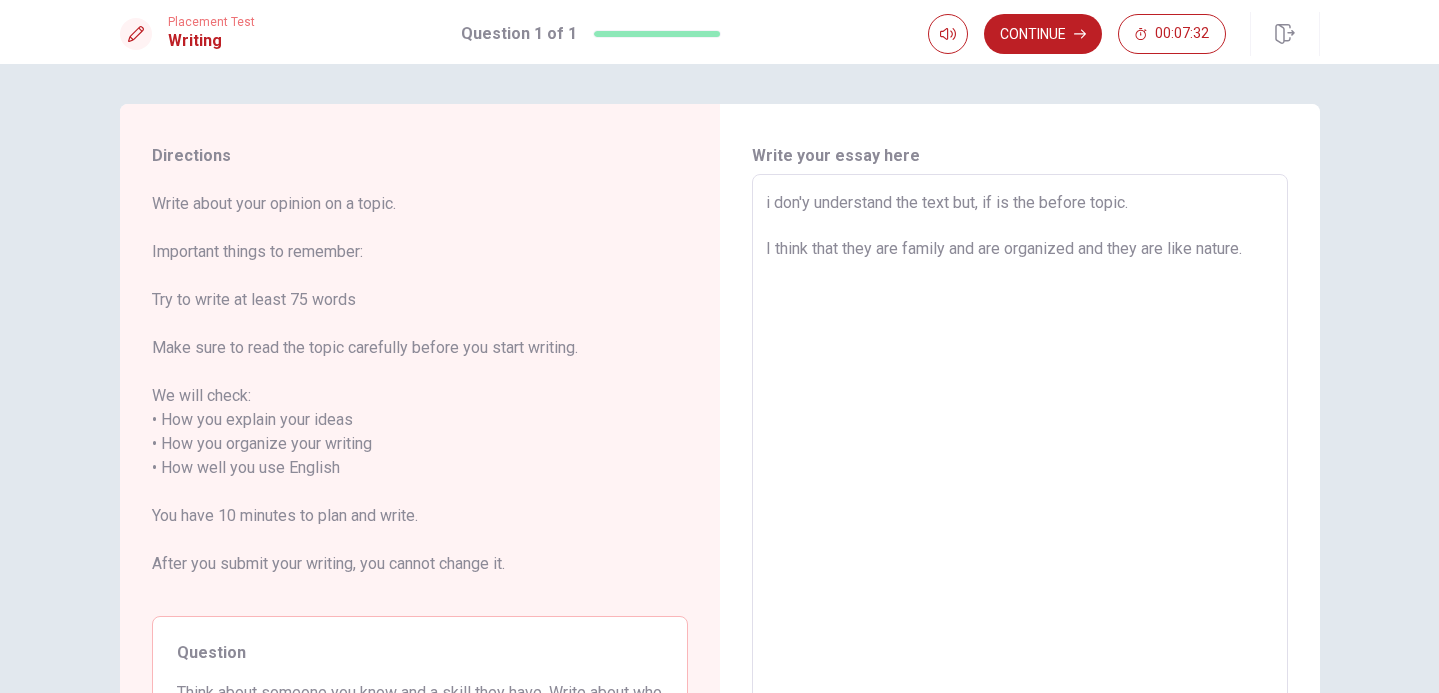 click on "i don'y understand the text but, if is the before topic.
I think that they are family and are organized and they are like nature." at bounding box center [1020, 468] 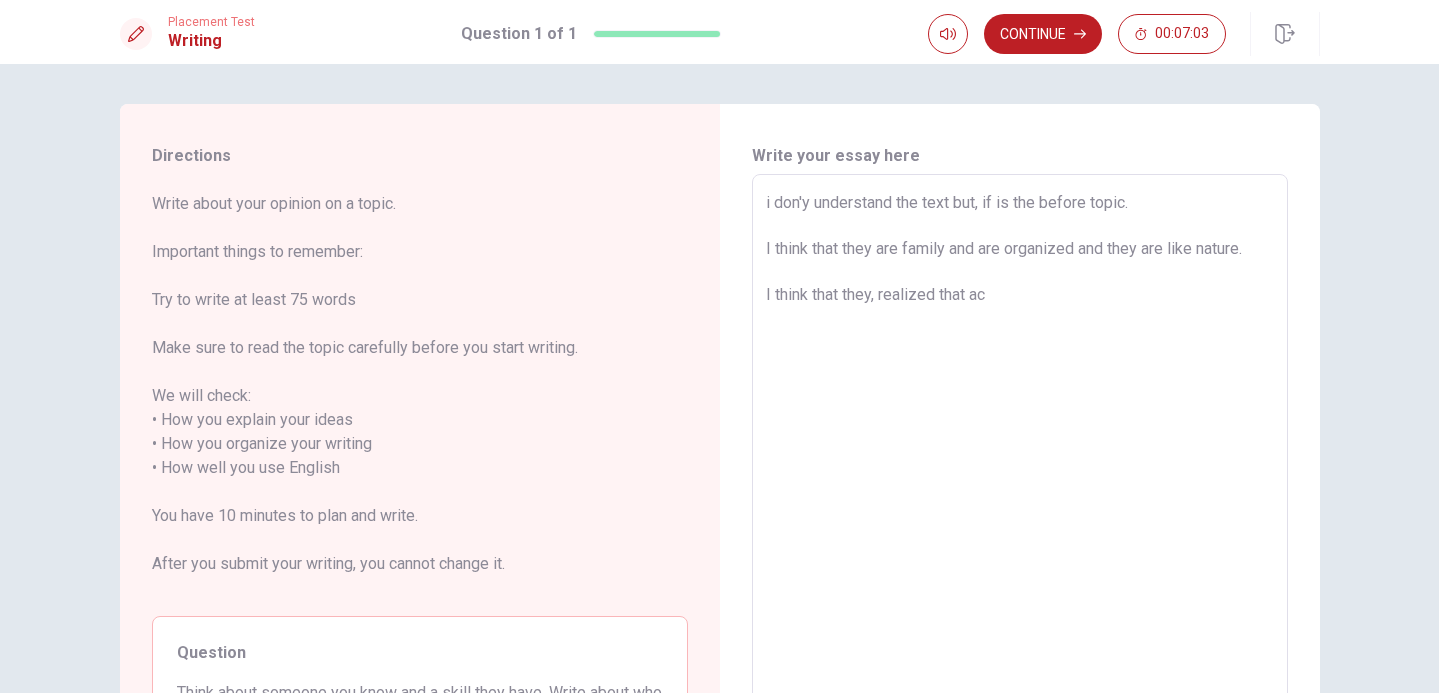 click on "i don'y understand the text but, if is the before topic.
I think that they are family and are organized and they are like nature.
I think that they, realized that ac" at bounding box center [1020, 468] 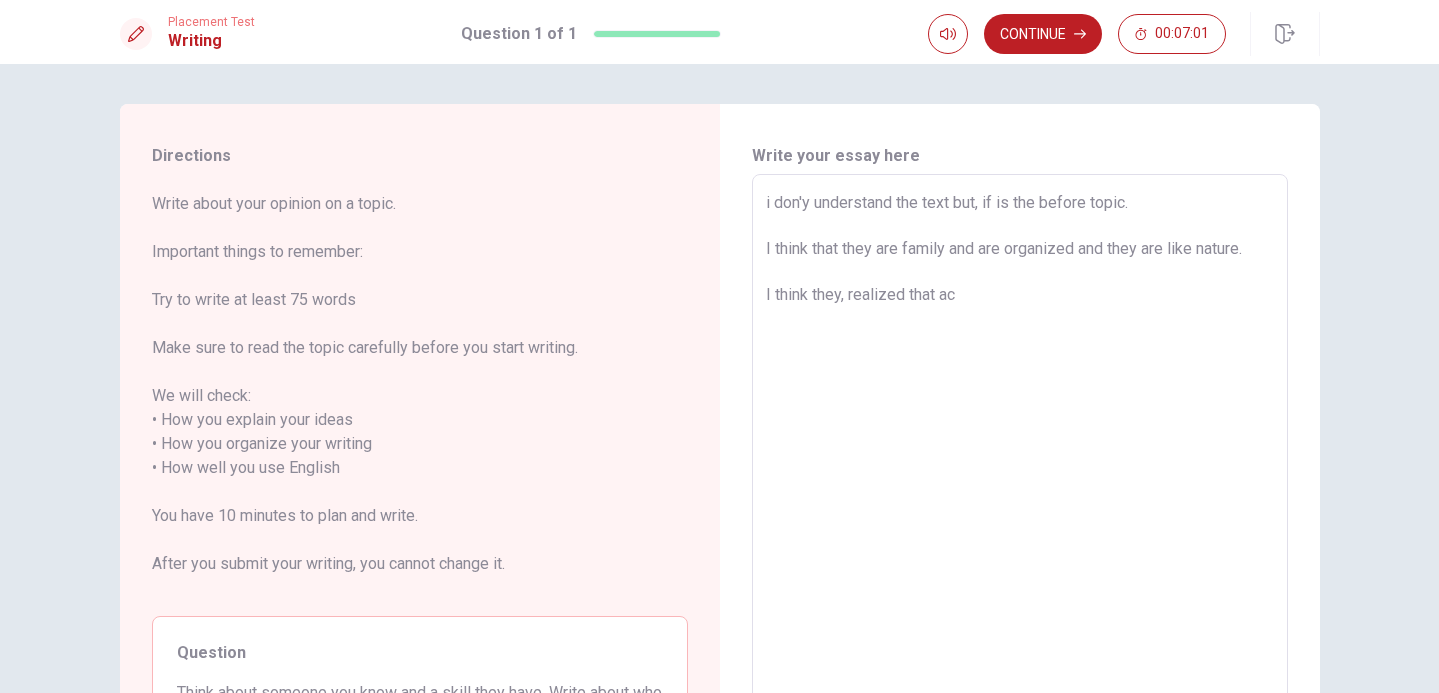 click on "i don'y understand the text but, if is the before topic.
I think that they are family and are organized and they are like nature.
I think they, realized that ac" at bounding box center [1020, 468] 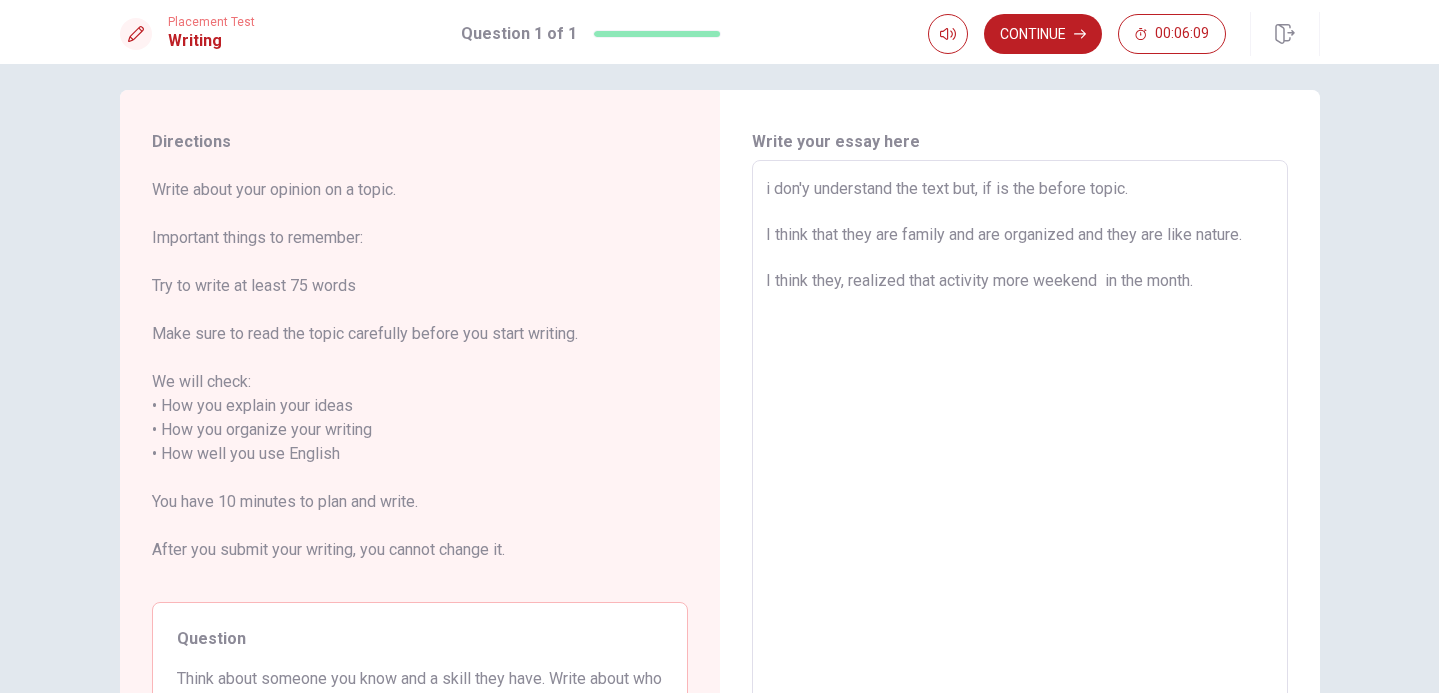 scroll, scrollTop: 17, scrollLeft: 0, axis: vertical 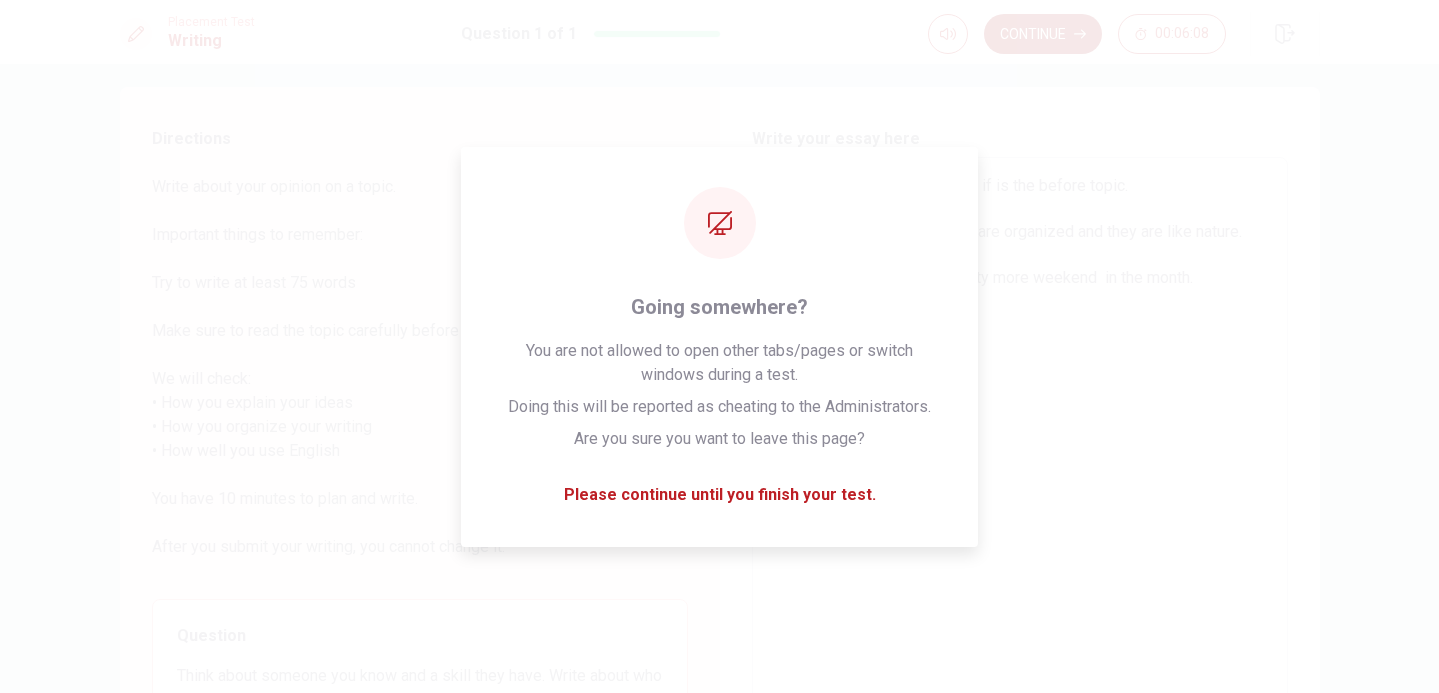 click on "Continue" at bounding box center [1043, 34] 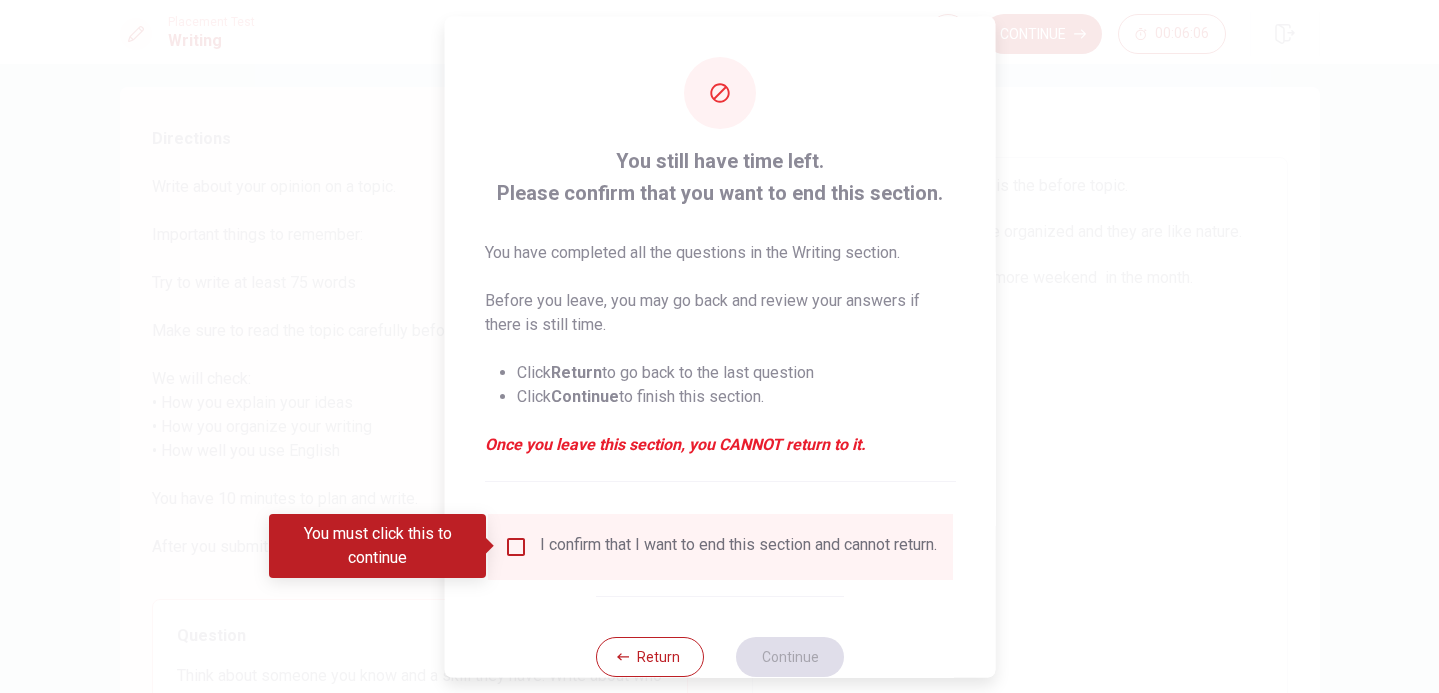 click on "I confirm that I want to end this section and cannot return." at bounding box center [719, 546] 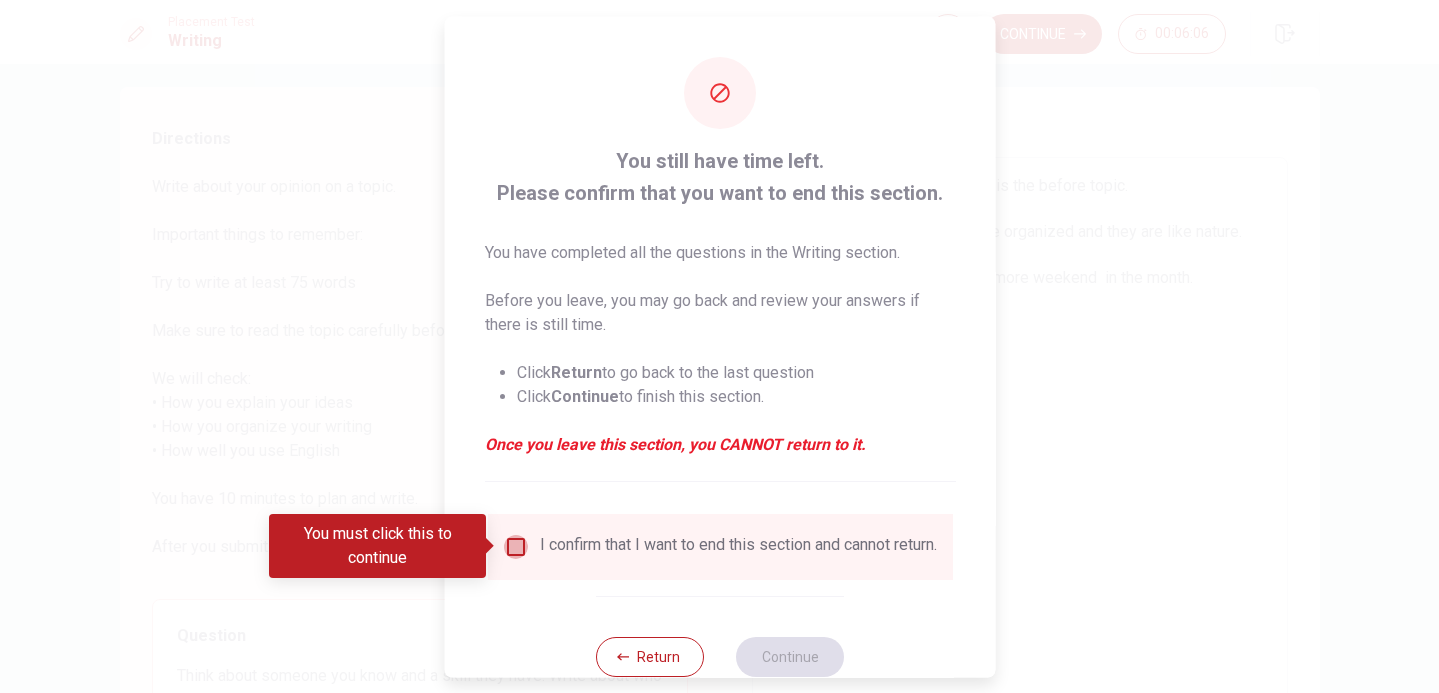 click at bounding box center (515, 546) 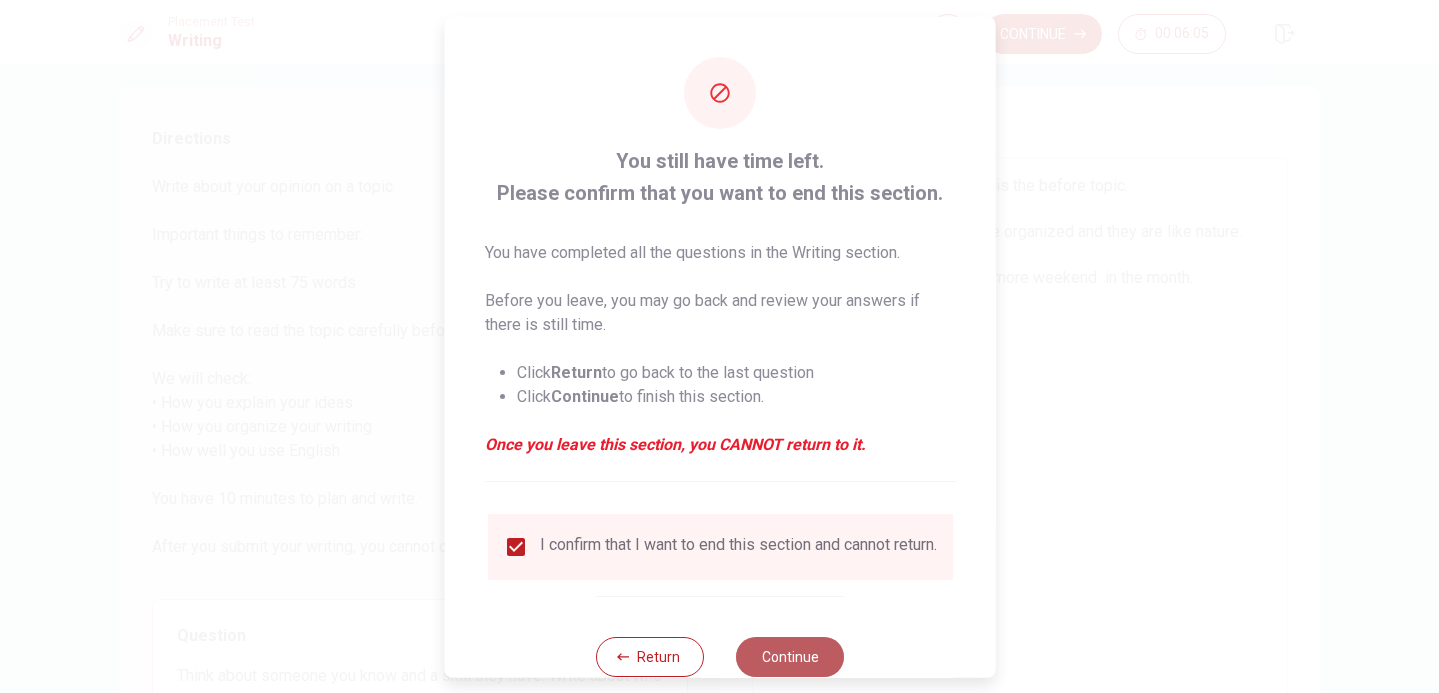 click on "Continue" at bounding box center [790, 656] 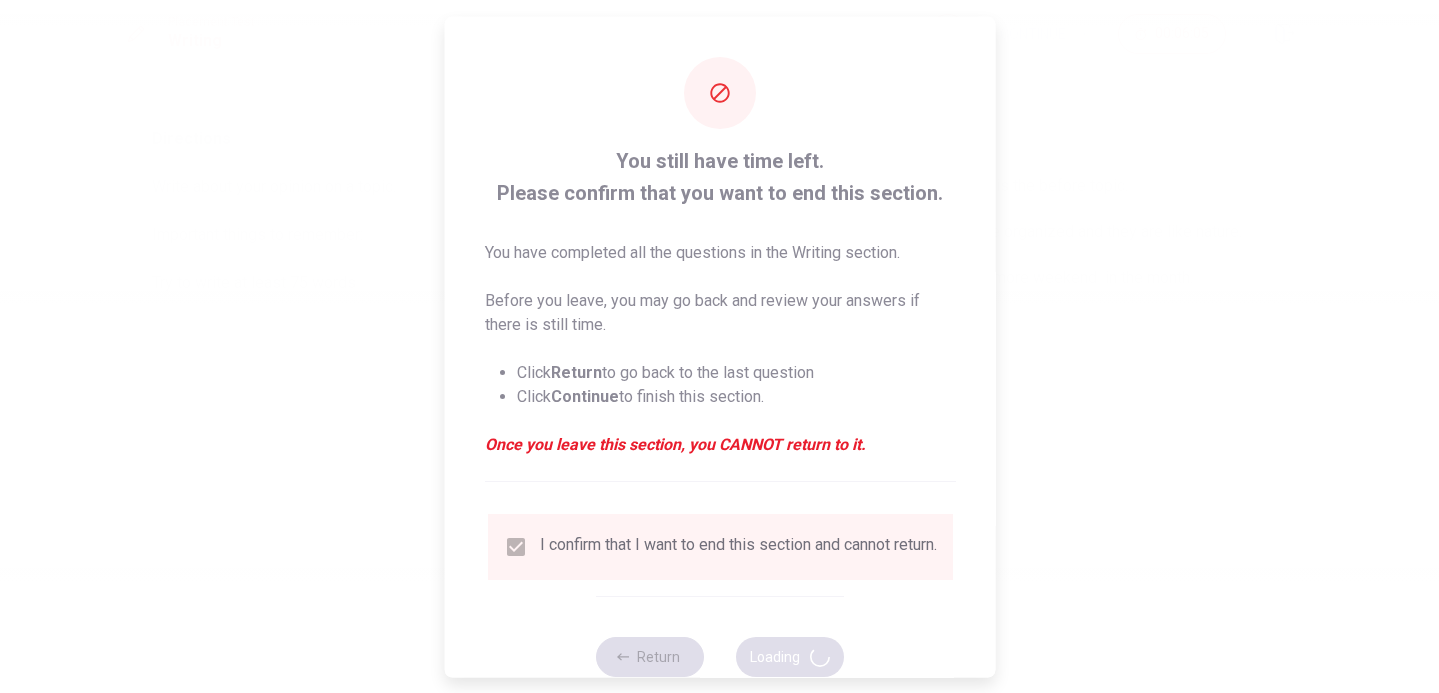 scroll, scrollTop: 0, scrollLeft: 0, axis: both 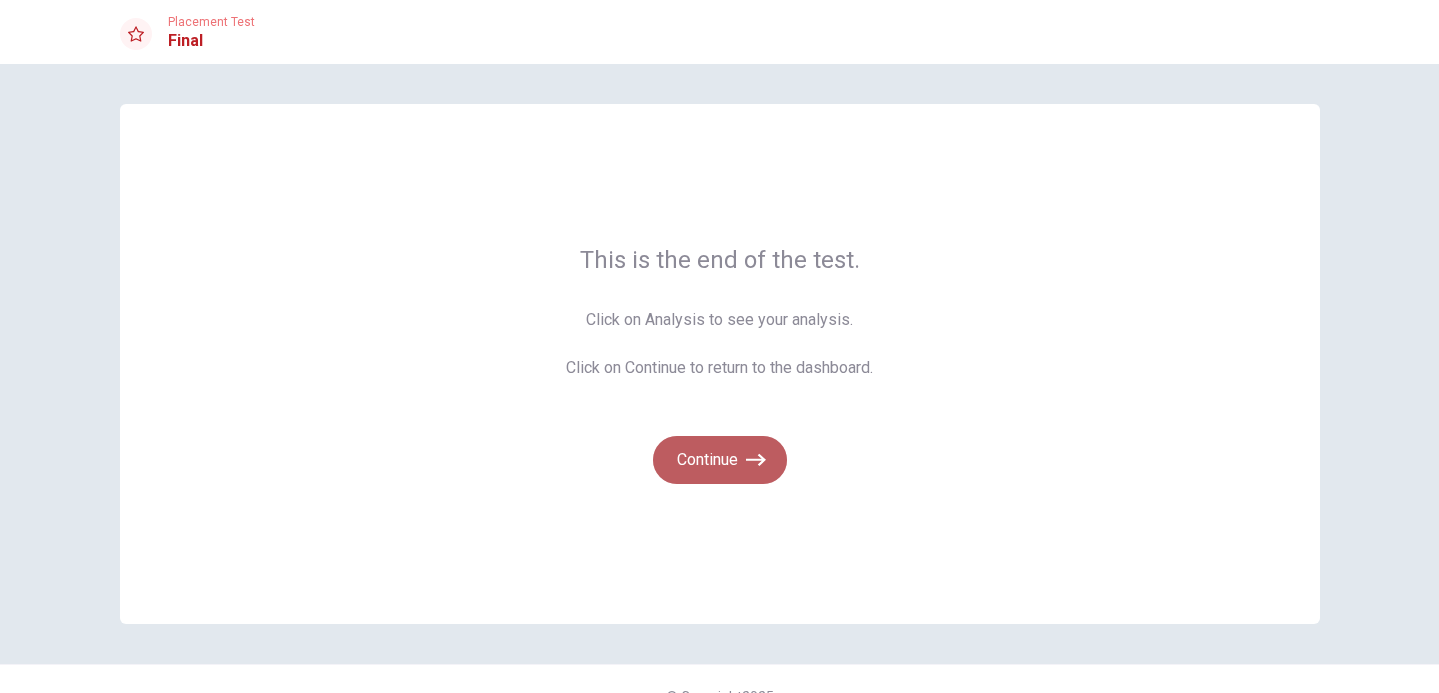click on "Continue" at bounding box center [720, 460] 